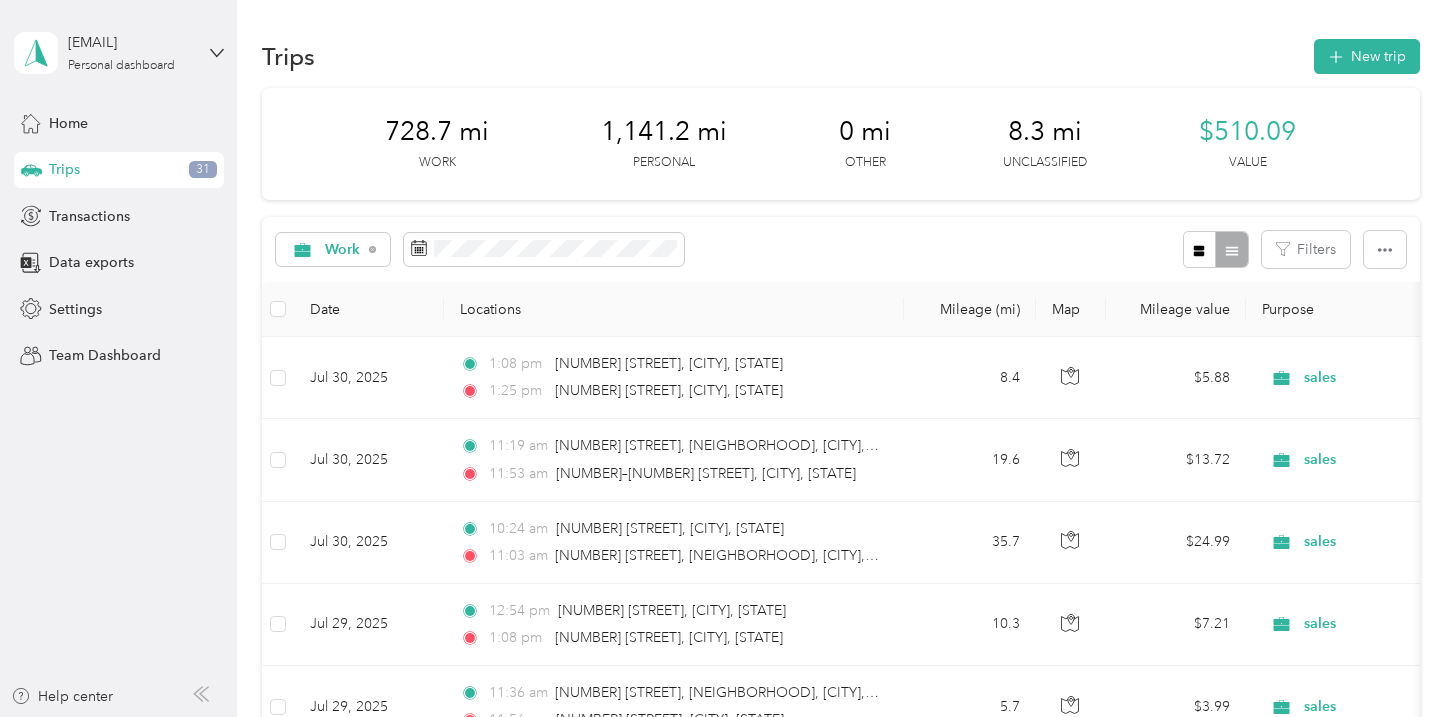 scroll, scrollTop: 0, scrollLeft: 0, axis: both 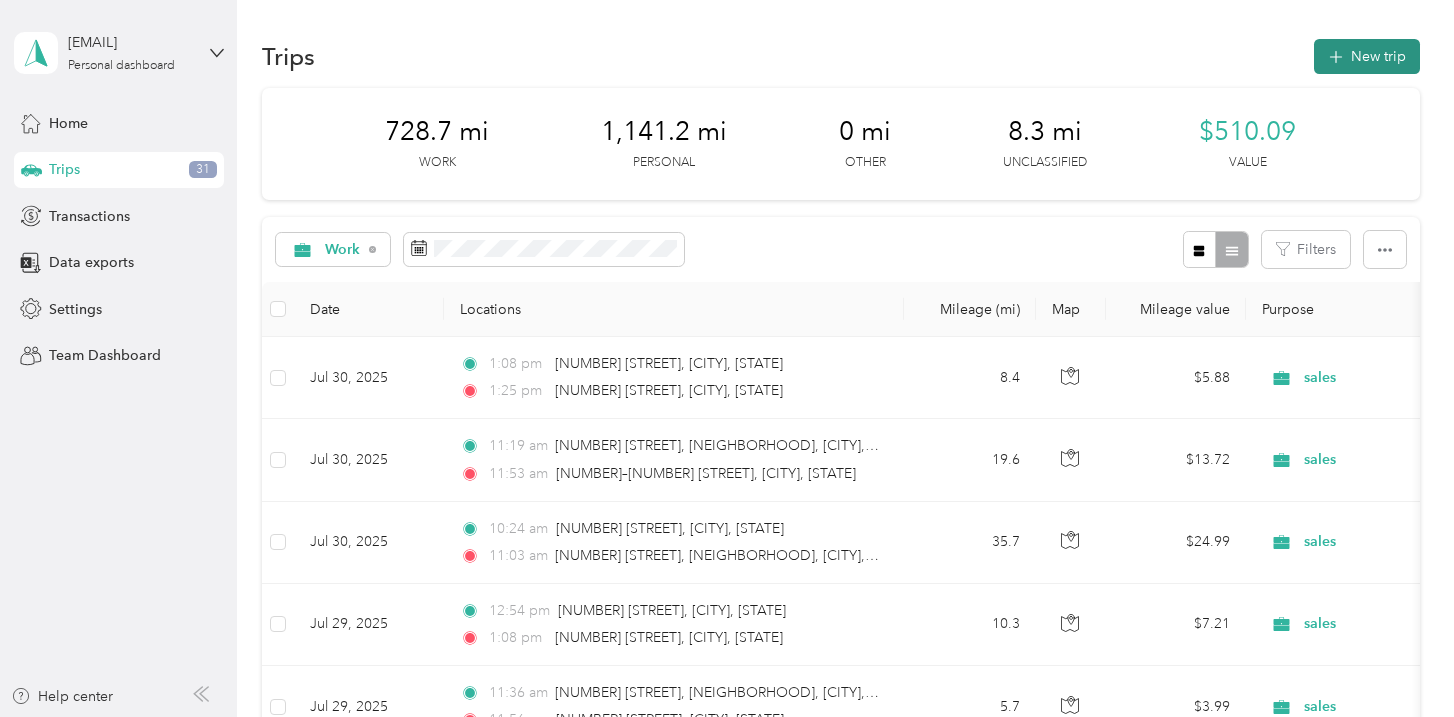 click on "New trip" at bounding box center [1367, 56] 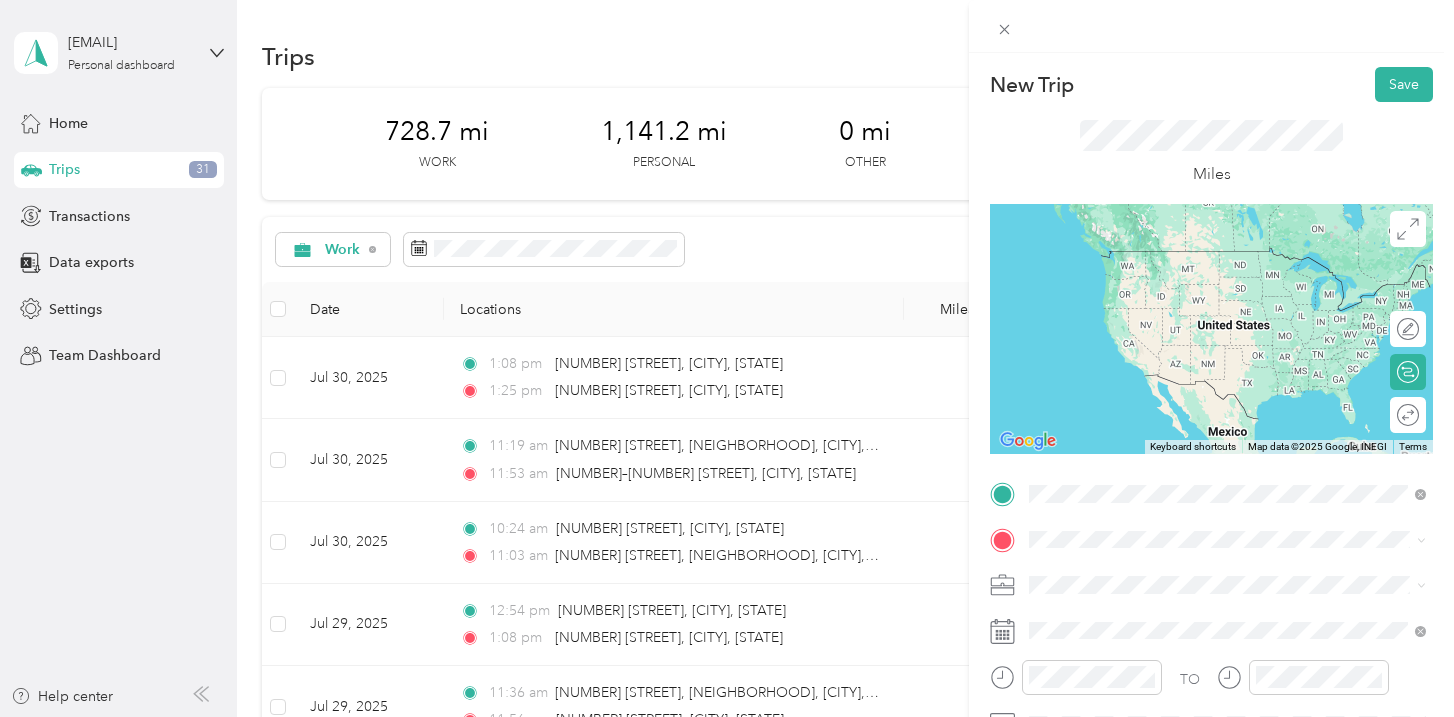 click on "[NUMBER] [STREET]
[CITY], [STATE] [POSTAL_CODE], [COUNTRY]" at bounding box center [1211, 280] 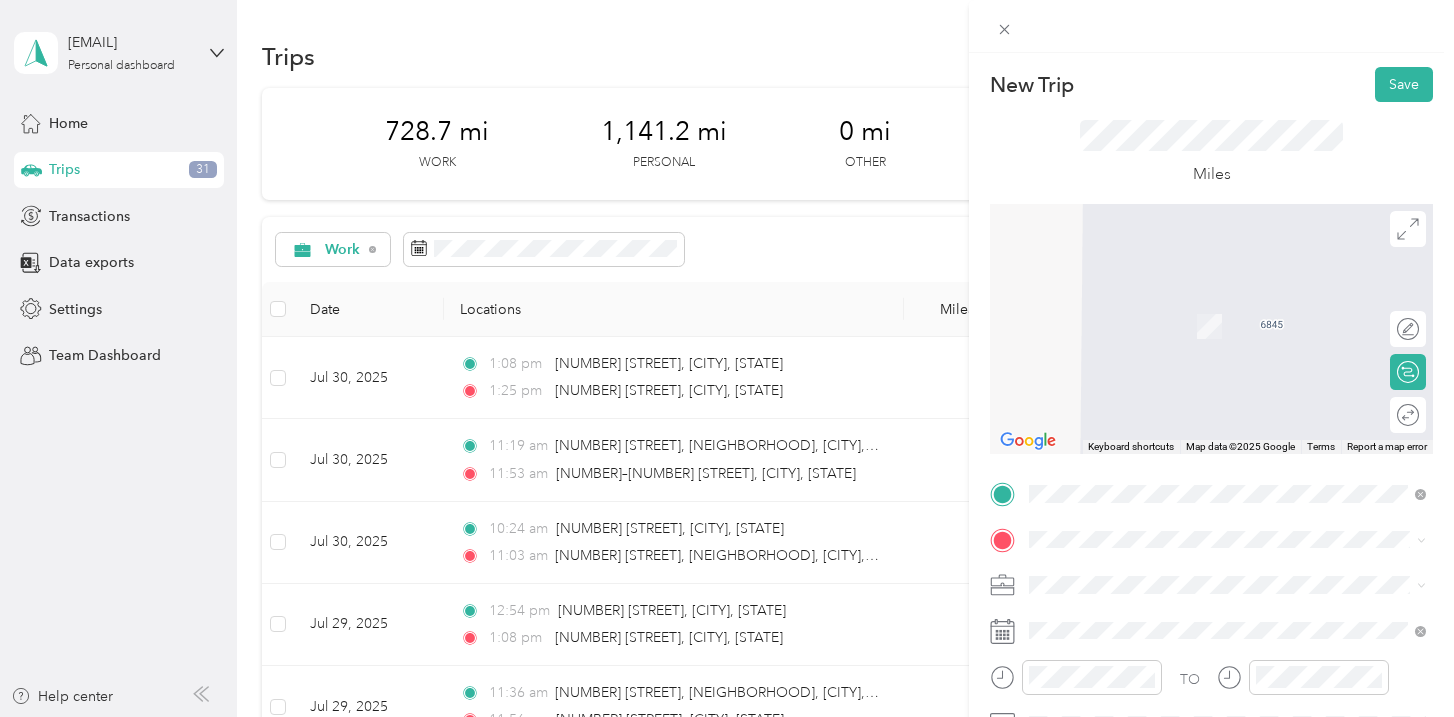 click on "From search results 3801 West 32nd Avenue
Denver, Colorado 80211, United States 3801 West 32nd Street
Muncie, Indiana 47302, United States 3801 West Deputy Pike Road
Madison, Indiana 47250, United States 3801 West 32nd Avenue
Vancouver, British Columbia V6S 1Z1, Canada 3801 West 32nd Street
Cleveland, Ohio 44109, United States" at bounding box center (1227, 378) 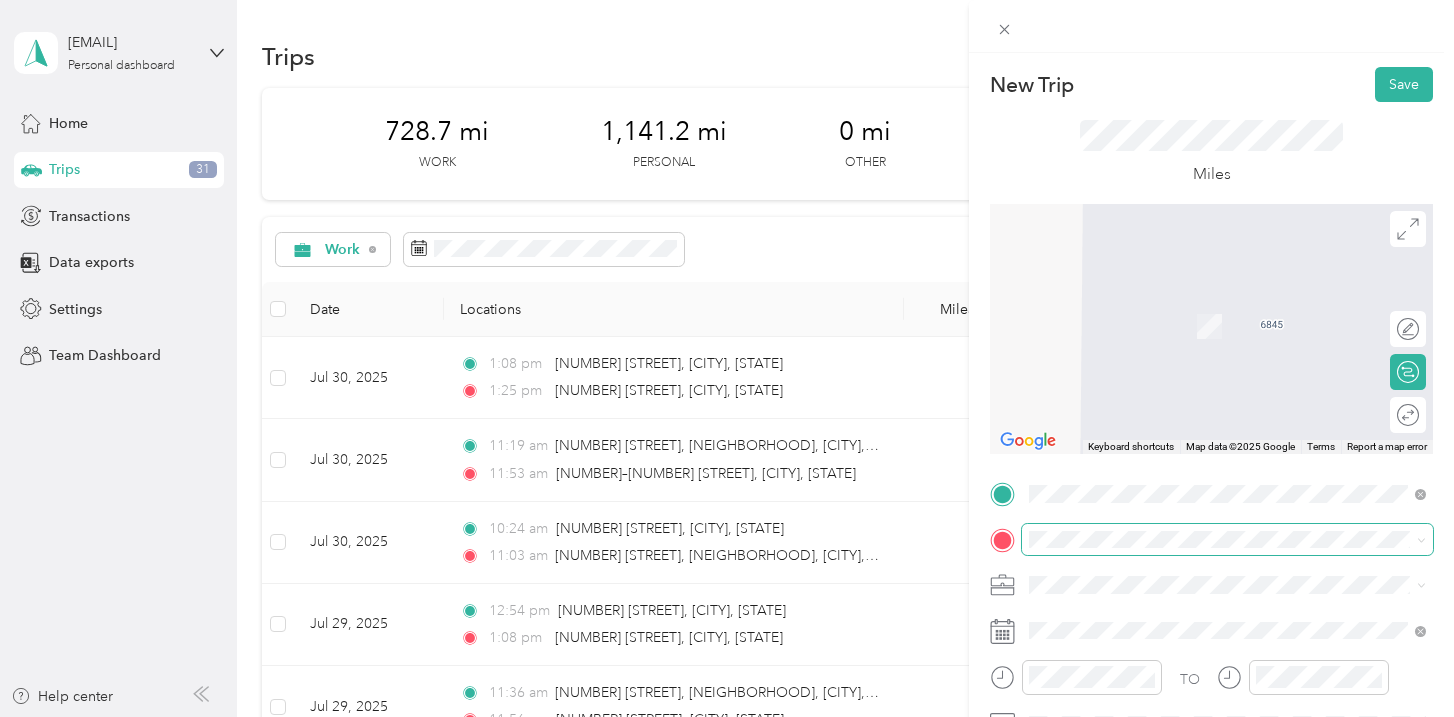 click at bounding box center [1227, 540] 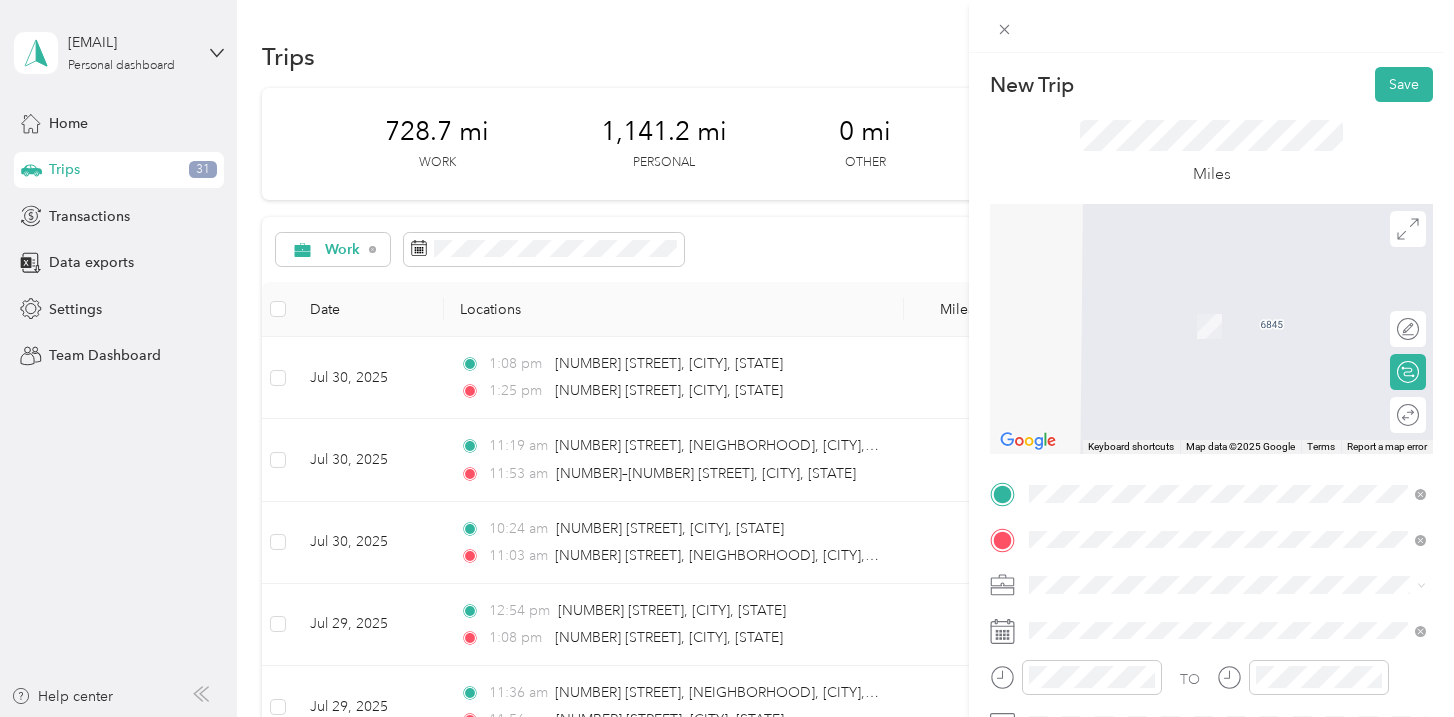 click on "300 South Logan Street
Denver, Colorado 80209, United States" at bounding box center (1211, 304) 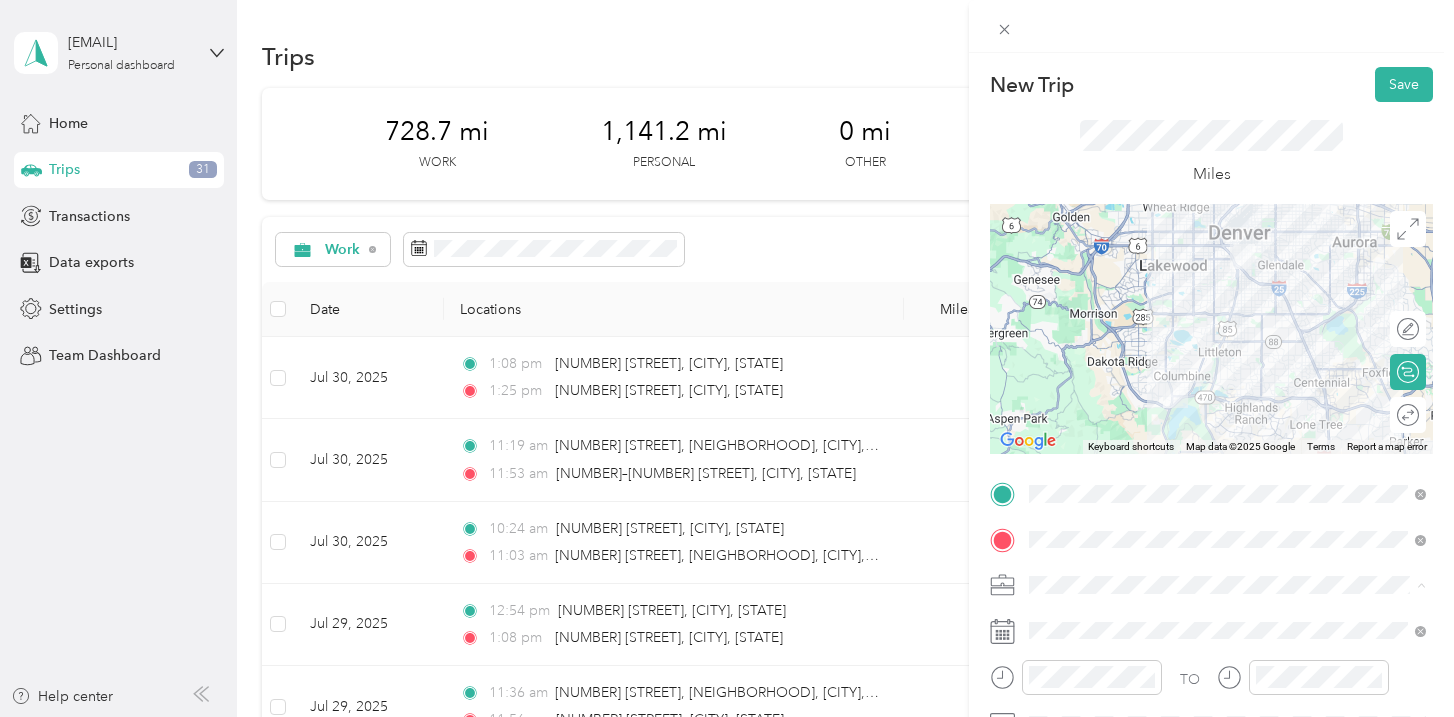 click on "Work" at bounding box center [1227, 304] 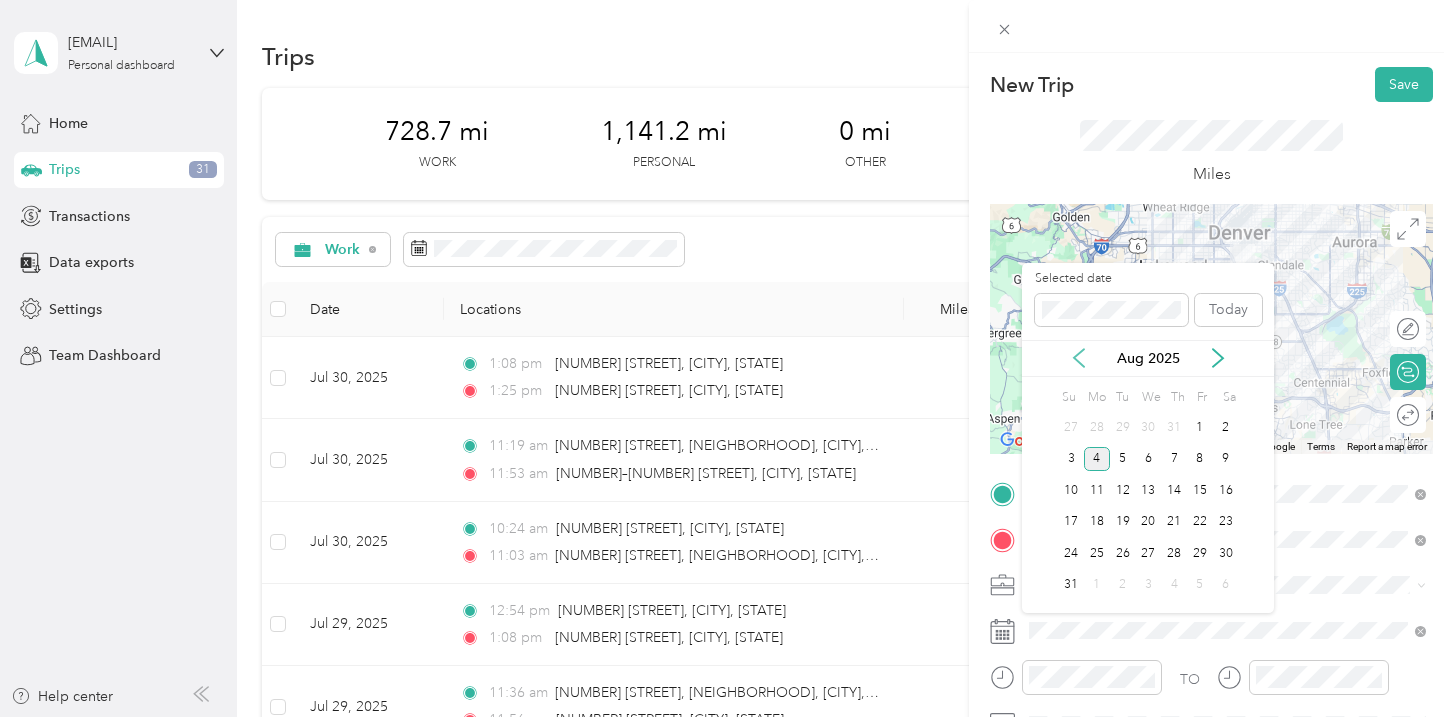 click 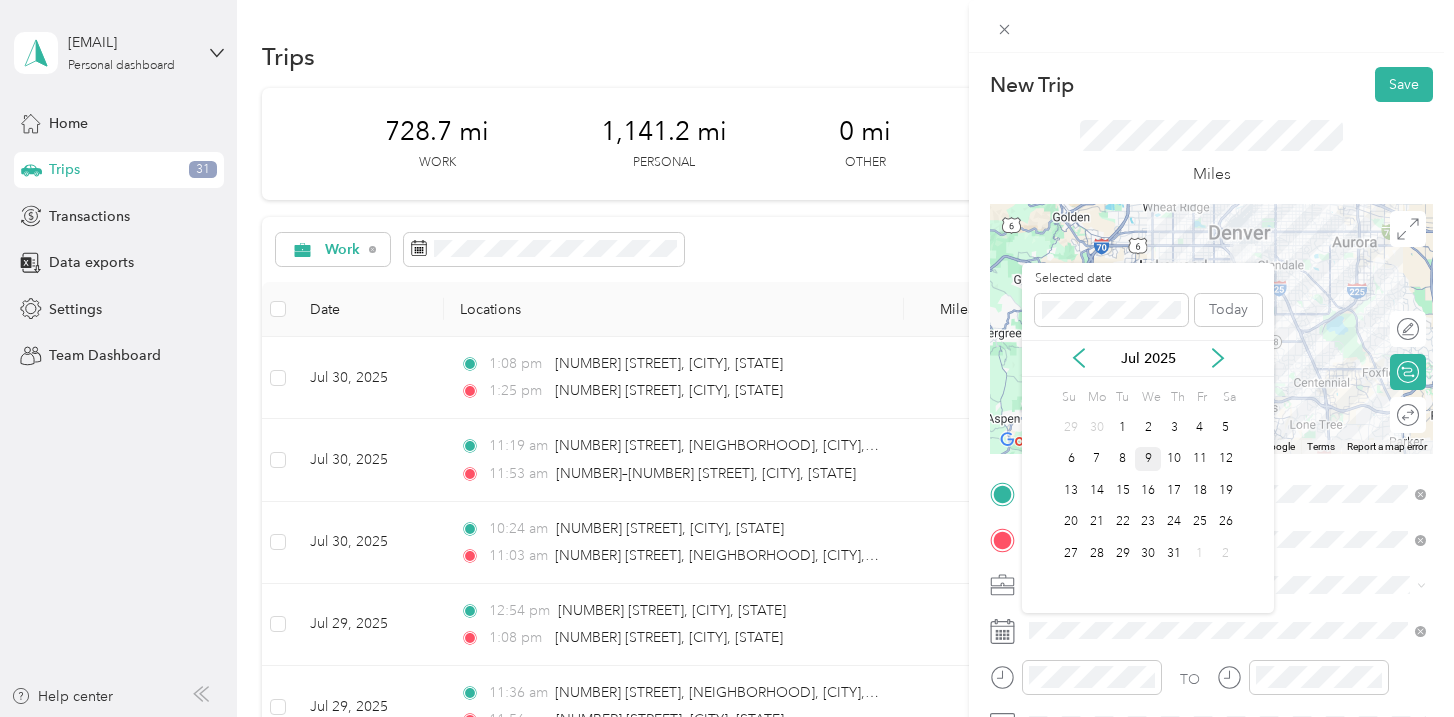 click on "9" at bounding box center (1148, 459) 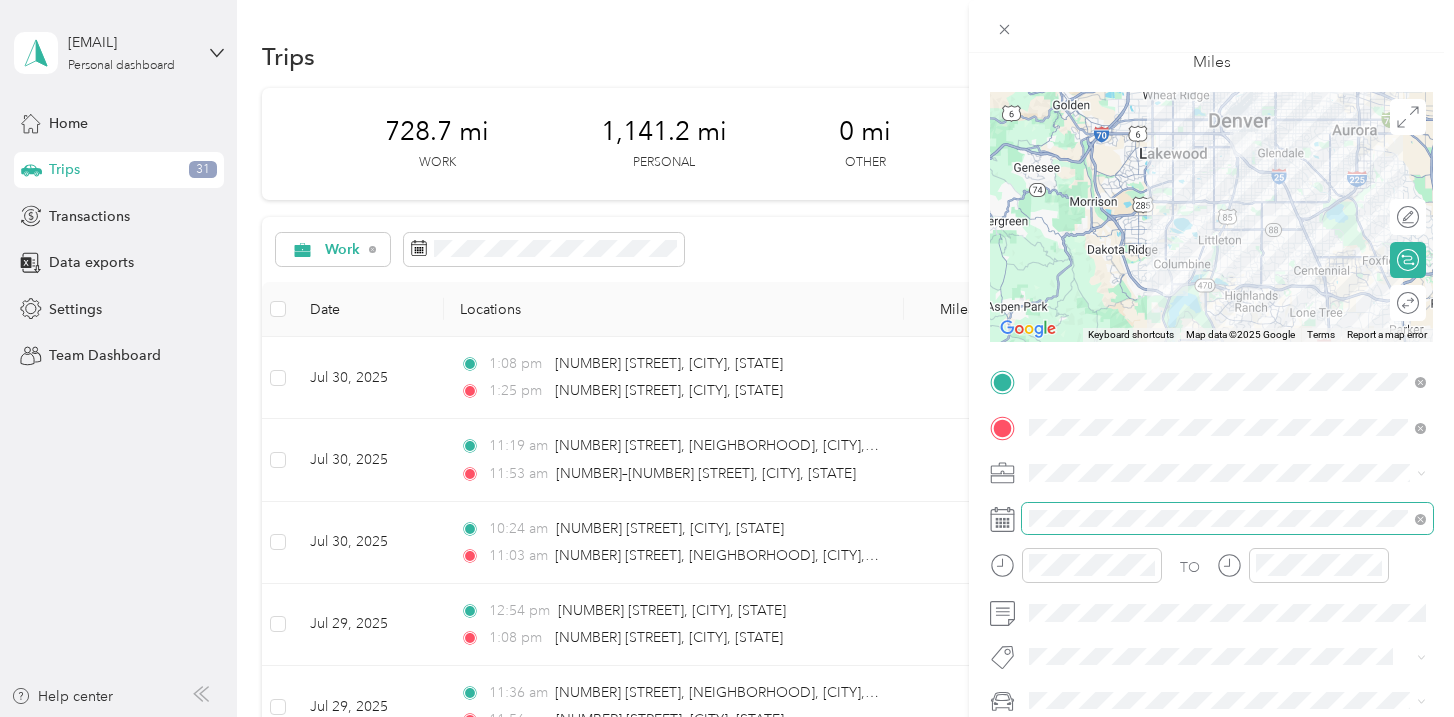 scroll, scrollTop: 182, scrollLeft: 0, axis: vertical 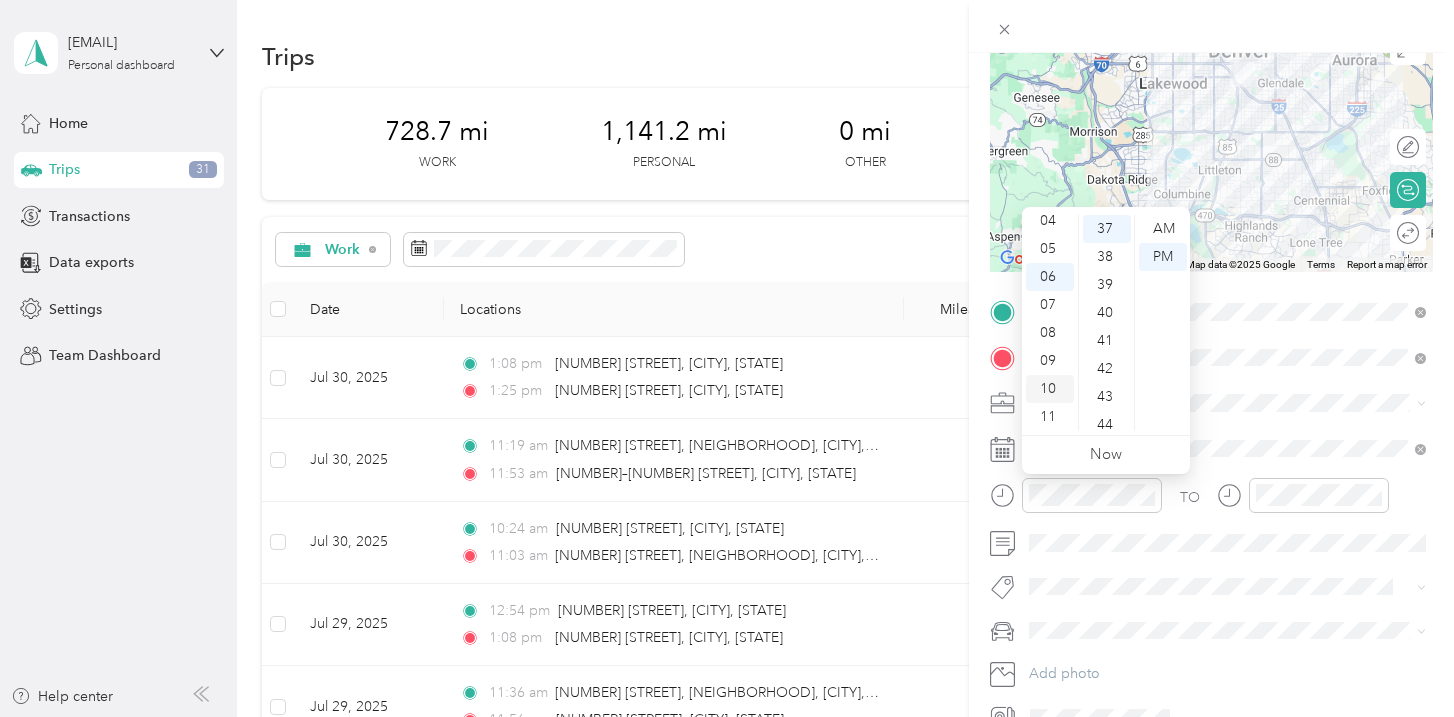 click on "10" at bounding box center [1050, 389] 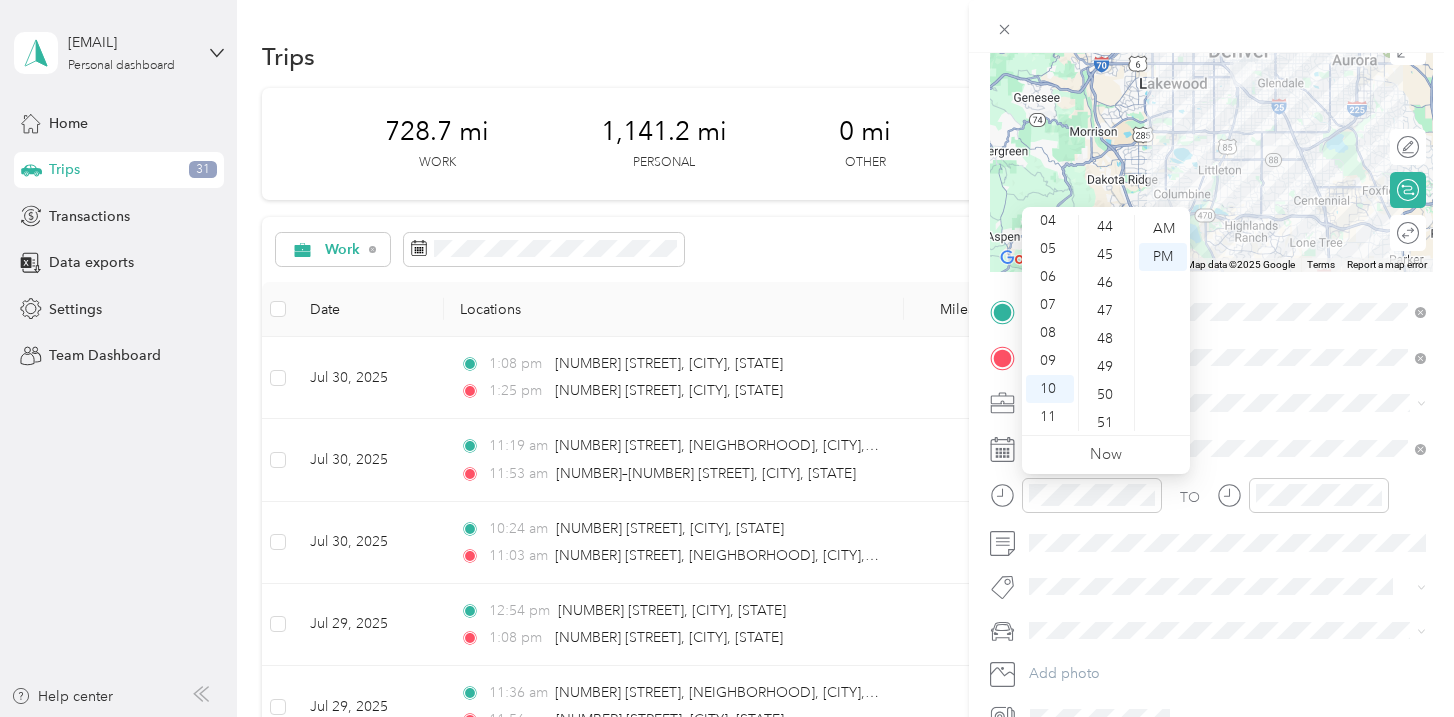 scroll, scrollTop: 1235, scrollLeft: 0, axis: vertical 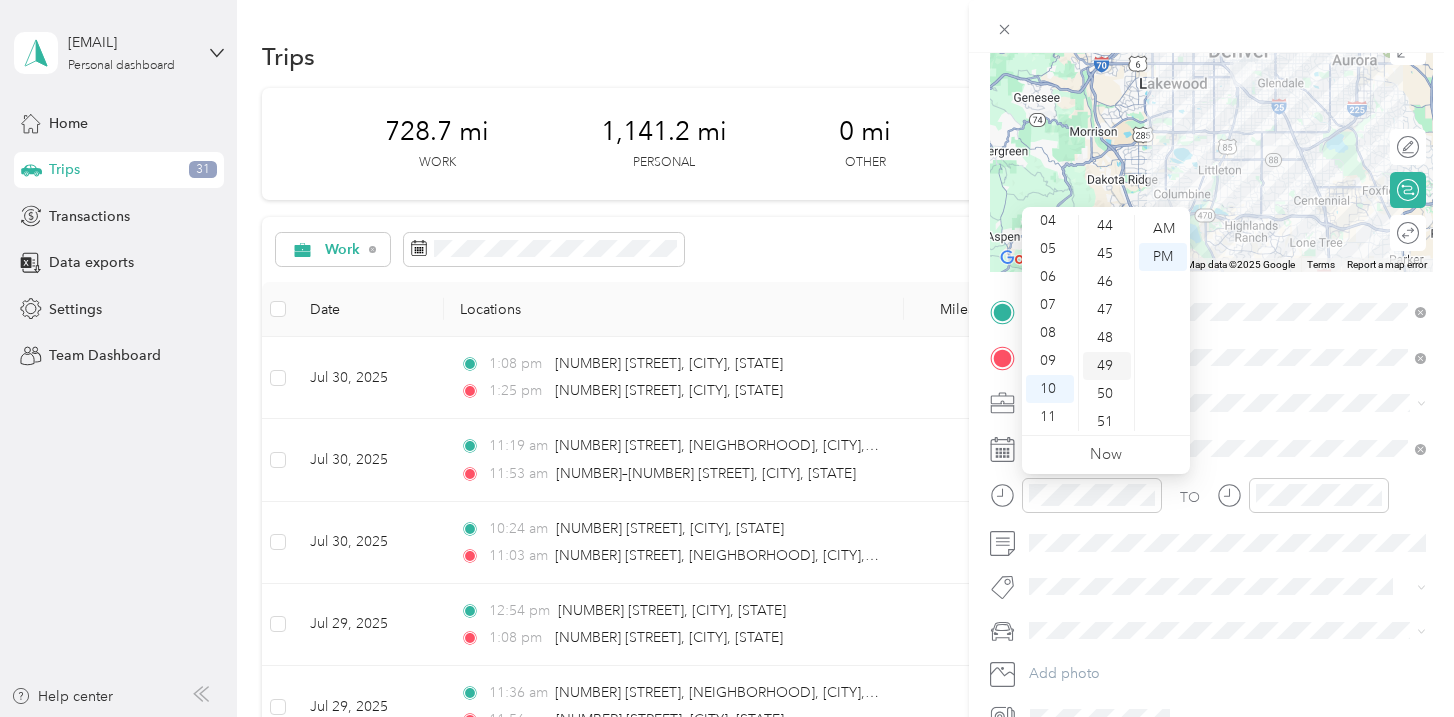 click on "49" at bounding box center [1107, 366] 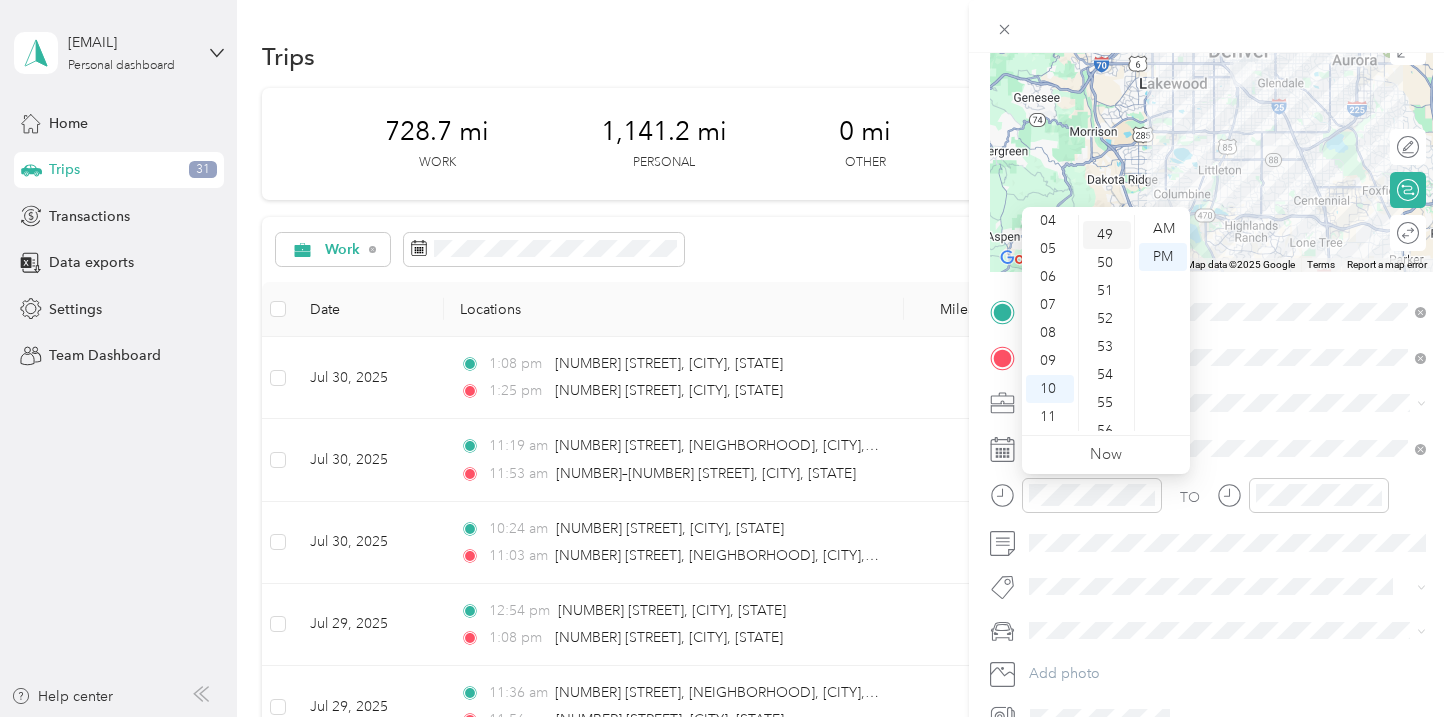 scroll, scrollTop: 1372, scrollLeft: 0, axis: vertical 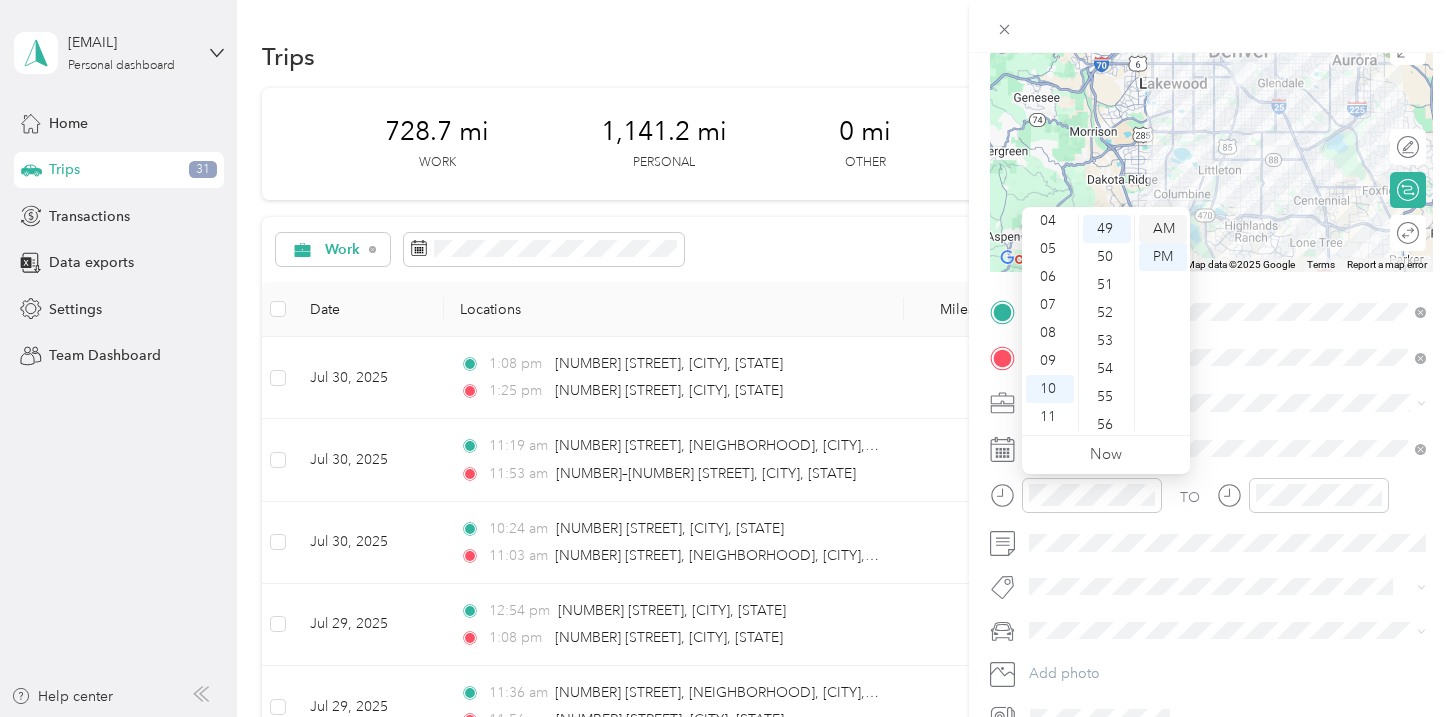 click on "AM" at bounding box center (1163, 229) 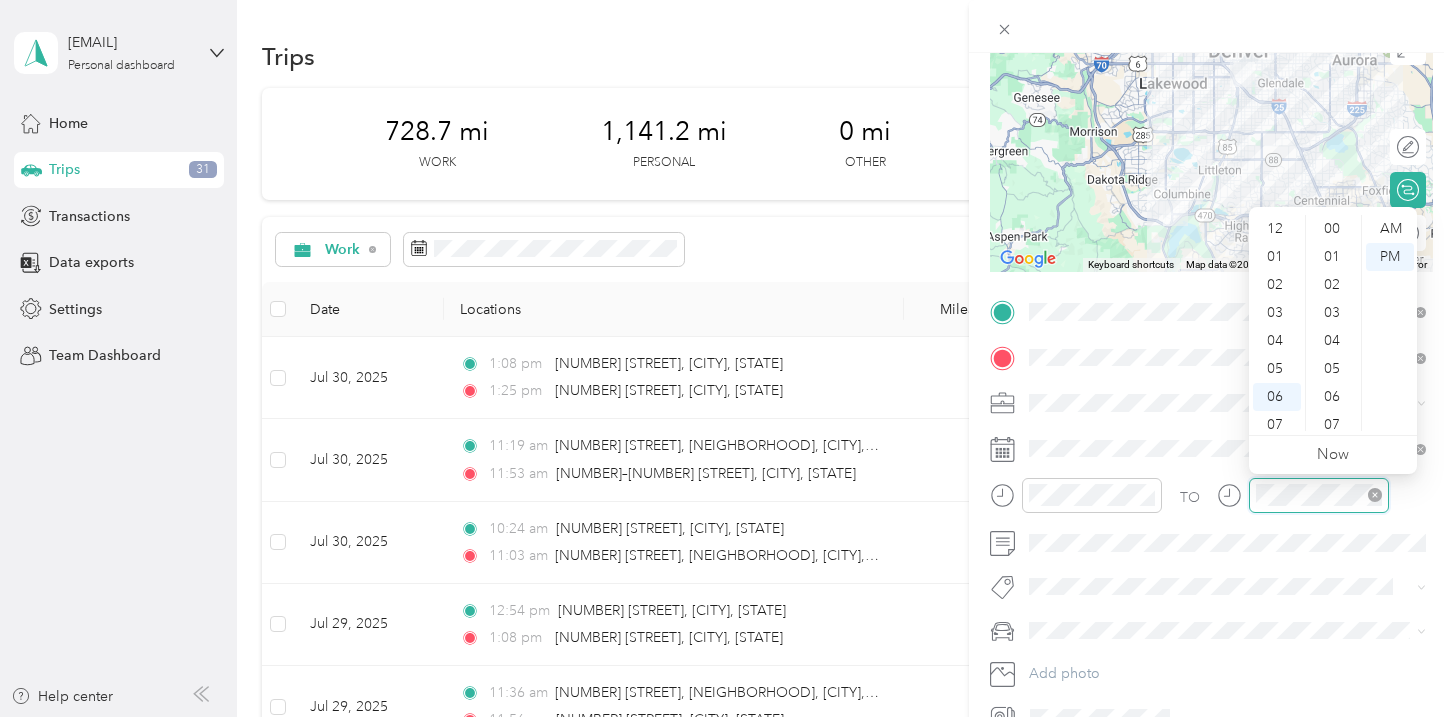 scroll, scrollTop: 1036, scrollLeft: 0, axis: vertical 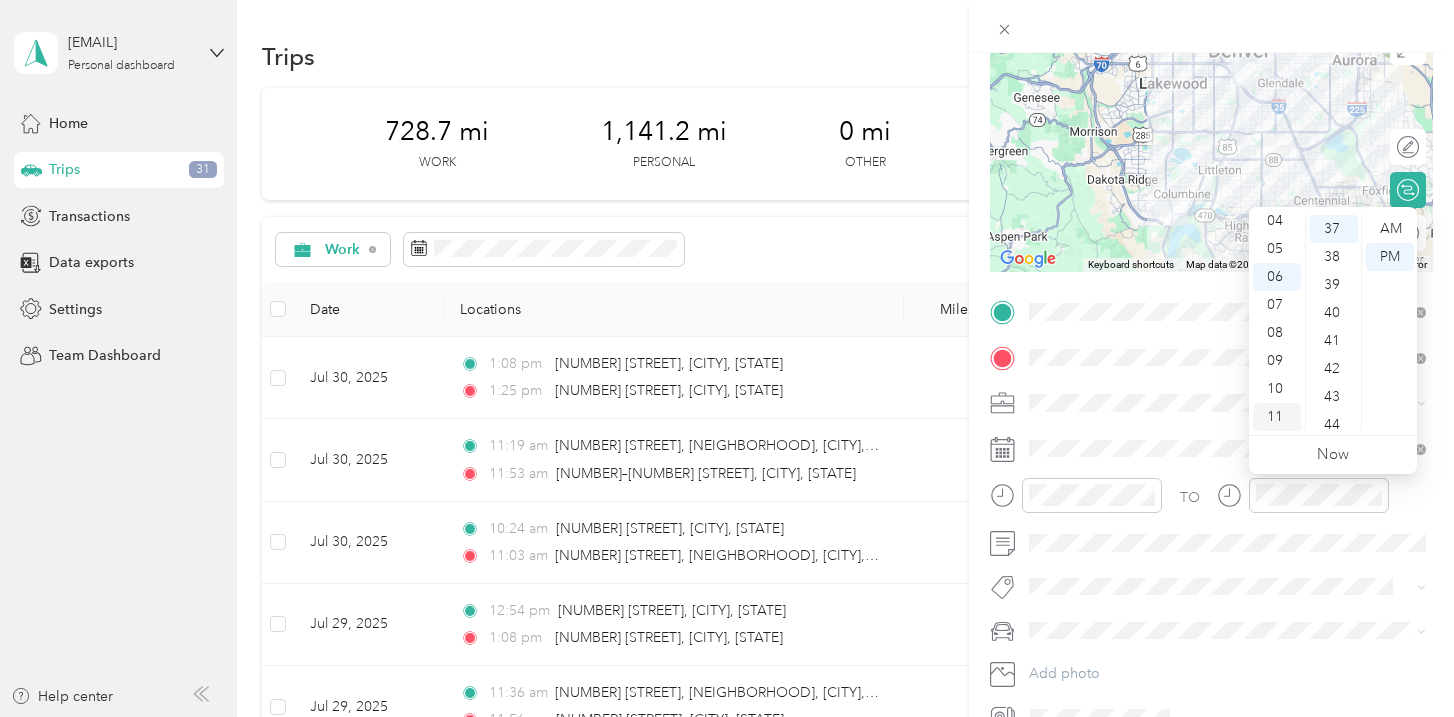 click on "11" at bounding box center (1277, 417) 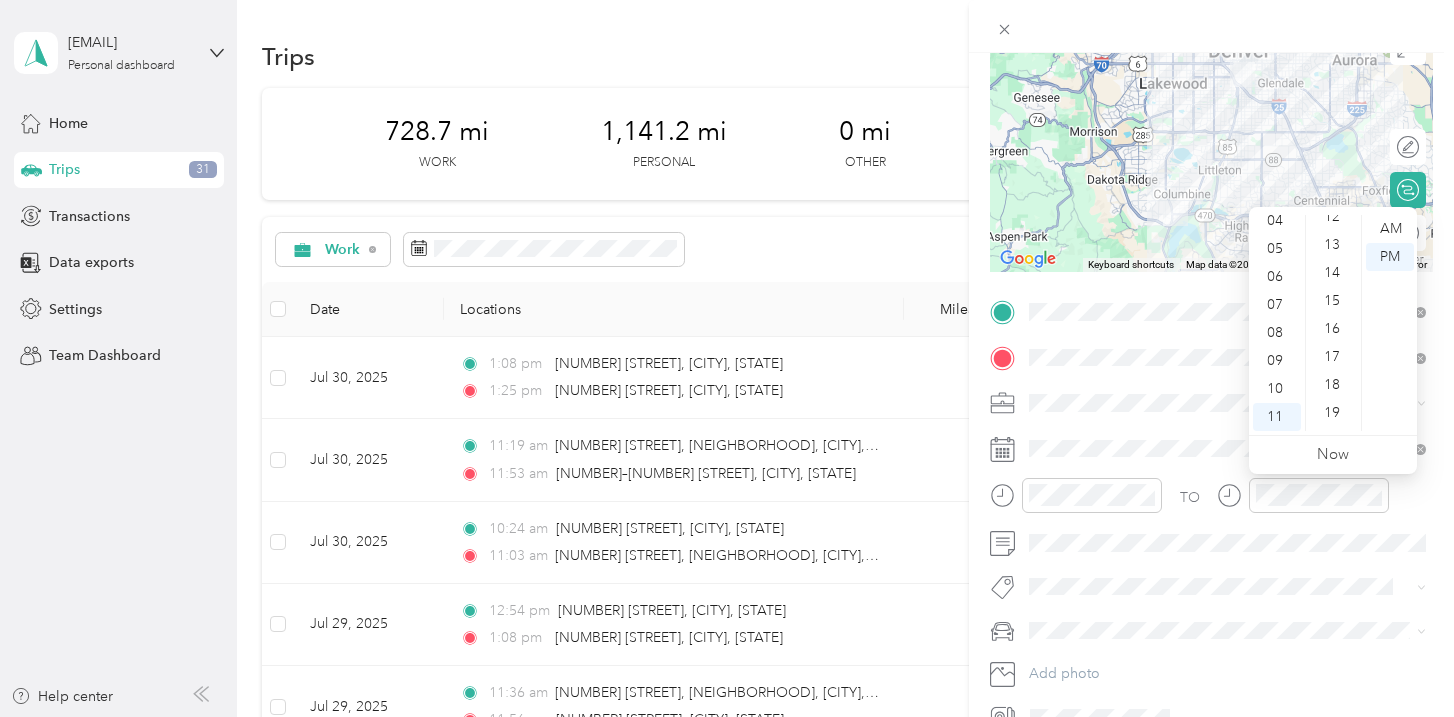 scroll, scrollTop: 345, scrollLeft: 0, axis: vertical 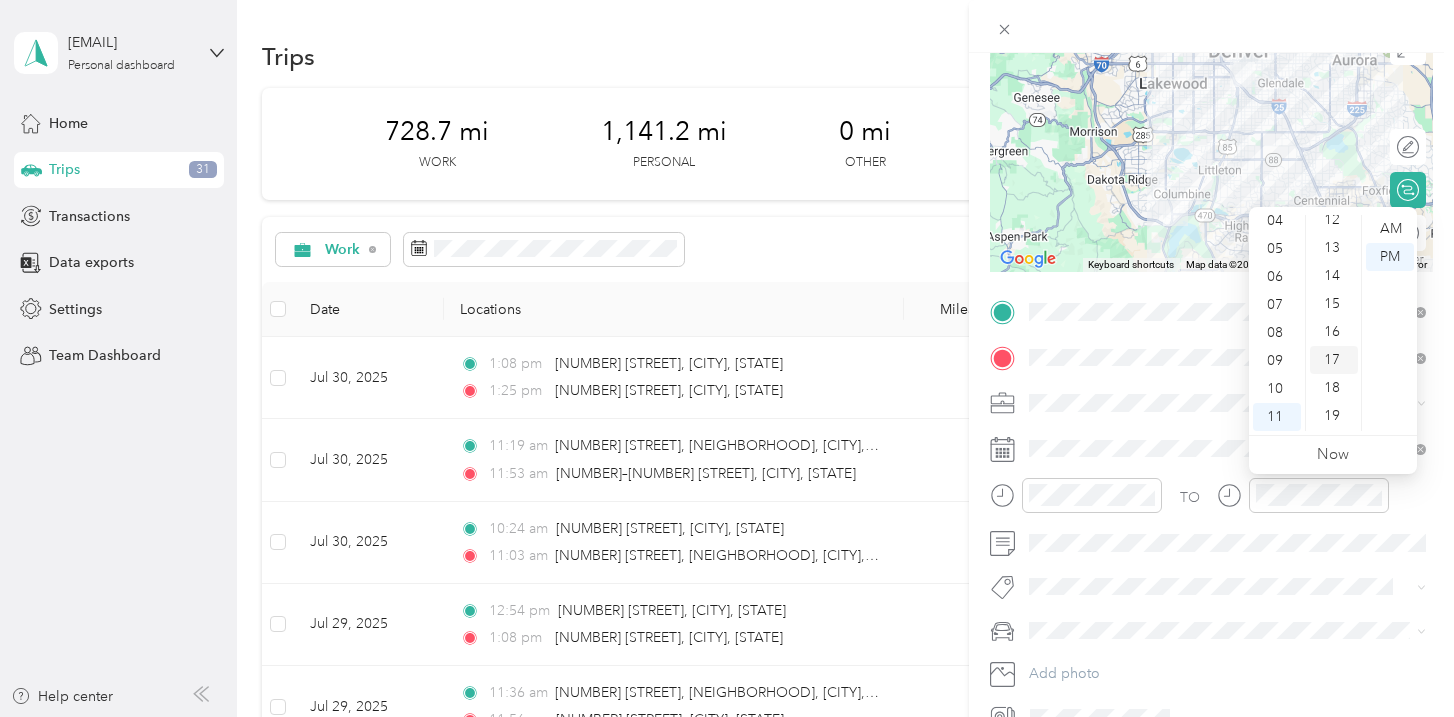 click on "17" at bounding box center [1334, 360] 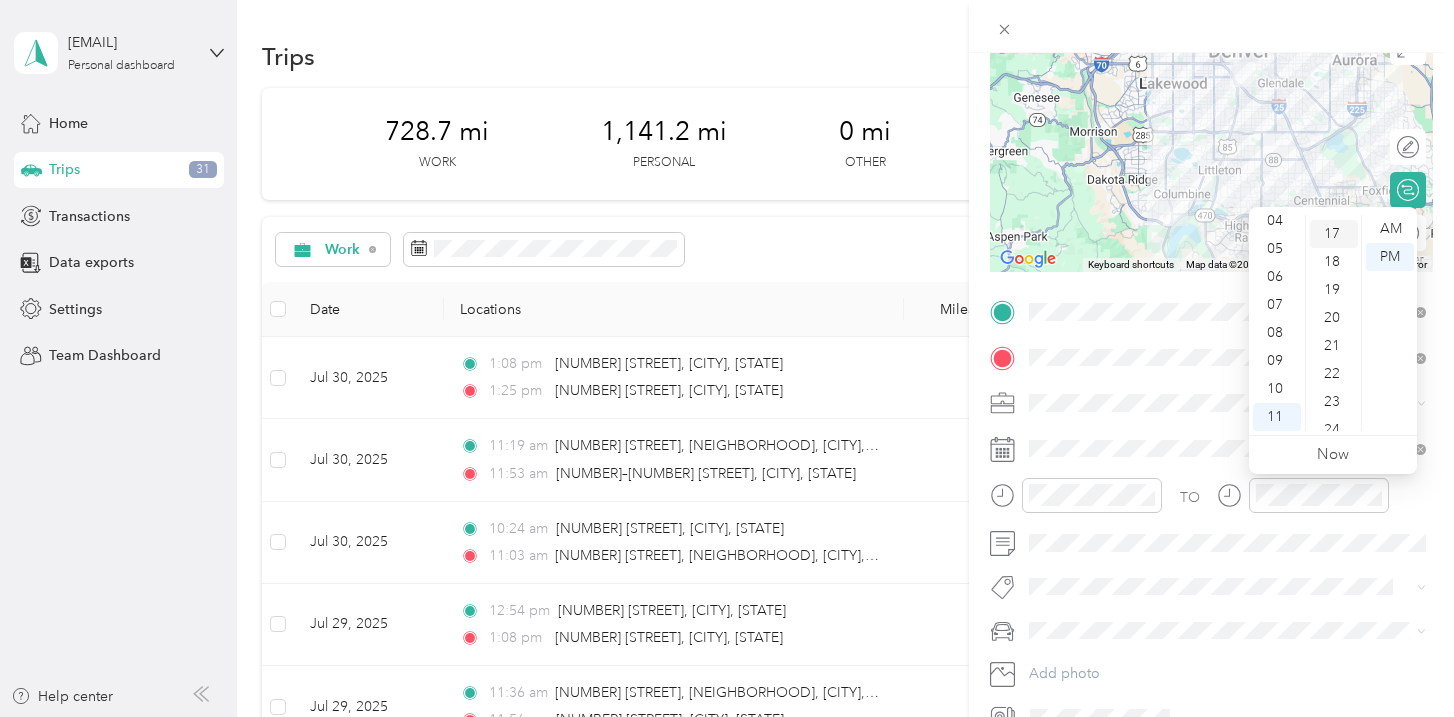 scroll, scrollTop: 476, scrollLeft: 0, axis: vertical 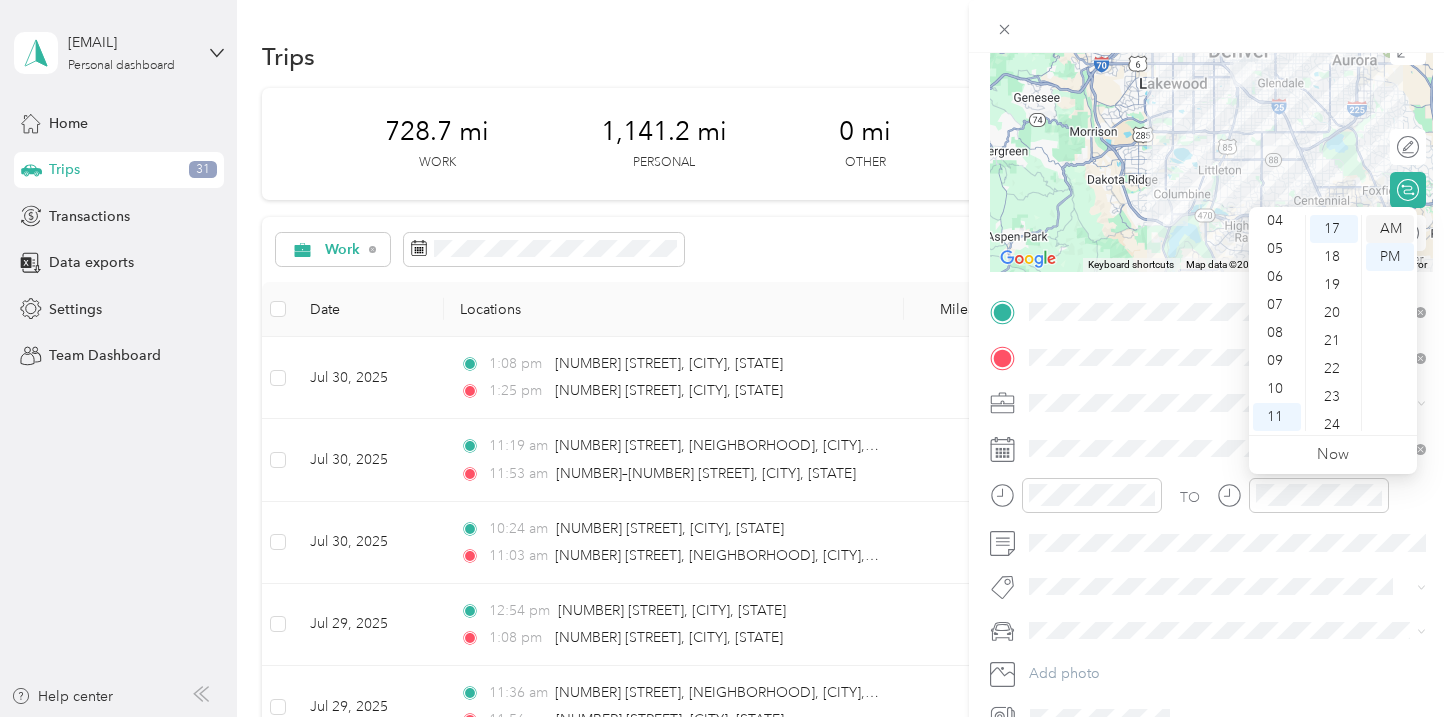 click on "AM" at bounding box center (1390, 229) 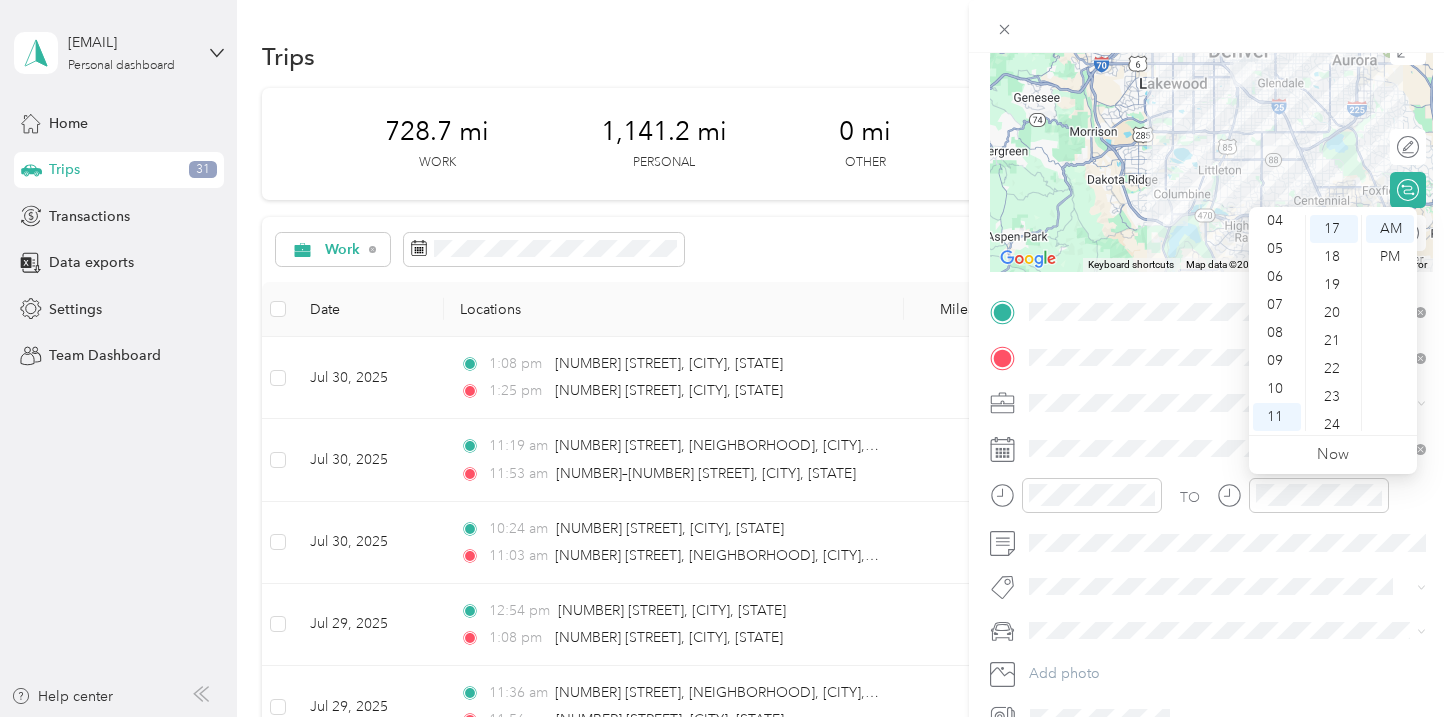 click on "TO Add photo" at bounding box center [1211, 515] 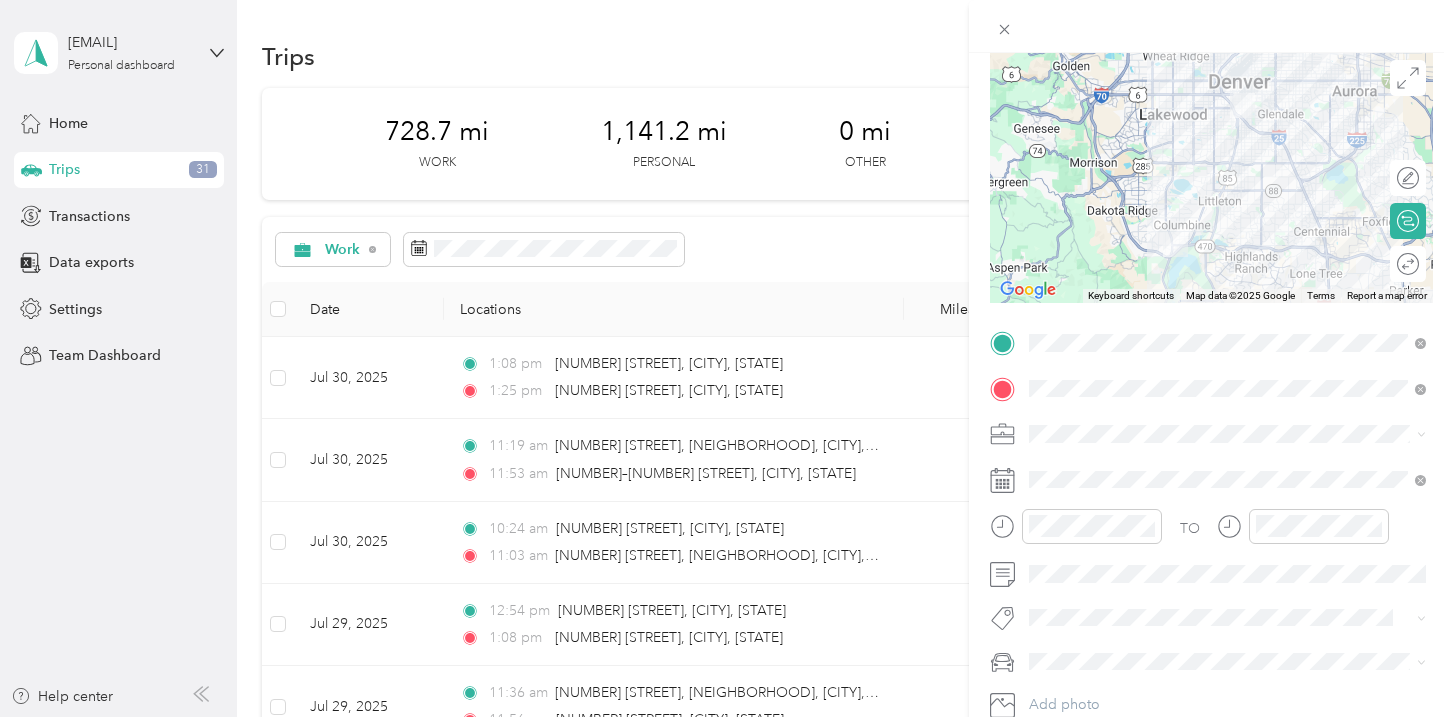 scroll, scrollTop: 0, scrollLeft: 0, axis: both 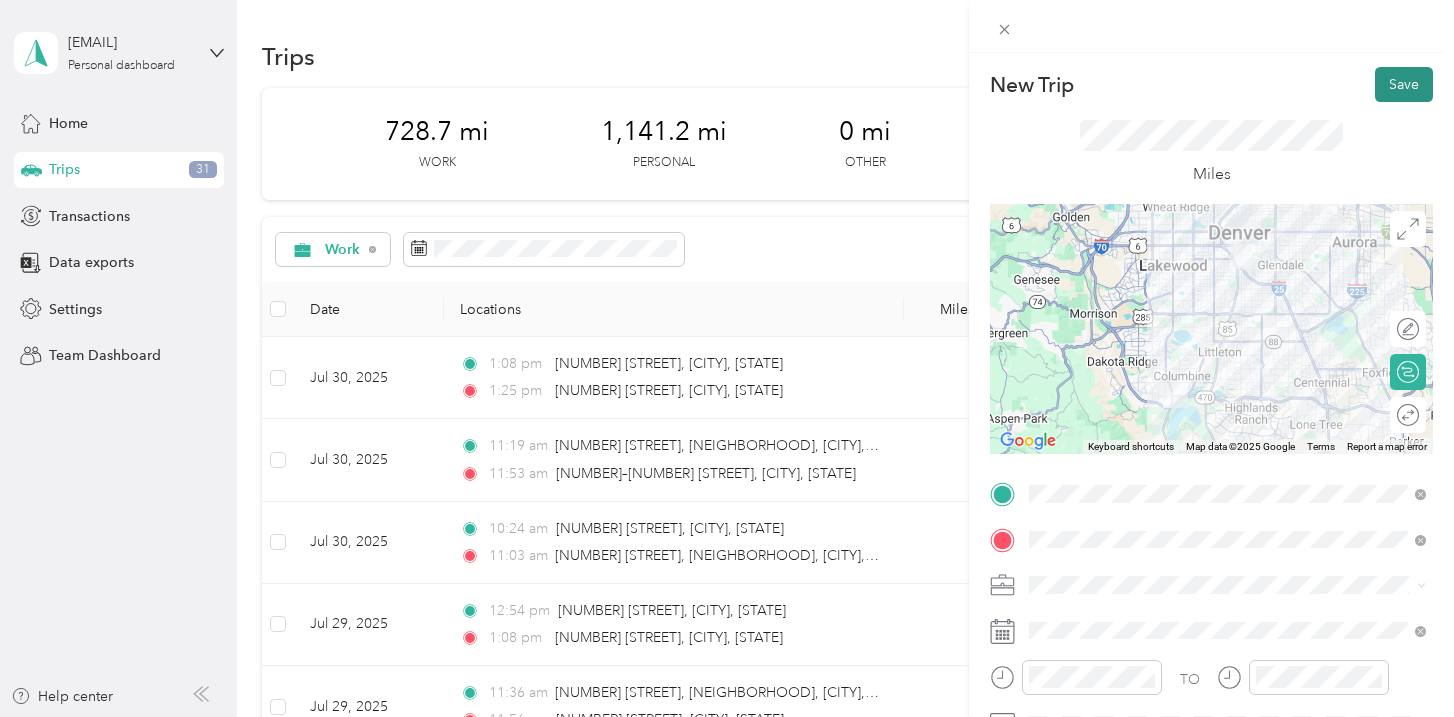 click on "Save" at bounding box center [1404, 84] 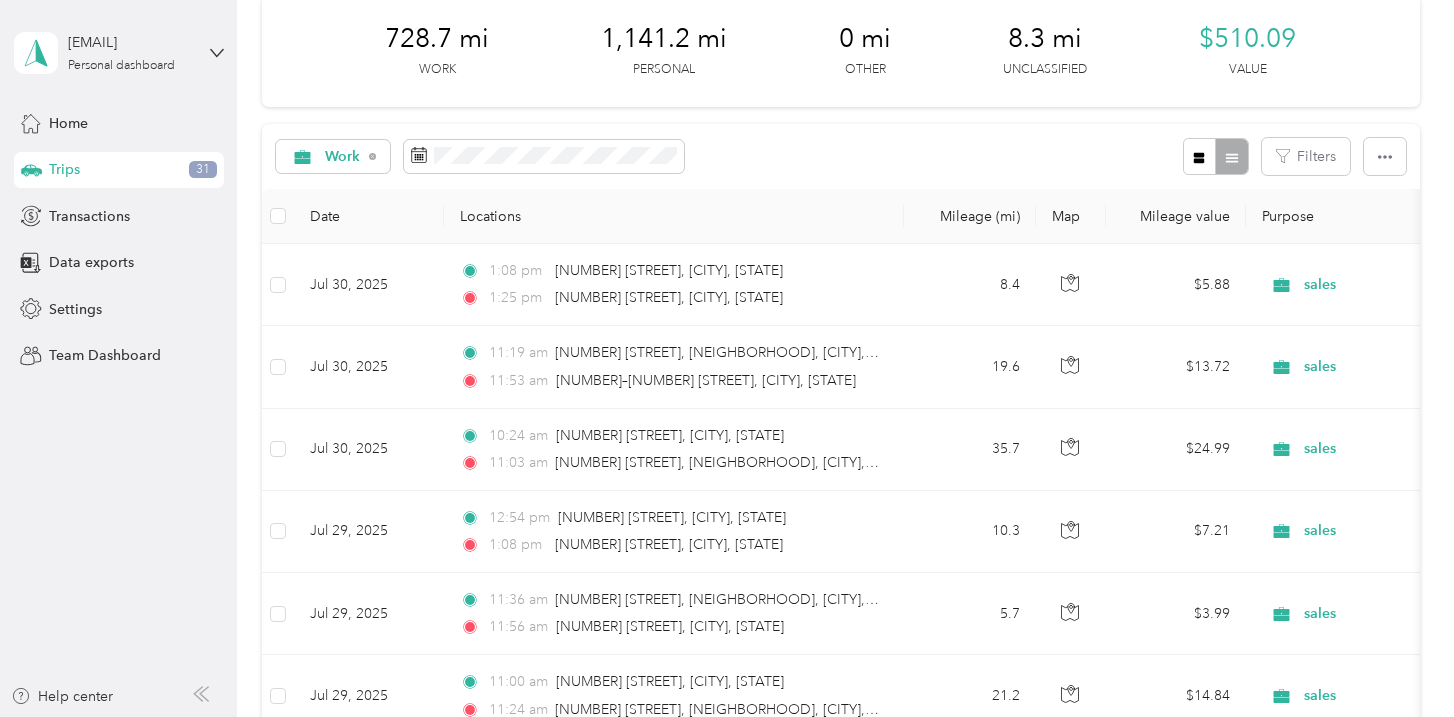 scroll, scrollTop: 0, scrollLeft: 0, axis: both 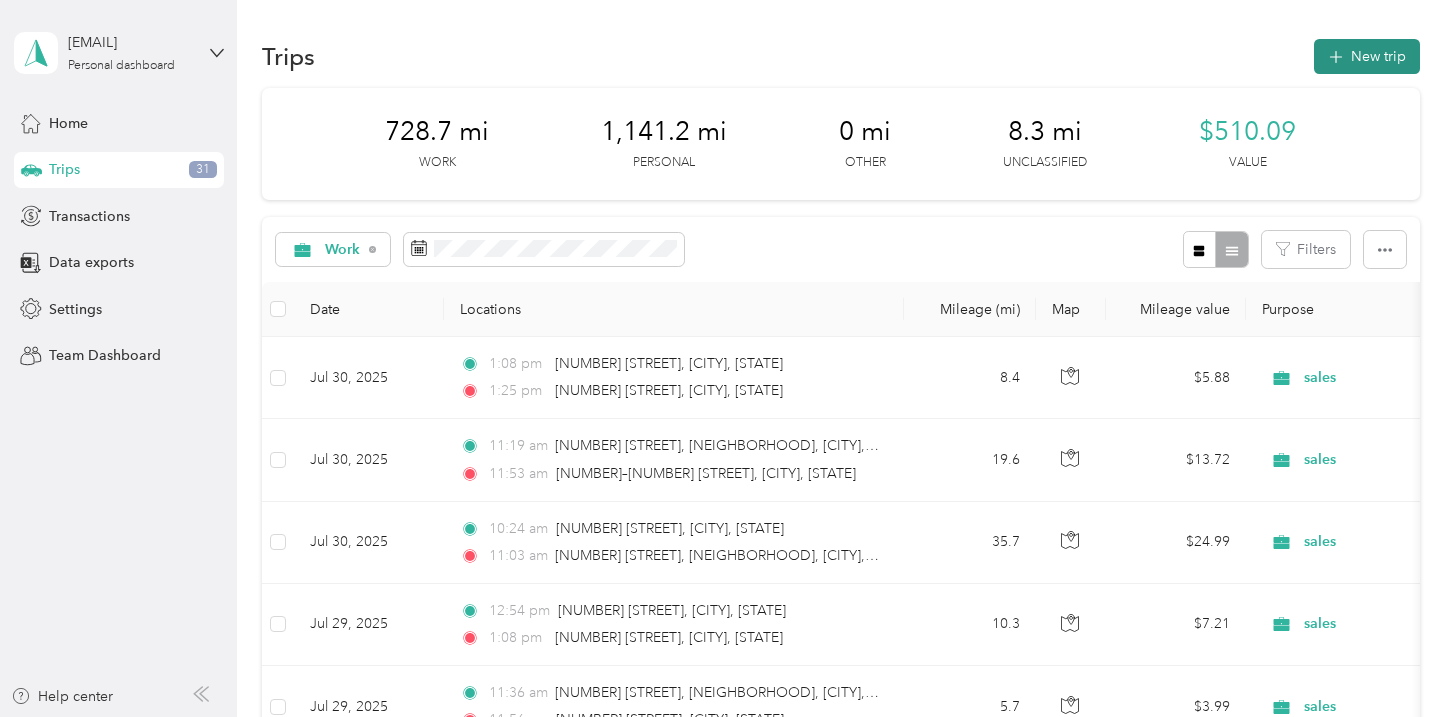 click on "New trip" at bounding box center (1367, 56) 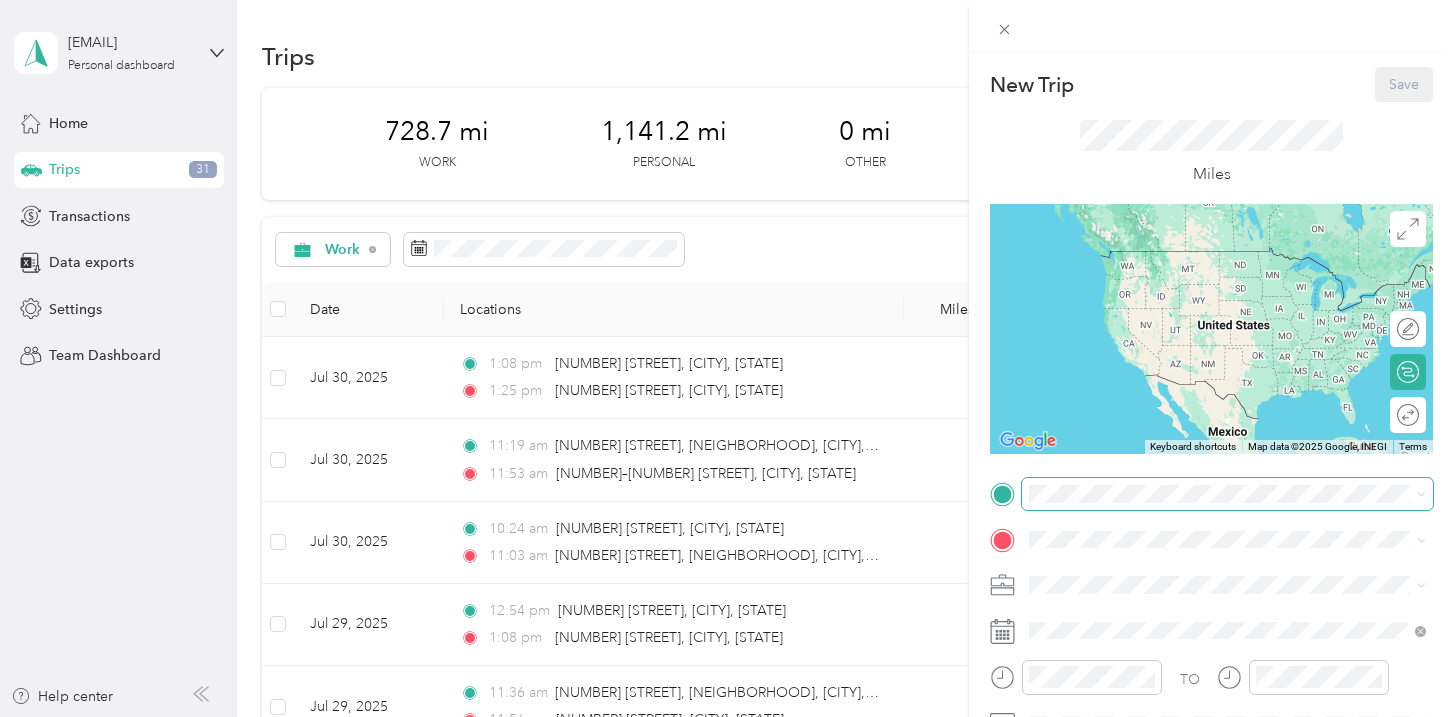 click at bounding box center [1227, 494] 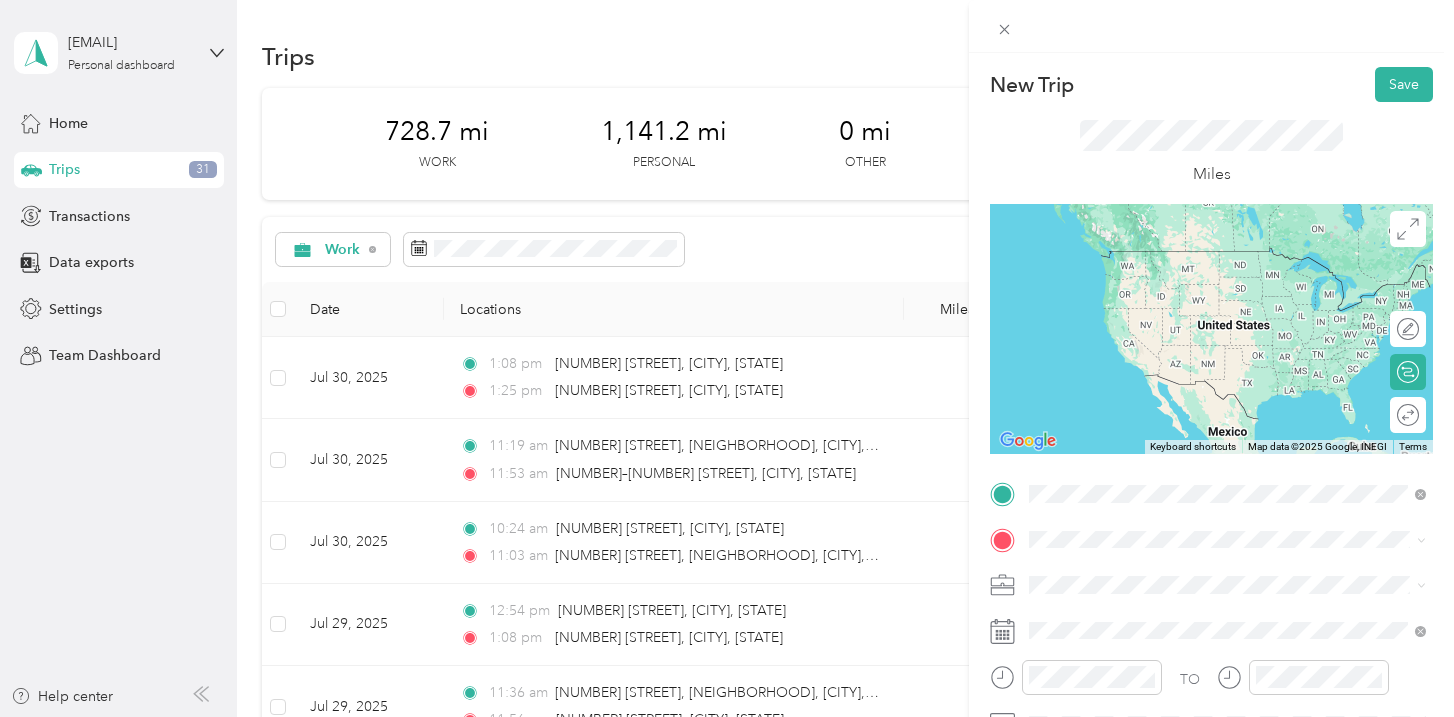 click on "300 South Logan Street
Denver, Colorado 80209, United States" at bounding box center [1211, 259] 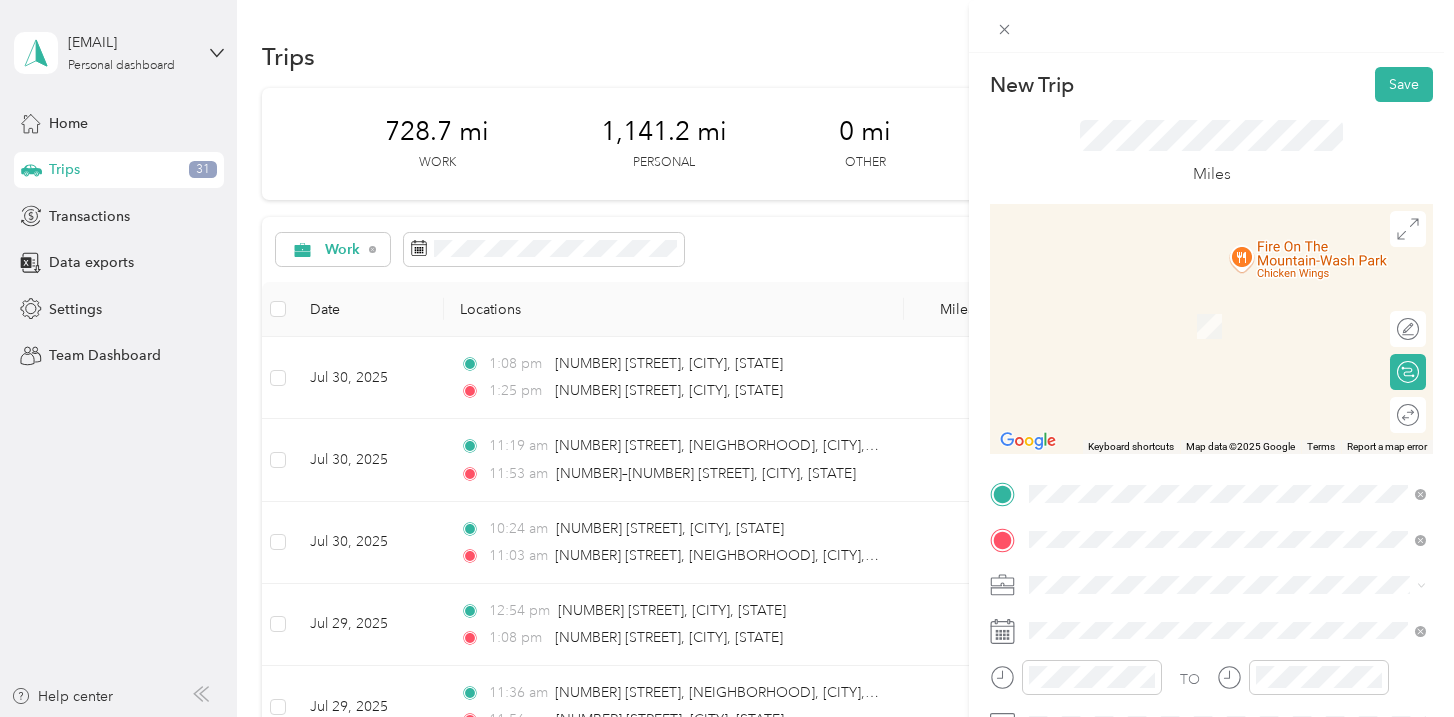 click on "[NUMBER] [STREET]
[CITY], [STATE] [POSTAL_CODE], [COUNTRY]" at bounding box center (1211, 304) 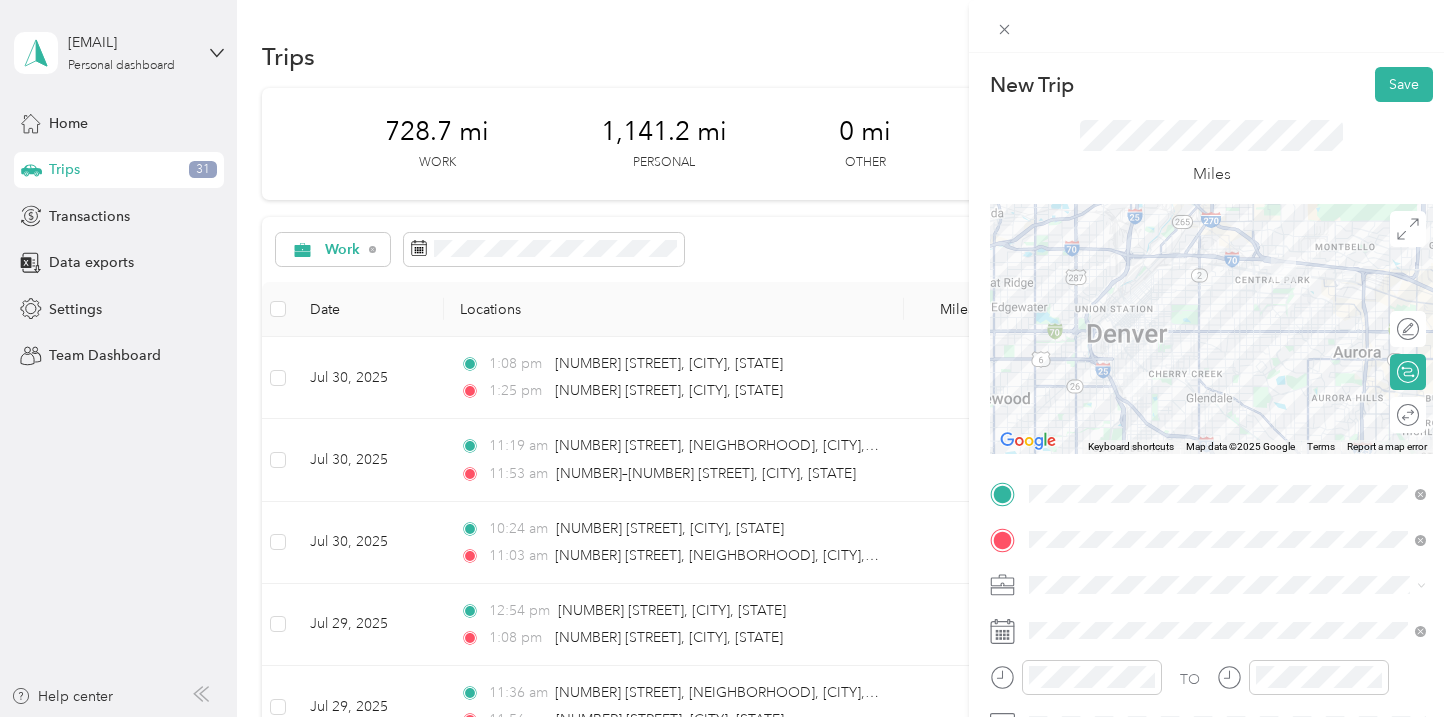 click on "Work" at bounding box center (1227, 303) 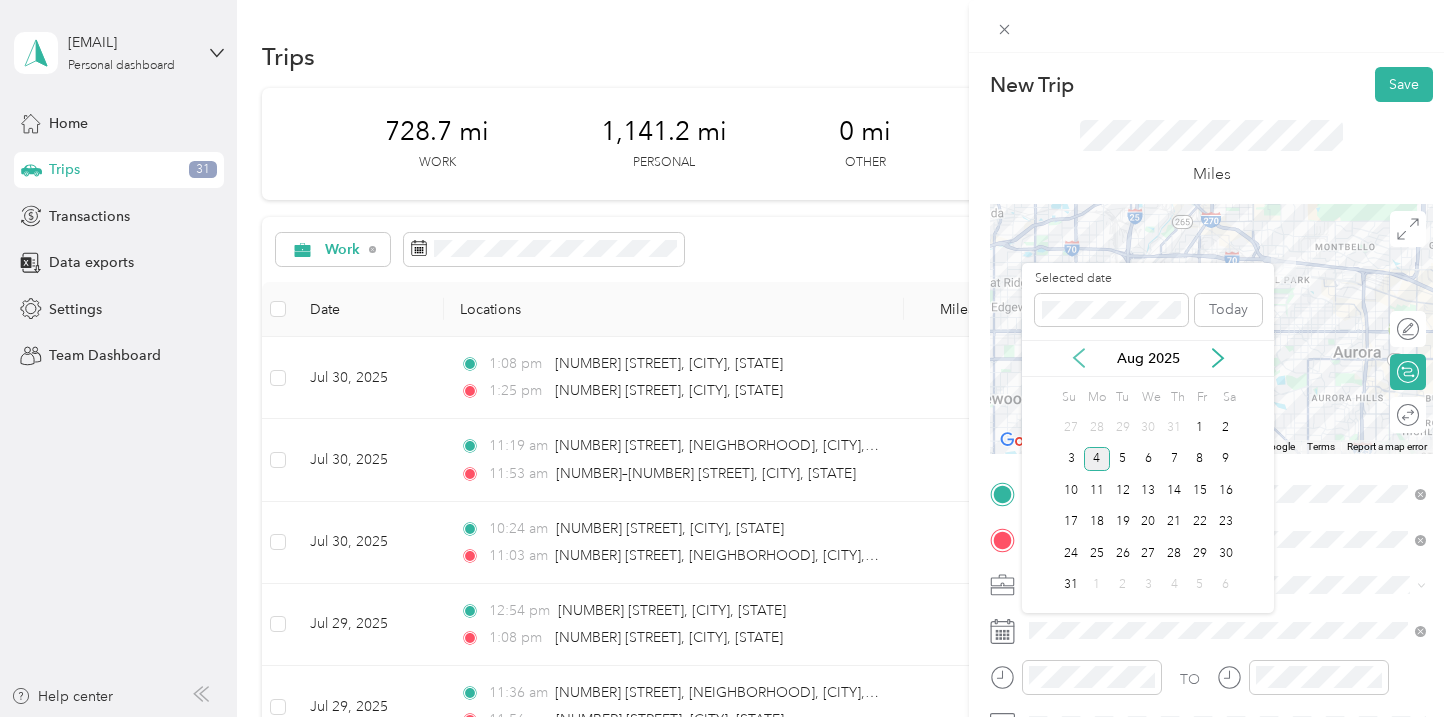 click 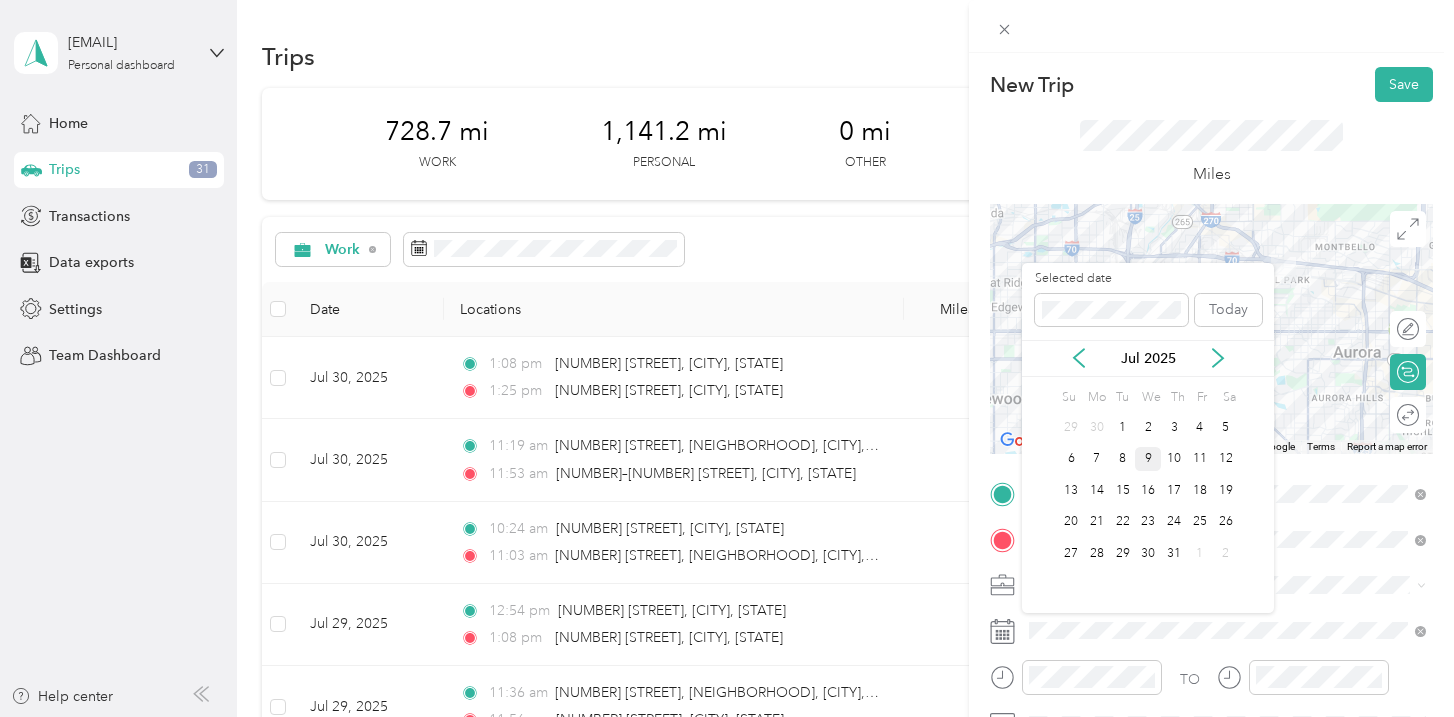 click on "9" at bounding box center (1148, 459) 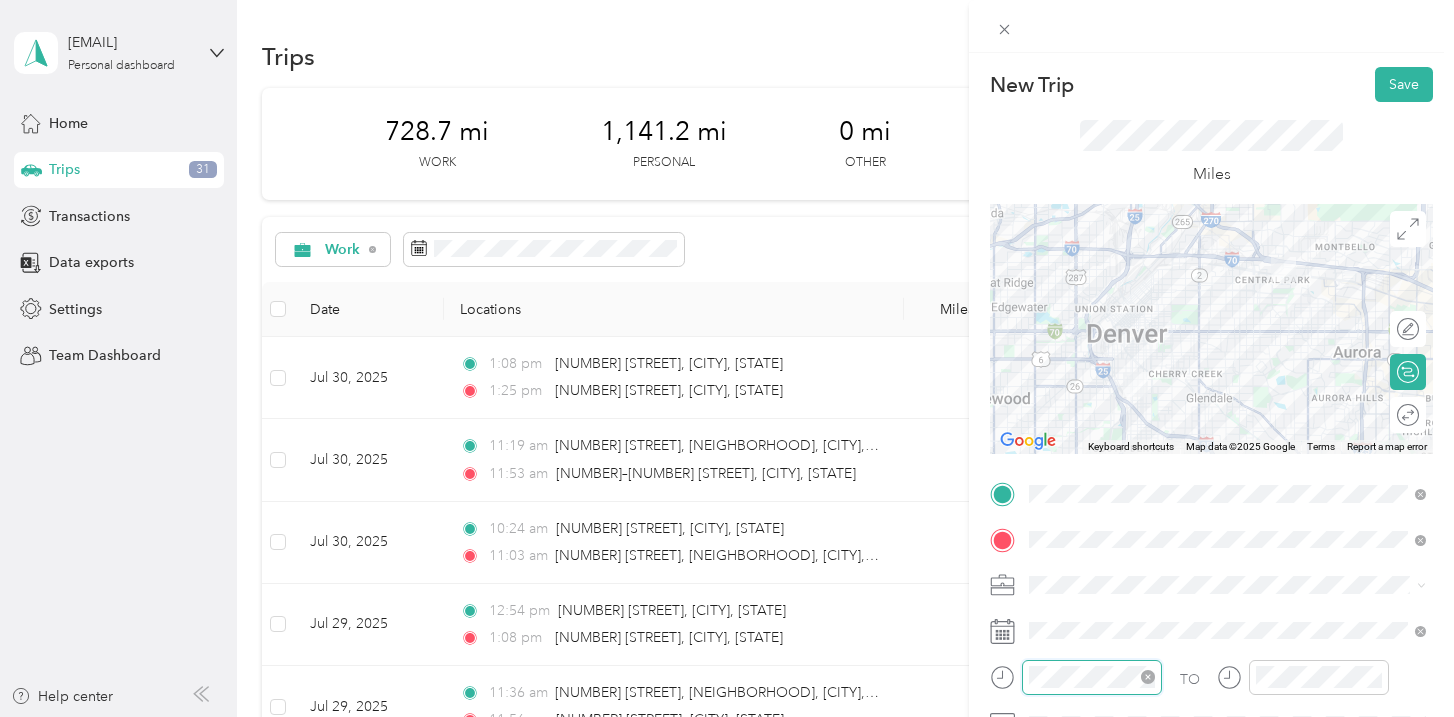 scroll, scrollTop: 120, scrollLeft: 0, axis: vertical 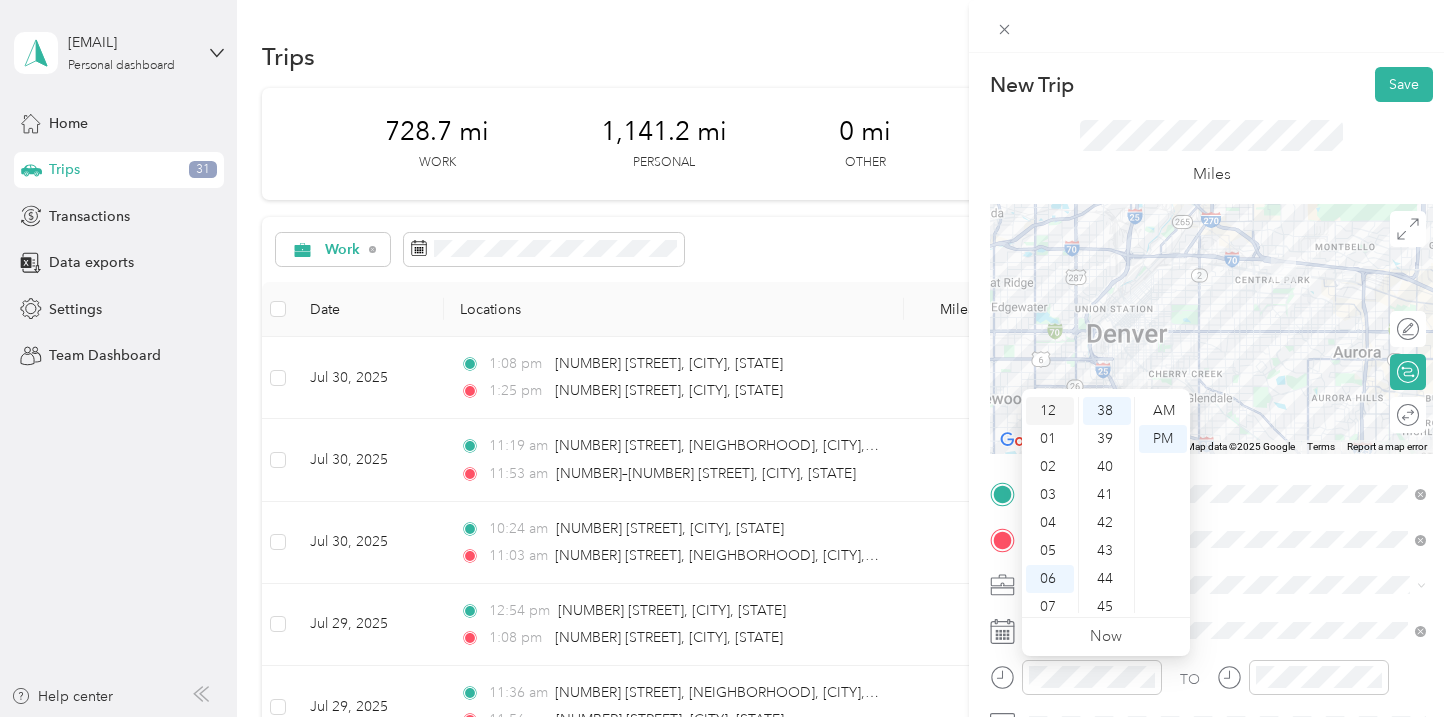 click on "12" at bounding box center (1050, 411) 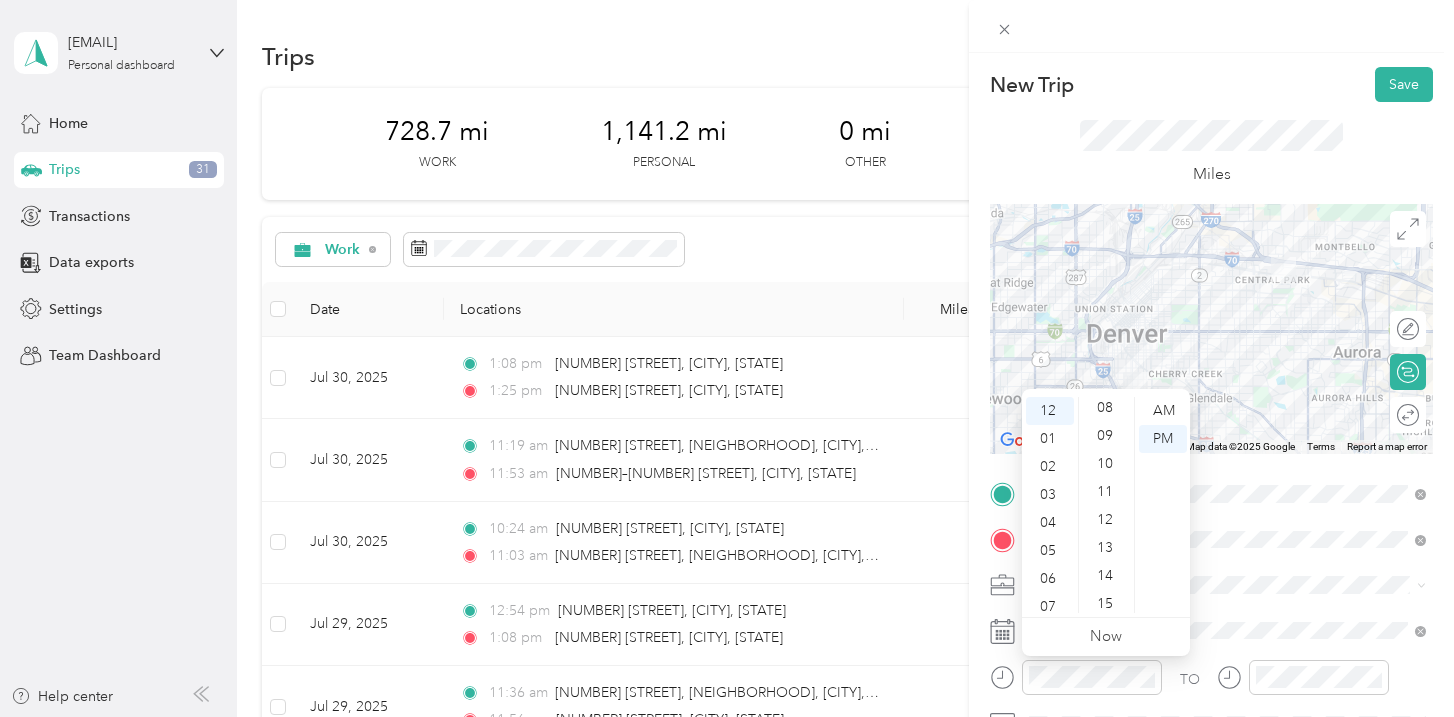 scroll, scrollTop: 0, scrollLeft: 0, axis: both 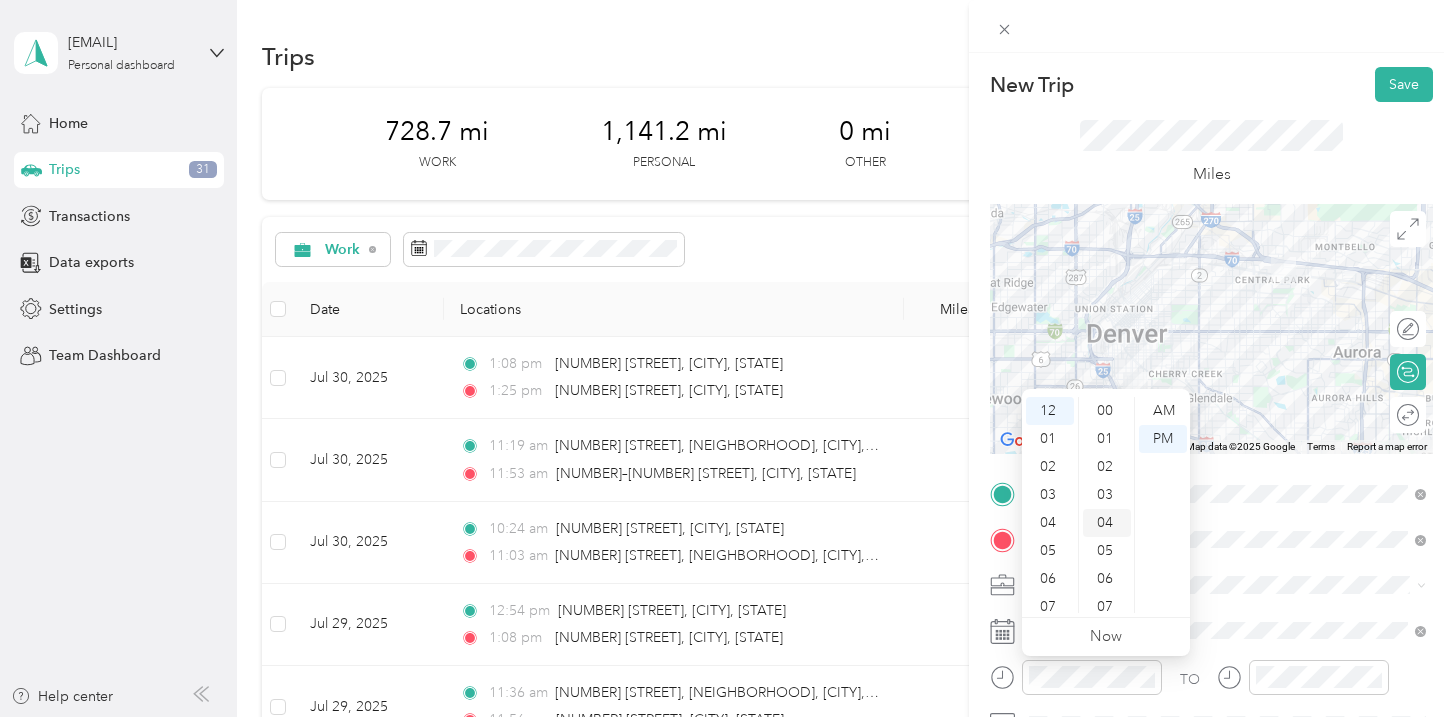 click on "04" at bounding box center [1107, 523] 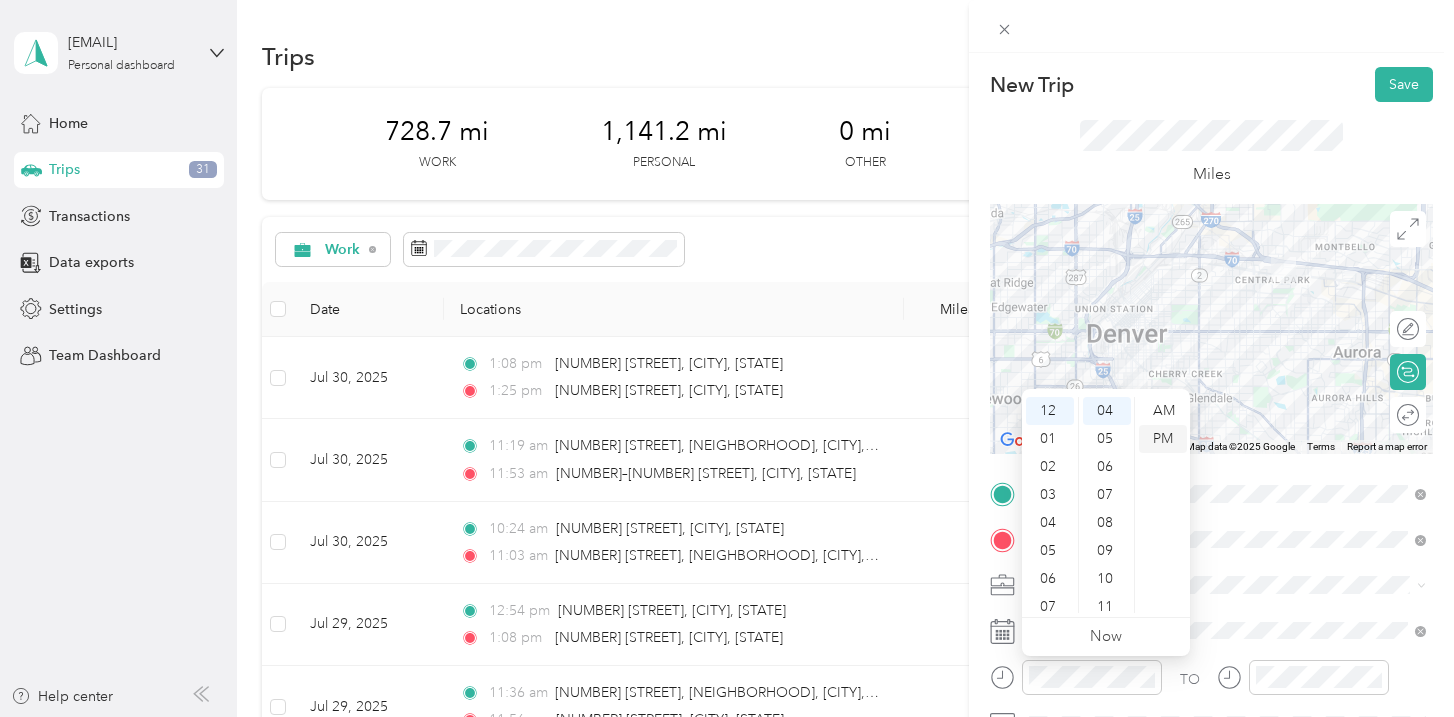 click on "PM" at bounding box center (1163, 439) 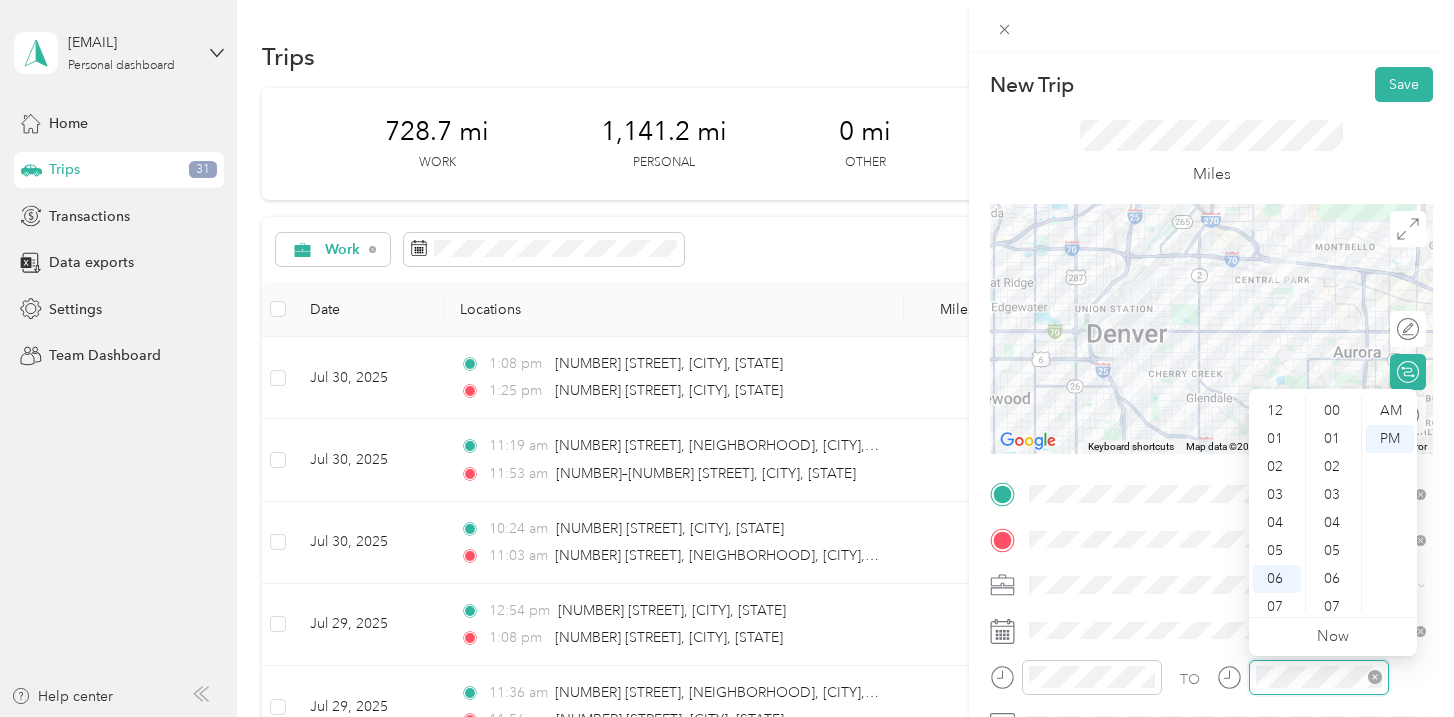 scroll, scrollTop: 1064, scrollLeft: 0, axis: vertical 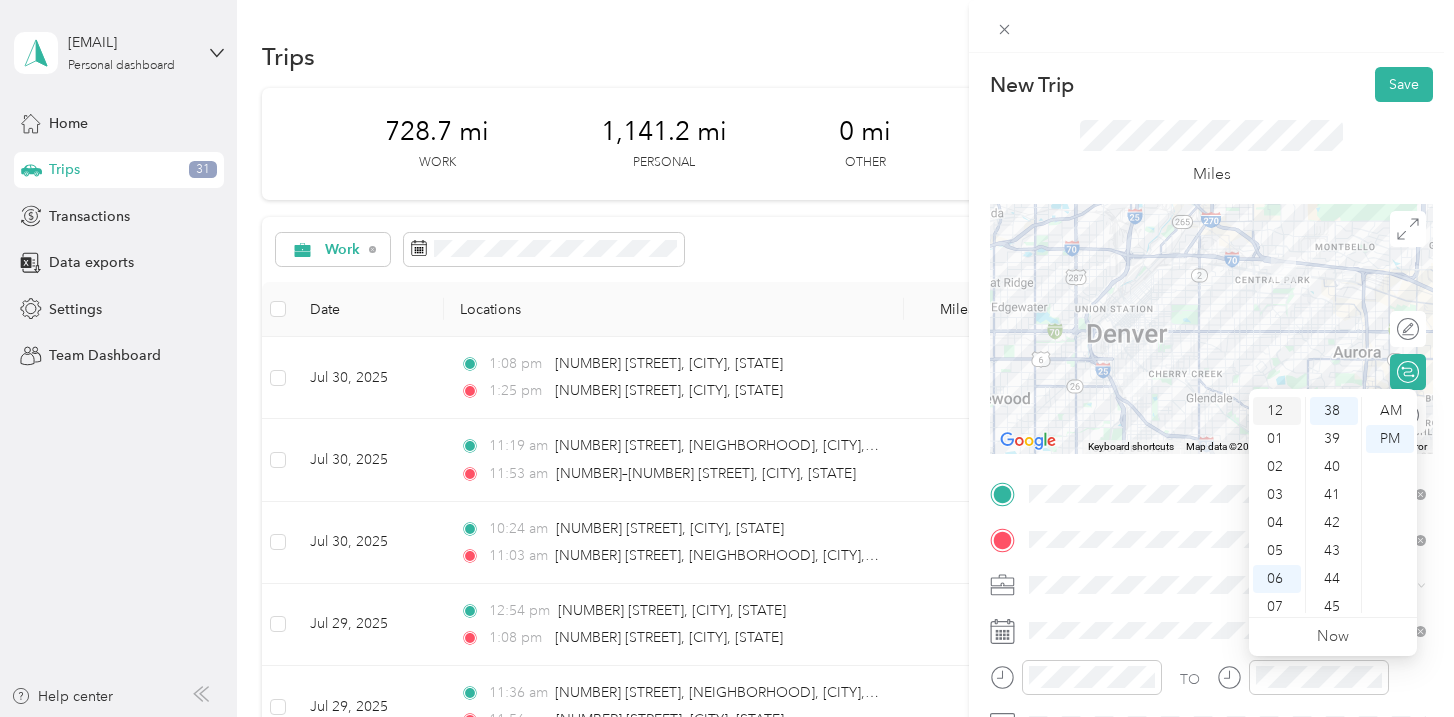 click on "12" at bounding box center (1277, 411) 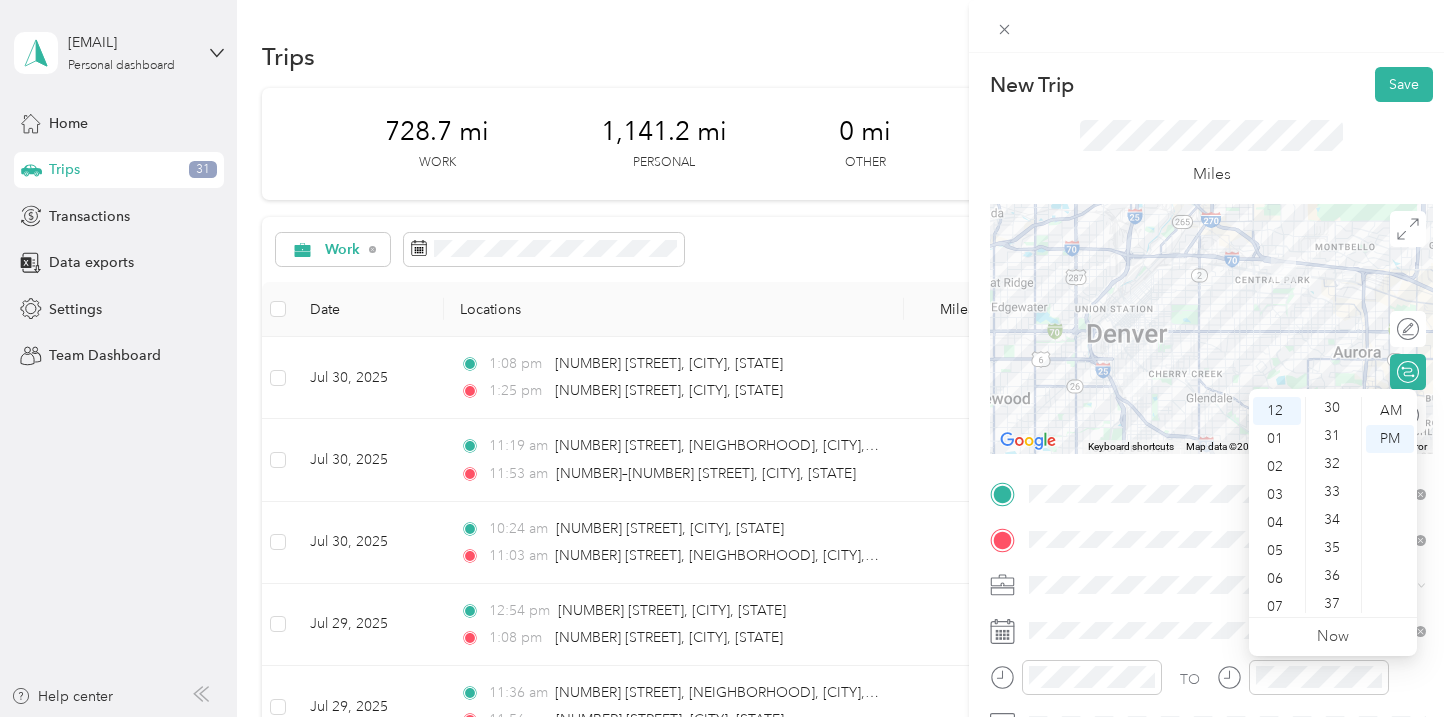 scroll, scrollTop: 827, scrollLeft: 0, axis: vertical 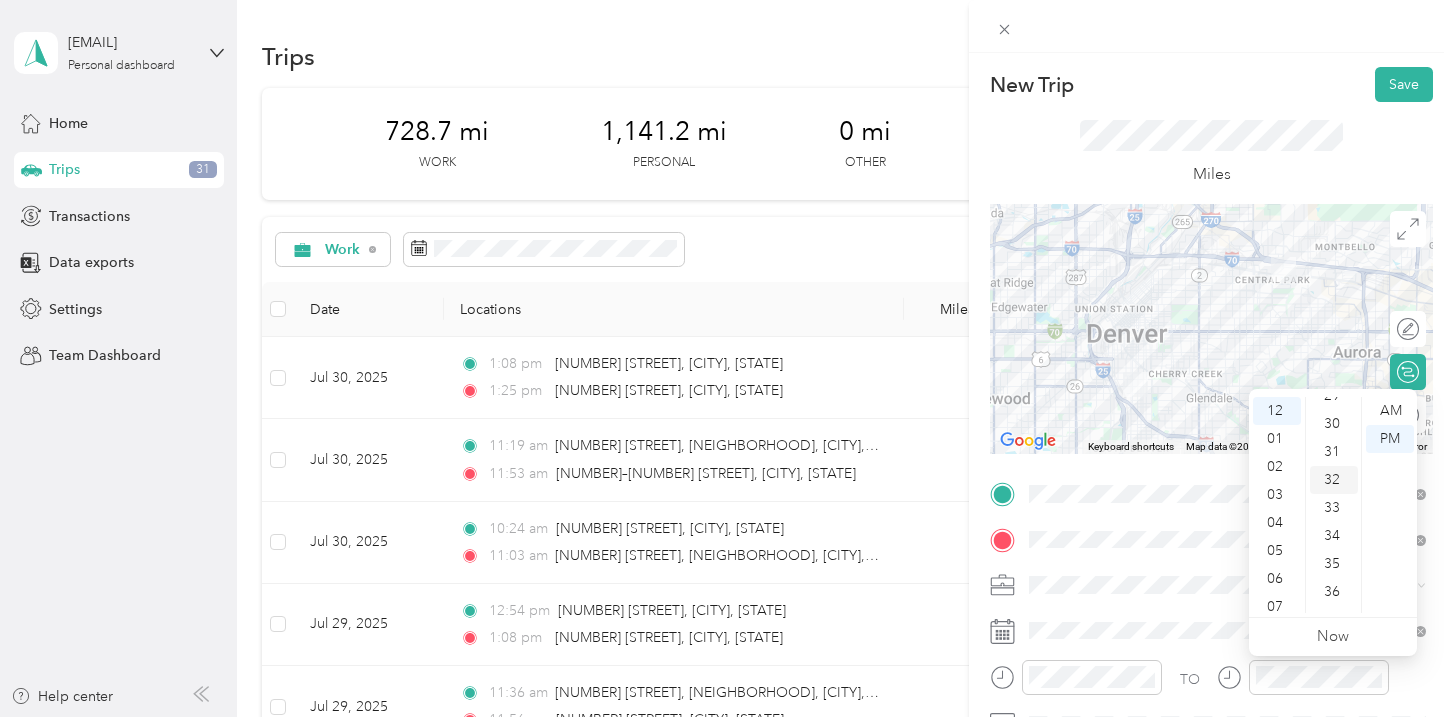 click on "32" at bounding box center (1334, 480) 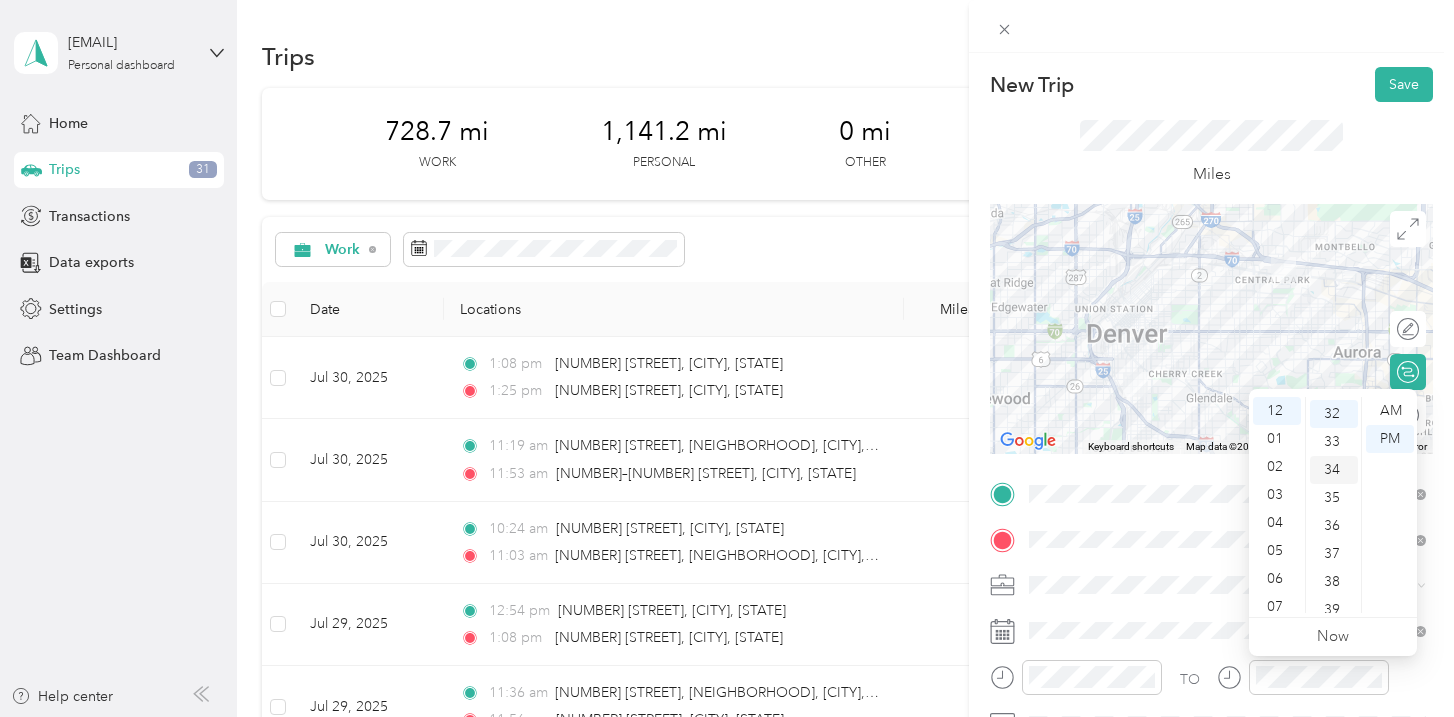 scroll, scrollTop: 896, scrollLeft: 0, axis: vertical 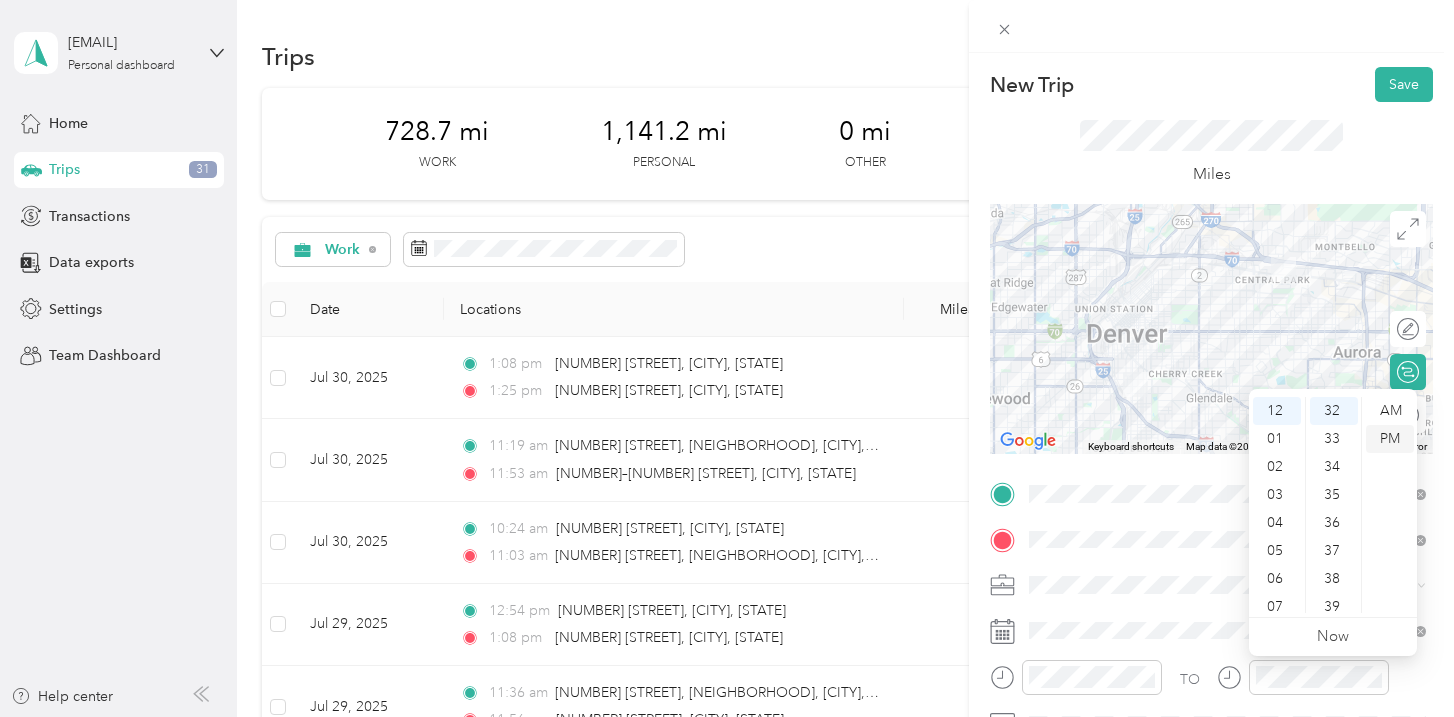 click on "PM" at bounding box center [1390, 439] 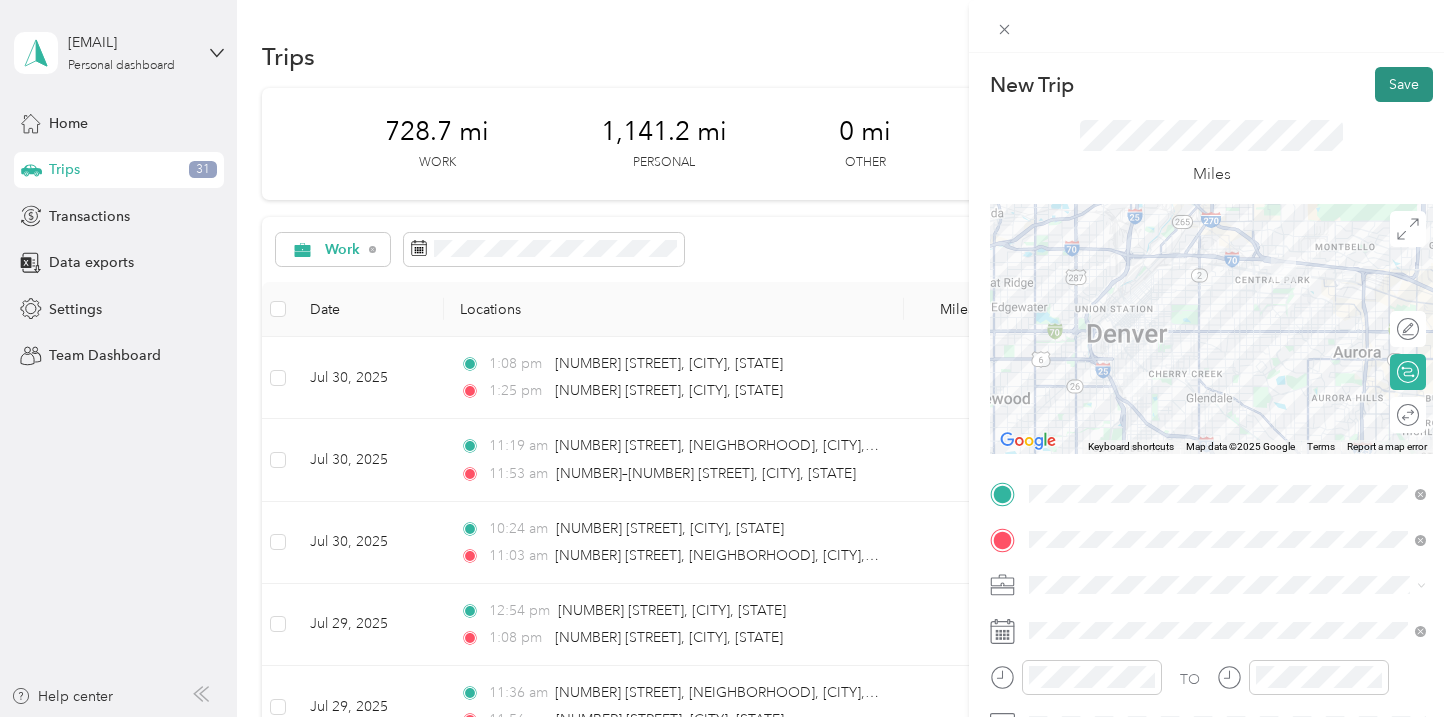 click on "Save" at bounding box center (1404, 84) 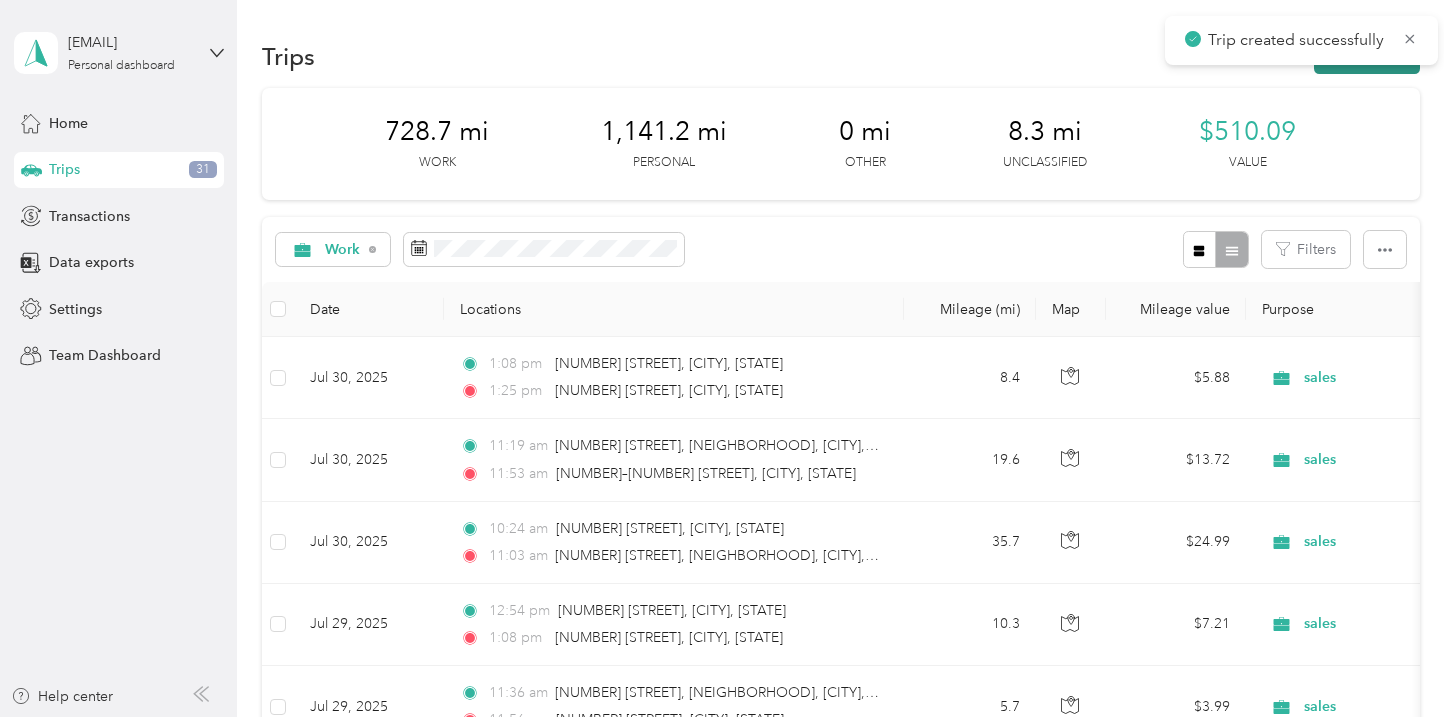 click on "New trip" at bounding box center (1367, 56) 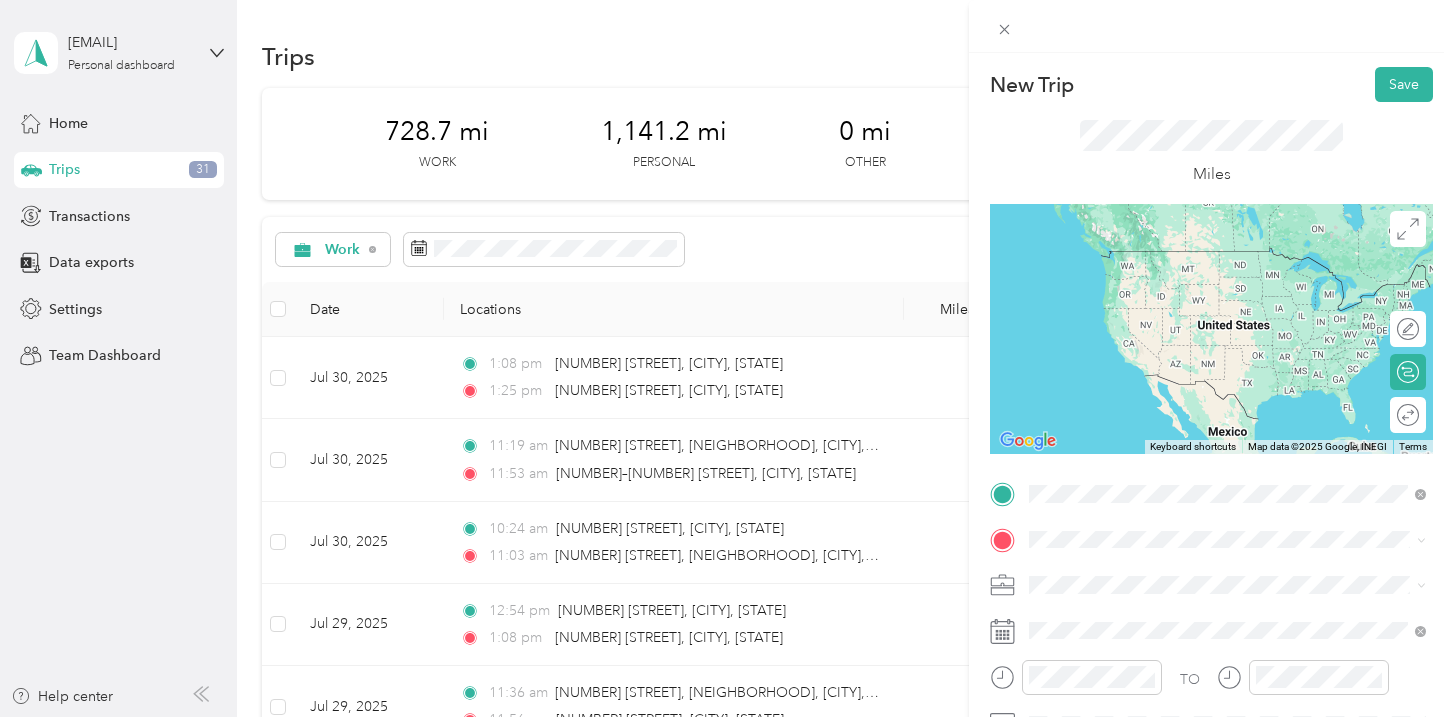 click on "[NUMBER] [STREET]
[CITY], [STATE] [POSTAL_CODE], [COUNTRY]" at bounding box center (1227, 259) 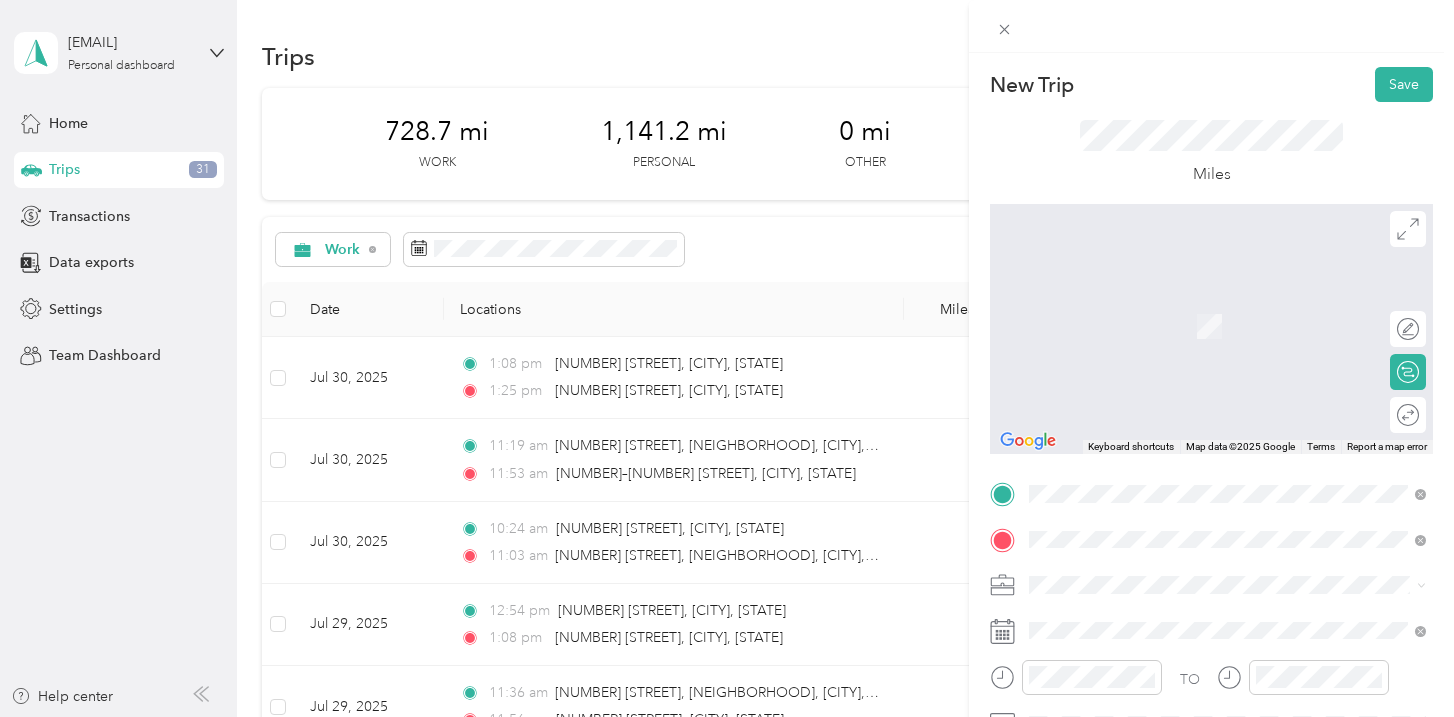 click on "[NUMBER] [STREET]
[CITY], [STATE] [POSTAL_CODE], [COUNTRY]" at bounding box center [1211, 325] 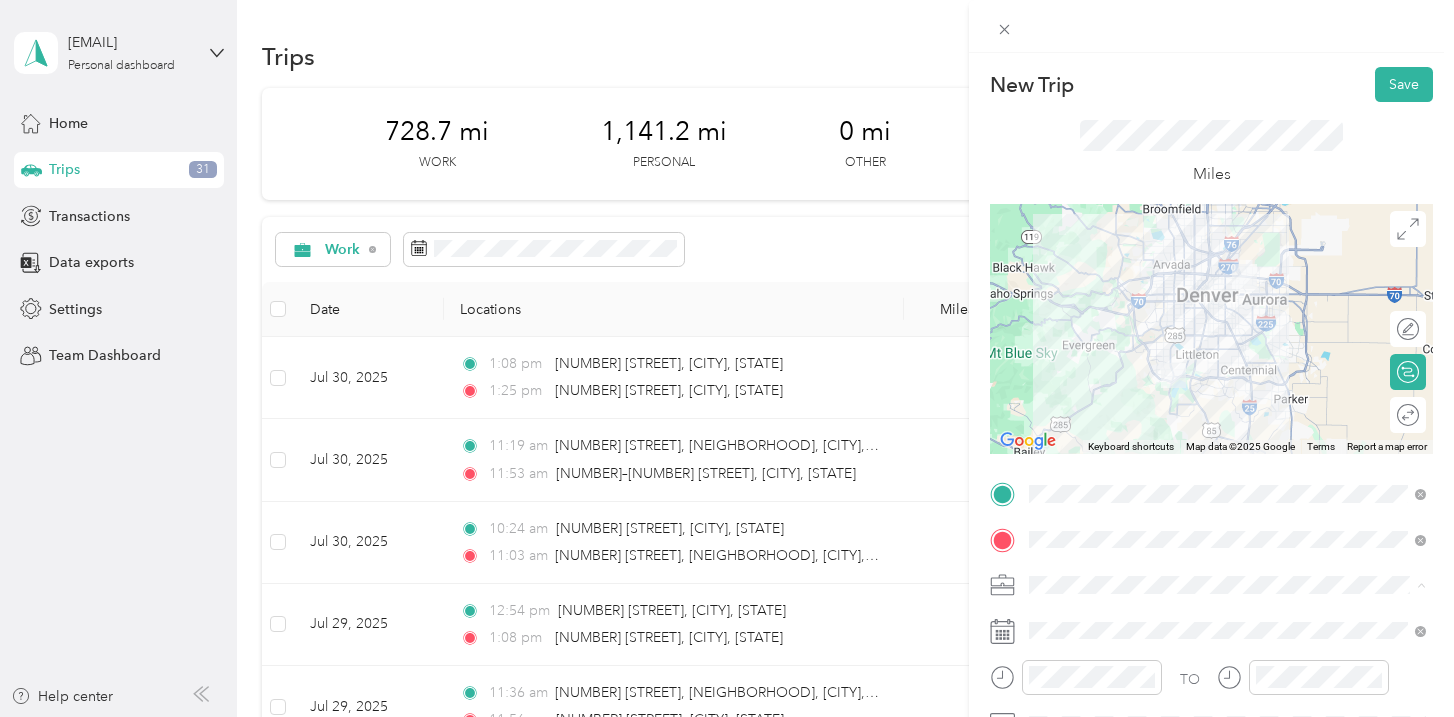 click on "Work Personal sales Other Charity Medical Moving Commute" at bounding box center (1227, 427) 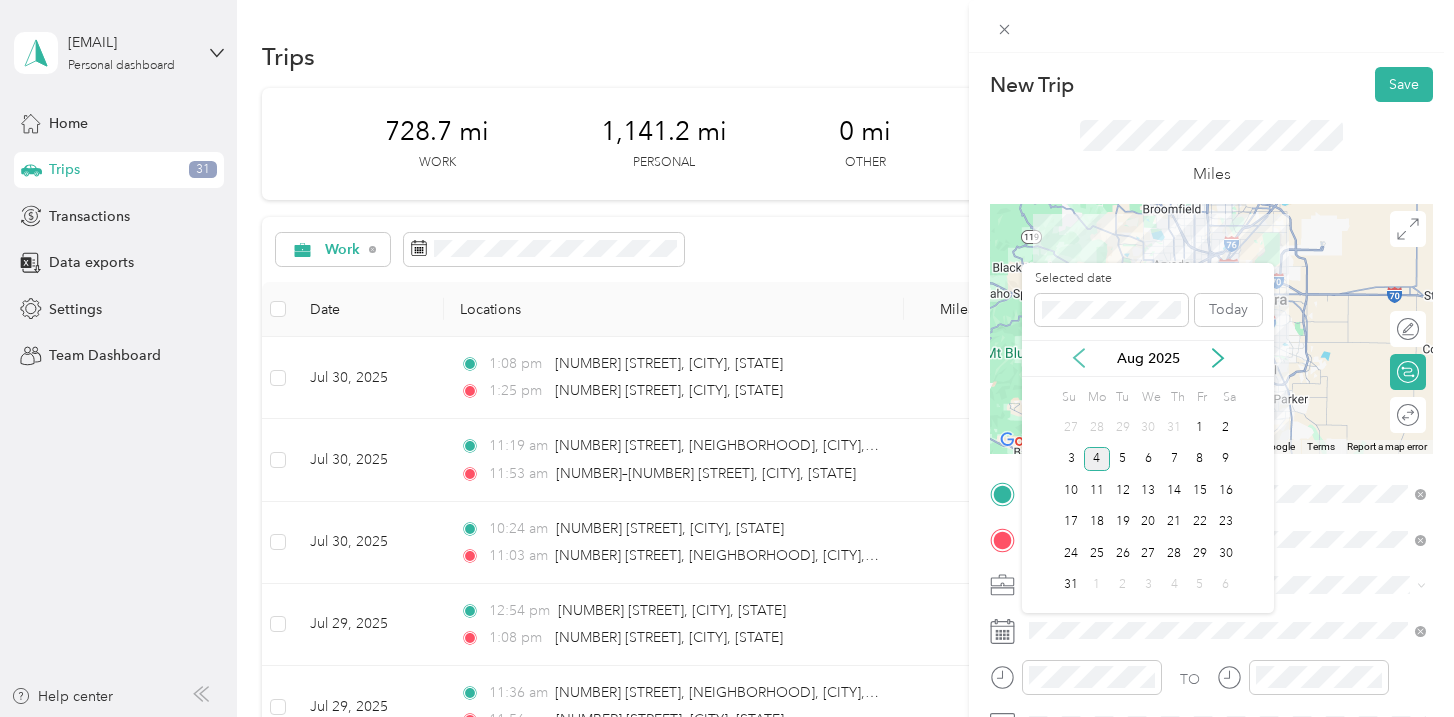 click 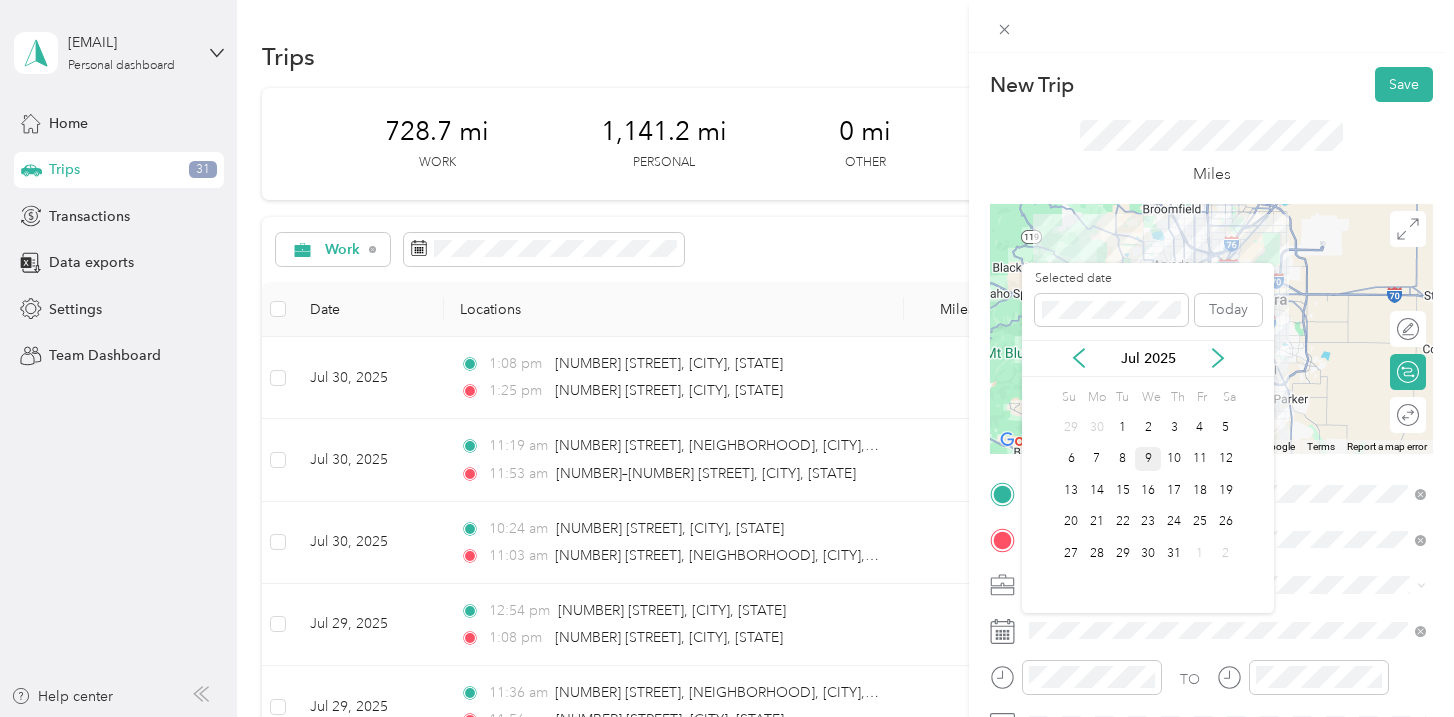 click on "9" at bounding box center [1148, 459] 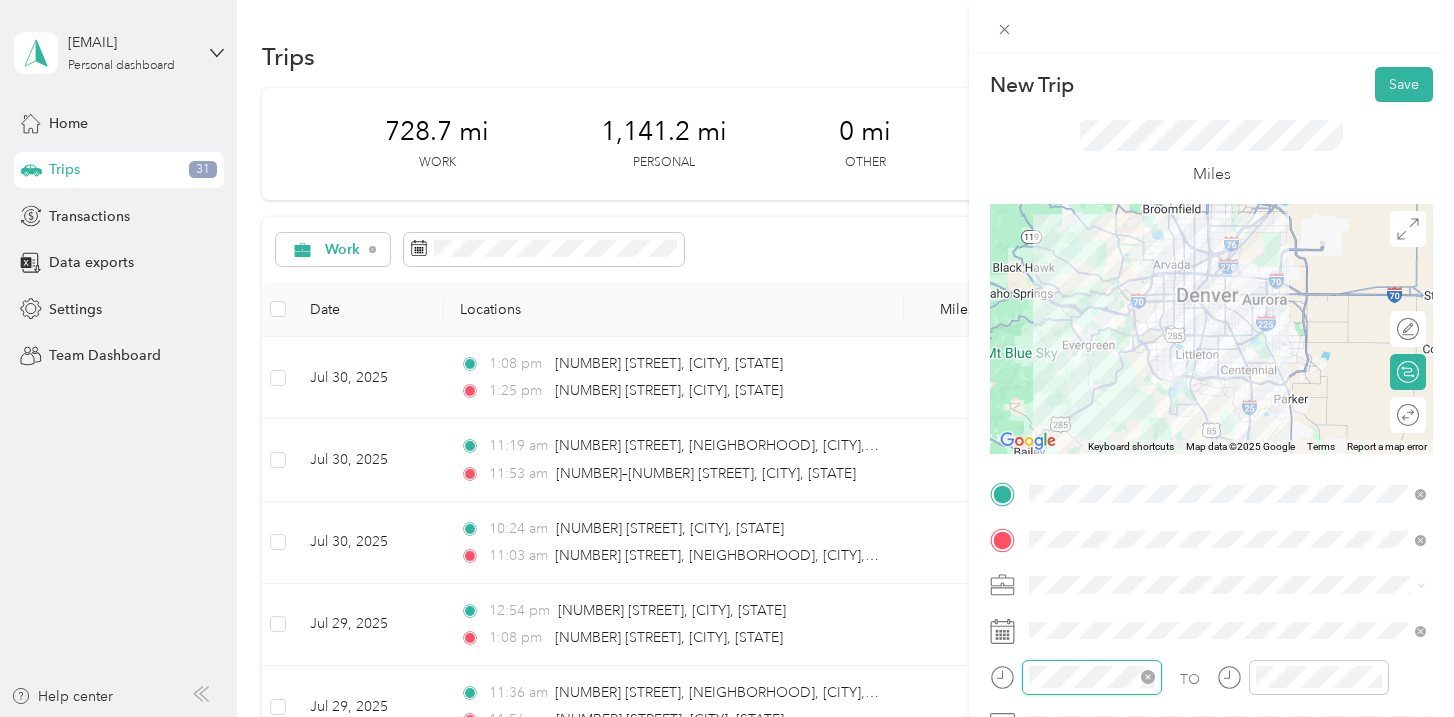 scroll, scrollTop: 120, scrollLeft: 0, axis: vertical 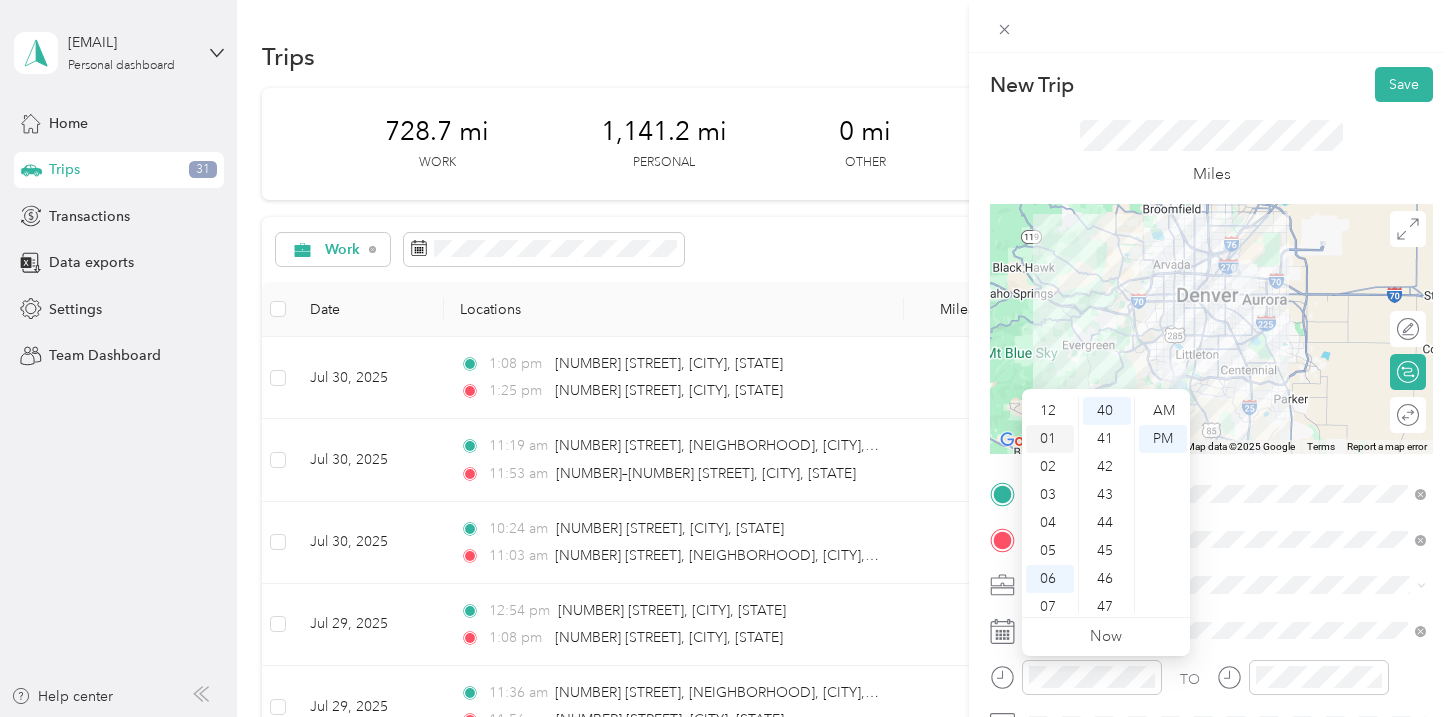 click on "01" at bounding box center [1050, 439] 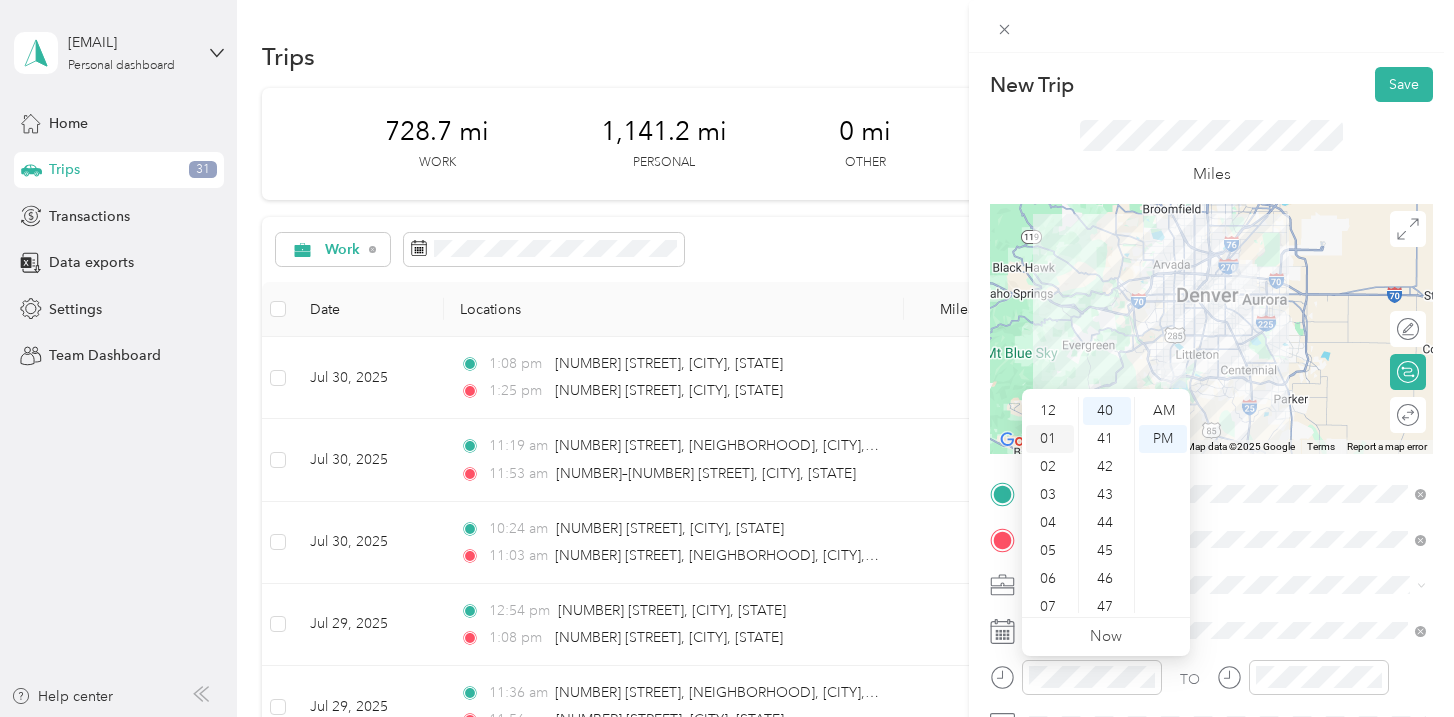 scroll, scrollTop: 28, scrollLeft: 0, axis: vertical 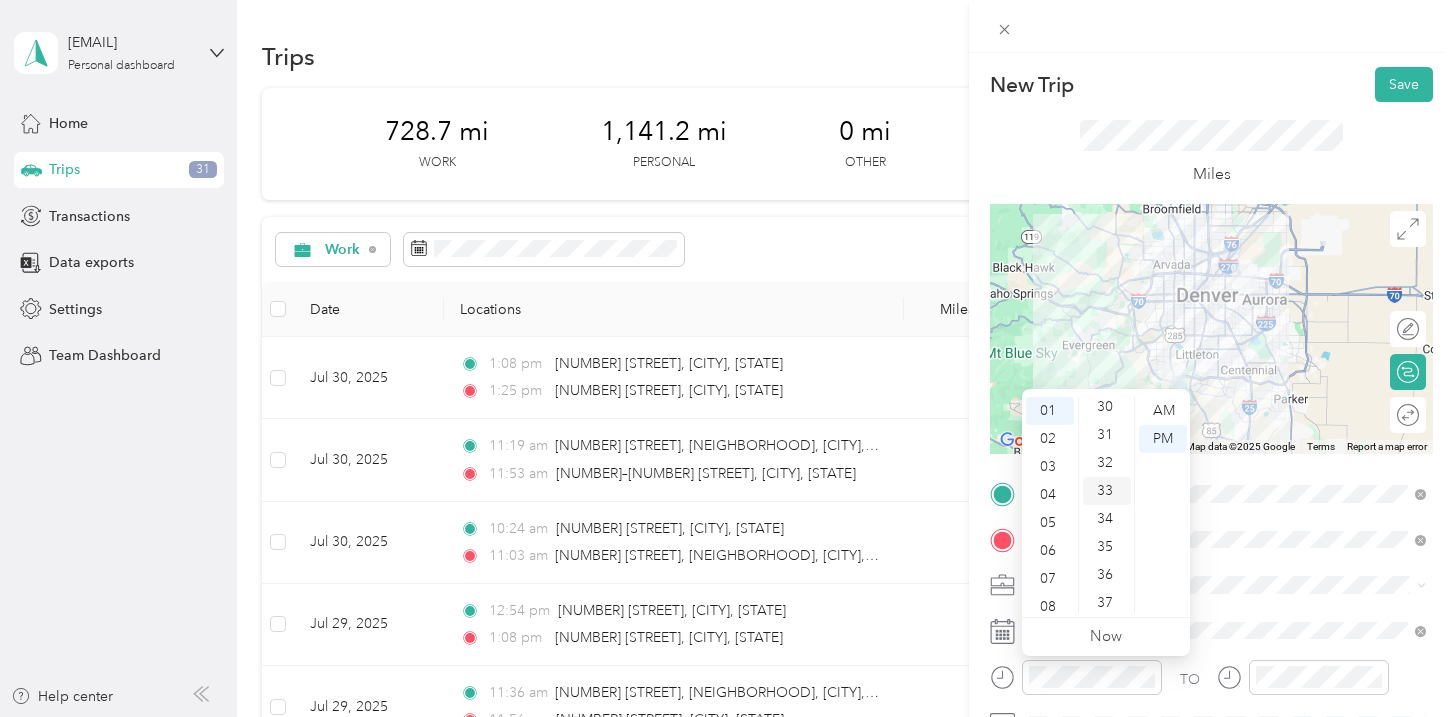 click on "33" at bounding box center [1107, 491] 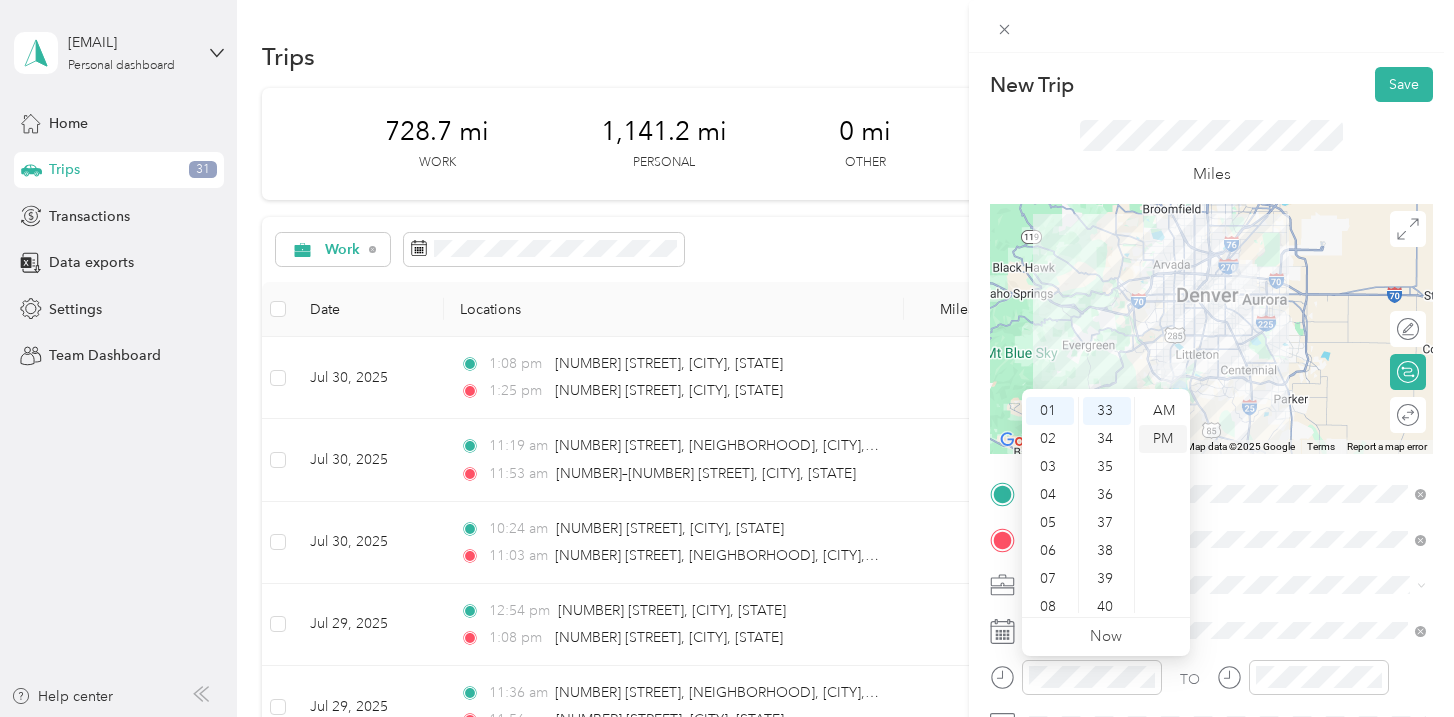 click on "PM" at bounding box center (1163, 439) 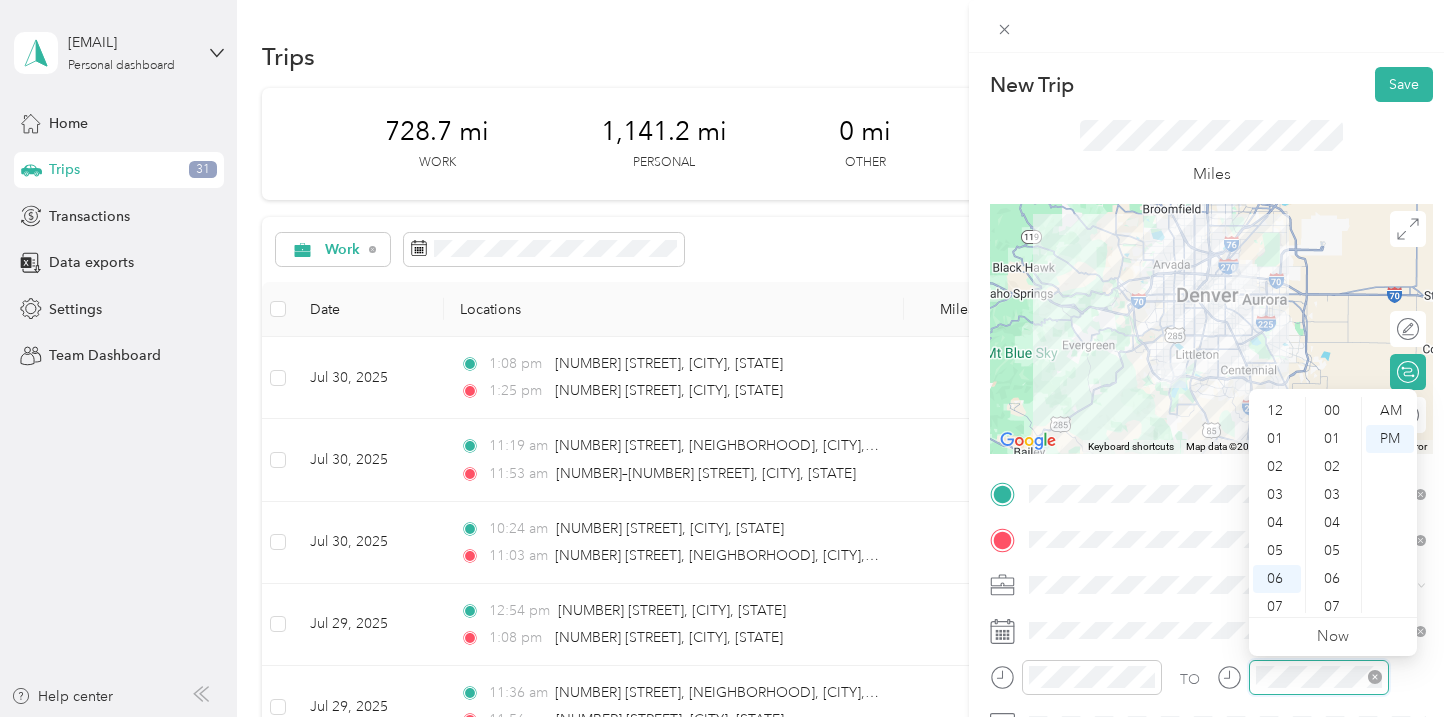 scroll, scrollTop: 1120, scrollLeft: 0, axis: vertical 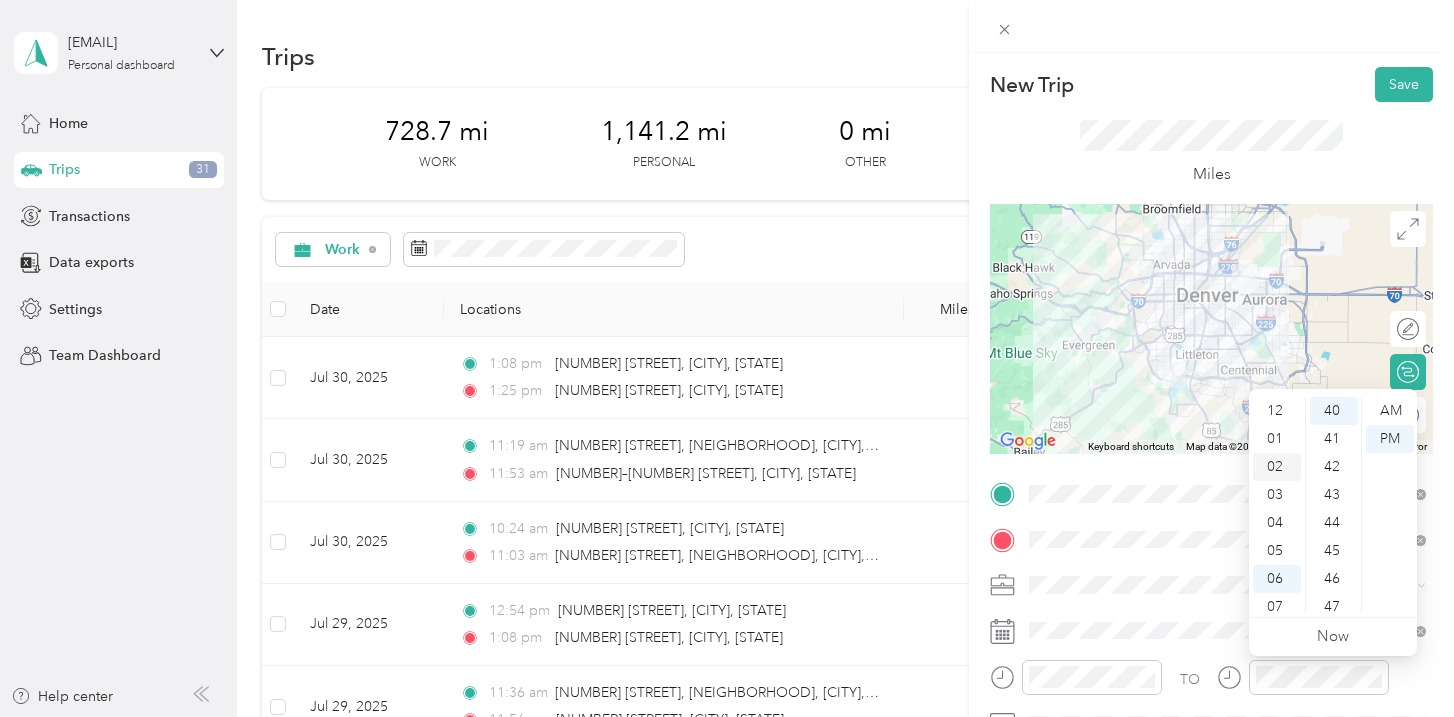 click on "02" at bounding box center (1277, 467) 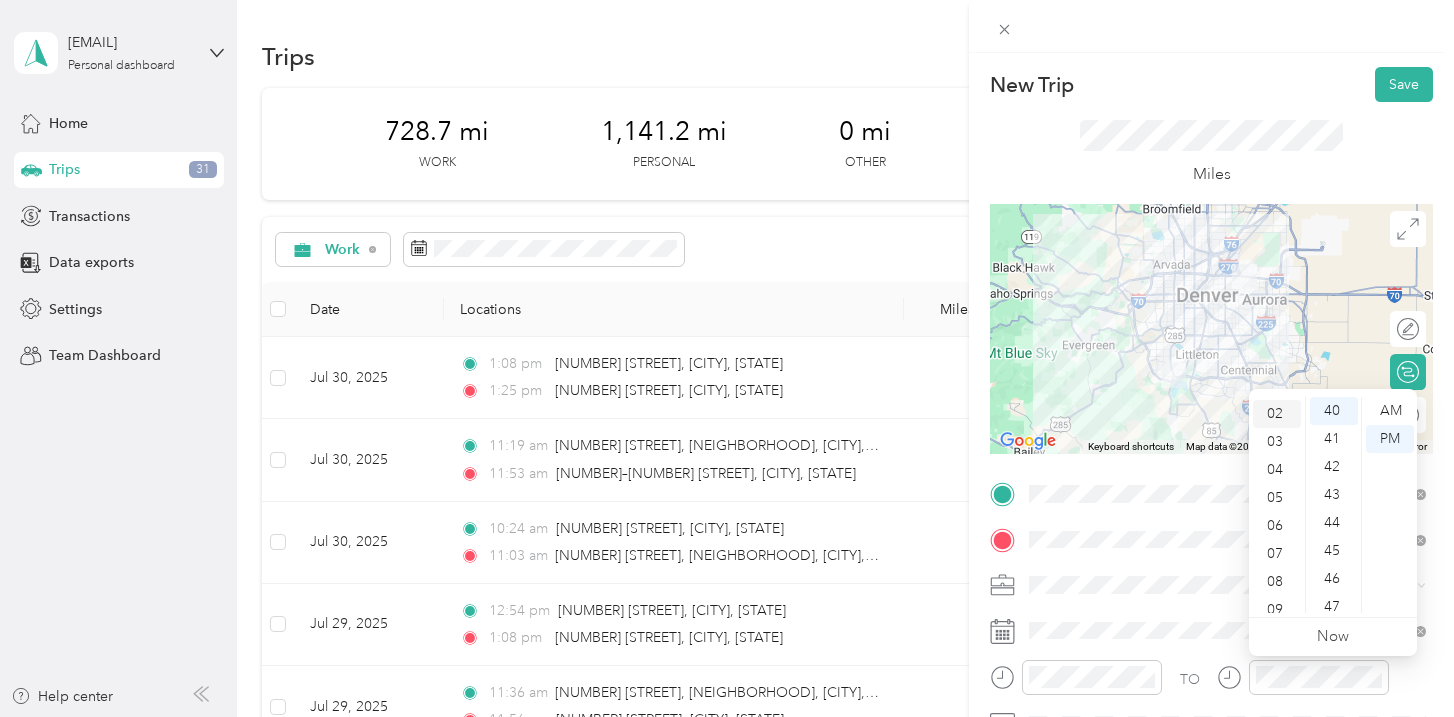 scroll, scrollTop: 56, scrollLeft: 0, axis: vertical 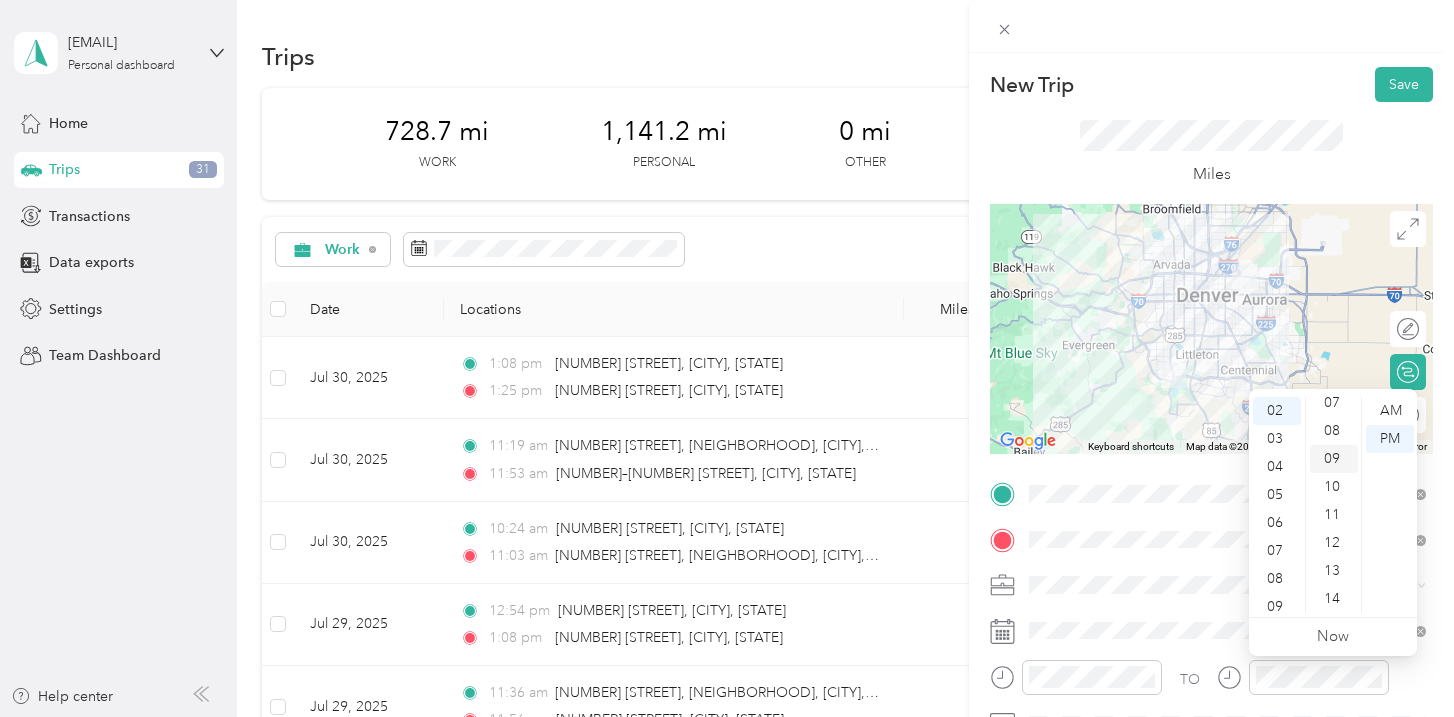 click on "09" at bounding box center [1334, 459] 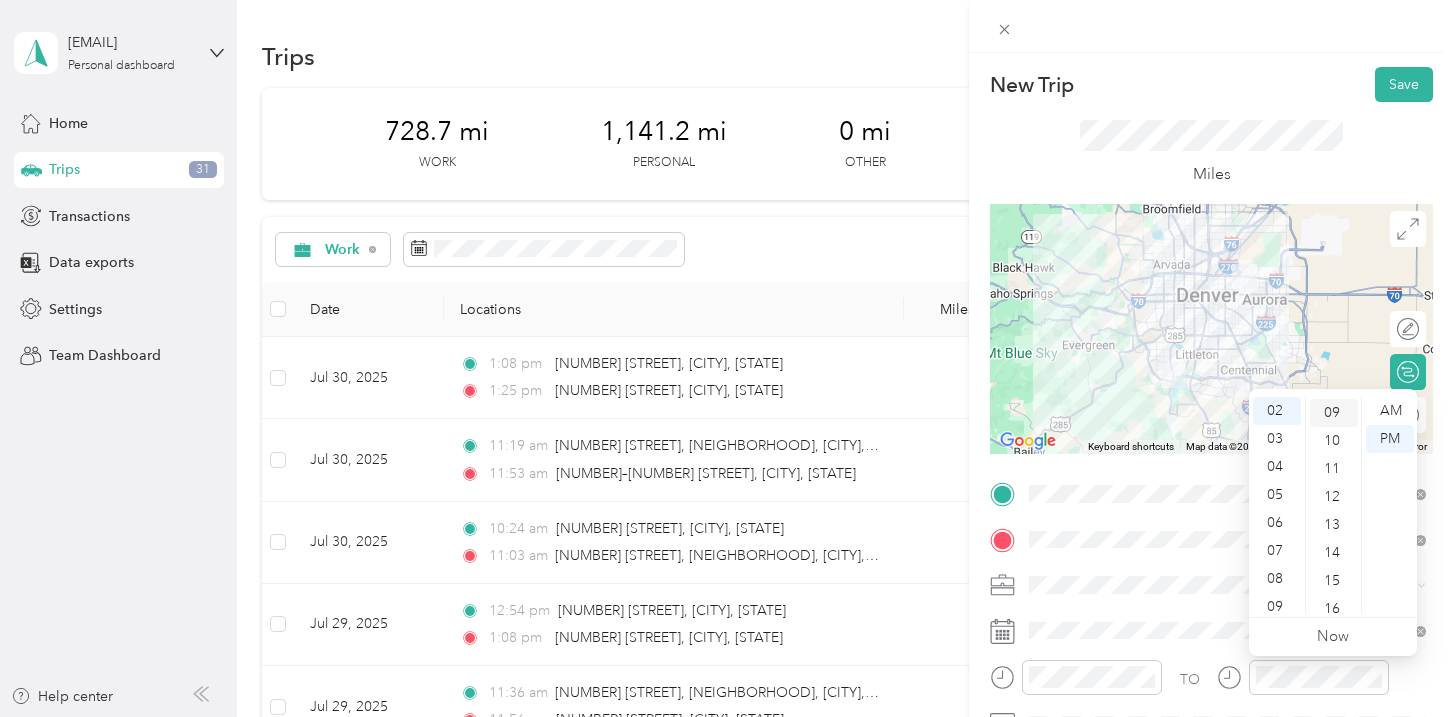 scroll, scrollTop: 252, scrollLeft: 0, axis: vertical 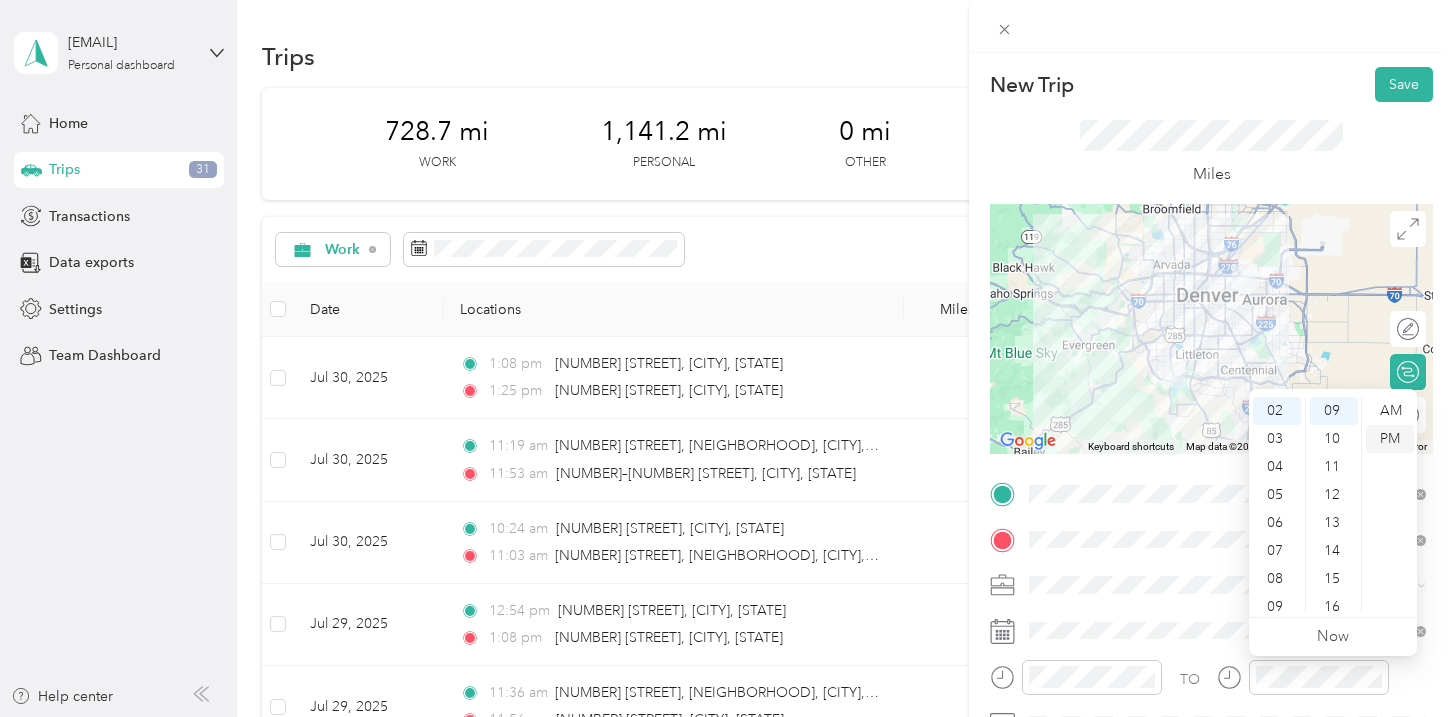 click on "PM" at bounding box center [1390, 439] 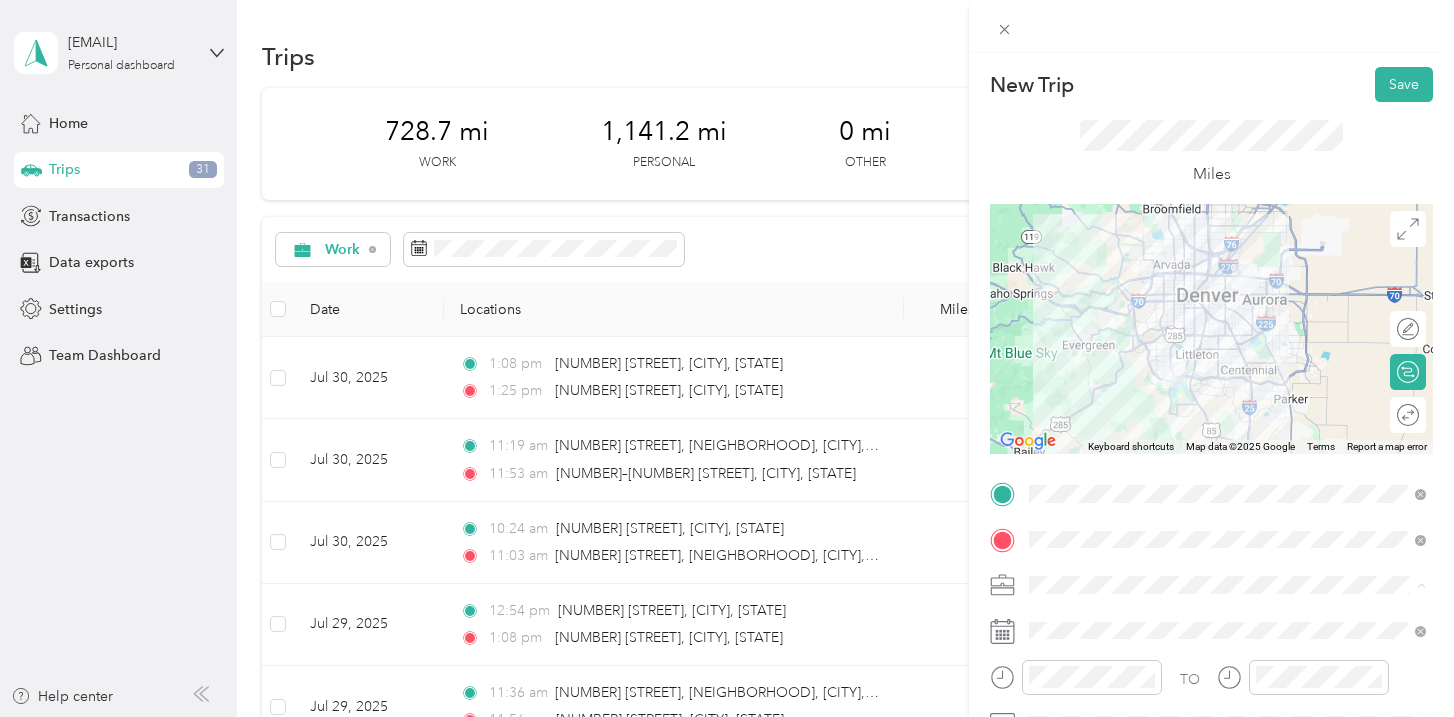 click on "Work" at bounding box center (1227, 304) 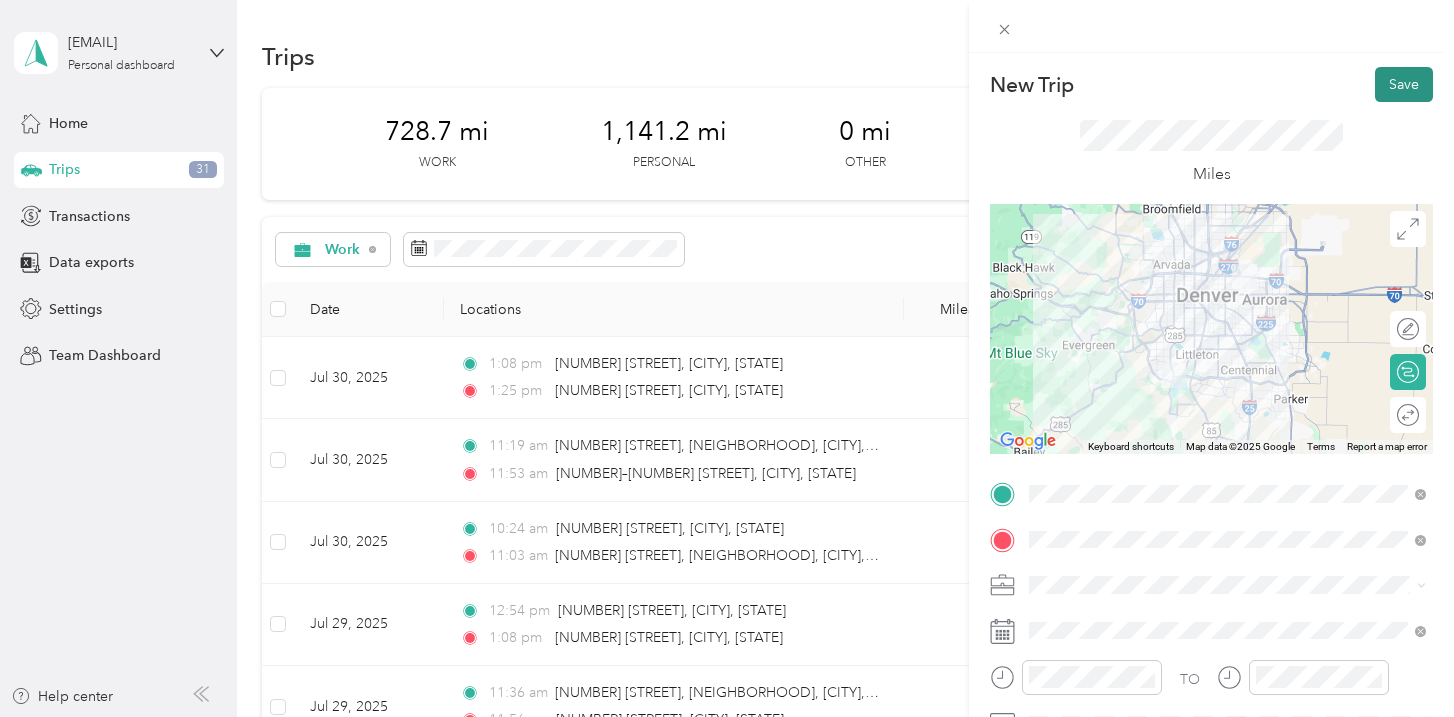 click on "Save" at bounding box center [1404, 84] 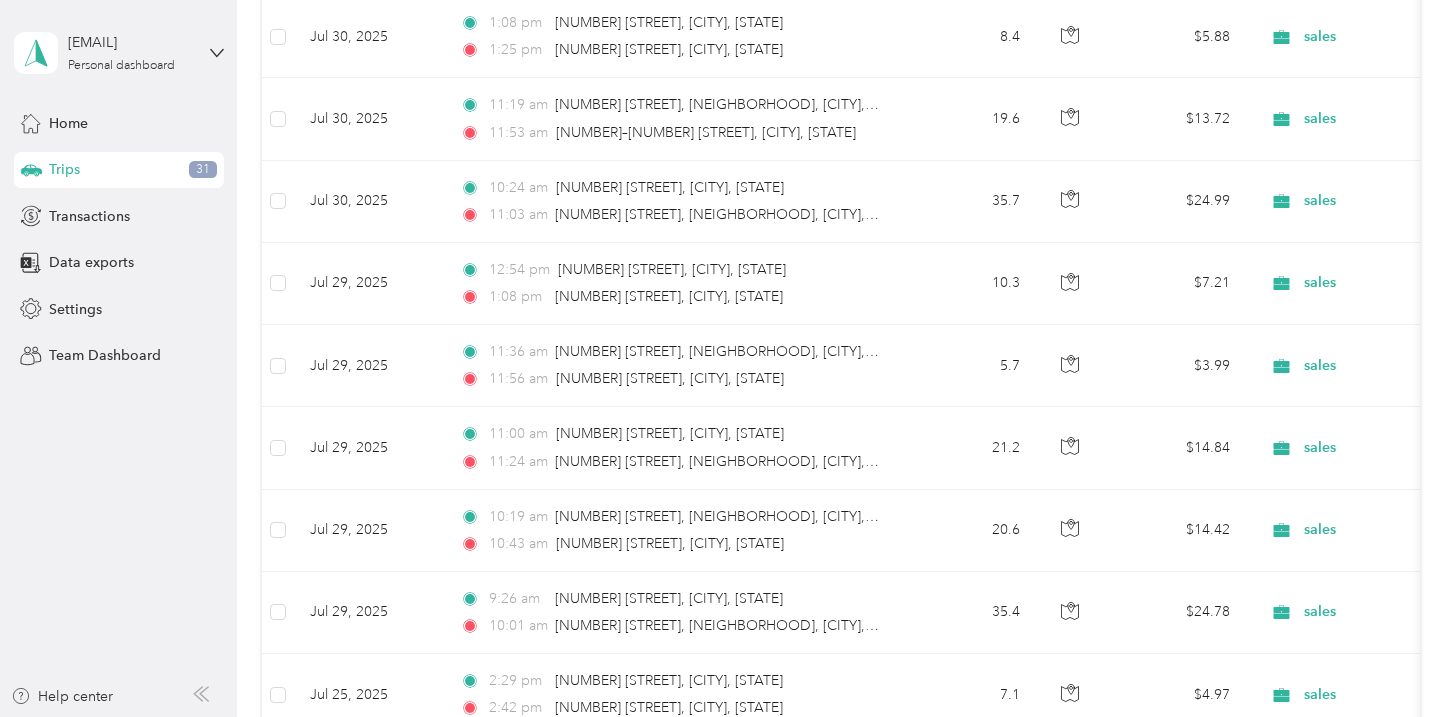 scroll, scrollTop: 0, scrollLeft: 0, axis: both 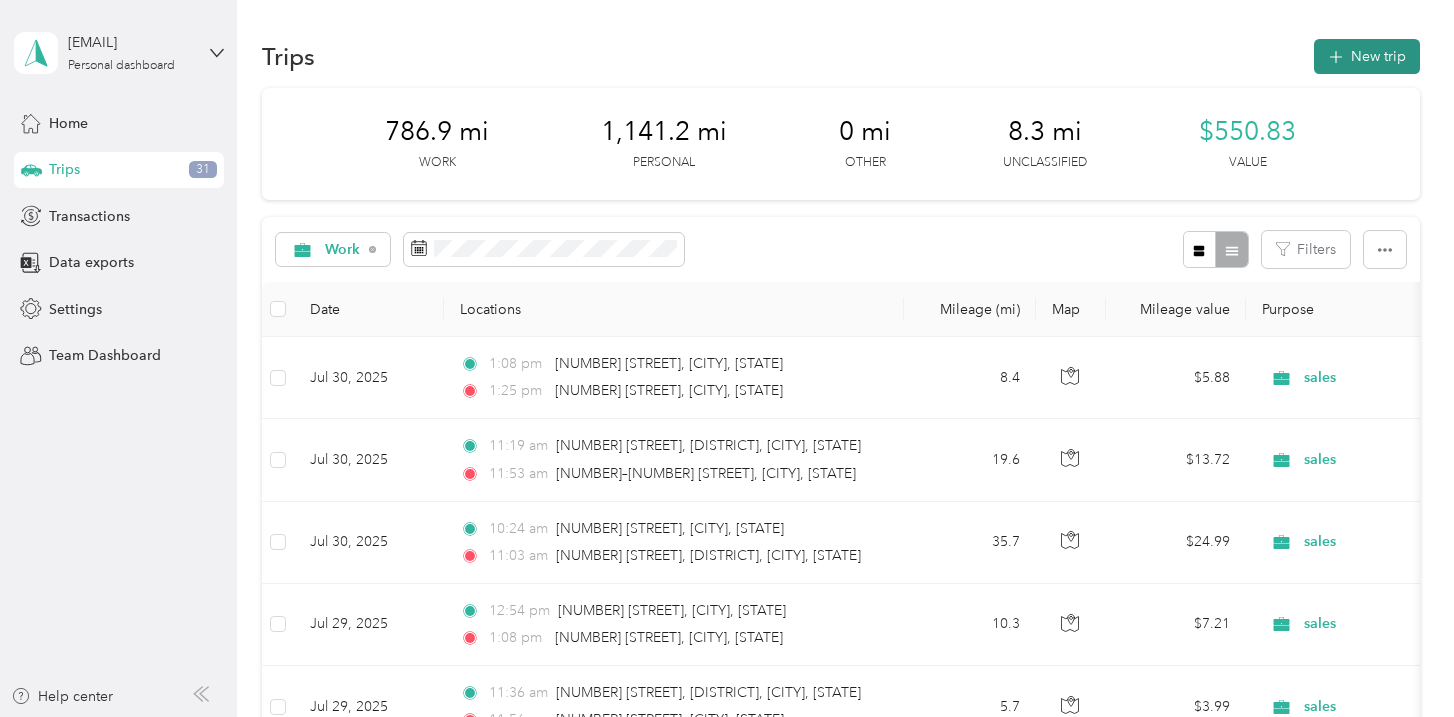 click on "New trip" at bounding box center (1367, 56) 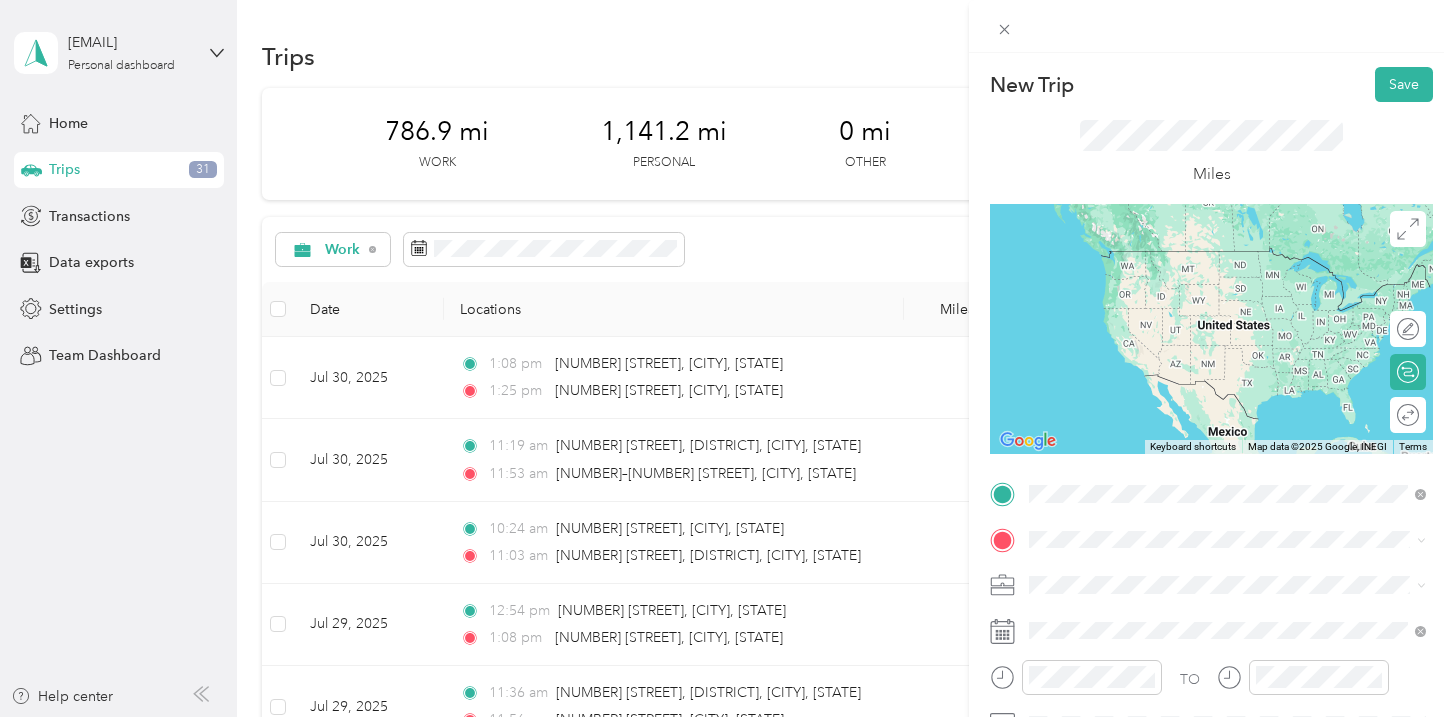 click on "[NUMBER] [STREET]
[CITY], [STATE] [POSTAL_CODE], [COUNTRY]" at bounding box center [1211, 280] 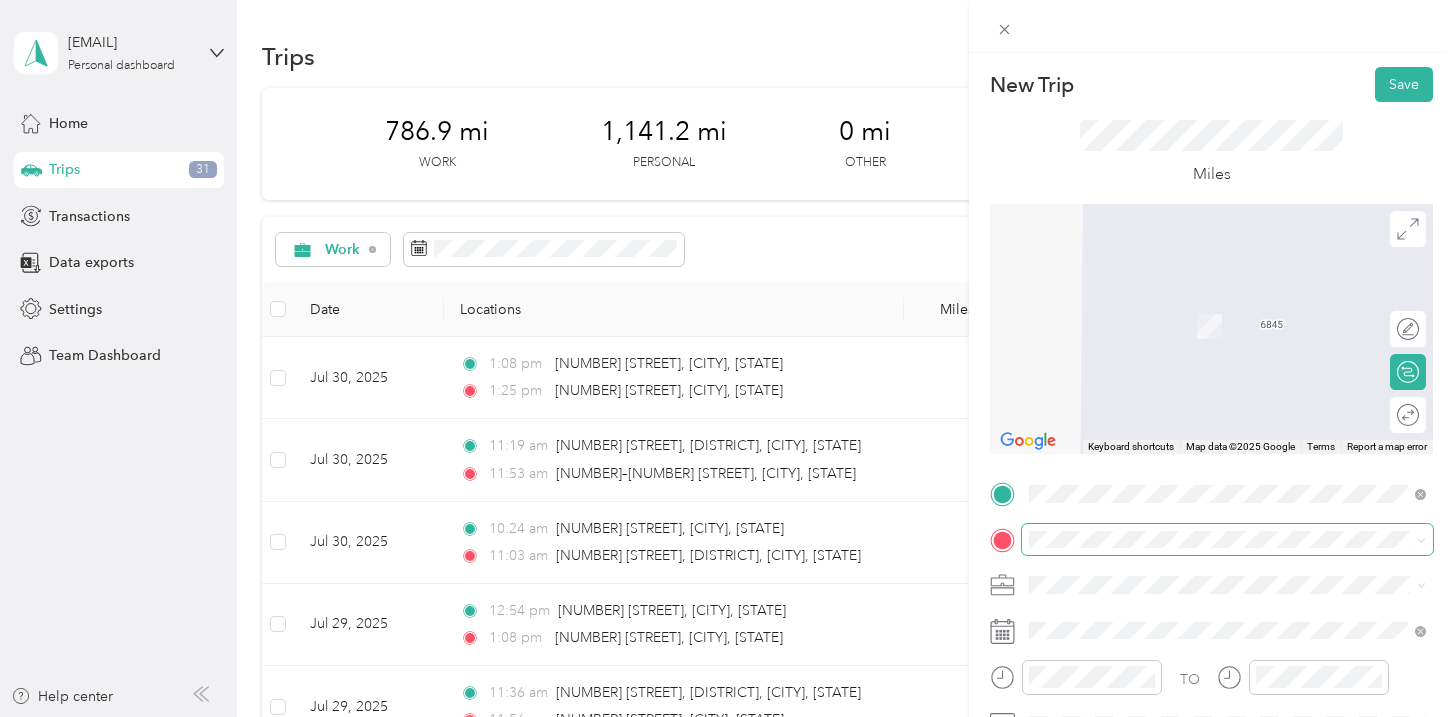 click at bounding box center (1227, 540) 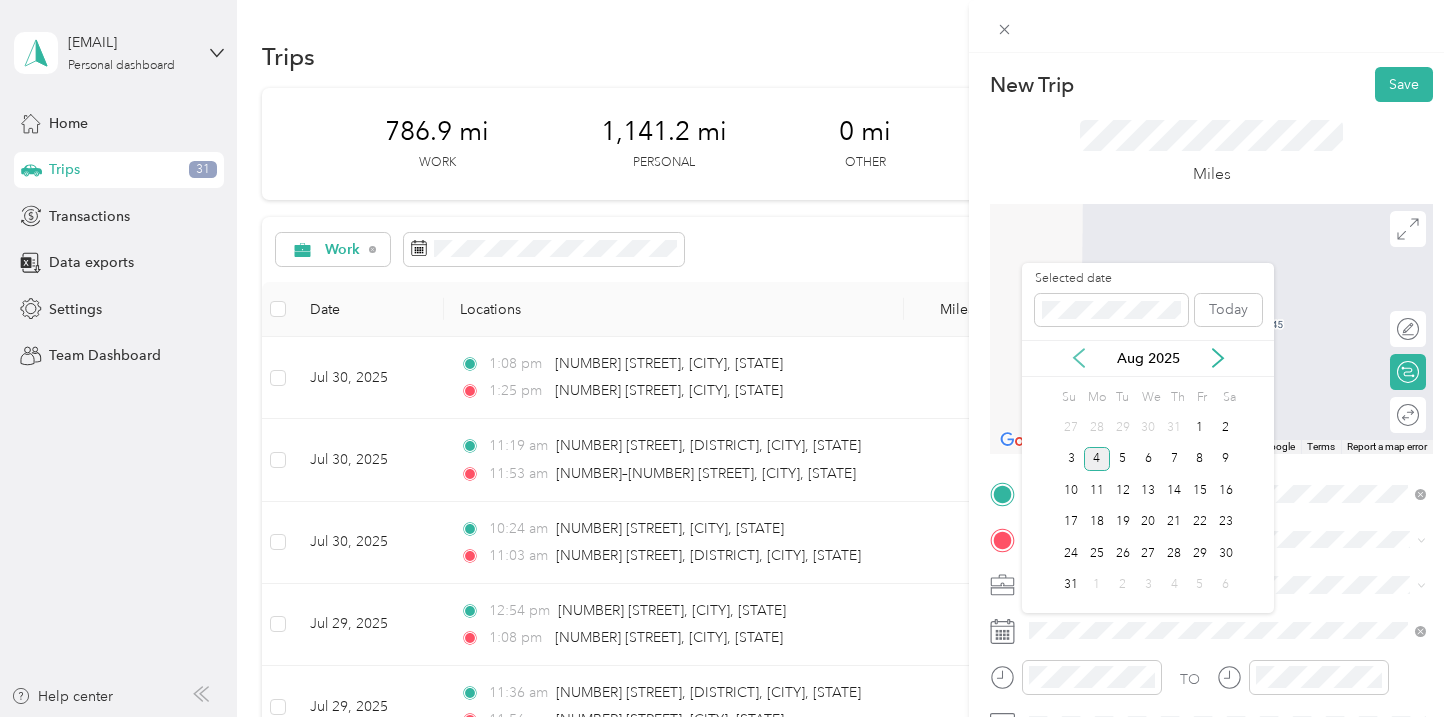 click 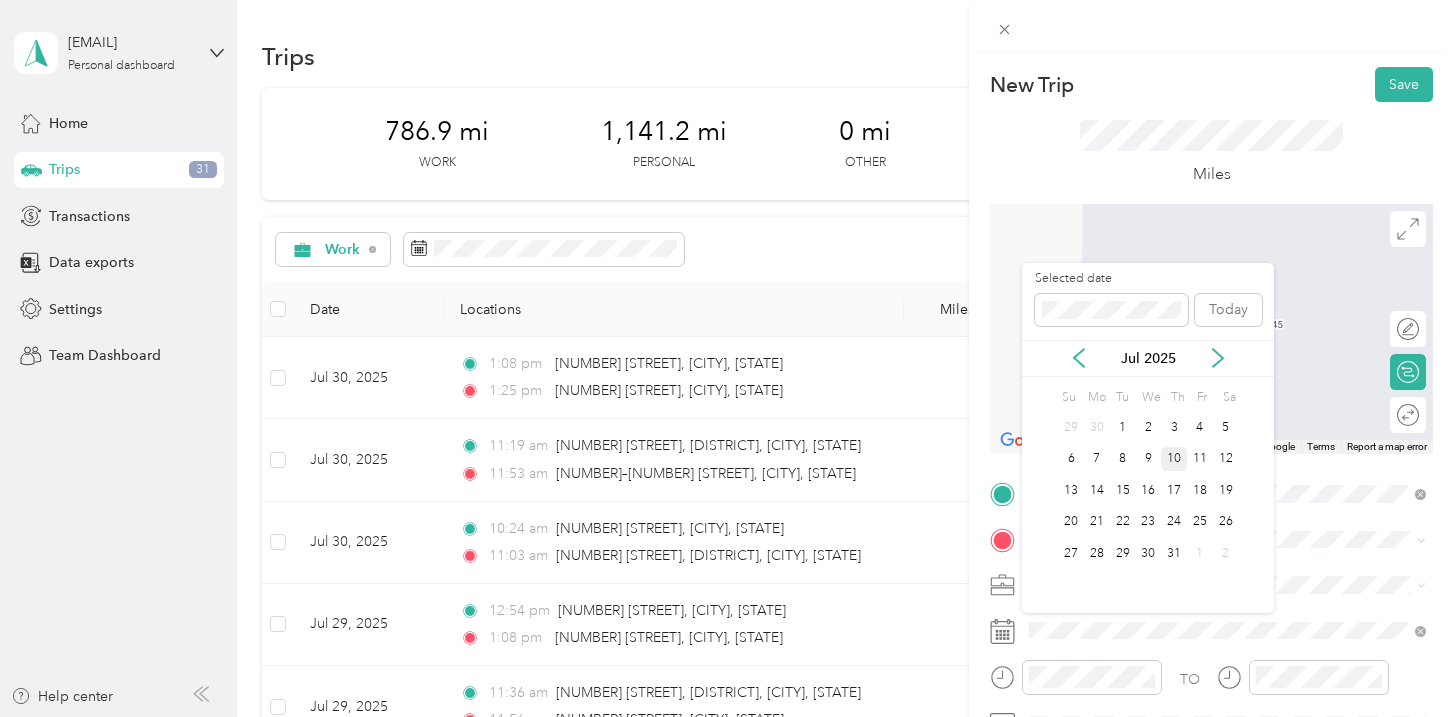 click on "10" at bounding box center [1174, 459] 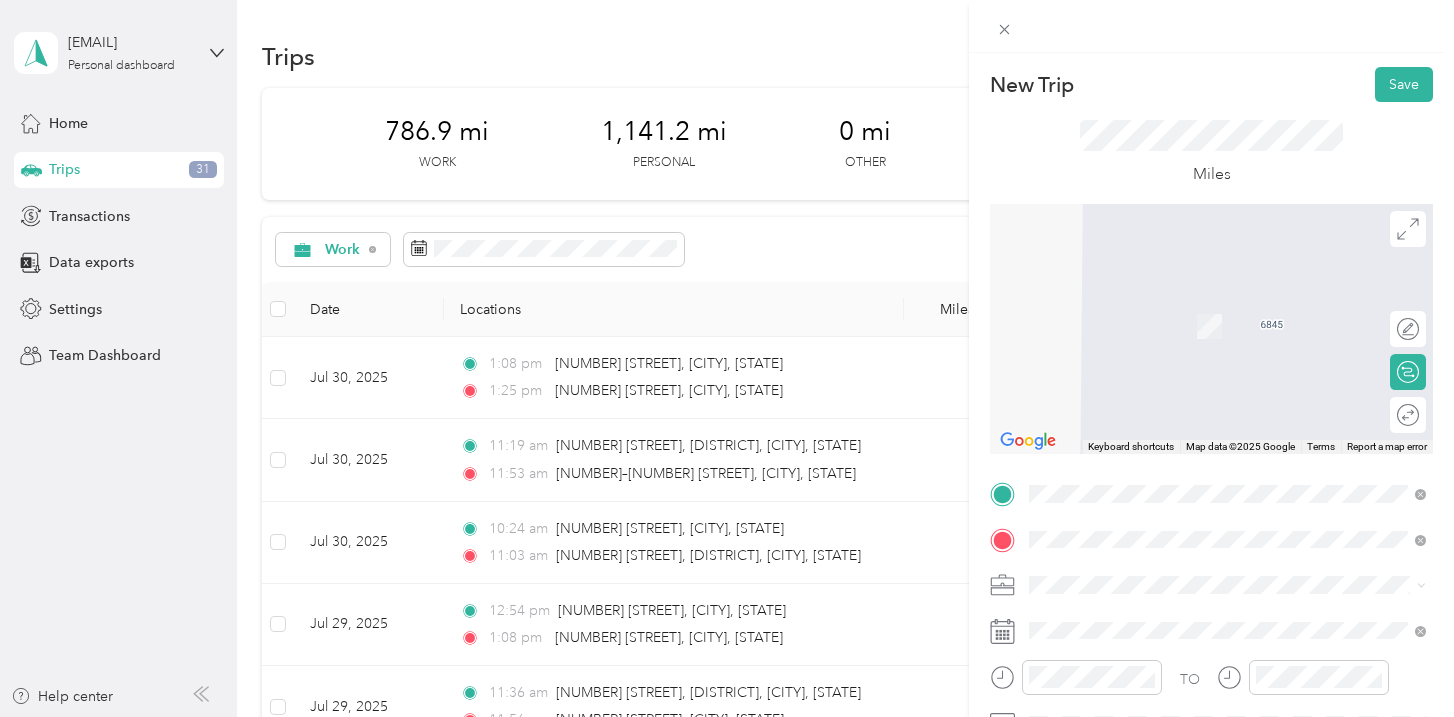 click on "9749 South Parker Road
Parker, Colorado 80134, United States" at bounding box center [1211, 304] 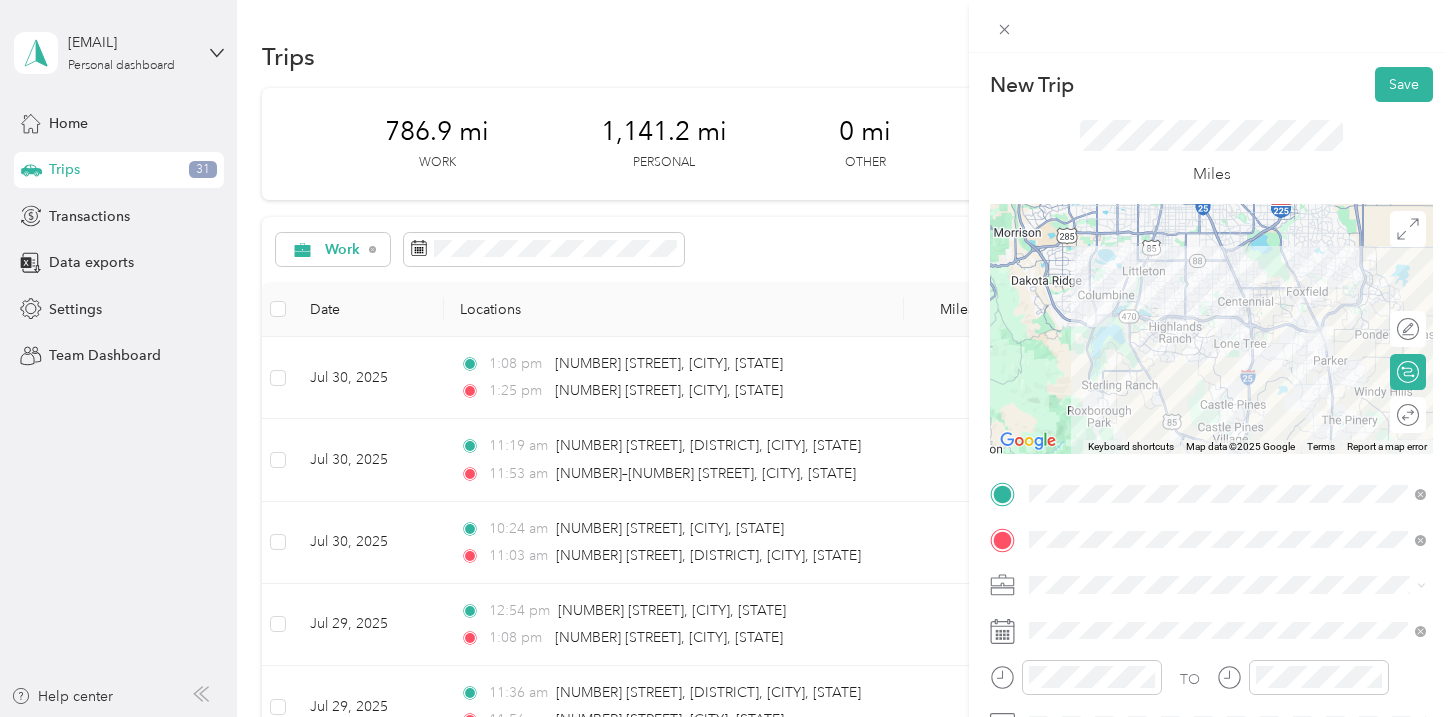 click at bounding box center (1227, 585) 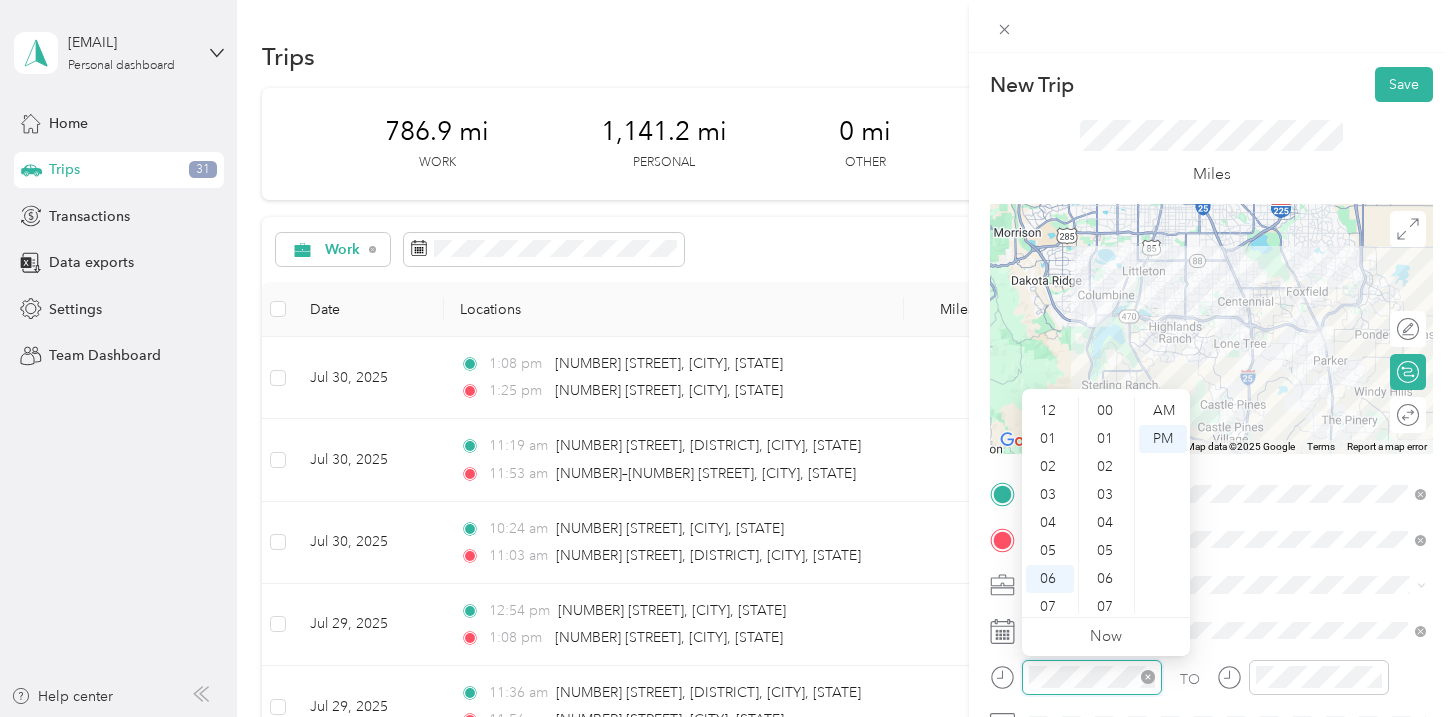 scroll, scrollTop: 1148, scrollLeft: 0, axis: vertical 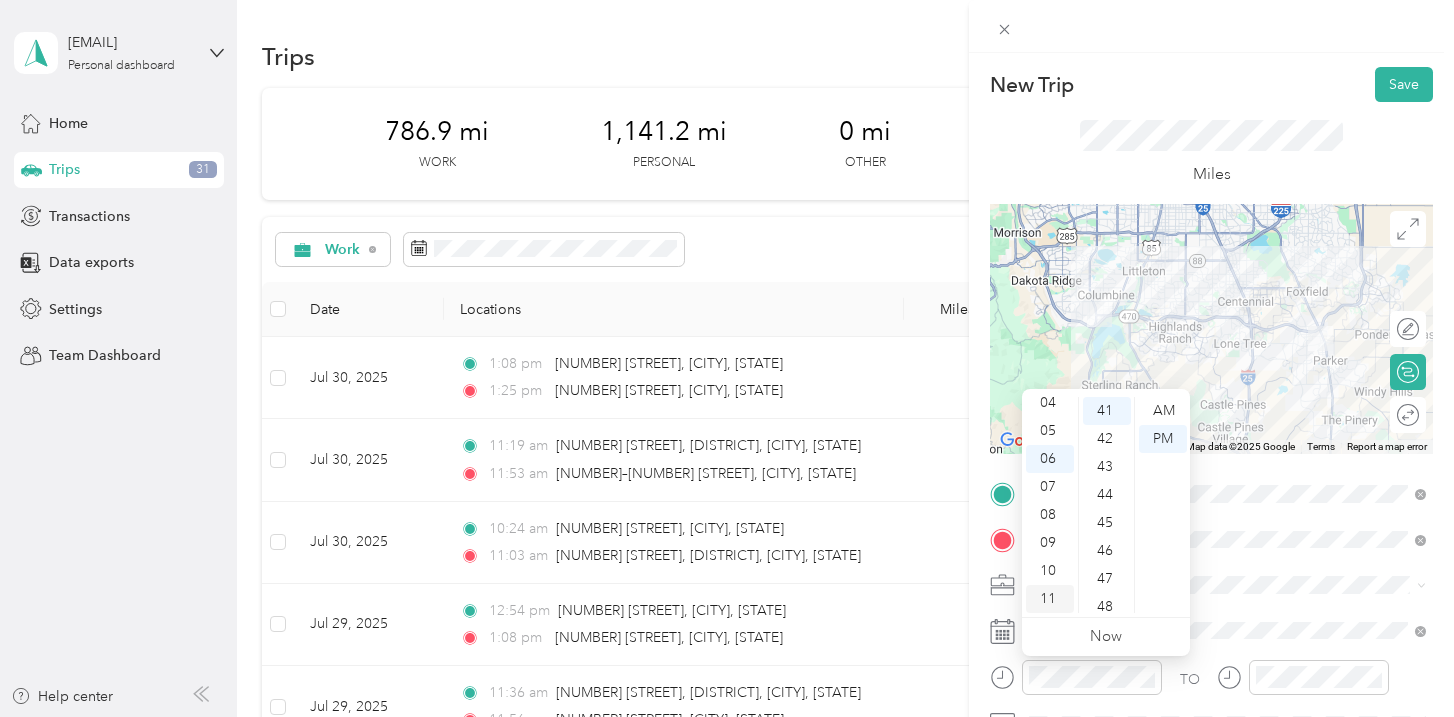 click on "11" at bounding box center (1050, 599) 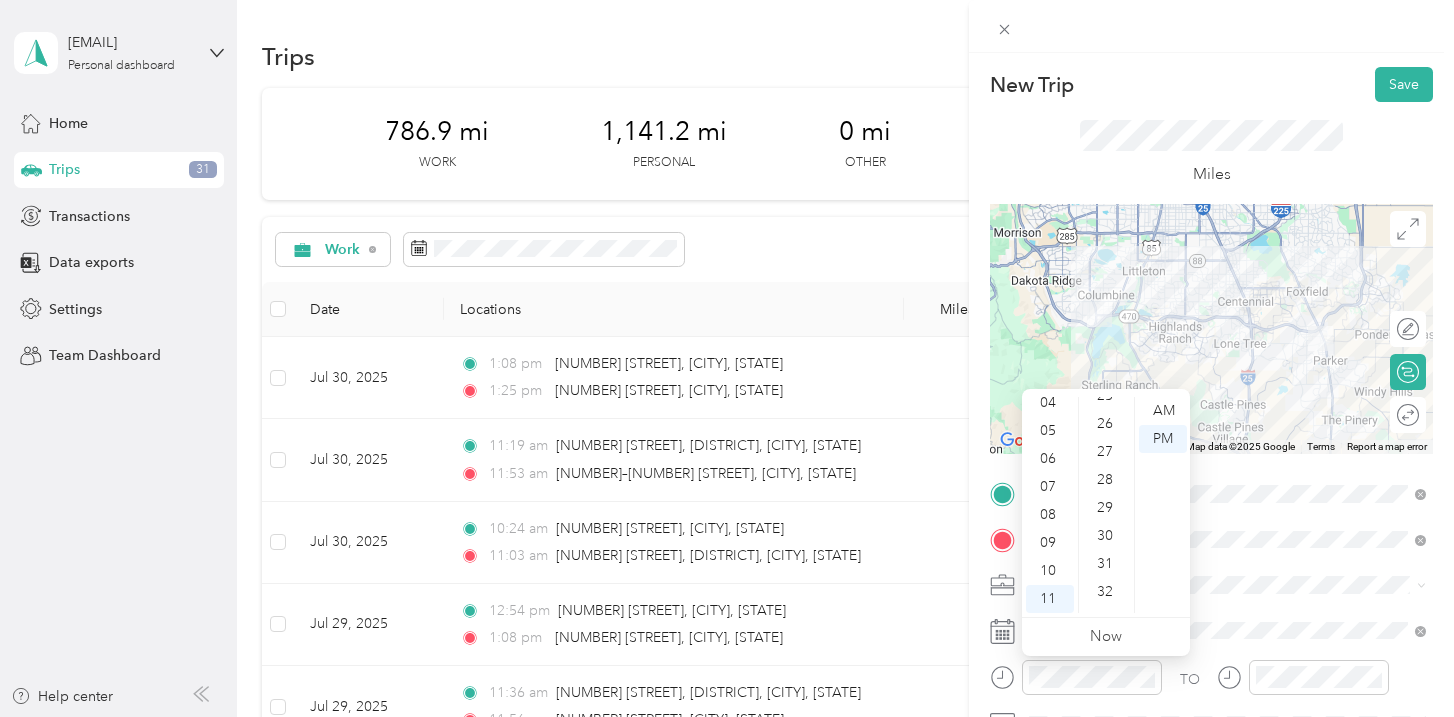 scroll, scrollTop: 451, scrollLeft: 0, axis: vertical 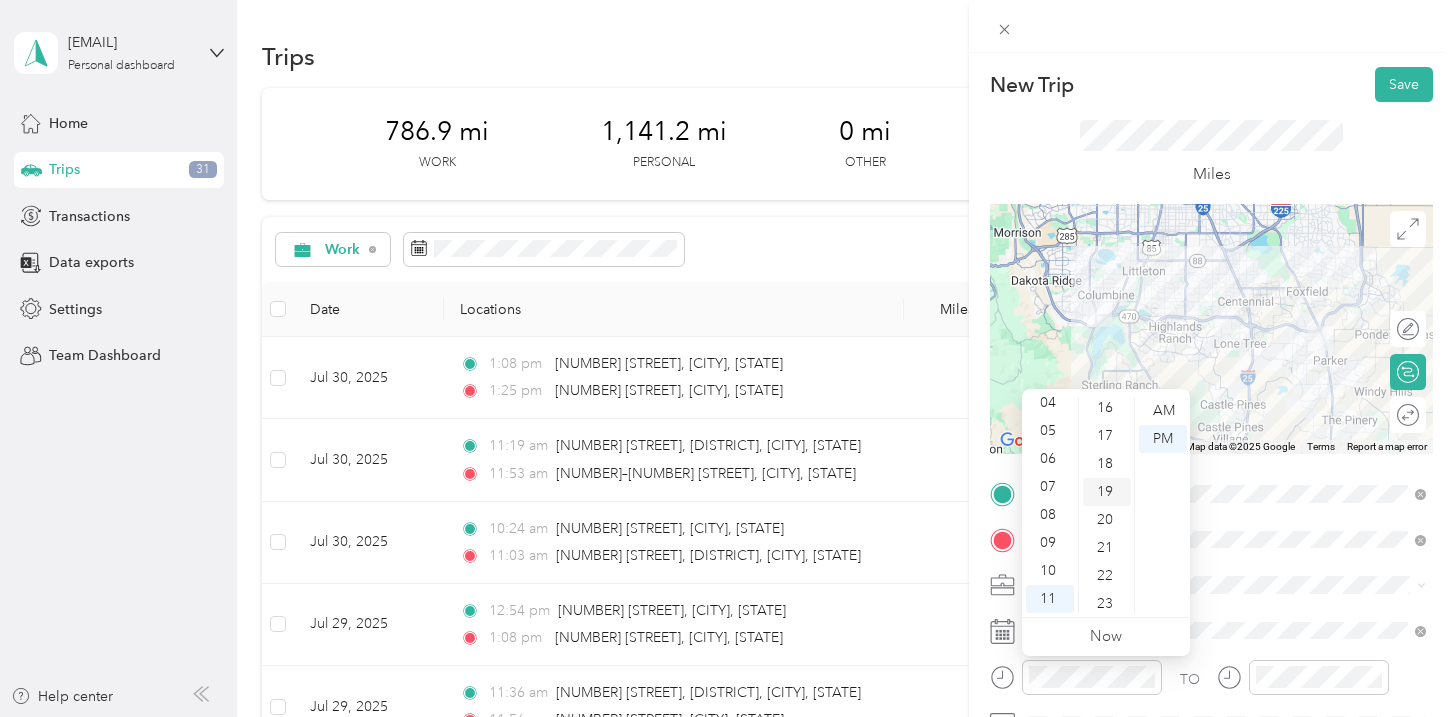 click on "19" at bounding box center [1107, 492] 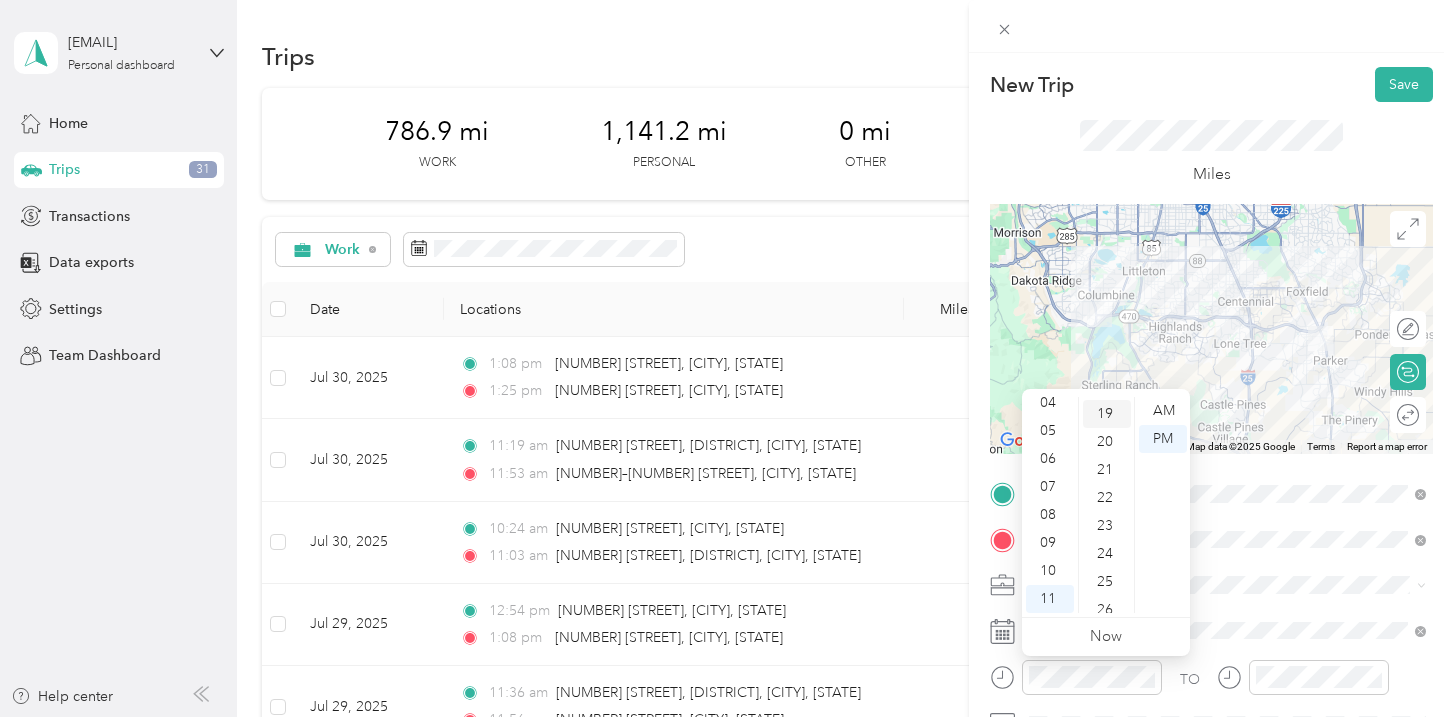 scroll, scrollTop: 532, scrollLeft: 0, axis: vertical 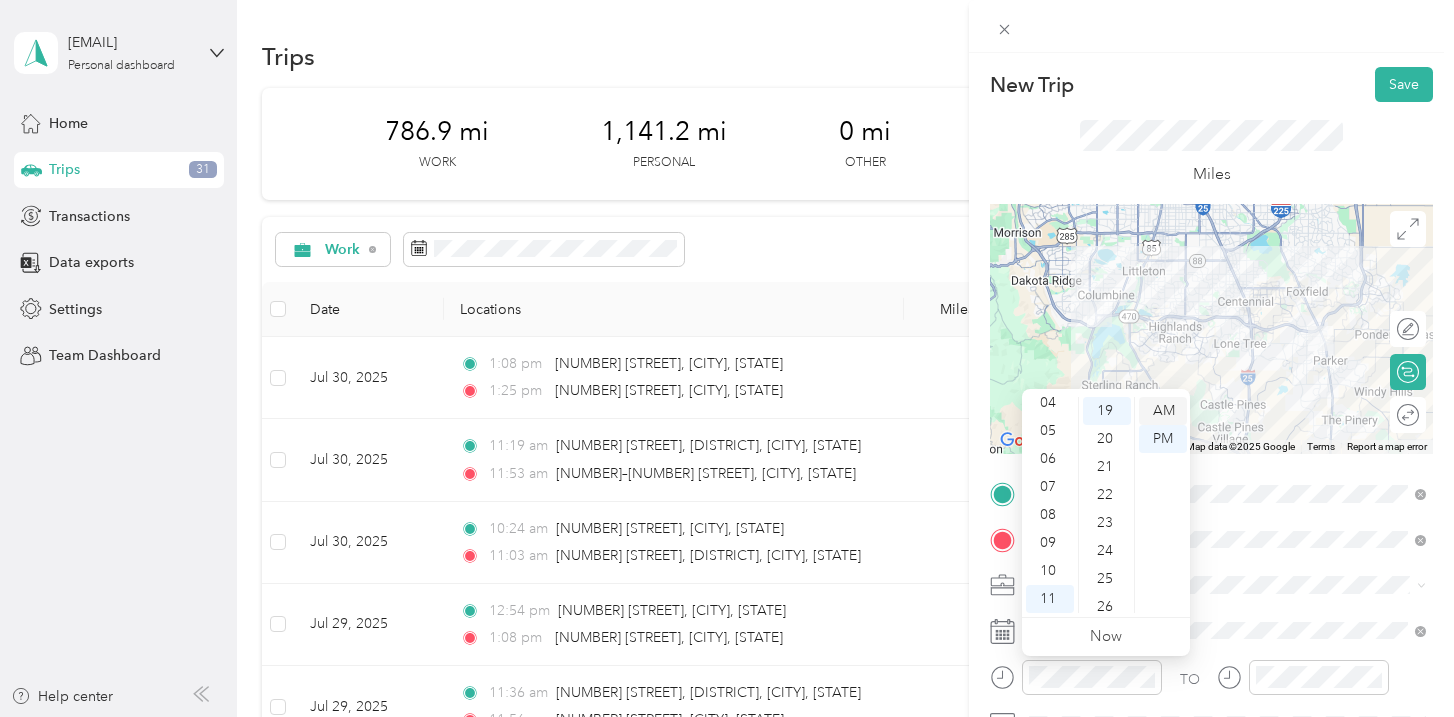 click on "AM" at bounding box center [1163, 411] 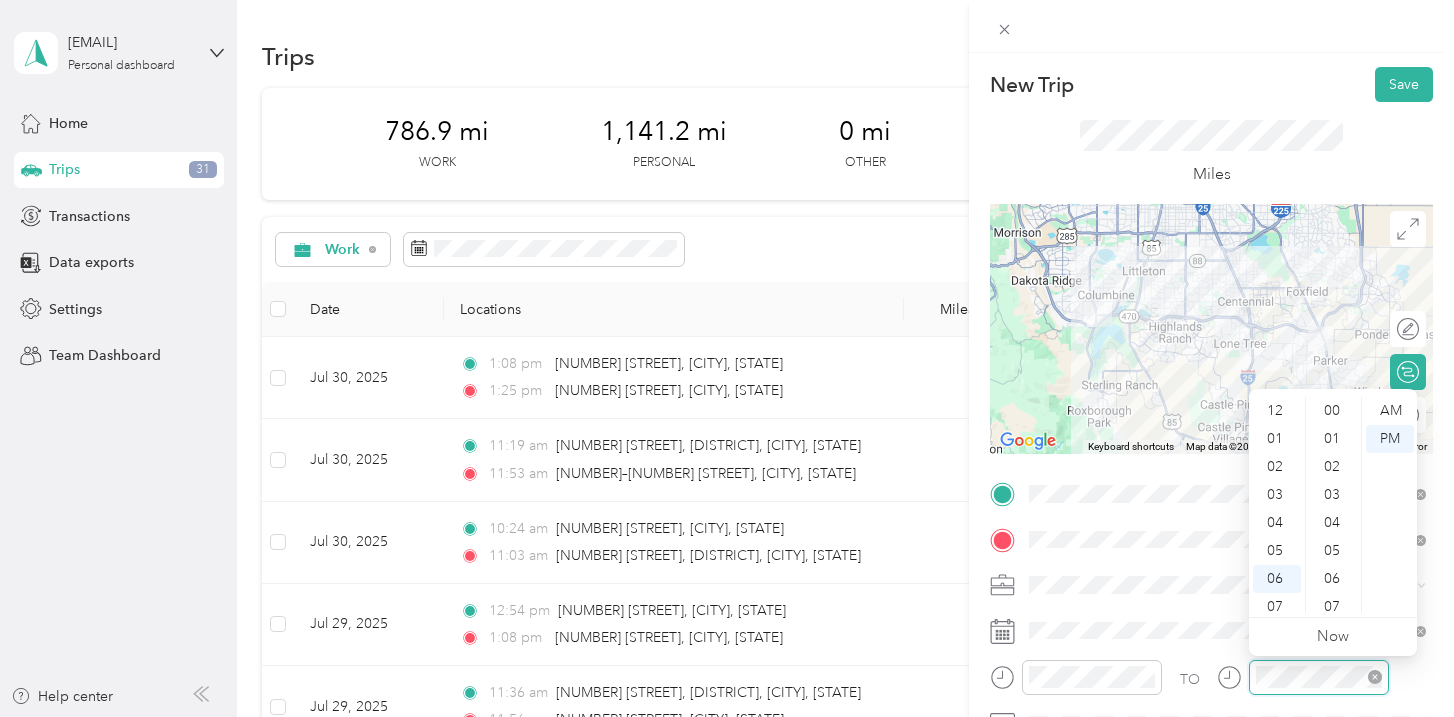 scroll, scrollTop: 1148, scrollLeft: 0, axis: vertical 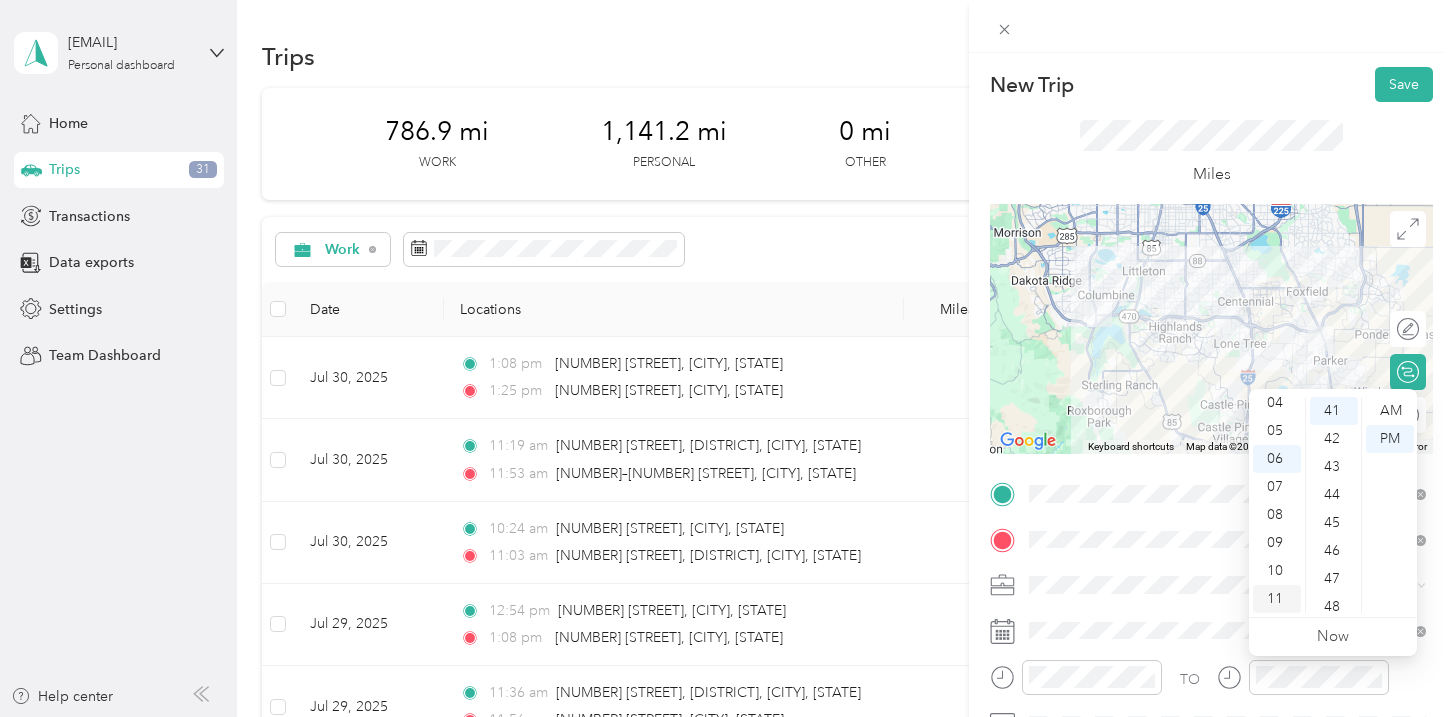 click on "11" at bounding box center (1277, 599) 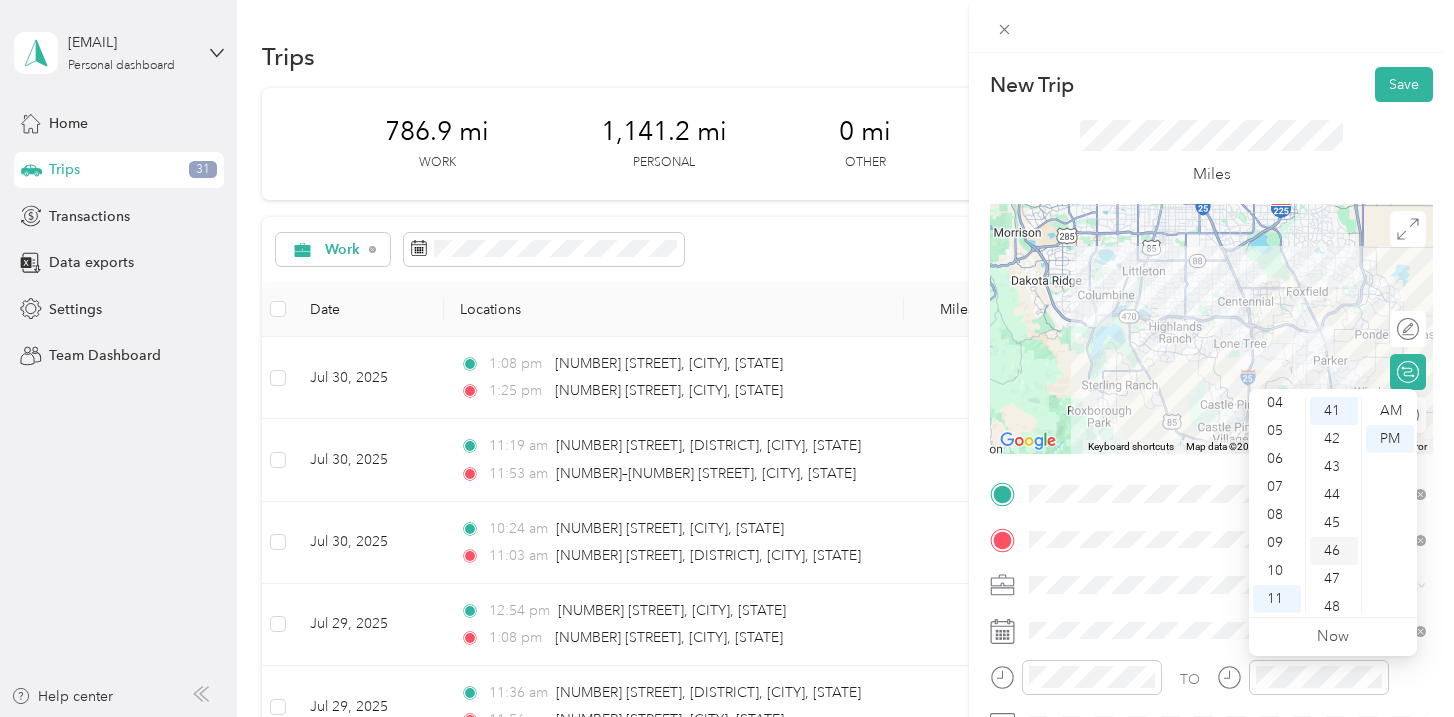 click on "46" at bounding box center (1334, 551) 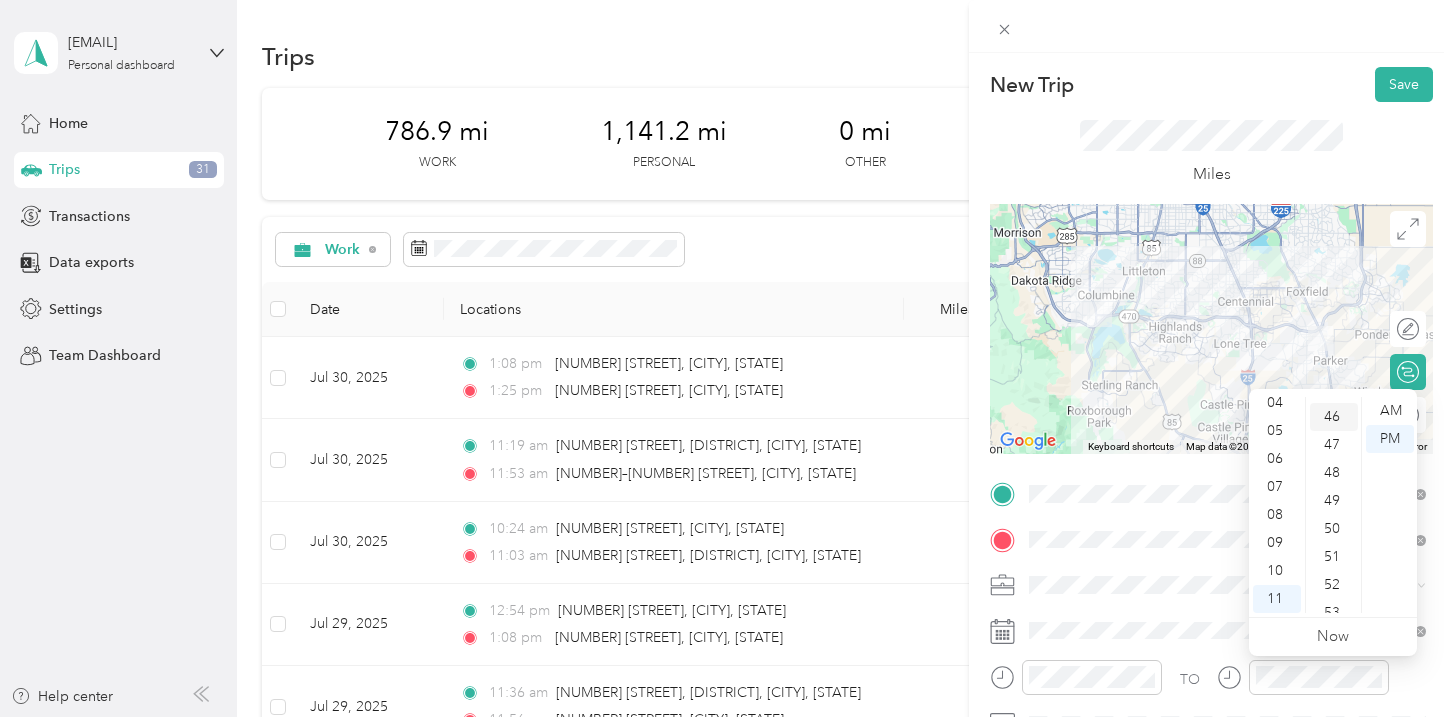 scroll, scrollTop: 1288, scrollLeft: 0, axis: vertical 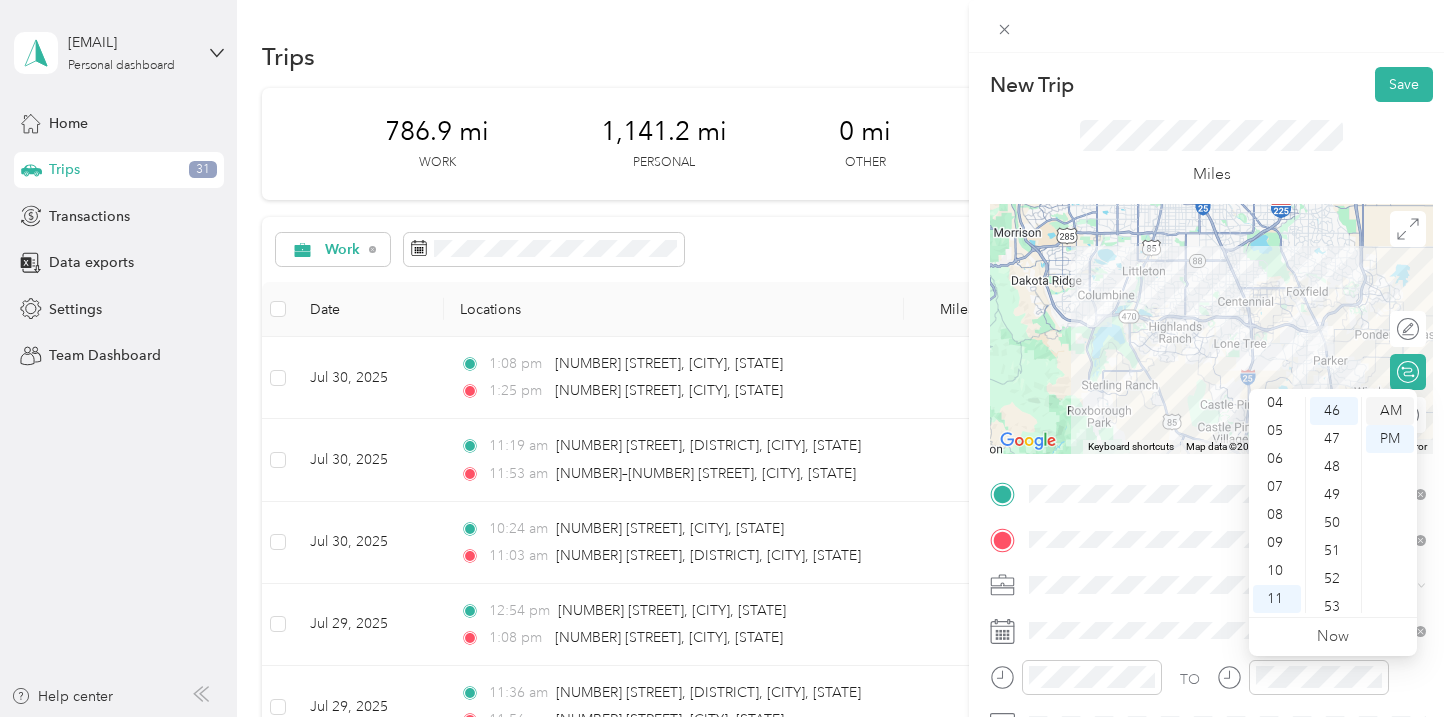 click on "AM" at bounding box center [1390, 411] 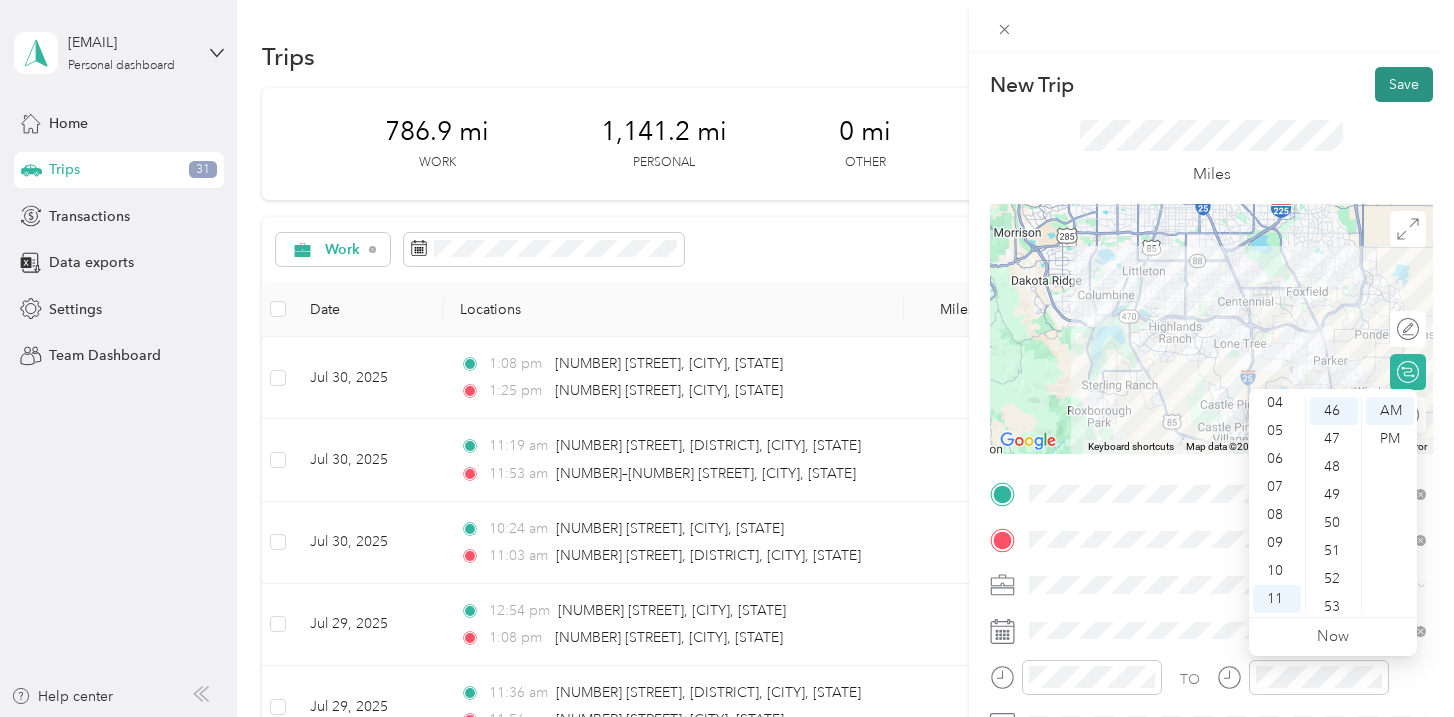 click on "Save" at bounding box center [1404, 84] 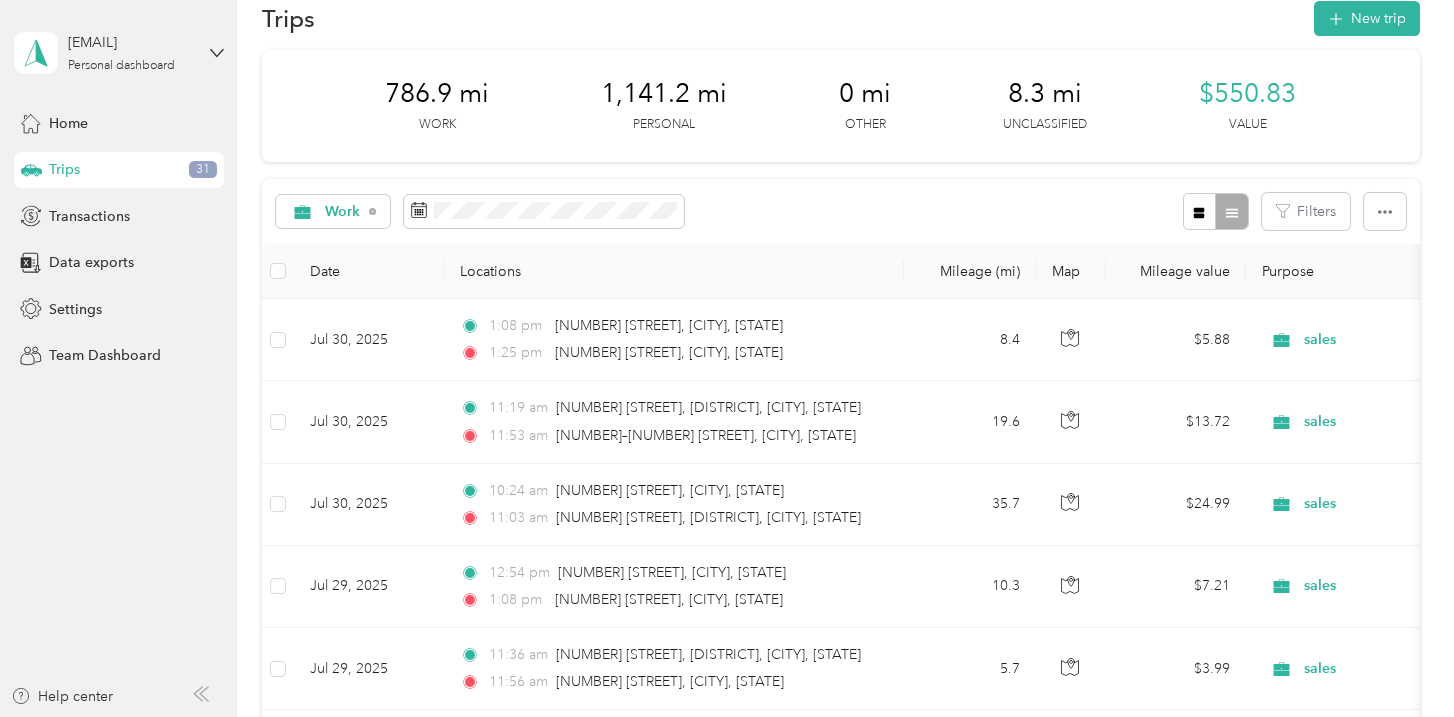 scroll, scrollTop: 0, scrollLeft: 0, axis: both 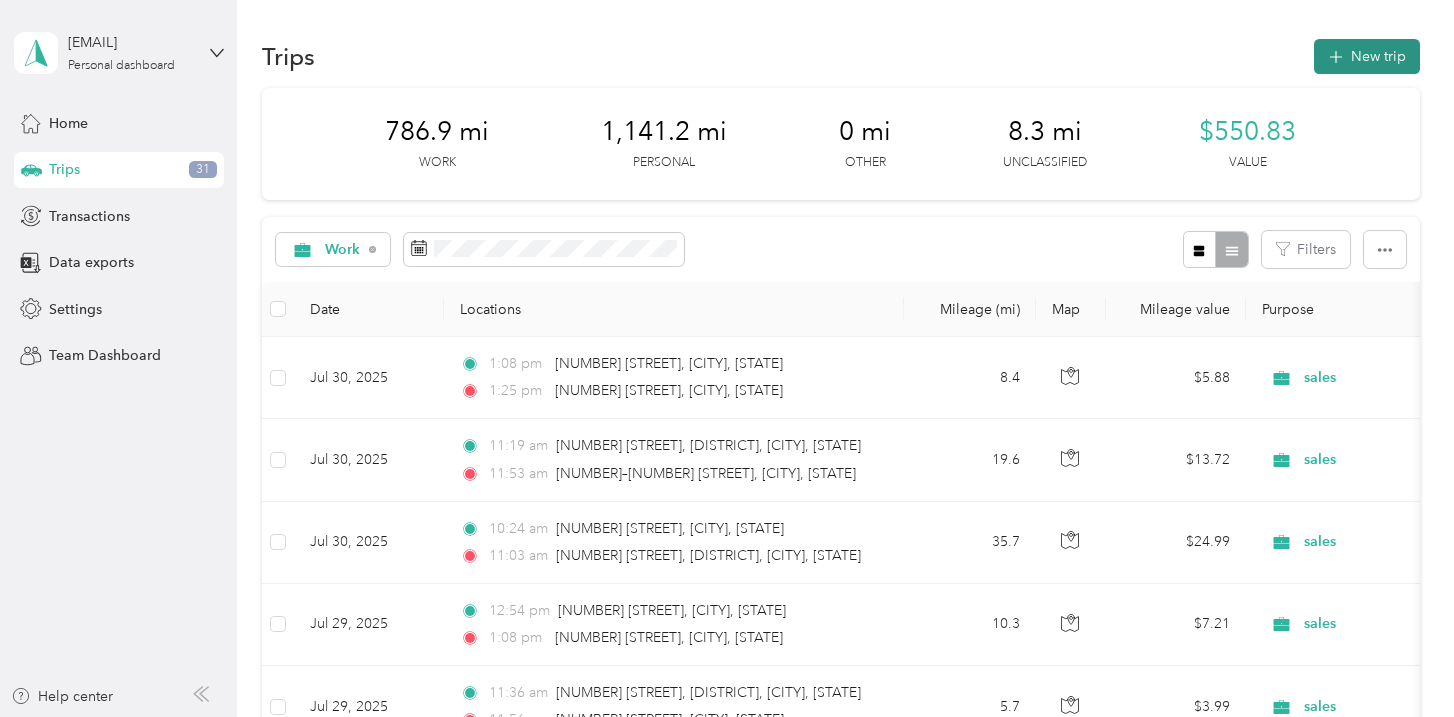 click 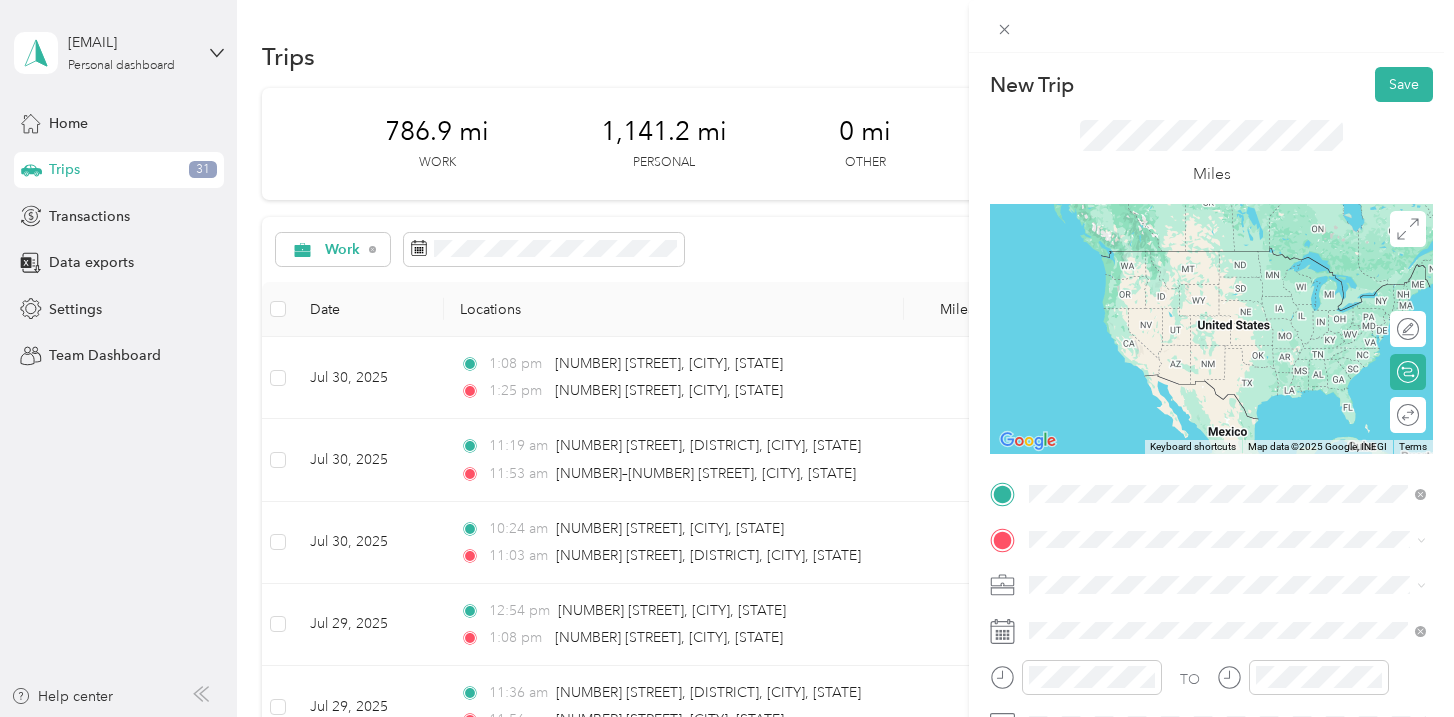 click on "9749 South Parker Road
Parker, Colorado 80134, United States" at bounding box center (1211, 259) 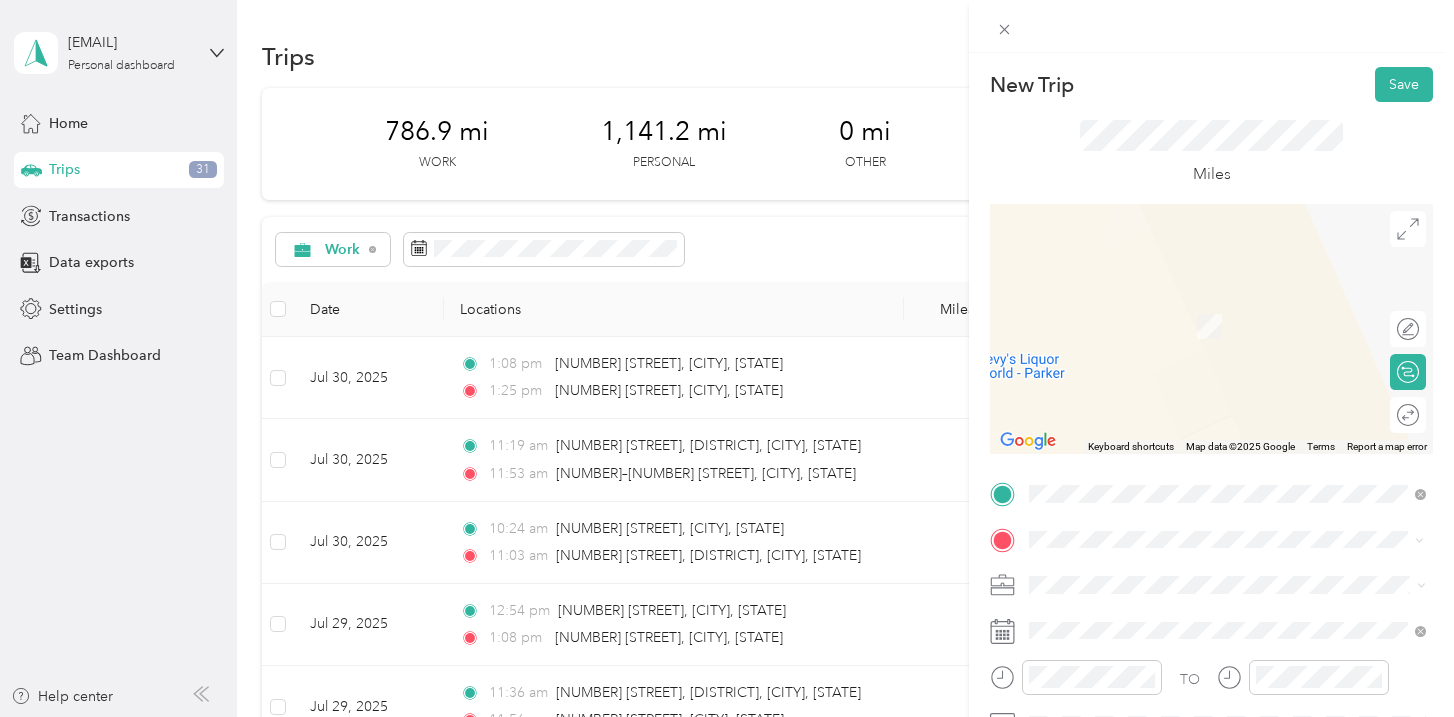 click on "675 Genoa Way
Castle Rock, Colorado 80109, United States" at bounding box center [1211, 304] 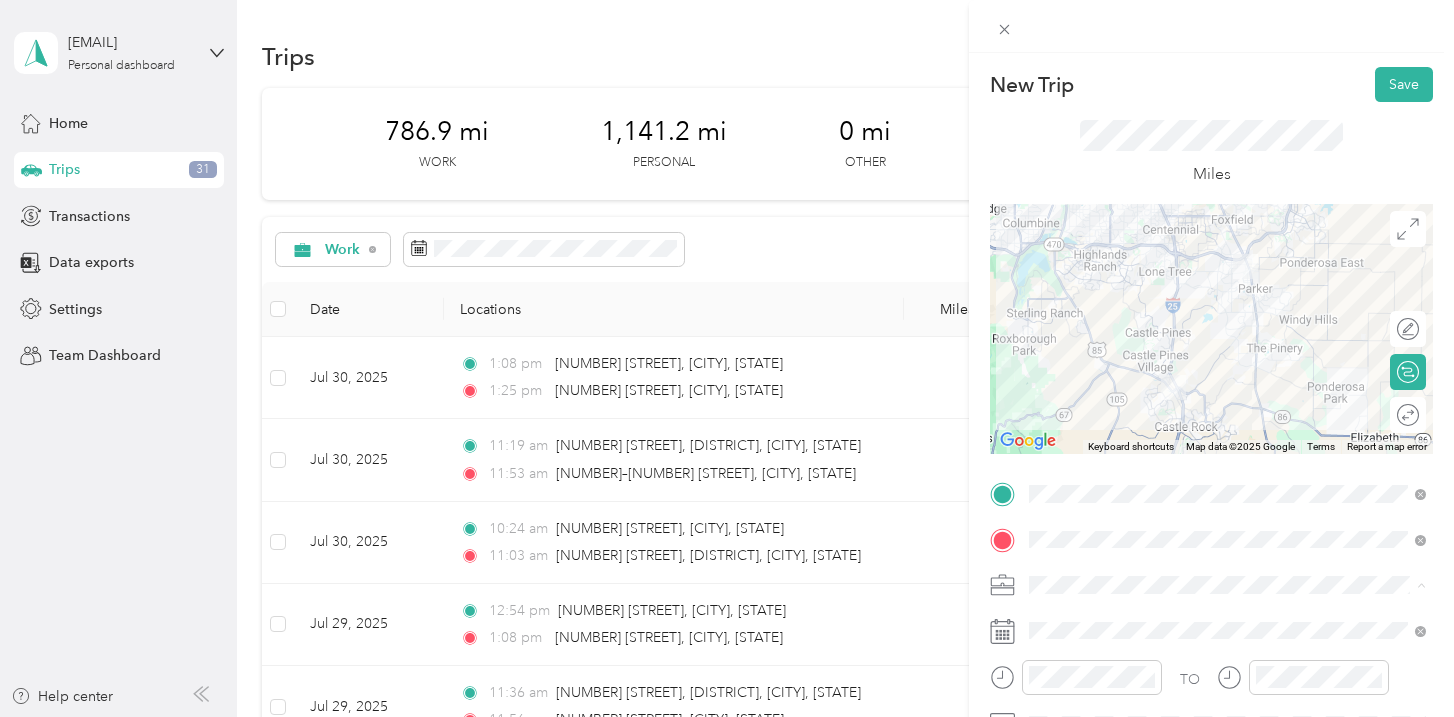 click on "Work" at bounding box center (1227, 304) 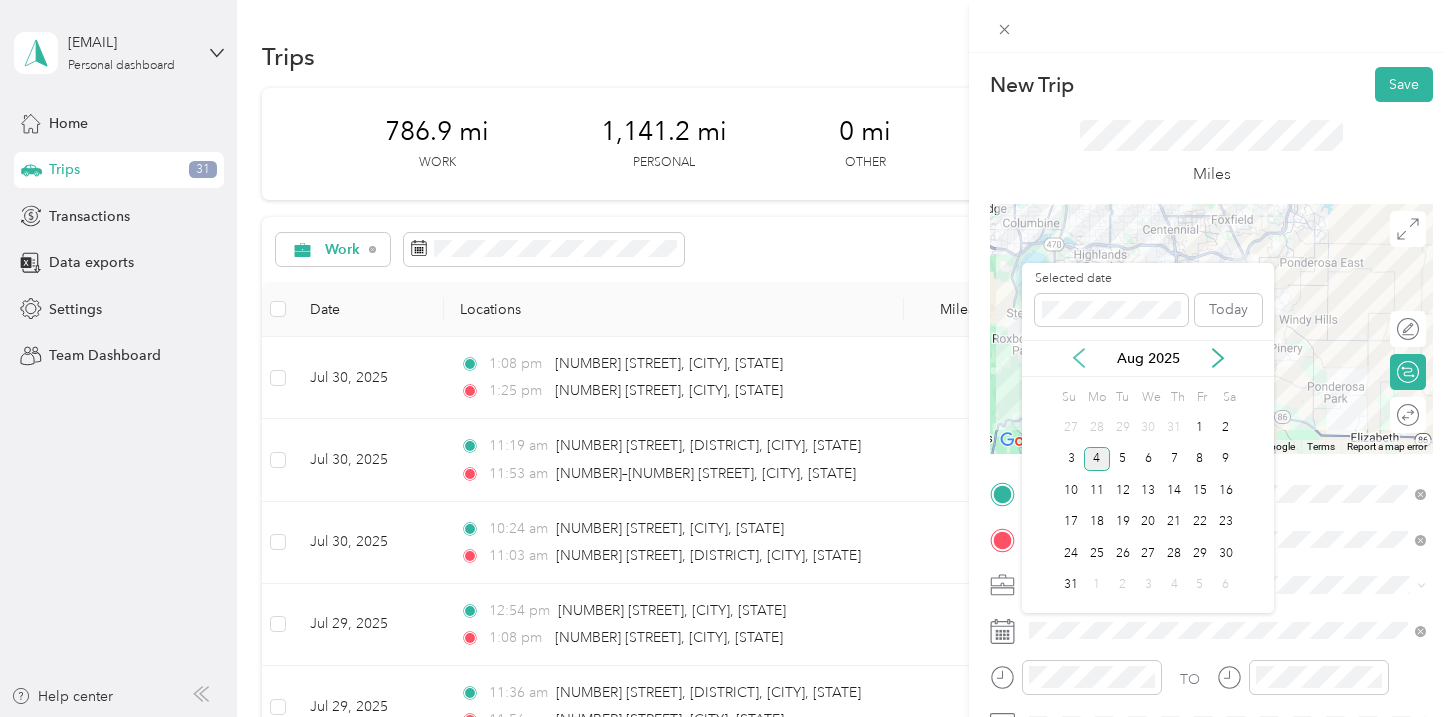 click 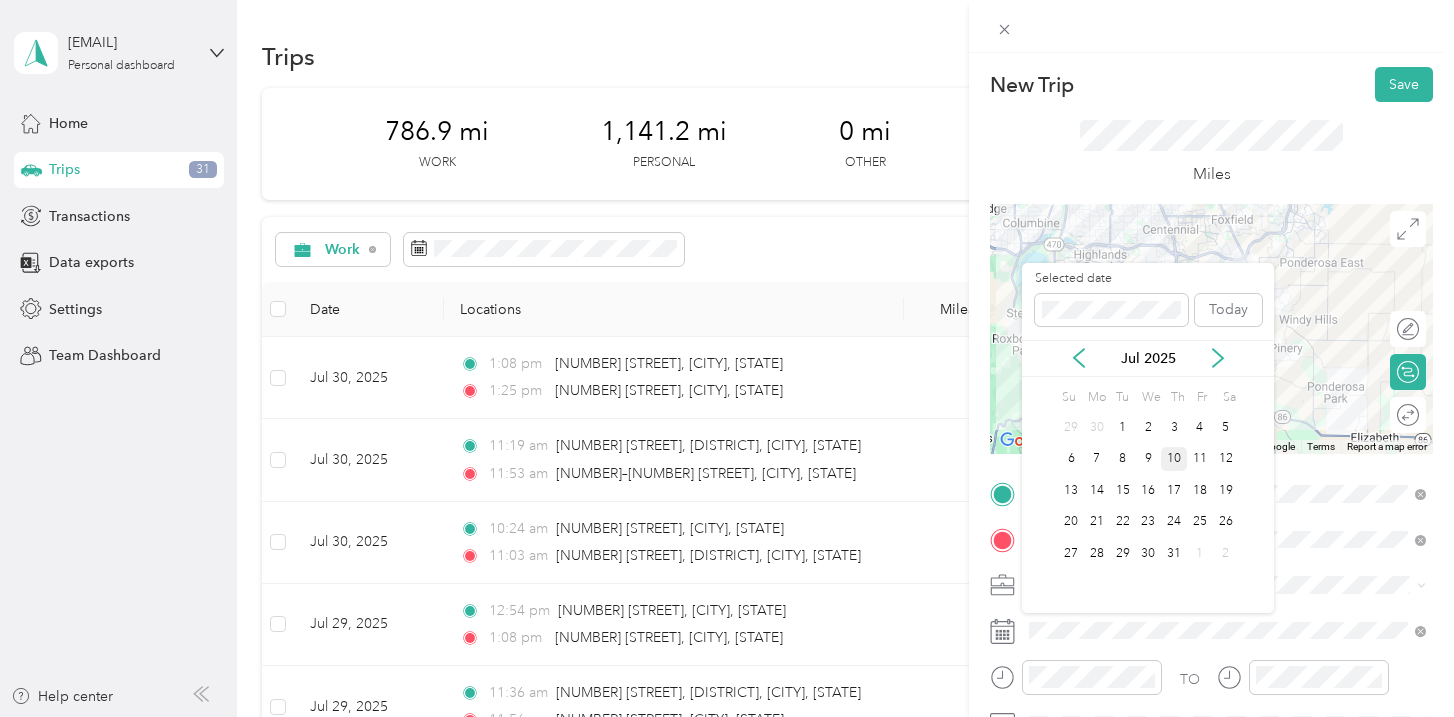click on "10" at bounding box center [1174, 459] 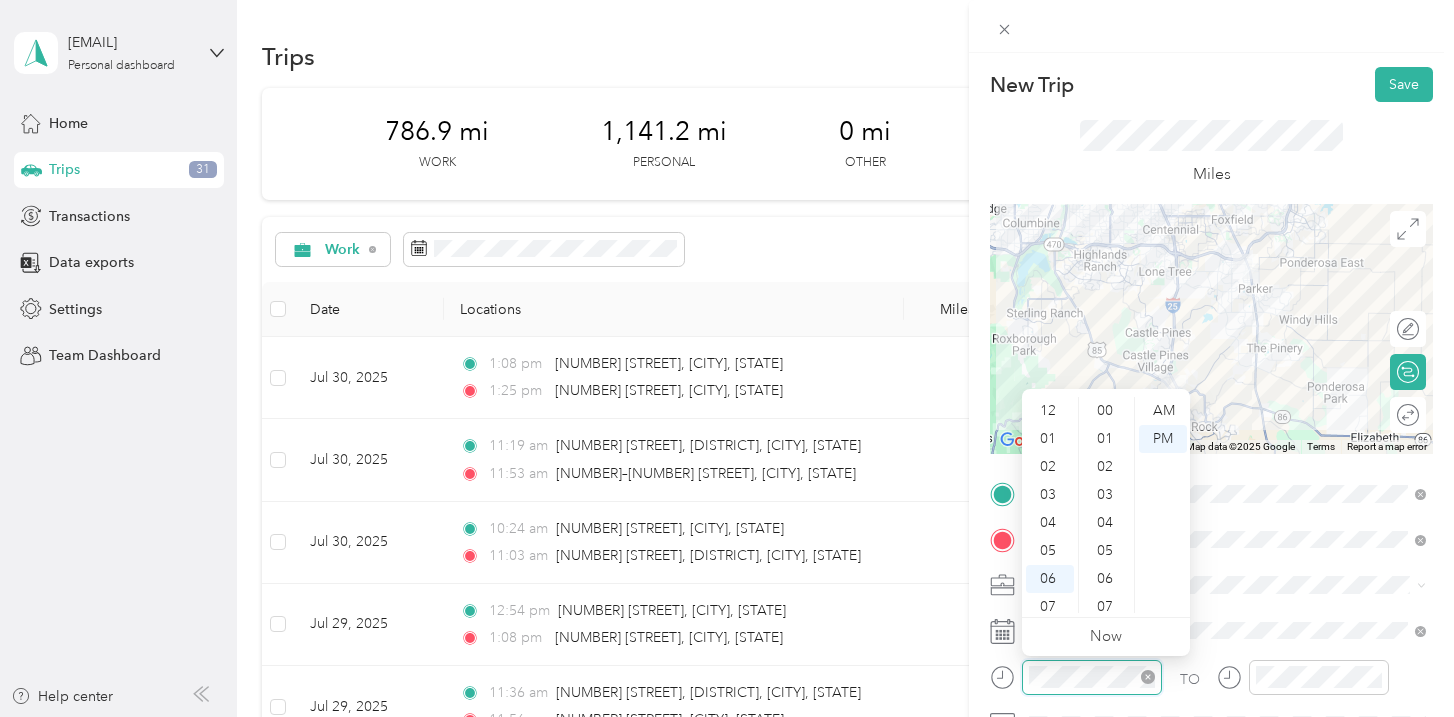 scroll, scrollTop: 1176, scrollLeft: 0, axis: vertical 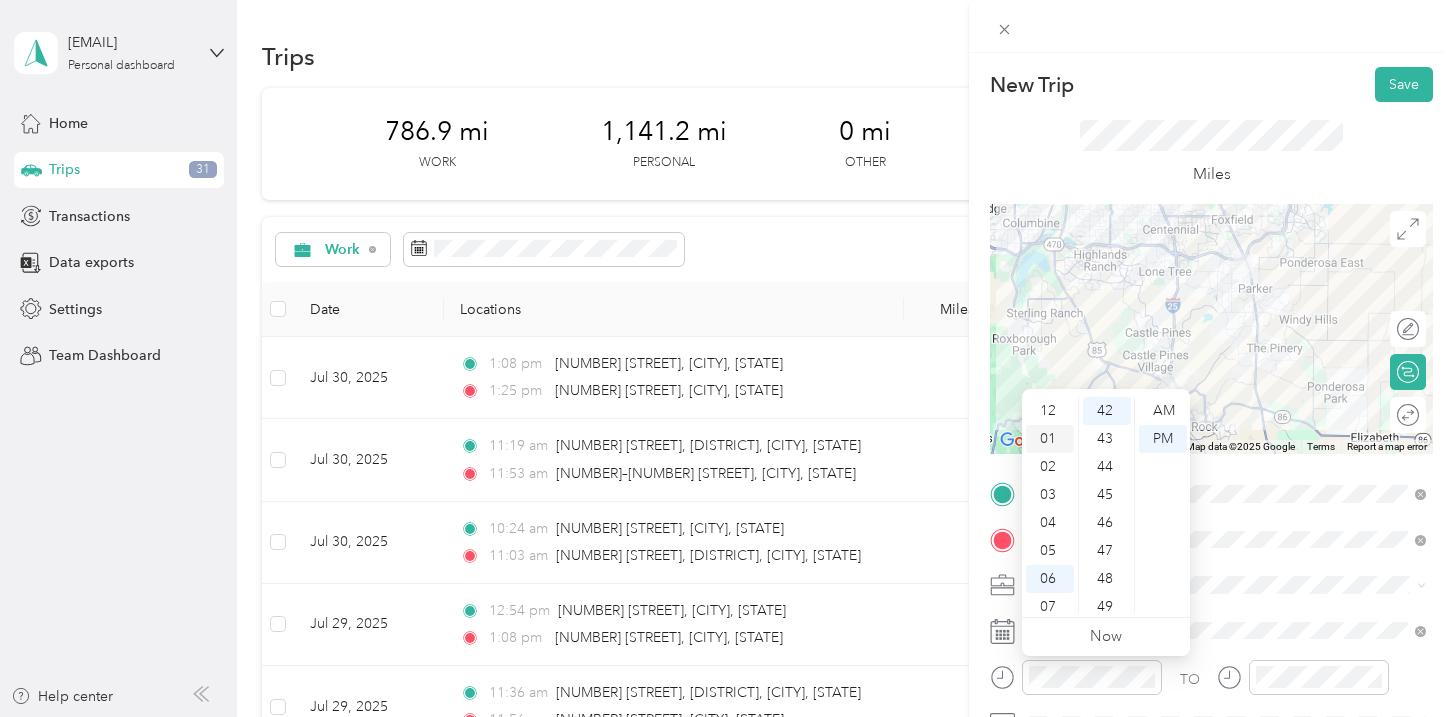 click on "01" at bounding box center [1050, 439] 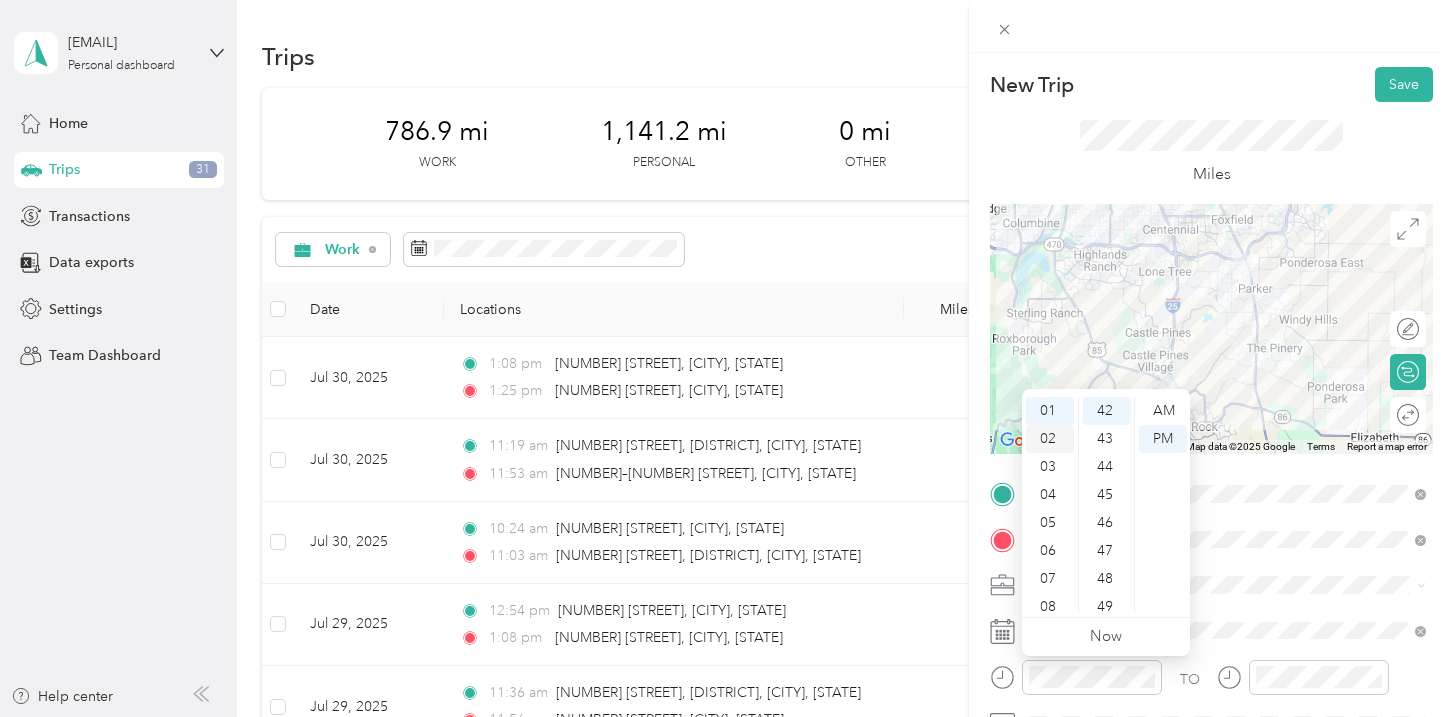 scroll, scrollTop: 28, scrollLeft: 0, axis: vertical 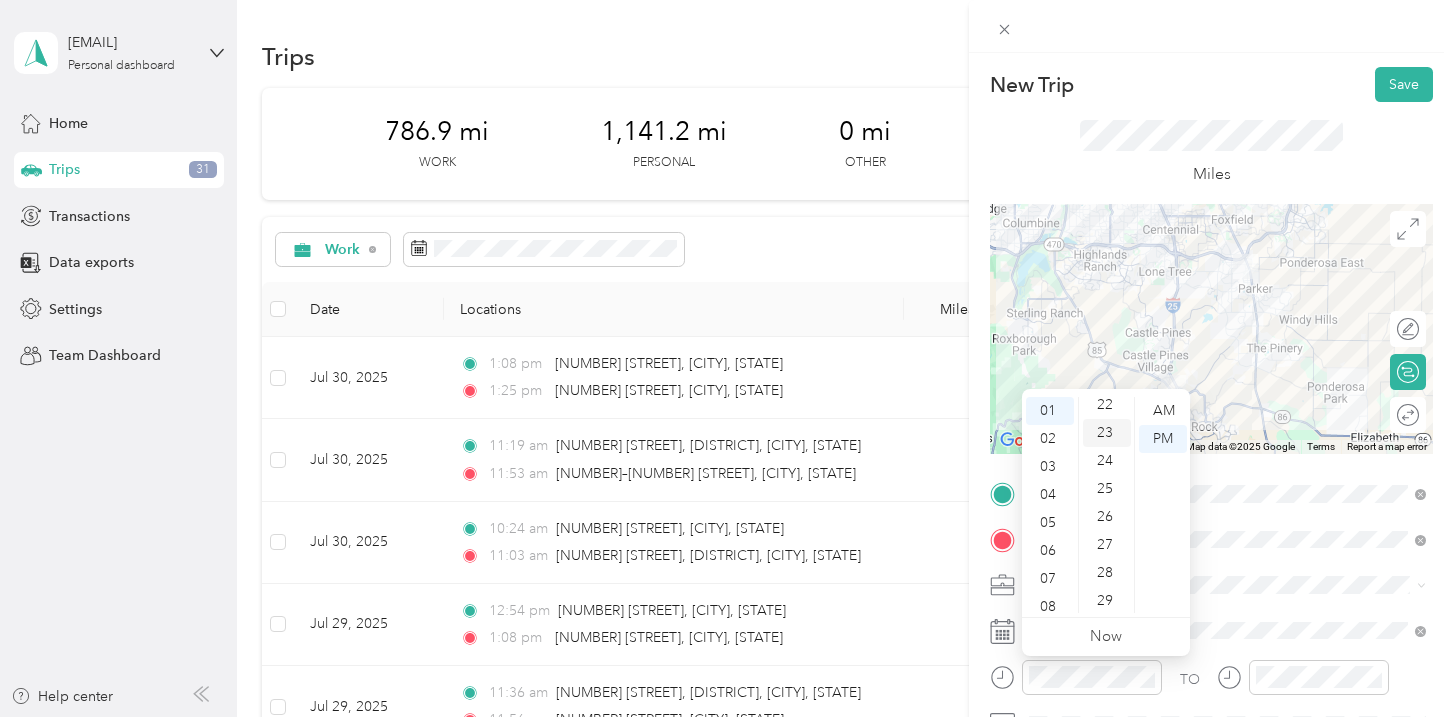 click on "23" at bounding box center [1107, 433] 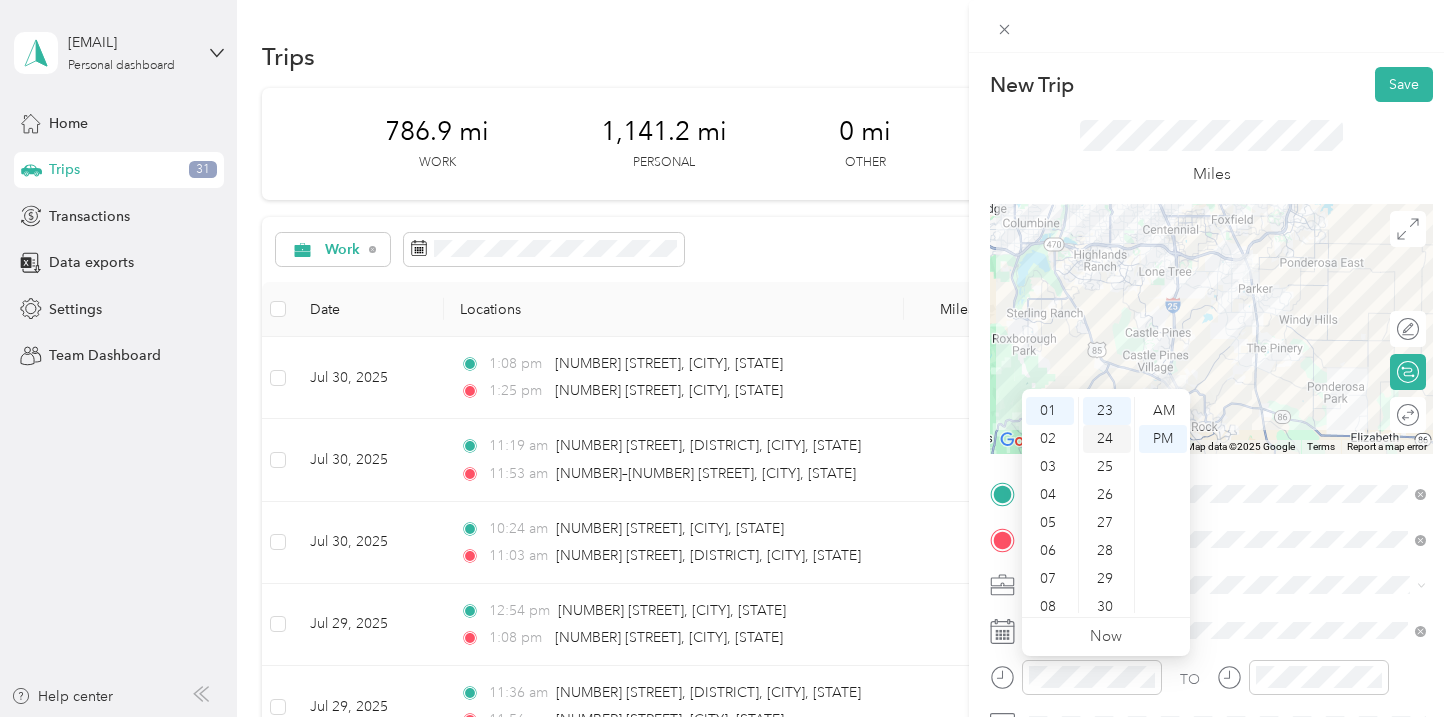 scroll, scrollTop: 644, scrollLeft: 0, axis: vertical 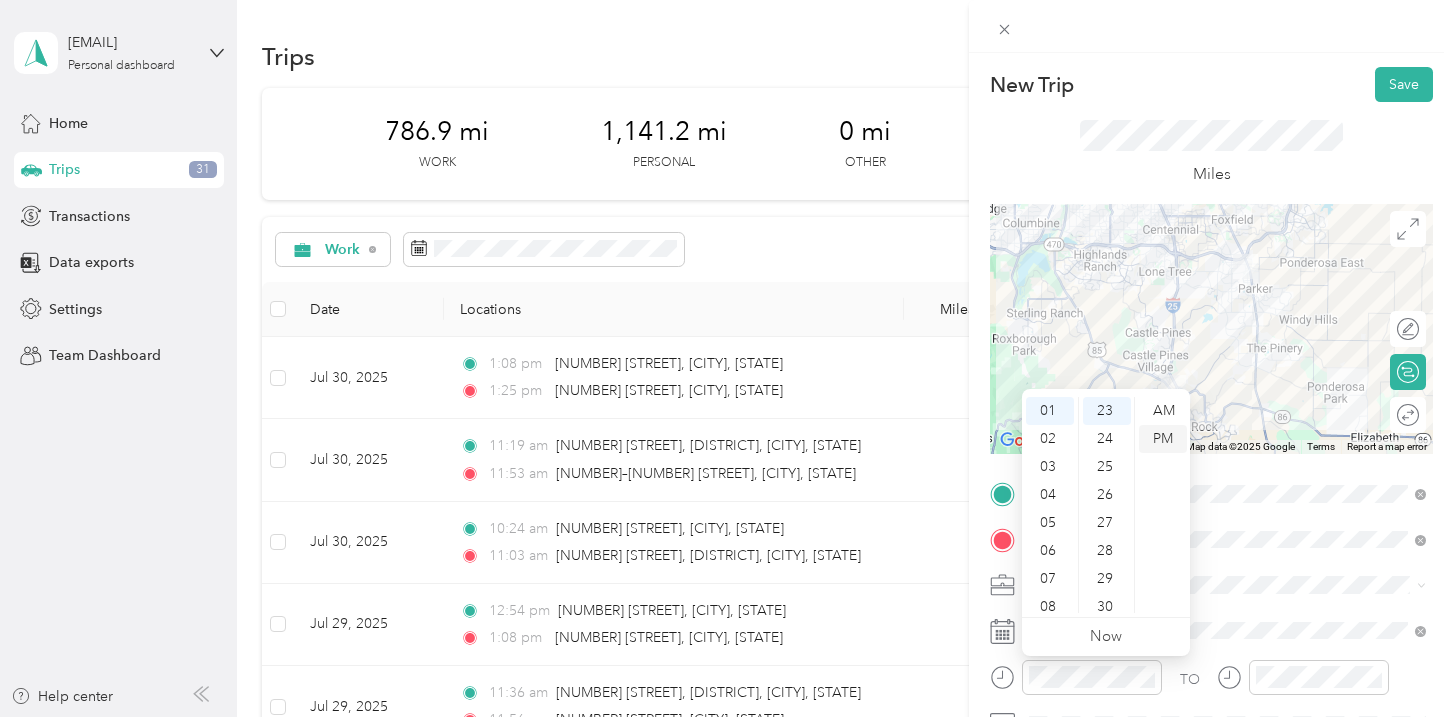 click on "PM" at bounding box center [1163, 439] 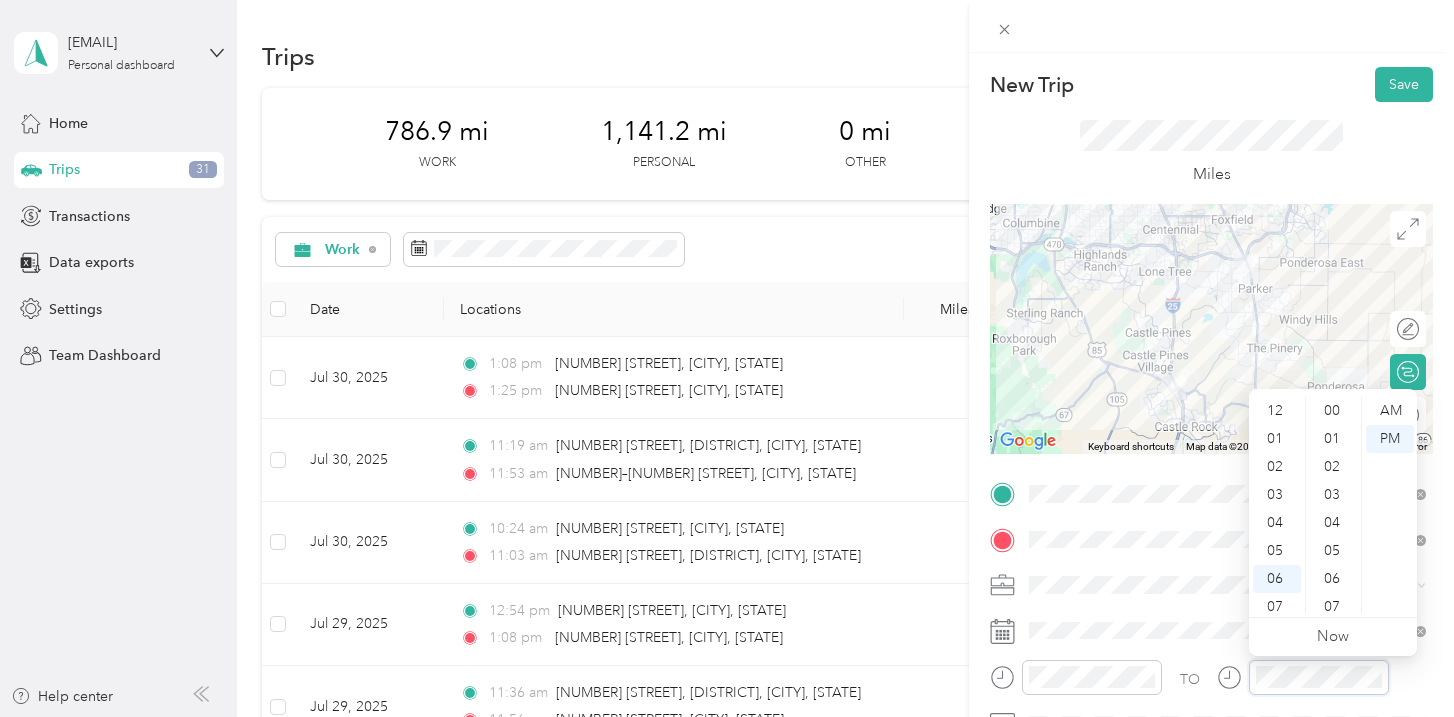 scroll, scrollTop: 1176, scrollLeft: 0, axis: vertical 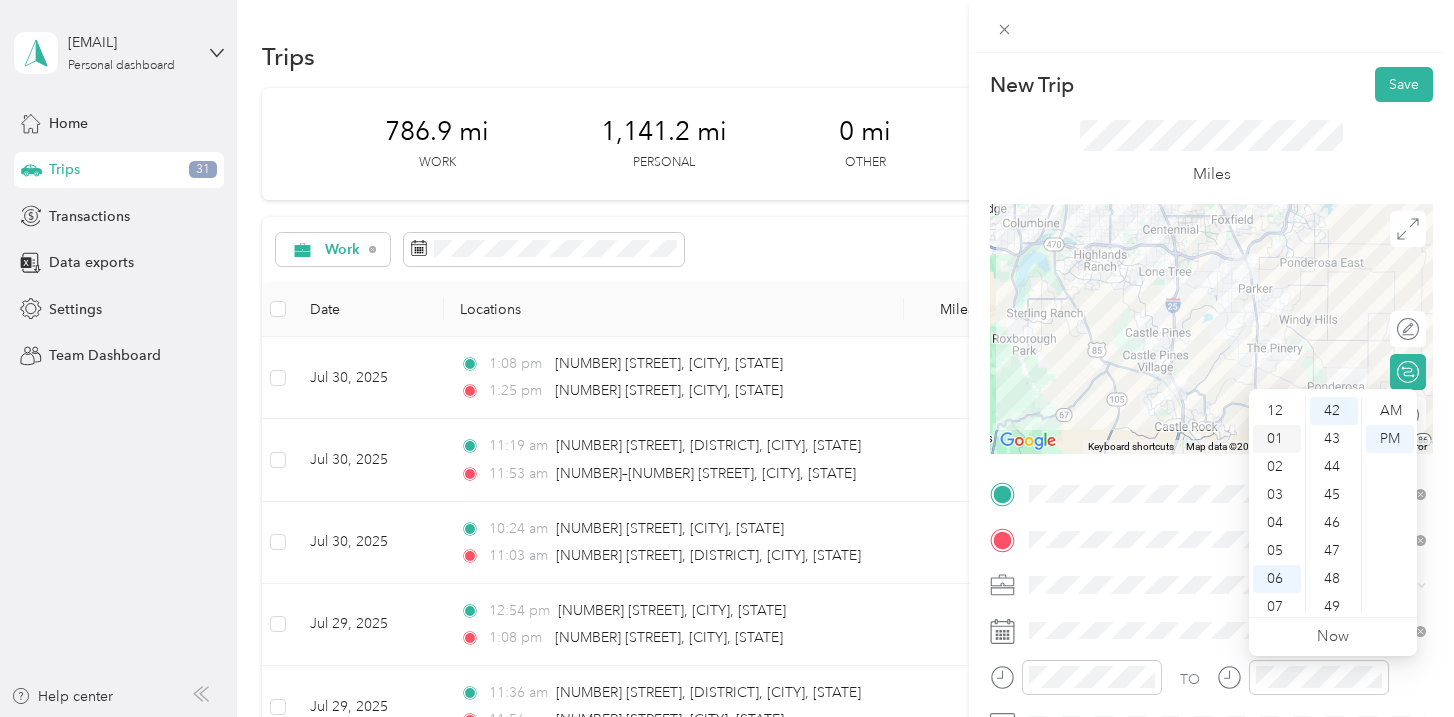 click on "01" at bounding box center [1277, 439] 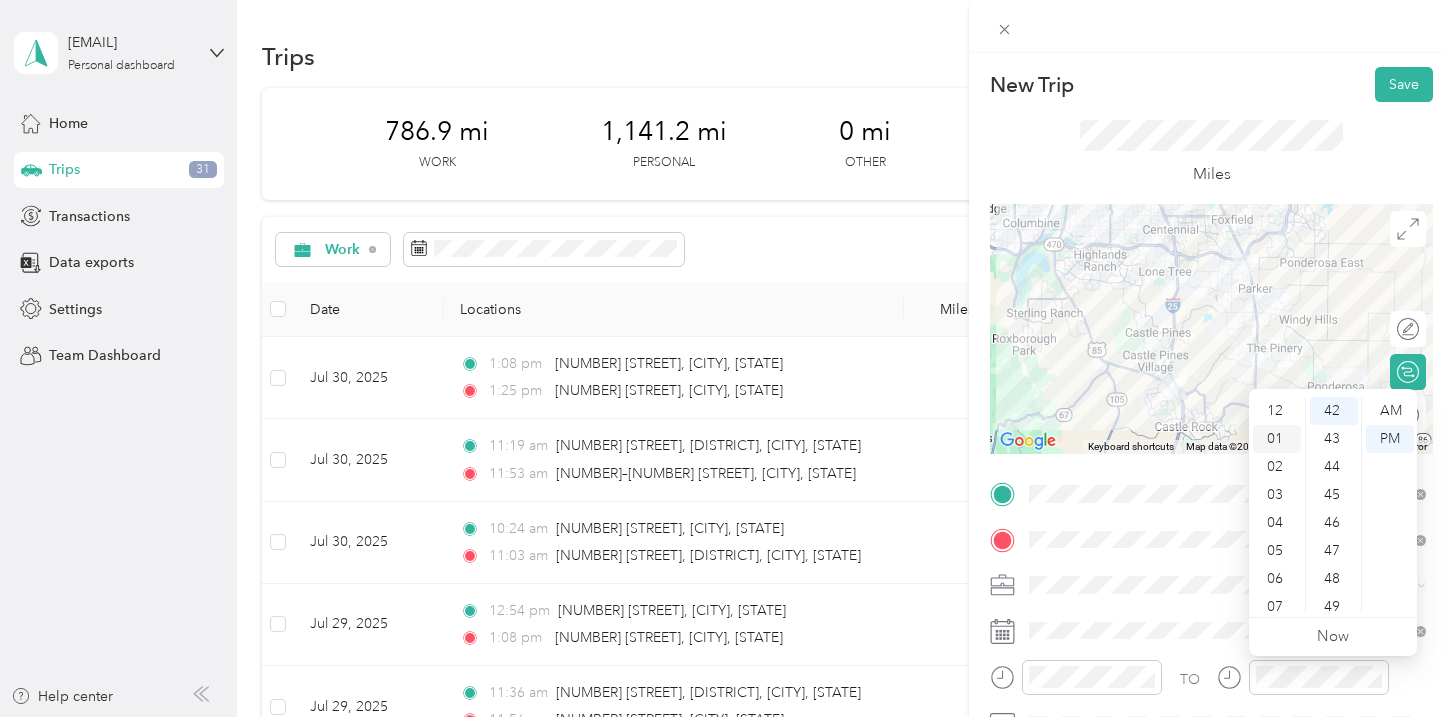 scroll, scrollTop: 28, scrollLeft: 0, axis: vertical 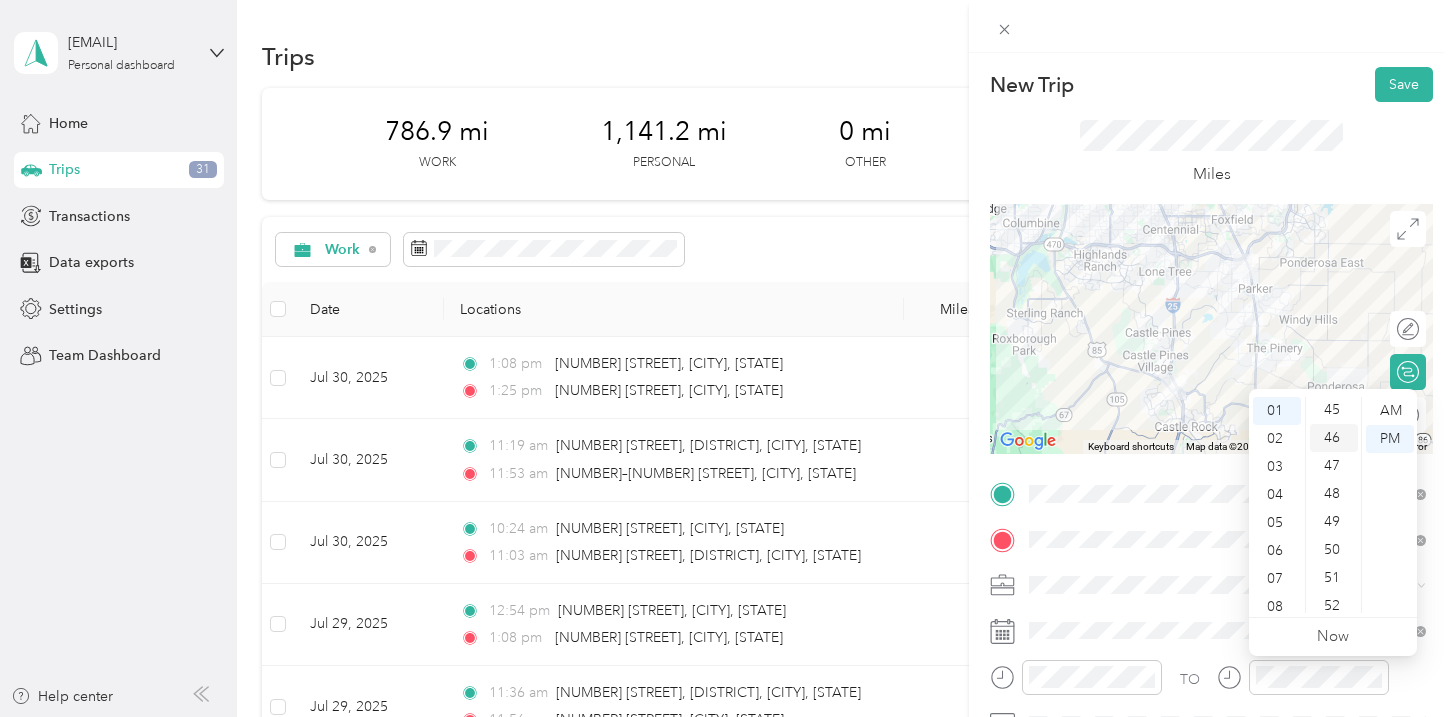 click on "46" at bounding box center [1334, 438] 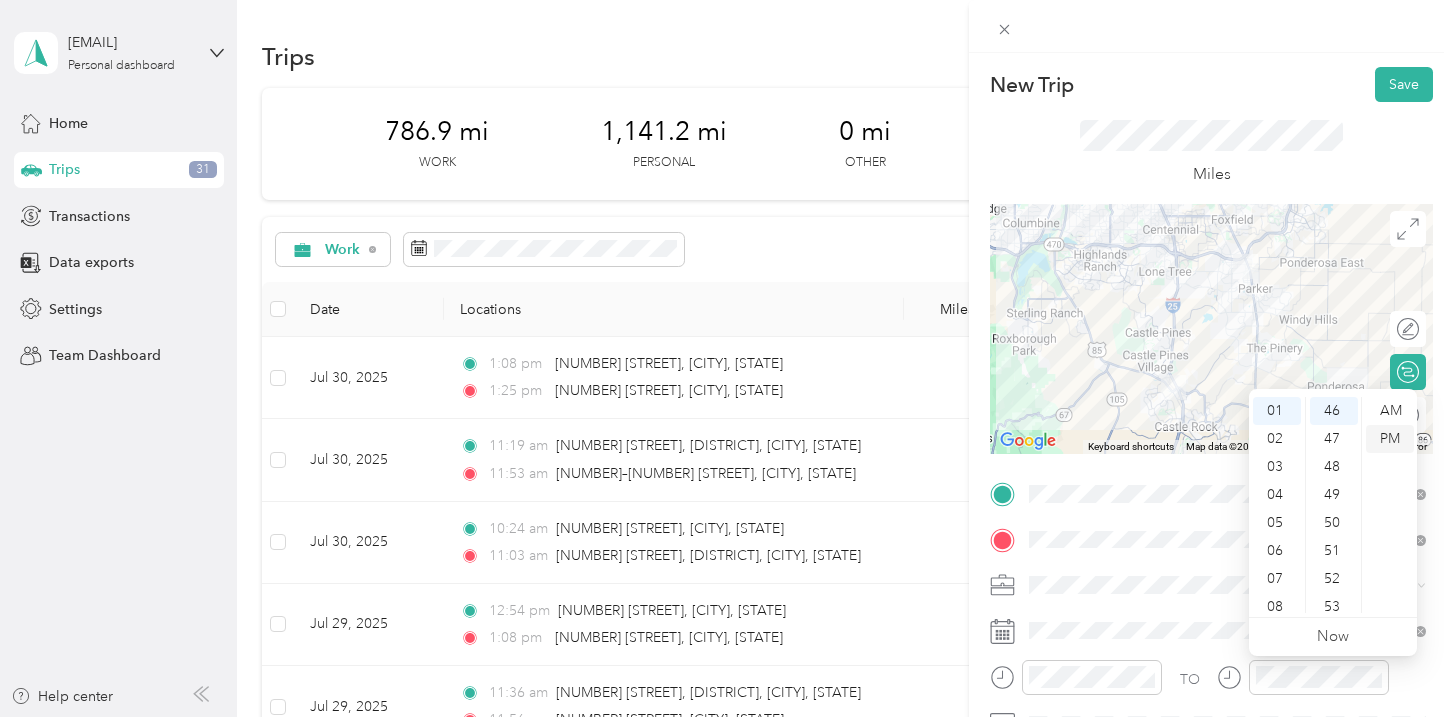 click on "PM" at bounding box center (1390, 439) 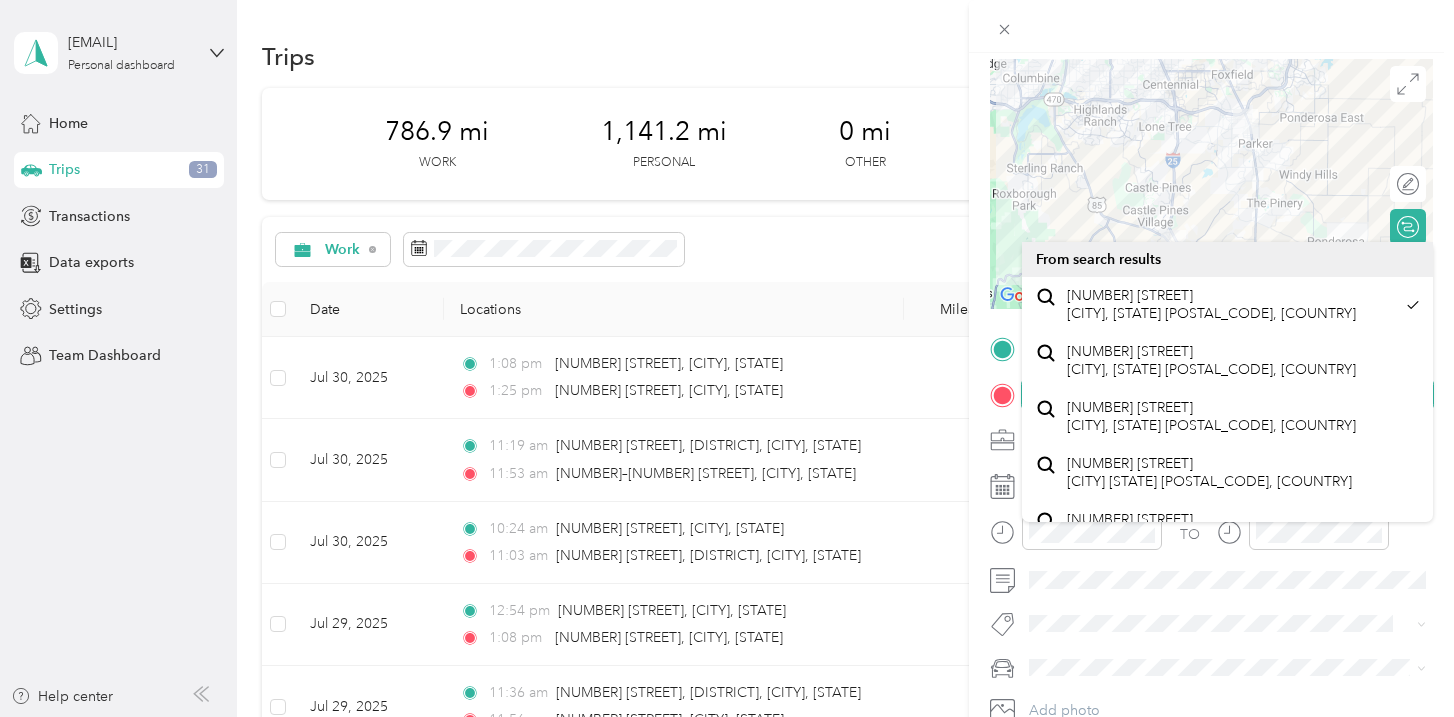 scroll, scrollTop: 0, scrollLeft: 0, axis: both 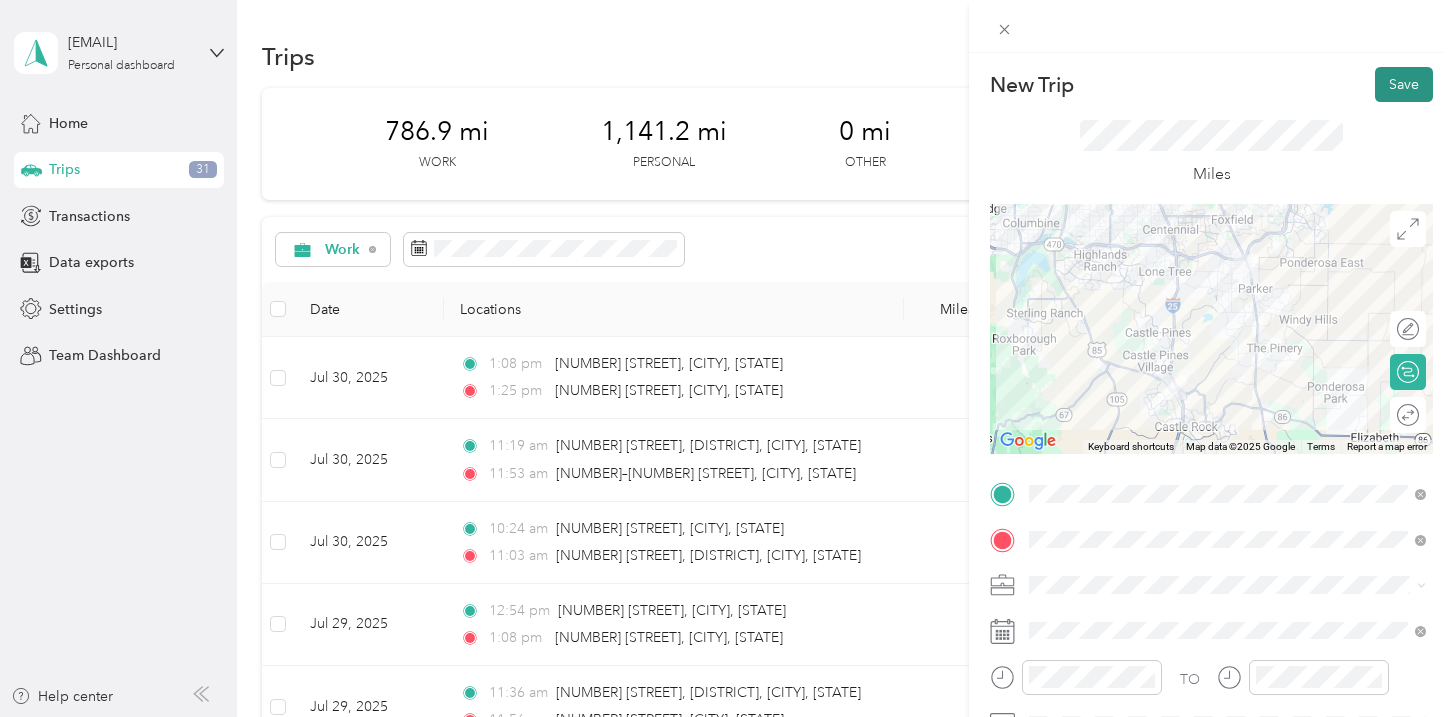 click on "Save" at bounding box center [1404, 84] 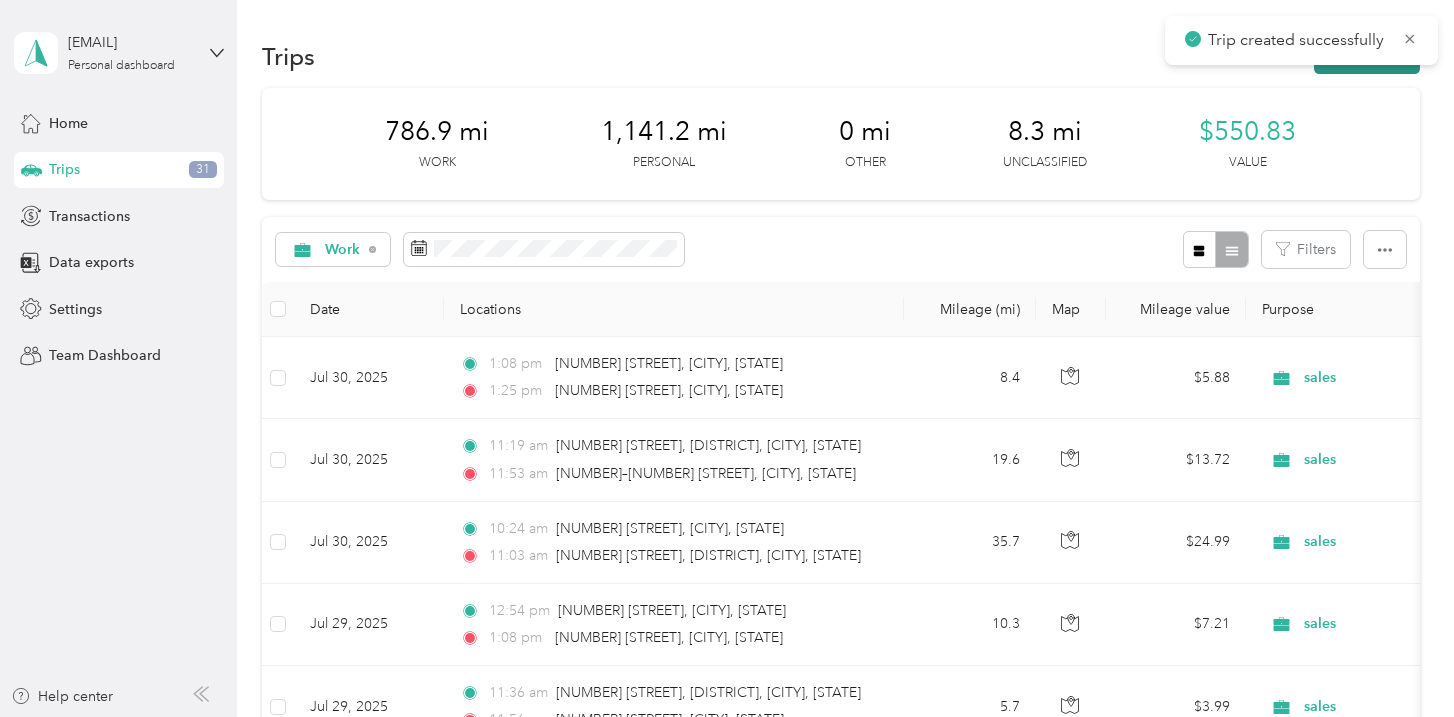 click on "New trip" at bounding box center (1367, 56) 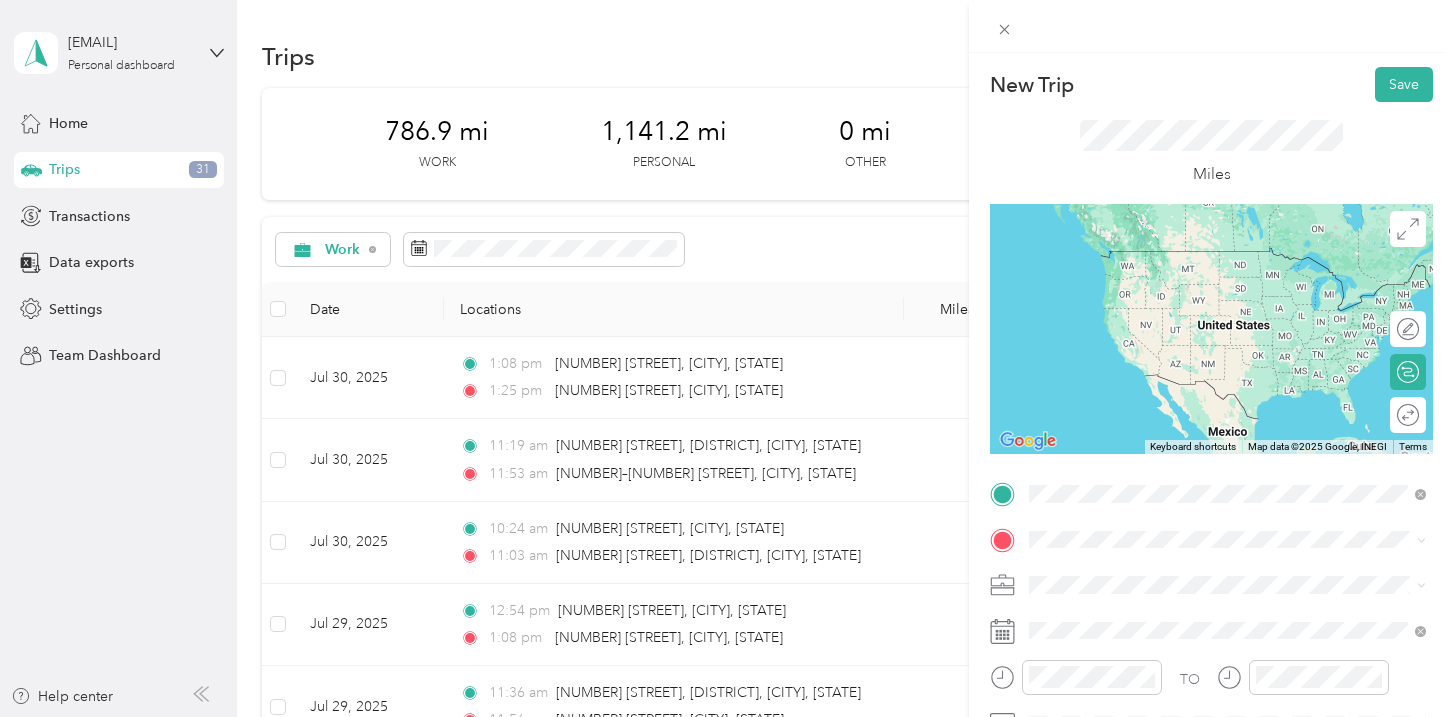 click on "675 Genoa Way
Castle Rock, Colorado 80109, United States" at bounding box center (1211, 259) 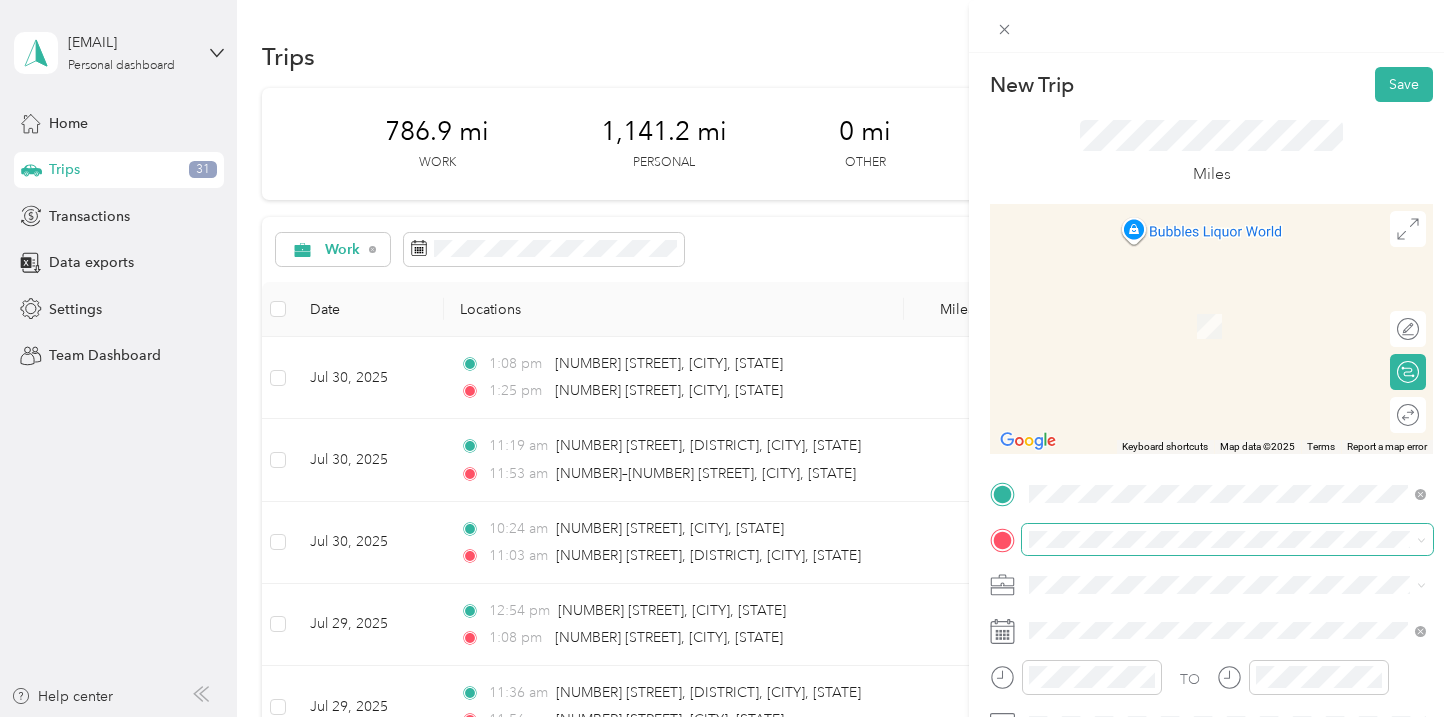 click at bounding box center (1227, 540) 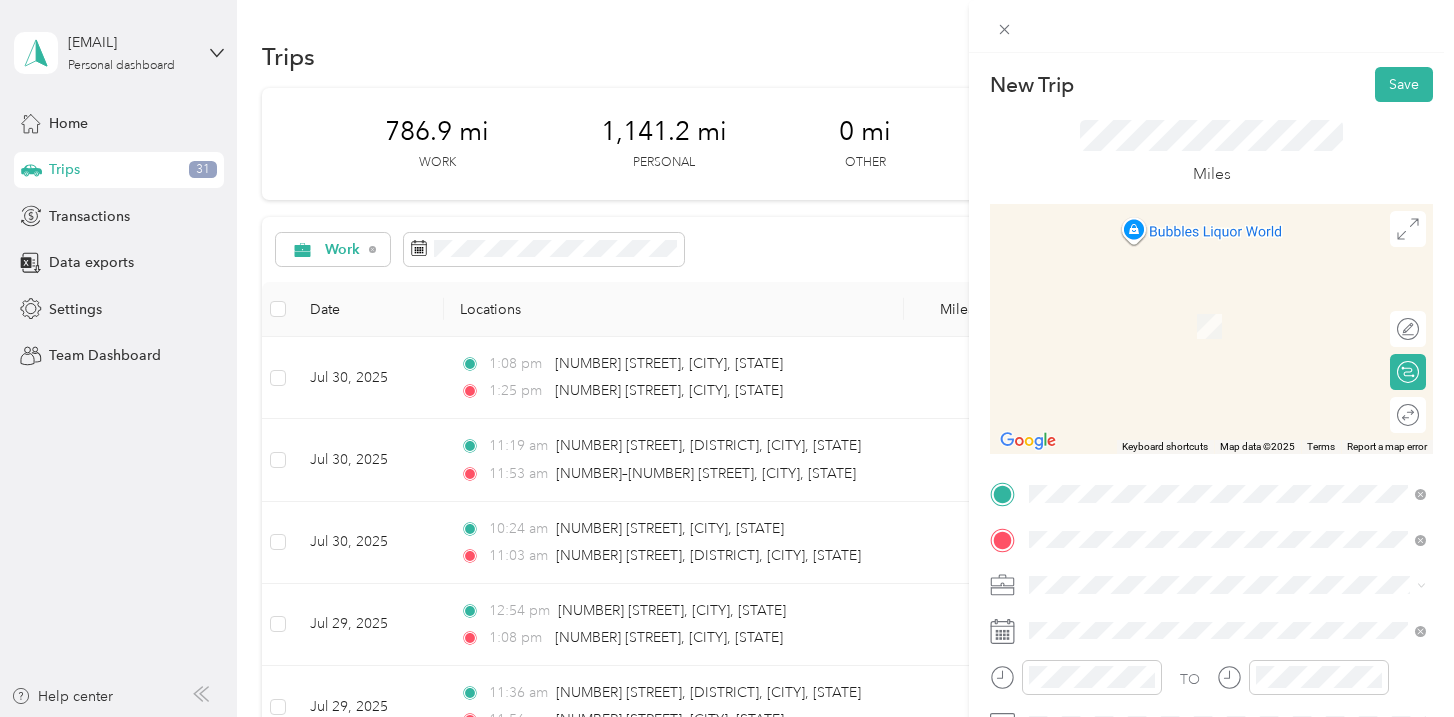 click on "6846 West Coco Place
Littleton, Colorado 80128, United States" at bounding box center (1211, 304) 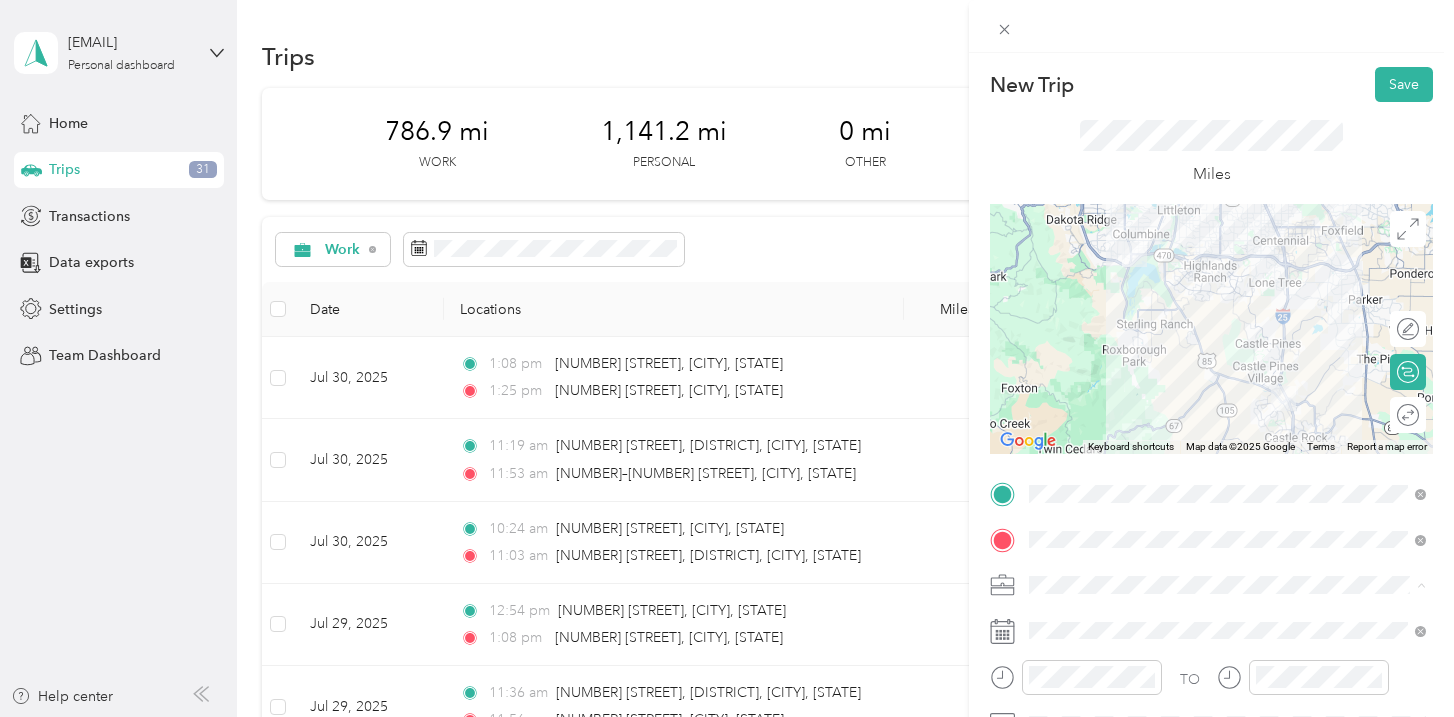 click on "Work" at bounding box center [1227, 304] 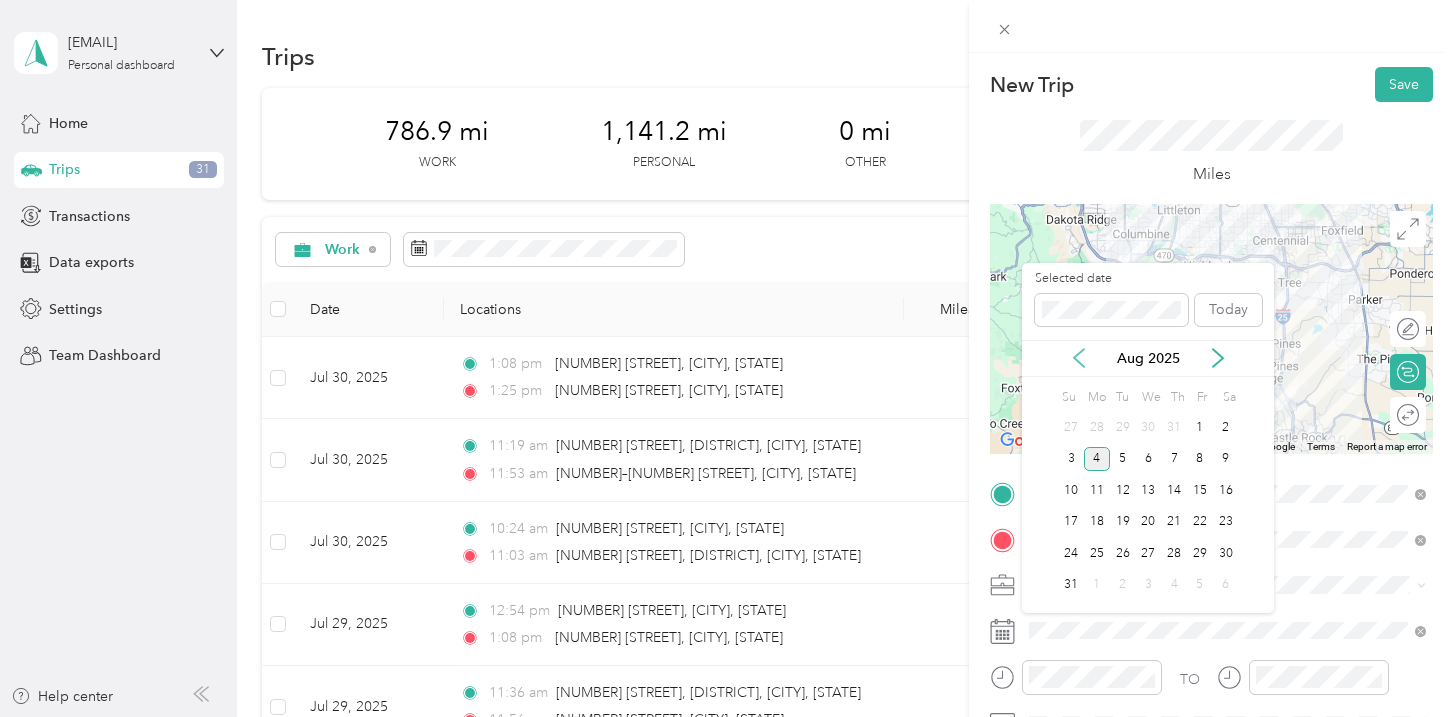 click 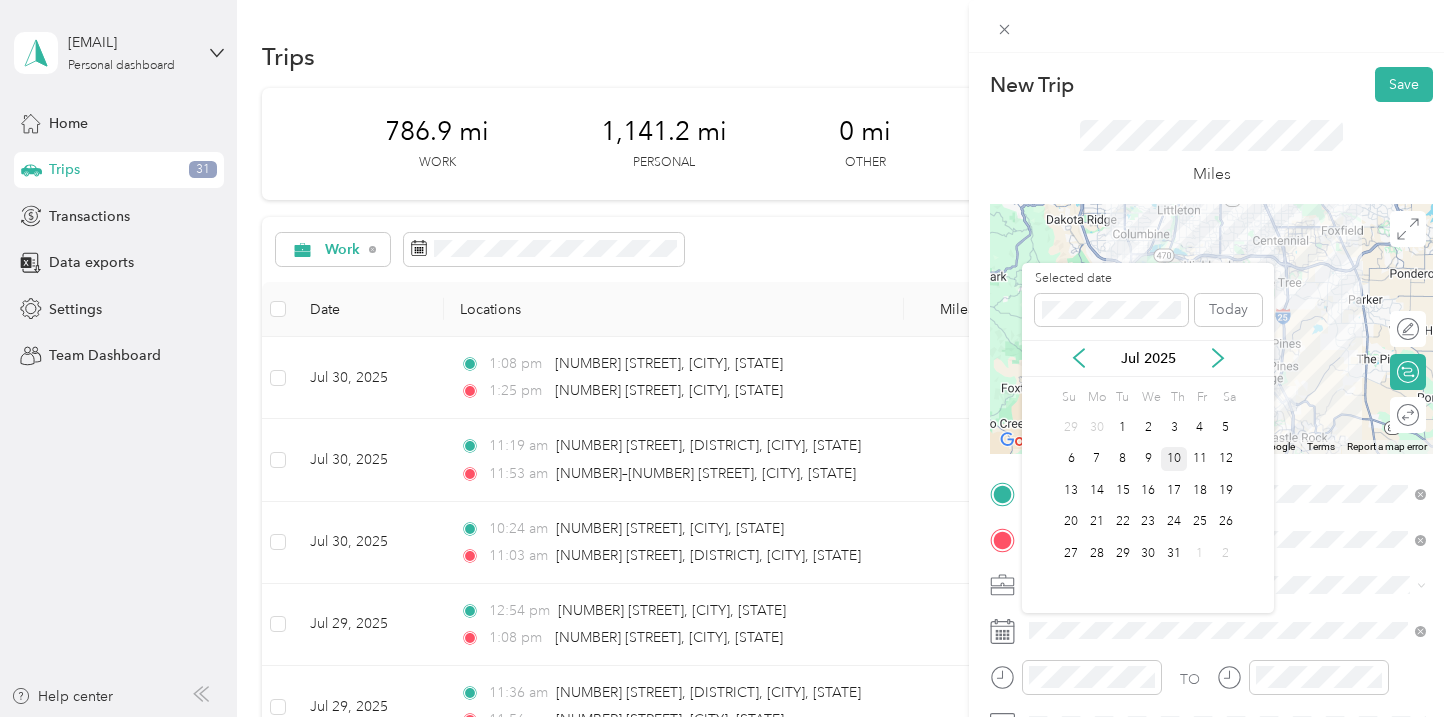 click on "10" at bounding box center (1174, 459) 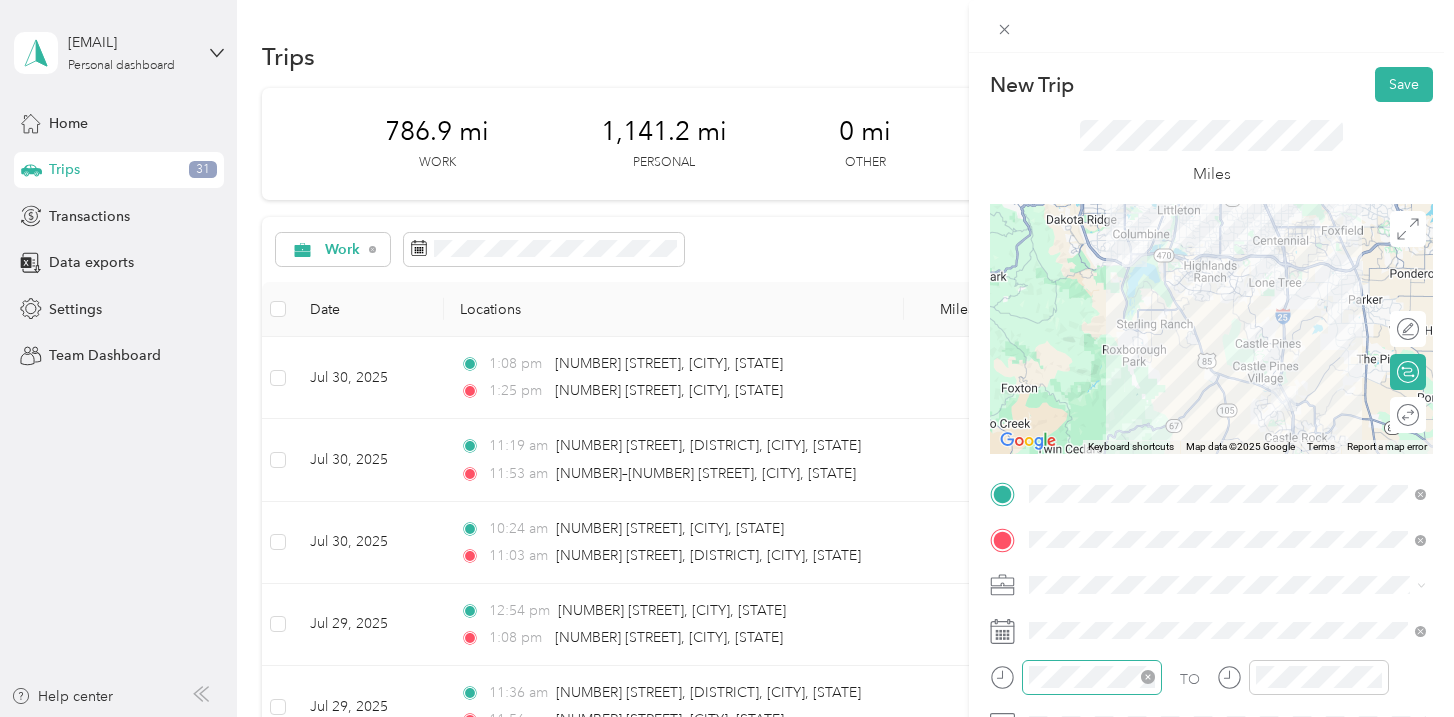 click at bounding box center [1092, 677] 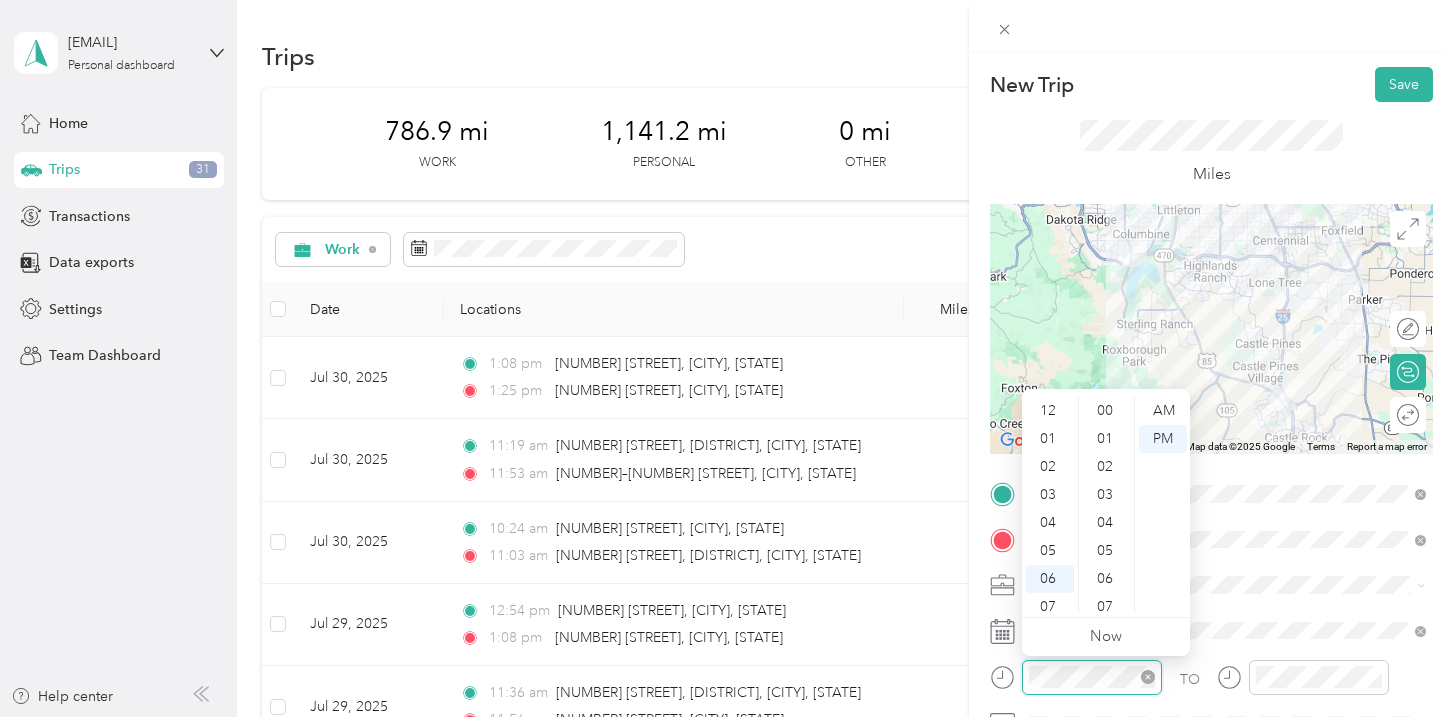 scroll, scrollTop: 1204, scrollLeft: 0, axis: vertical 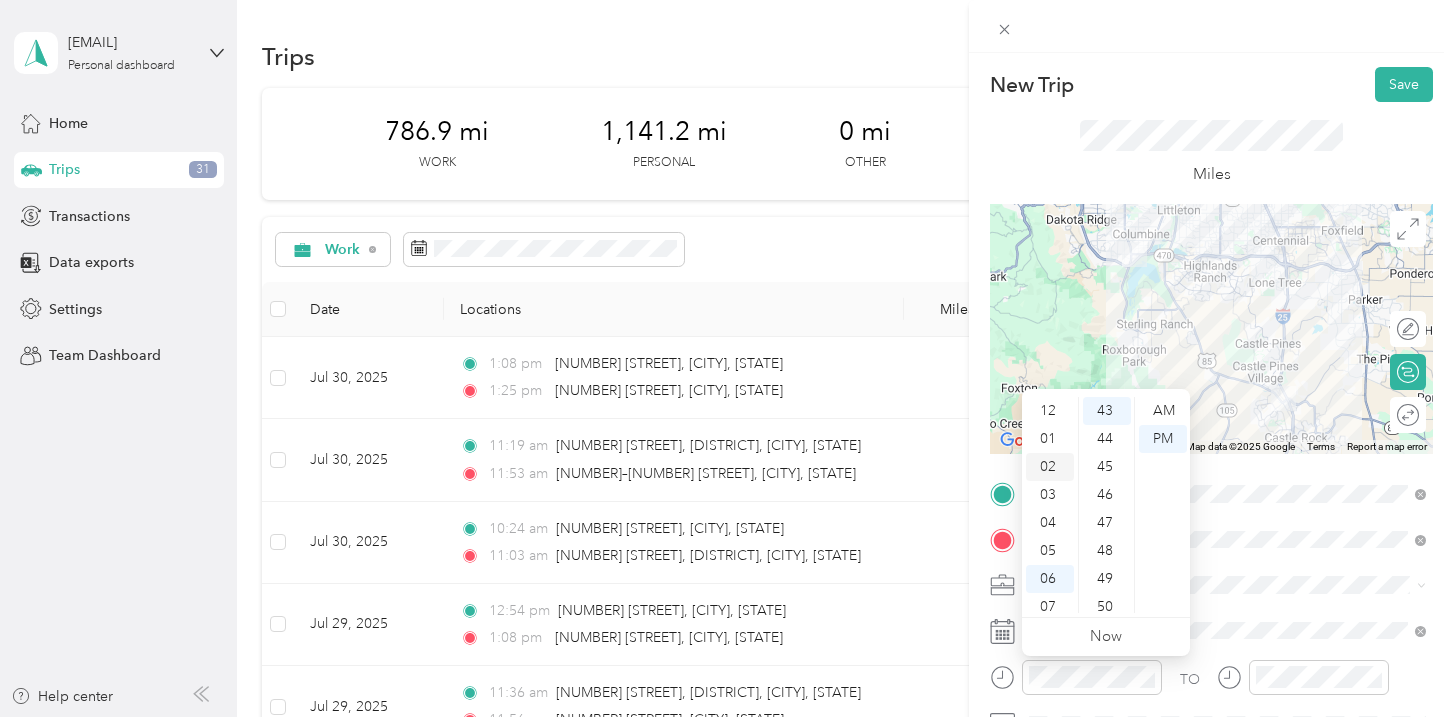 click on "02" at bounding box center (1050, 467) 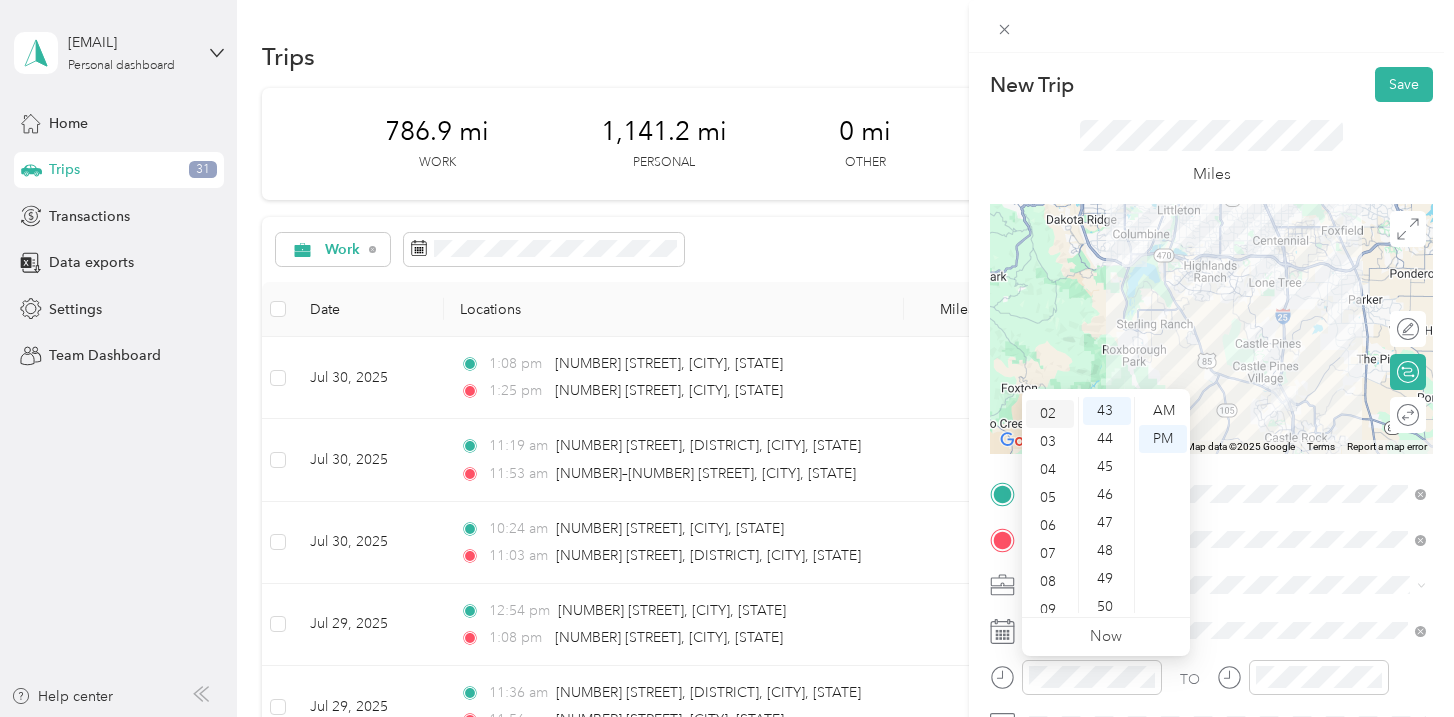 scroll, scrollTop: 56, scrollLeft: 0, axis: vertical 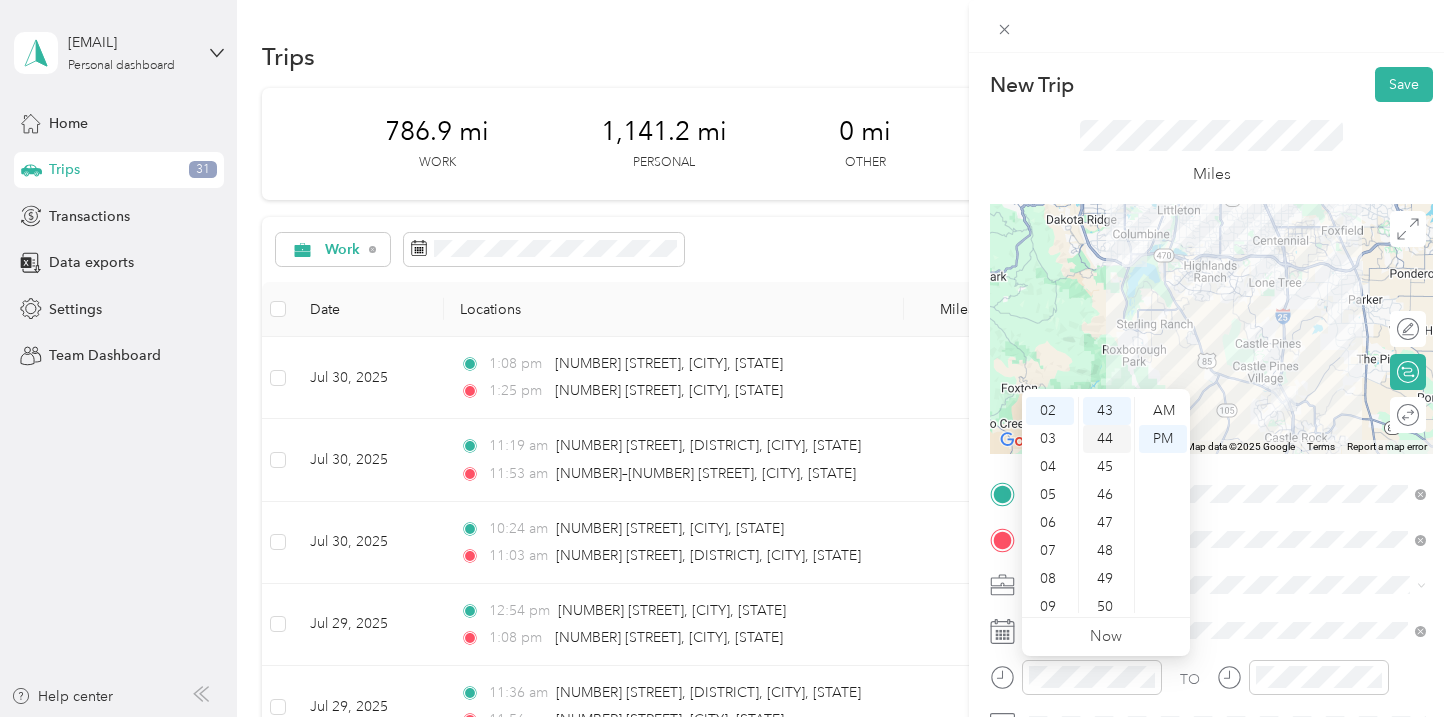 click on "44" at bounding box center (1107, 439) 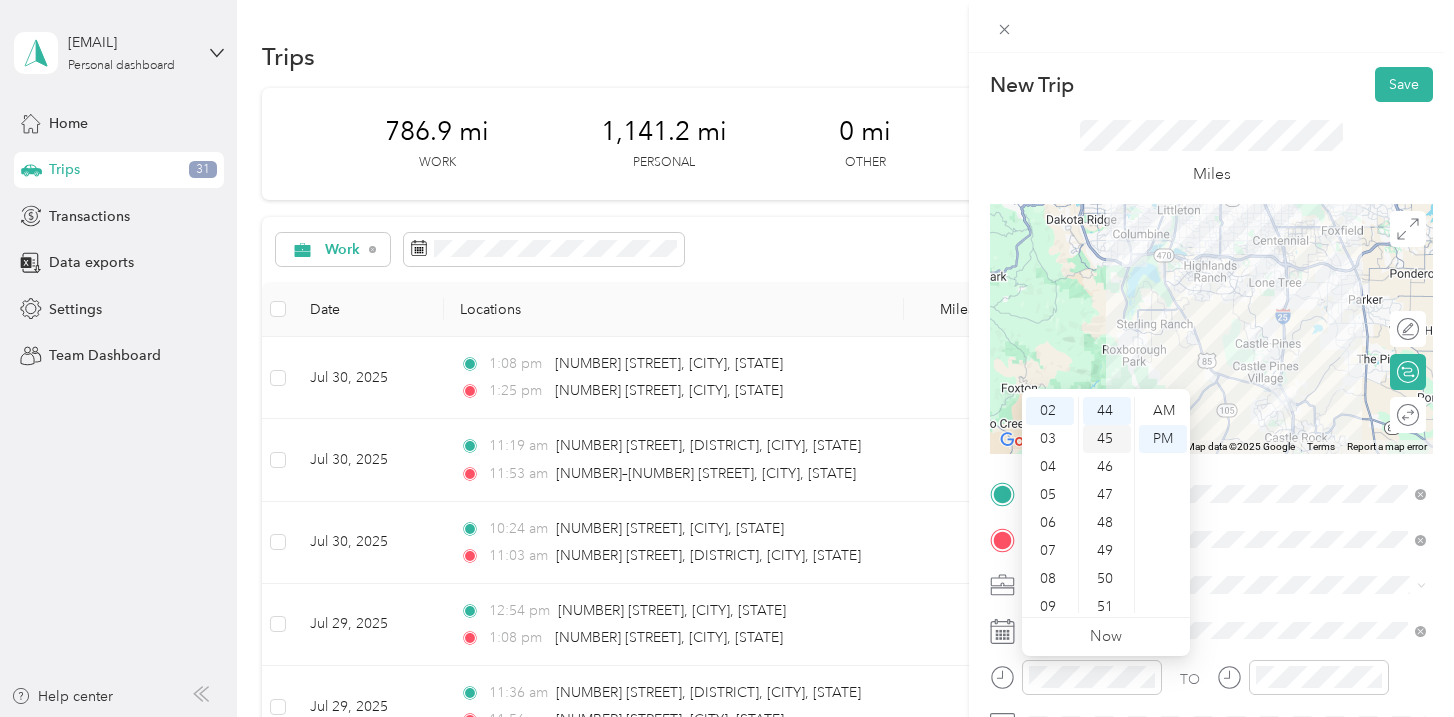 scroll, scrollTop: 1232, scrollLeft: 0, axis: vertical 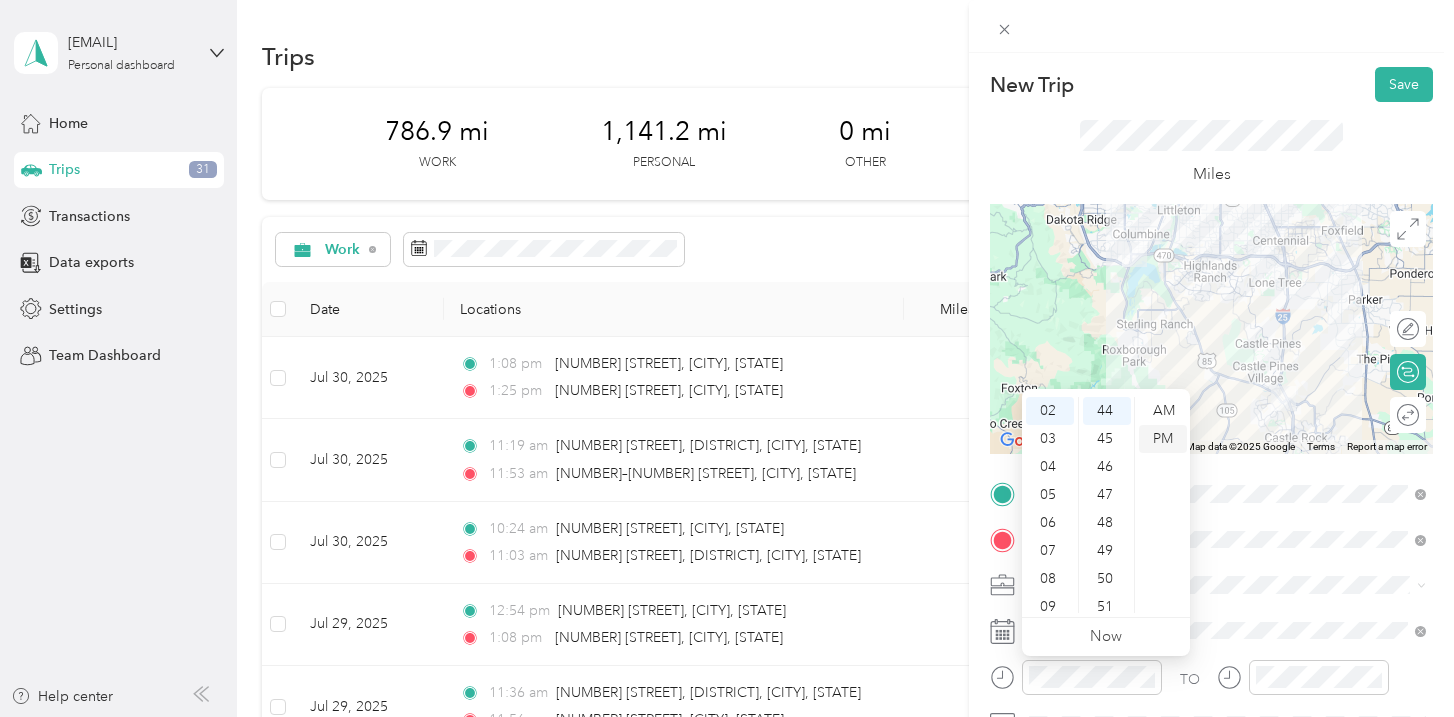 click on "PM" at bounding box center [1163, 439] 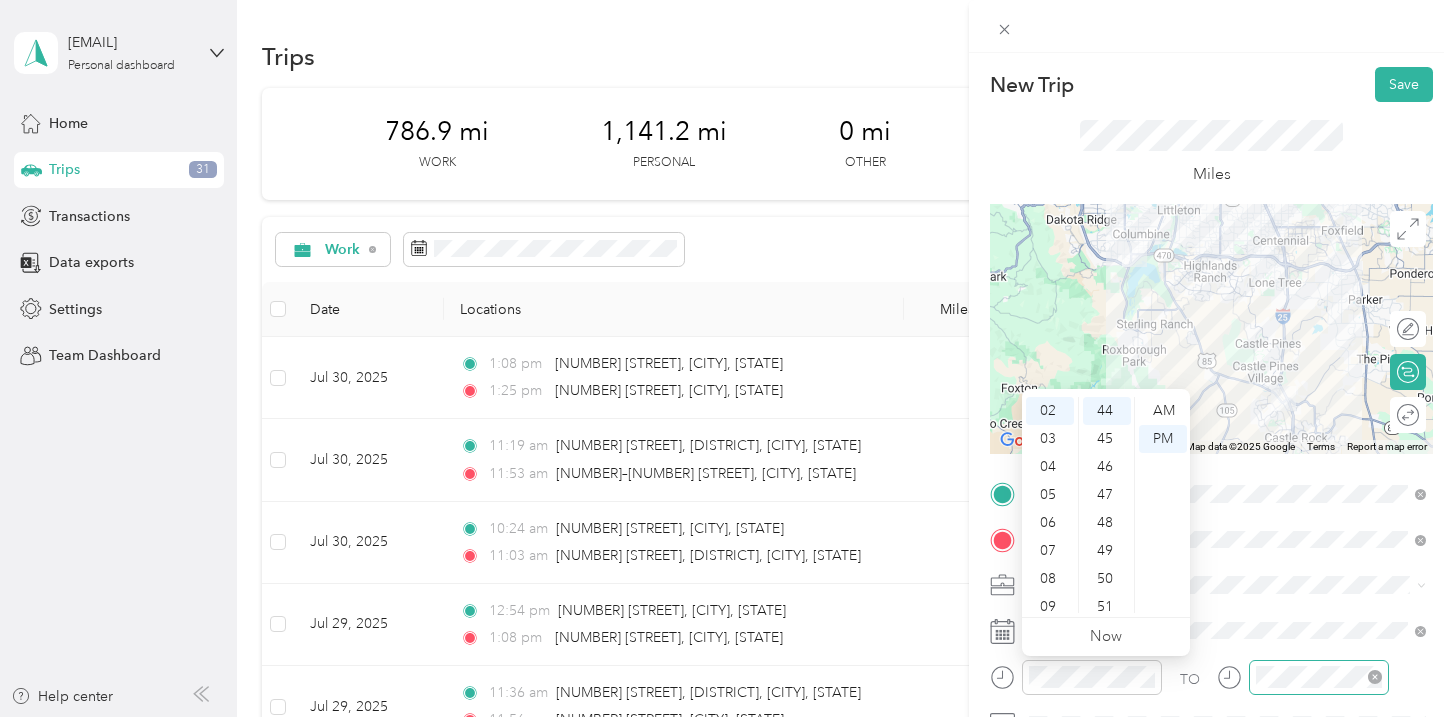 click at bounding box center [1319, 677] 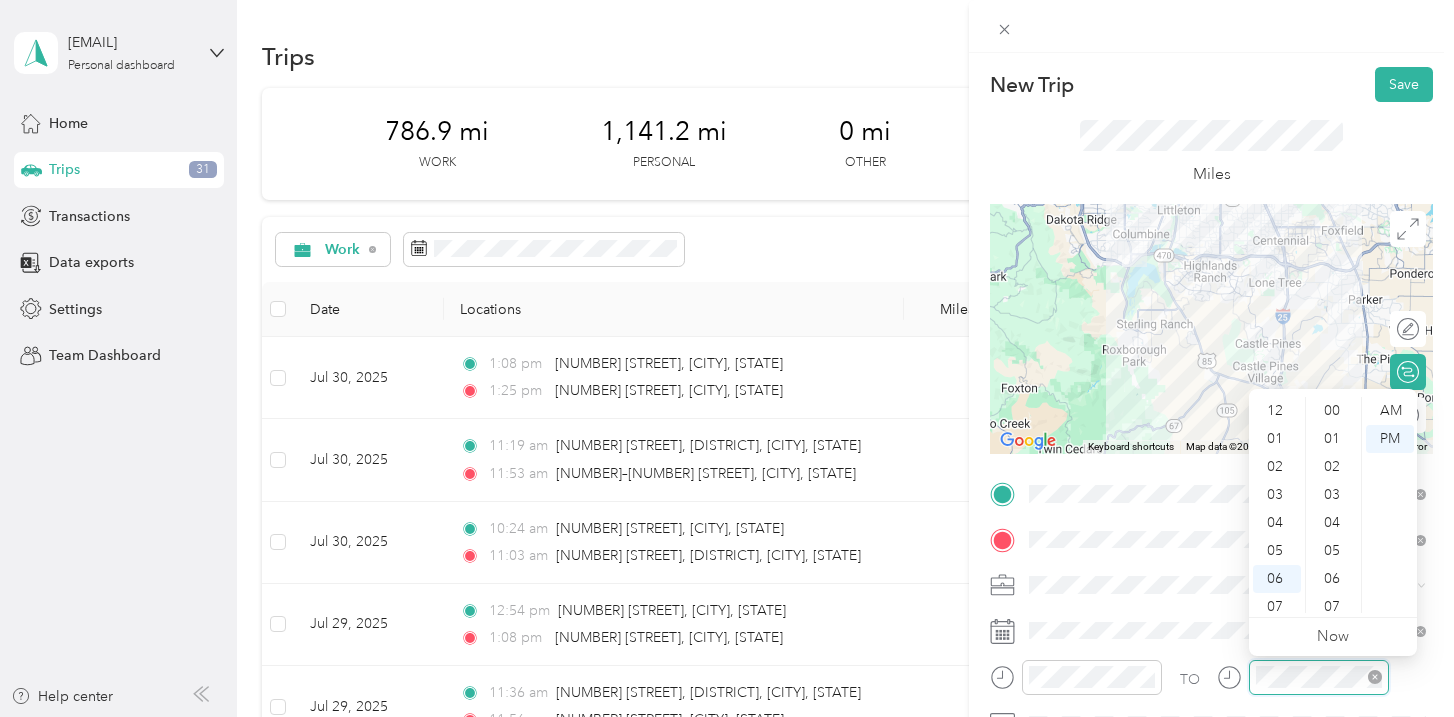 scroll, scrollTop: 1204, scrollLeft: 0, axis: vertical 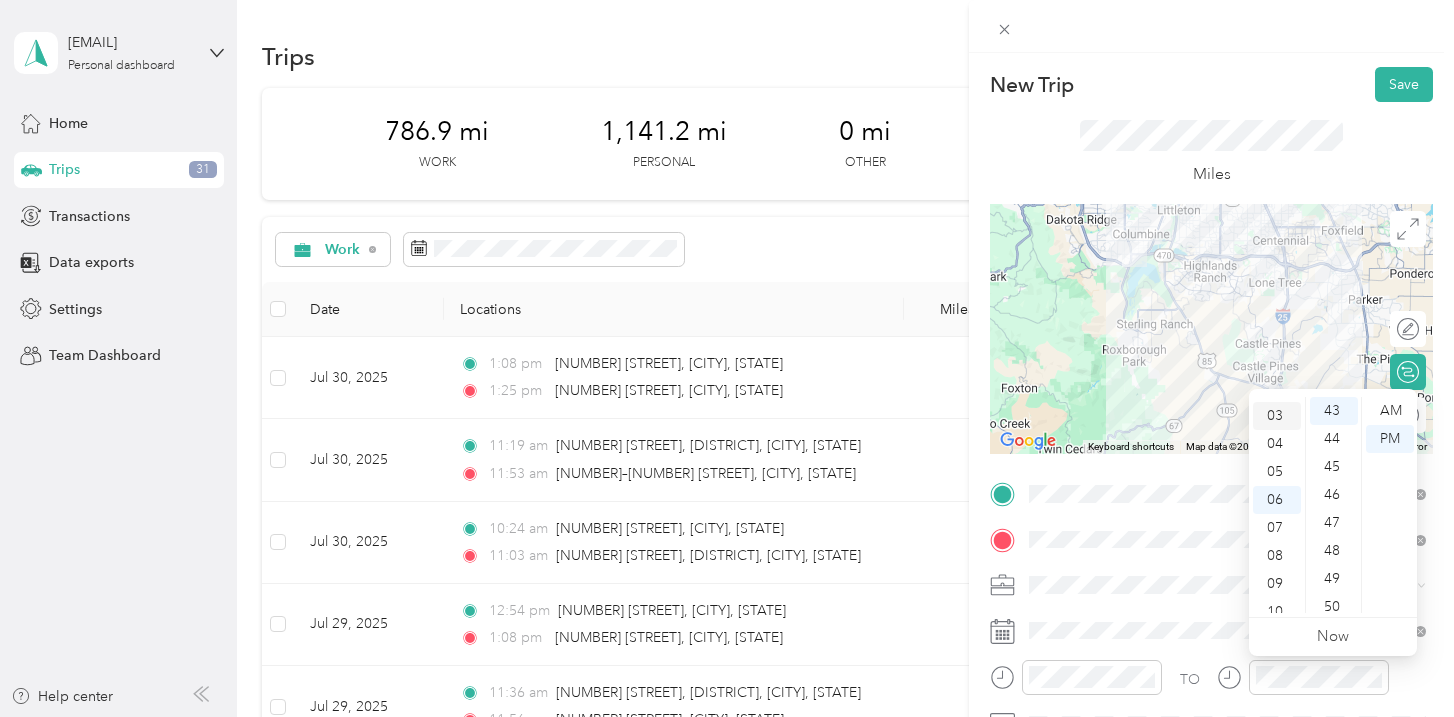 click on "03" at bounding box center [1277, 416] 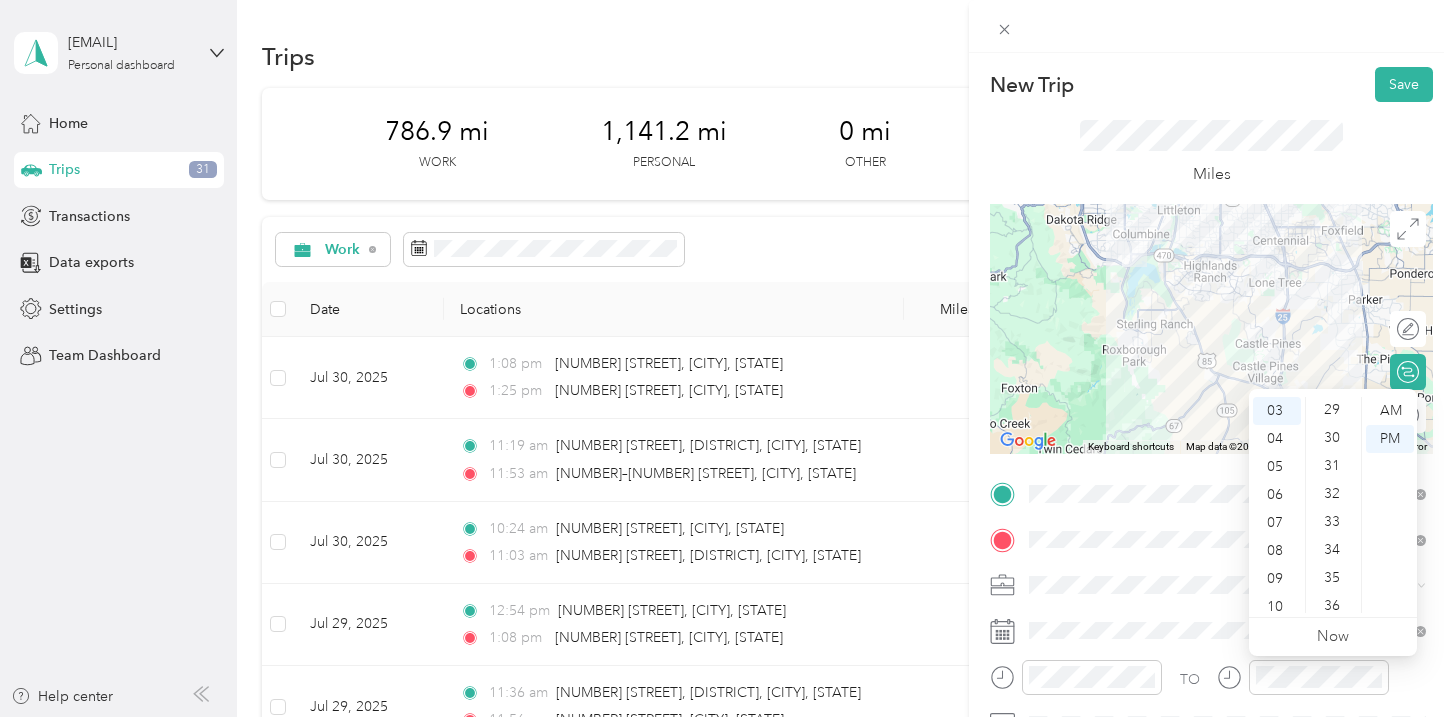 scroll, scrollTop: 807, scrollLeft: 0, axis: vertical 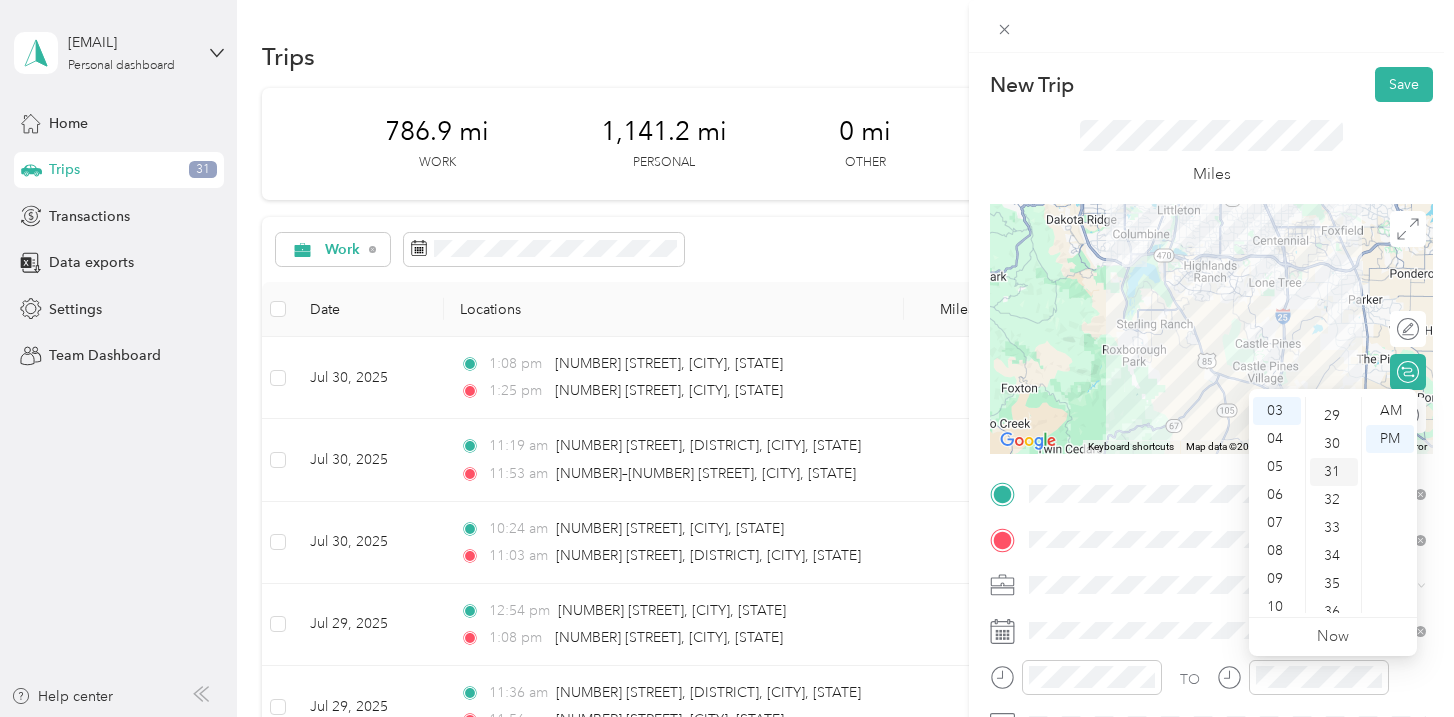 click on "31" at bounding box center [1334, 472] 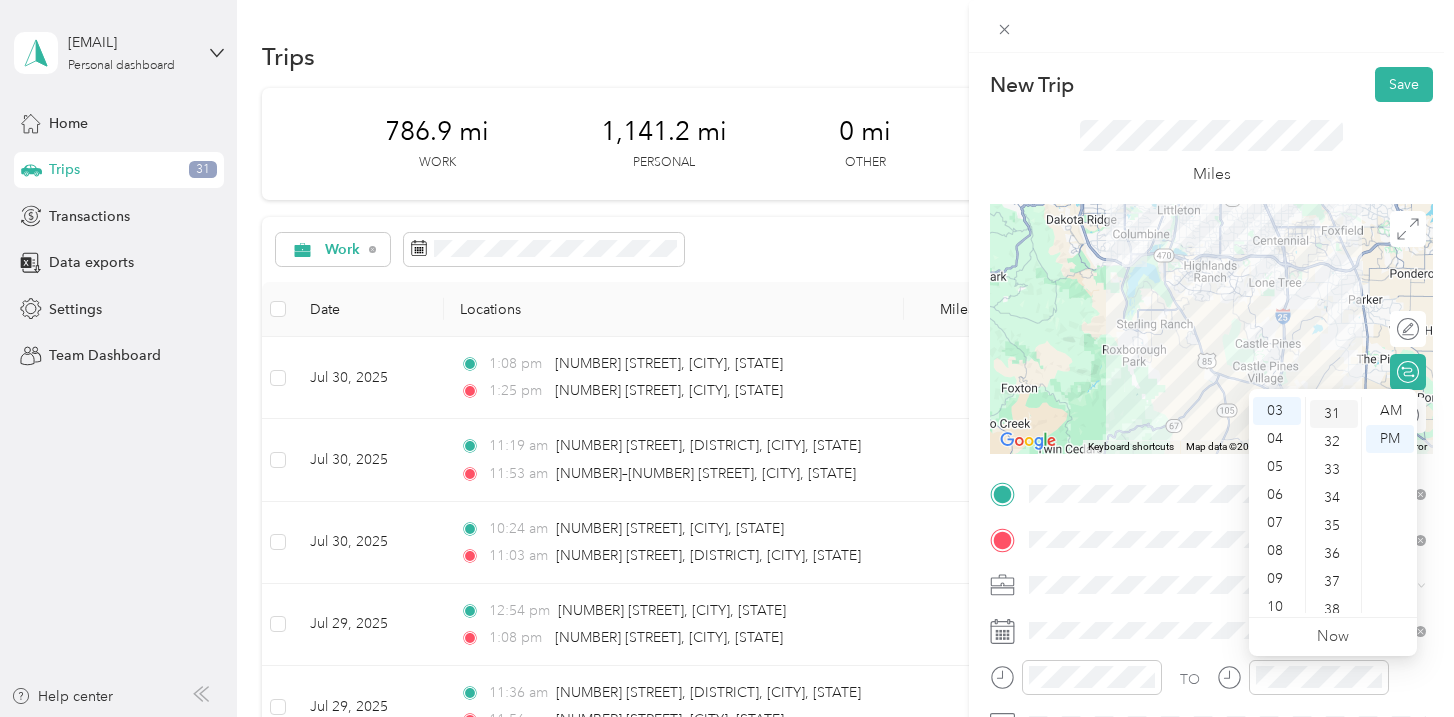 scroll, scrollTop: 868, scrollLeft: 0, axis: vertical 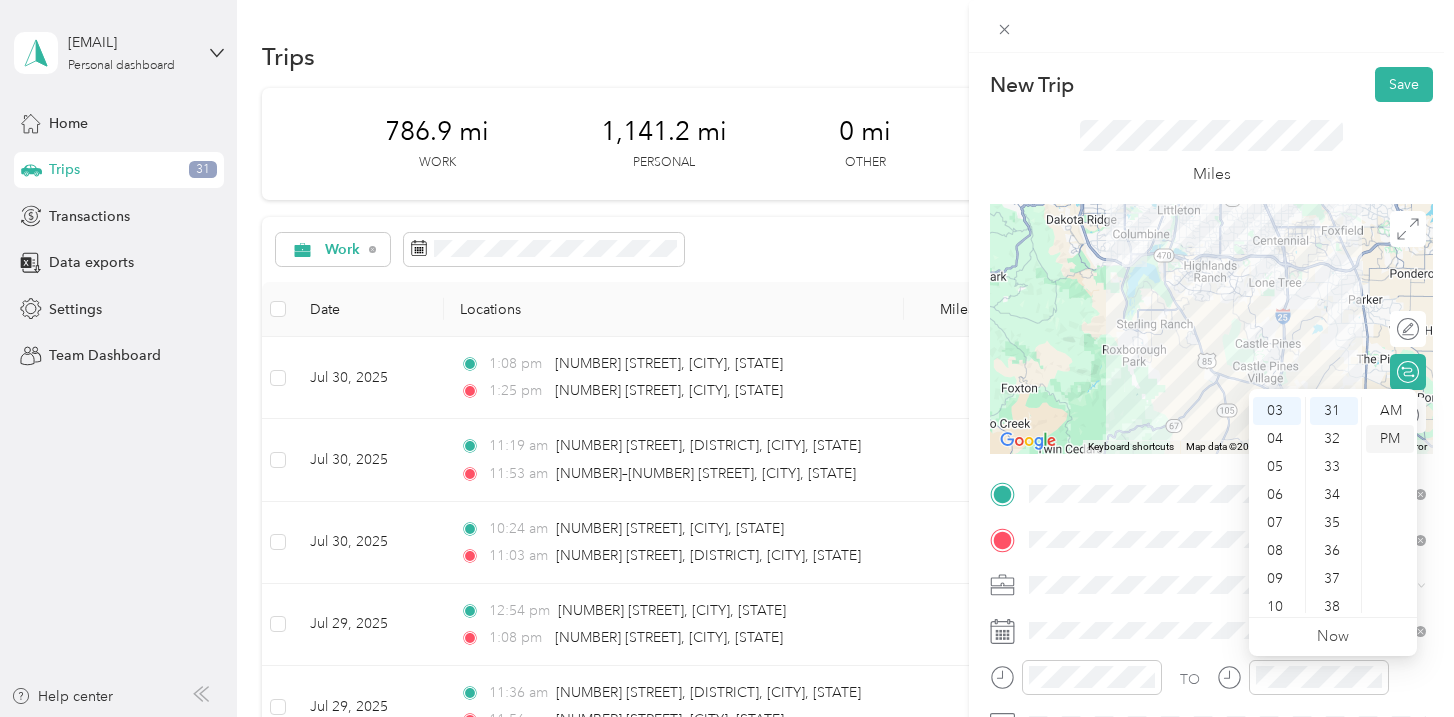 click on "PM" at bounding box center (1390, 439) 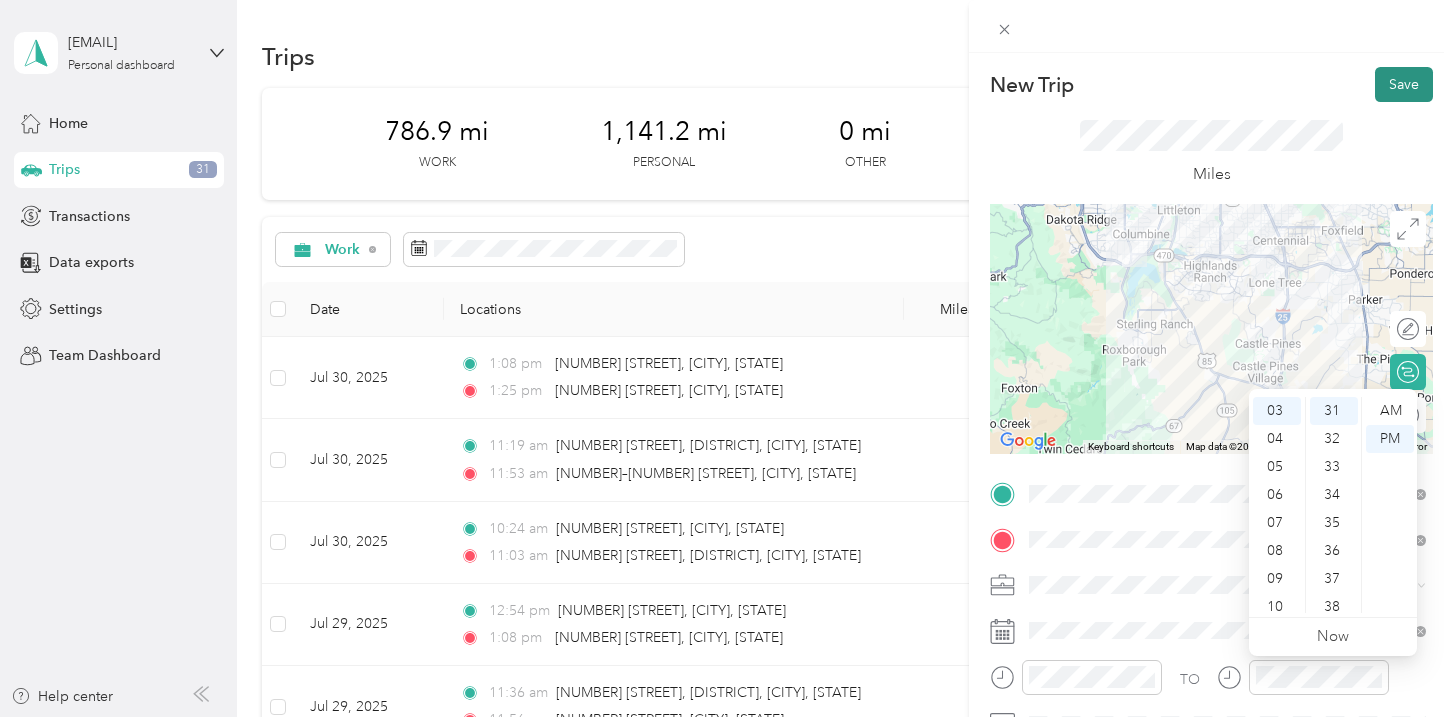 click on "Save" at bounding box center [1404, 84] 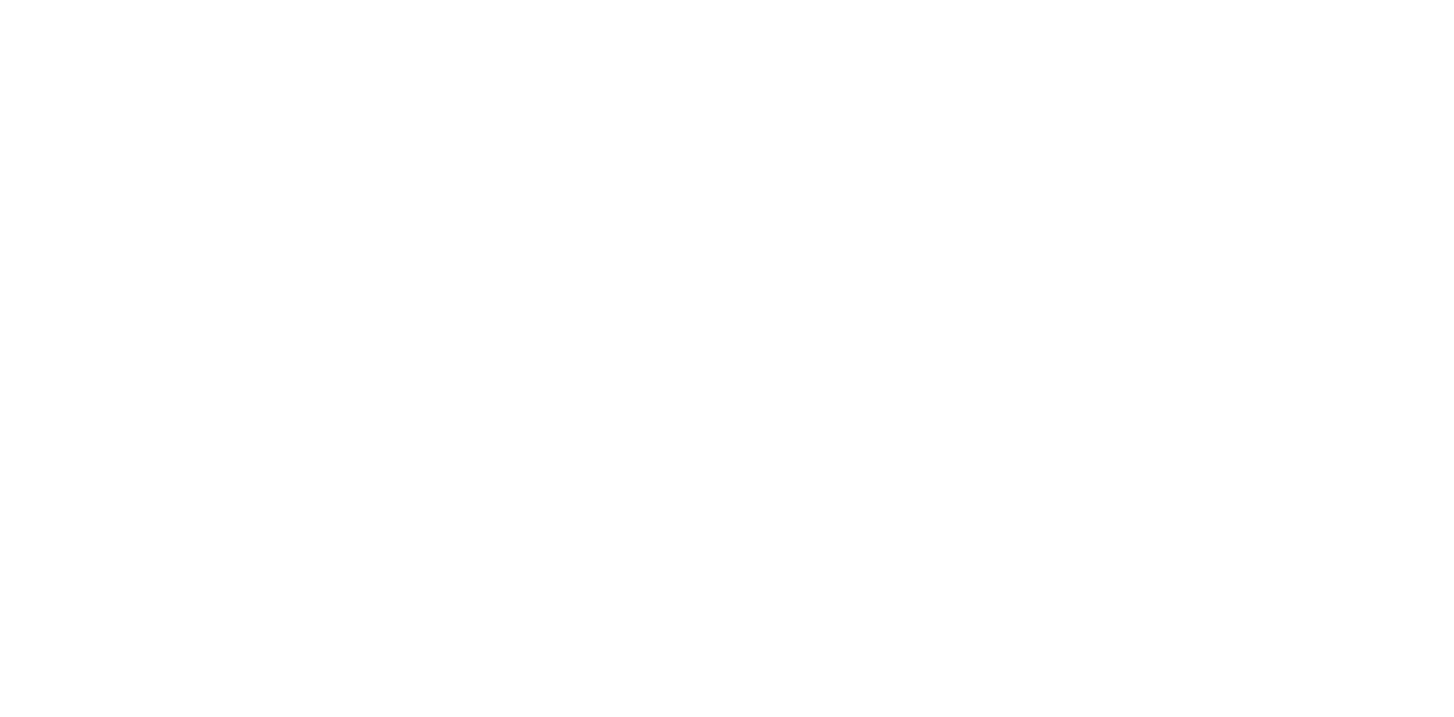 scroll, scrollTop: 0, scrollLeft: 0, axis: both 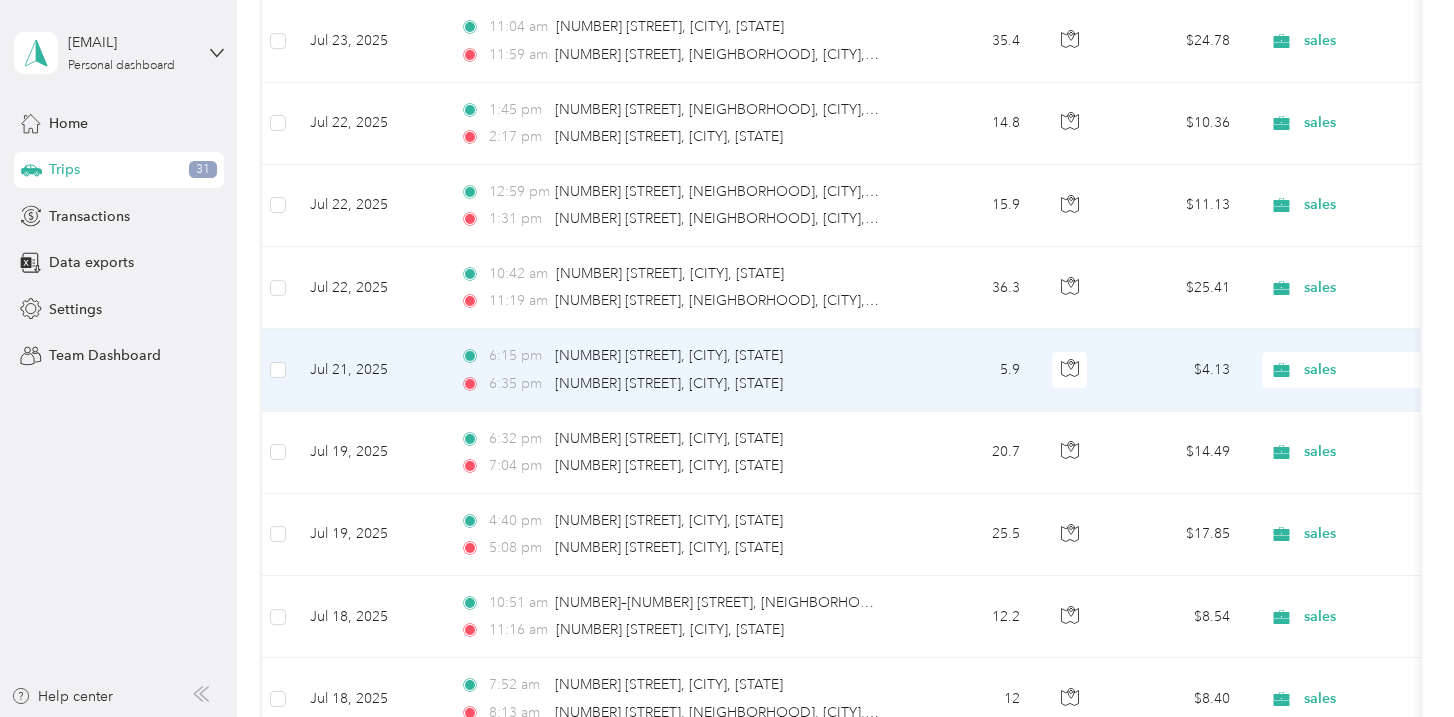 click on "sales" at bounding box center [1395, 370] 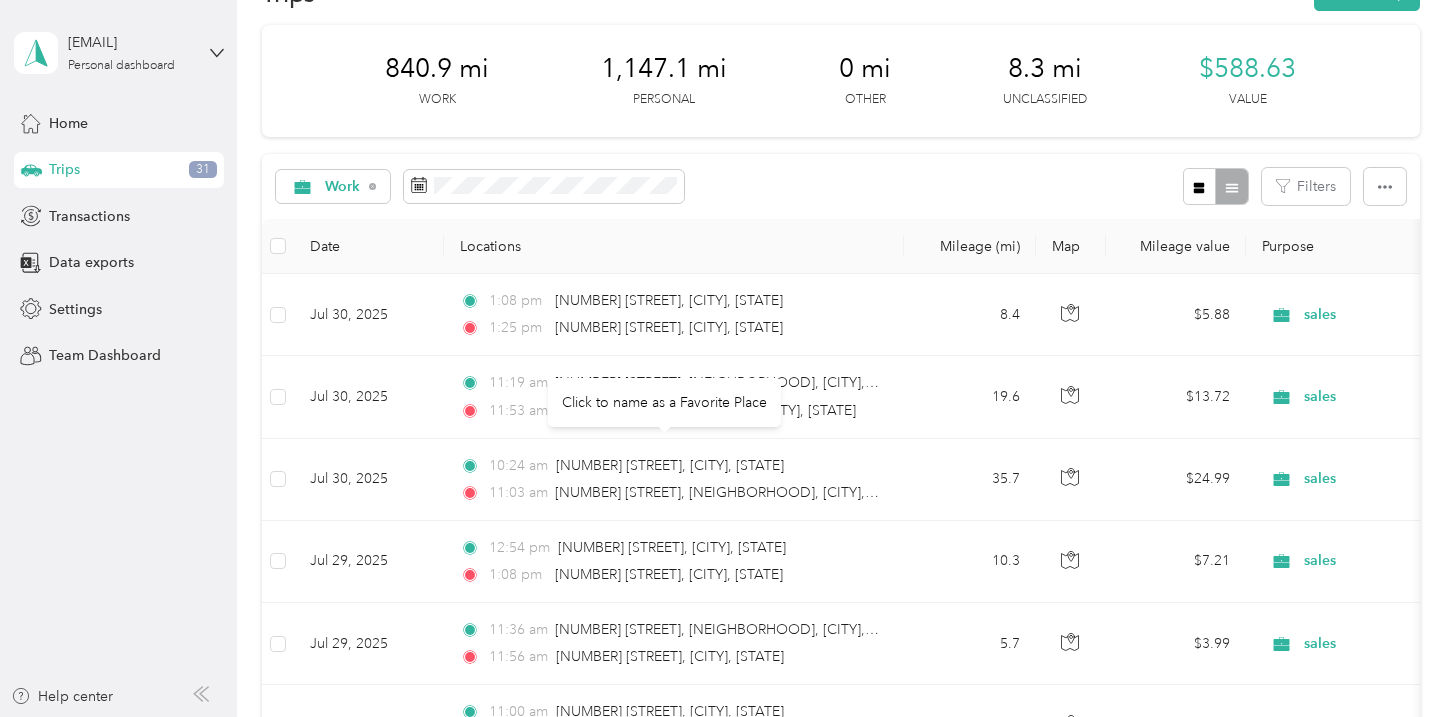scroll, scrollTop: 0, scrollLeft: 0, axis: both 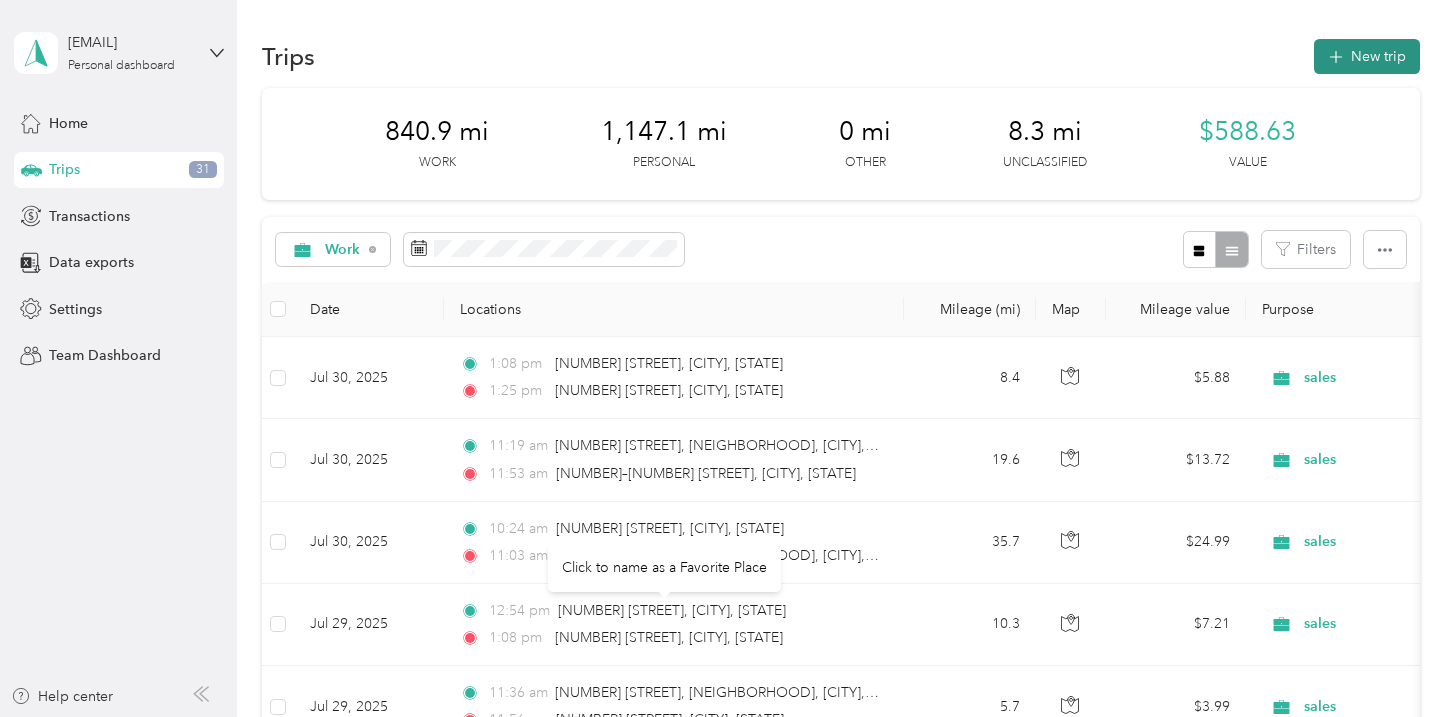 click on "New trip" at bounding box center (1367, 56) 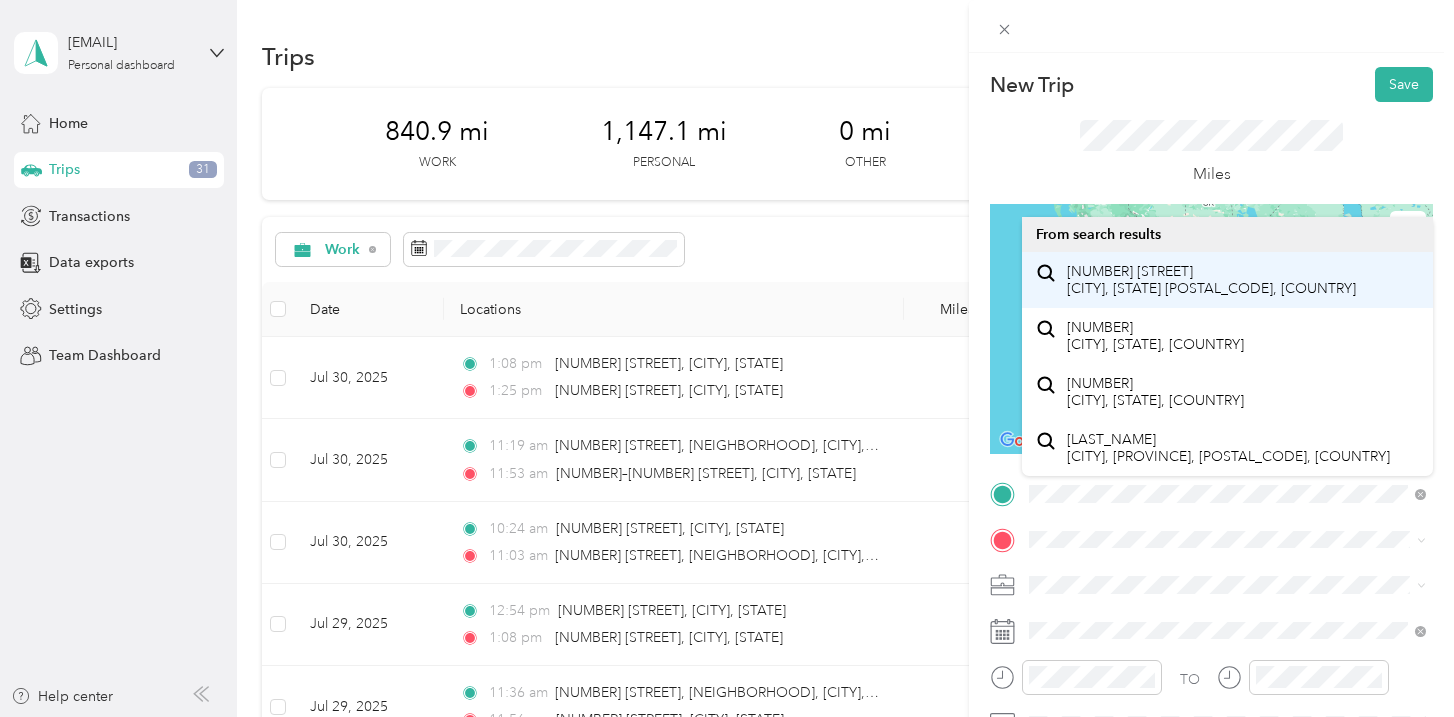 click on "[NUMBER] [STREET]
[CITY], [STATE] [POSTAL_CODE], [COUNTRY]" at bounding box center (1211, 280) 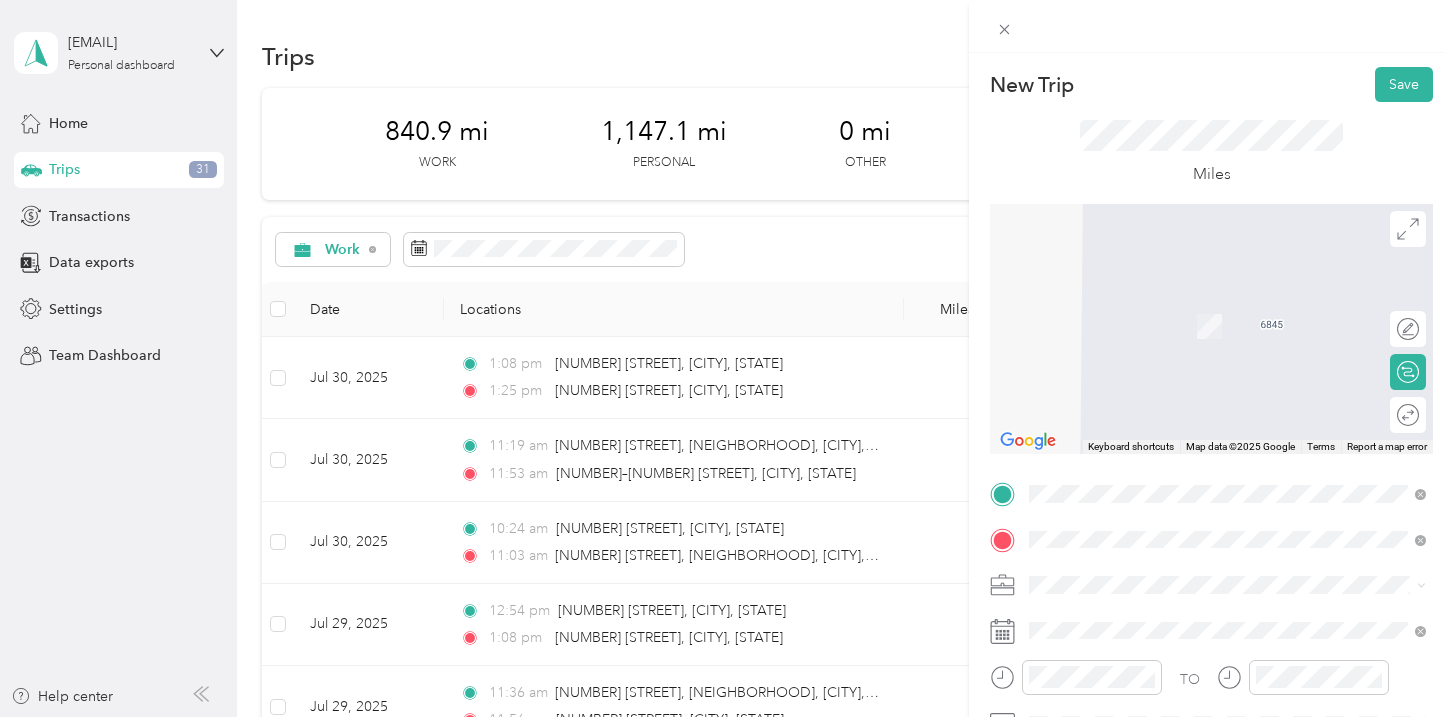 click on "1518 South Pearl Street
Denver, Colorado 80210, United States" at bounding box center [1211, 304] 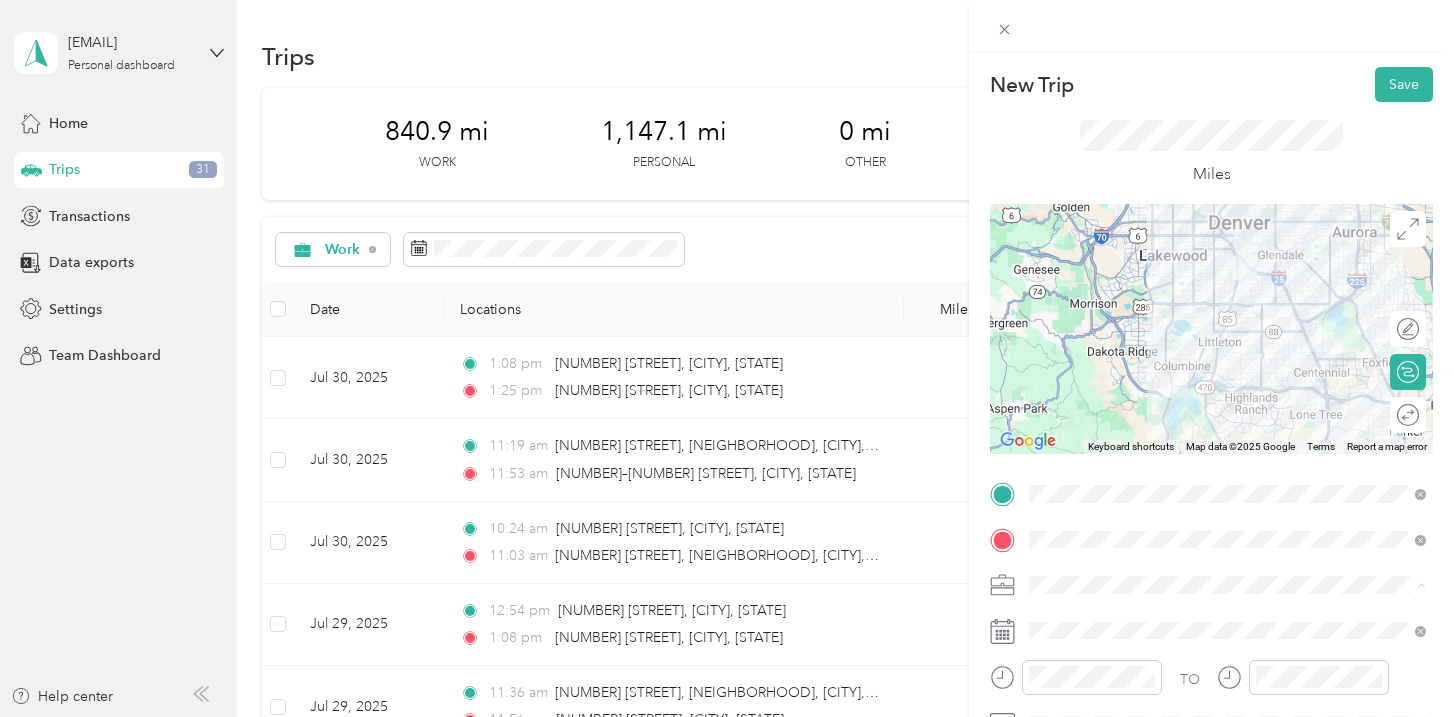 click on "Work" at bounding box center [1227, 304] 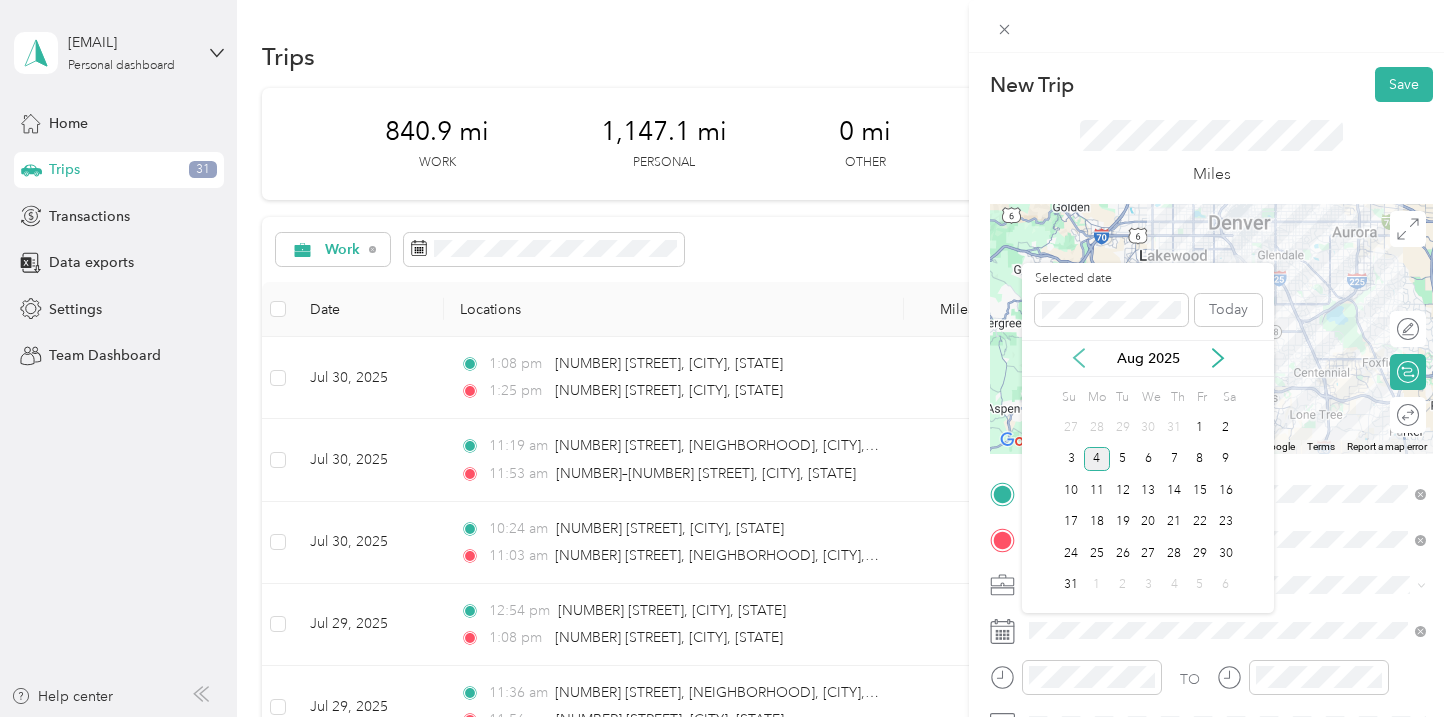 click 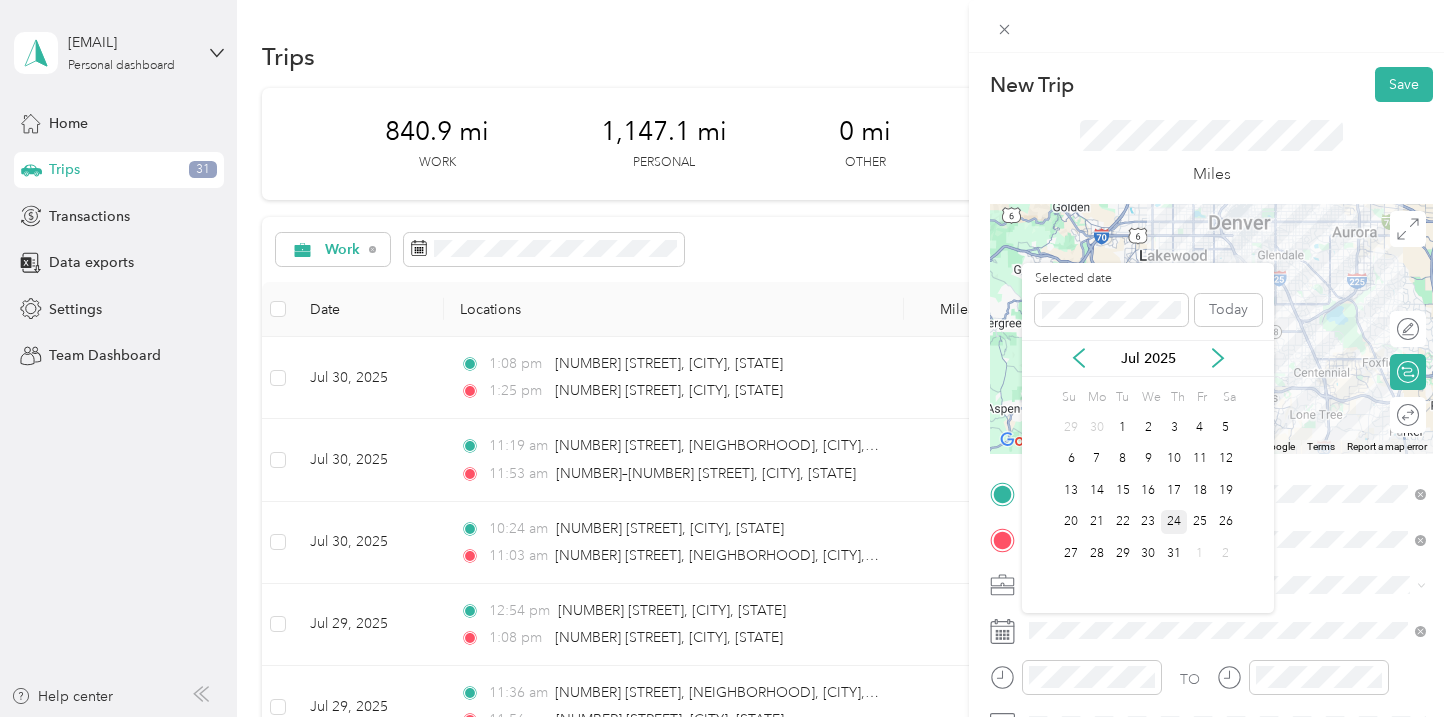 click on "24" at bounding box center [1174, 522] 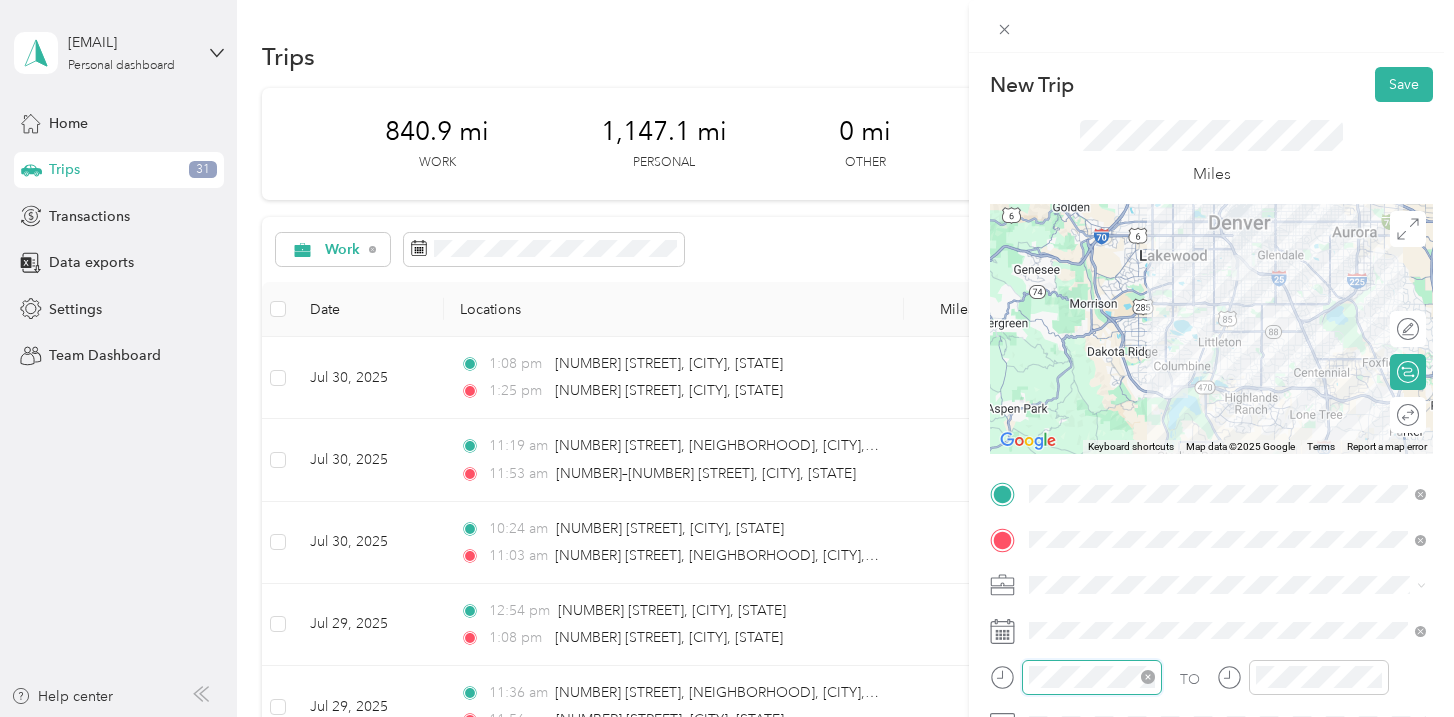 scroll, scrollTop: 120, scrollLeft: 0, axis: vertical 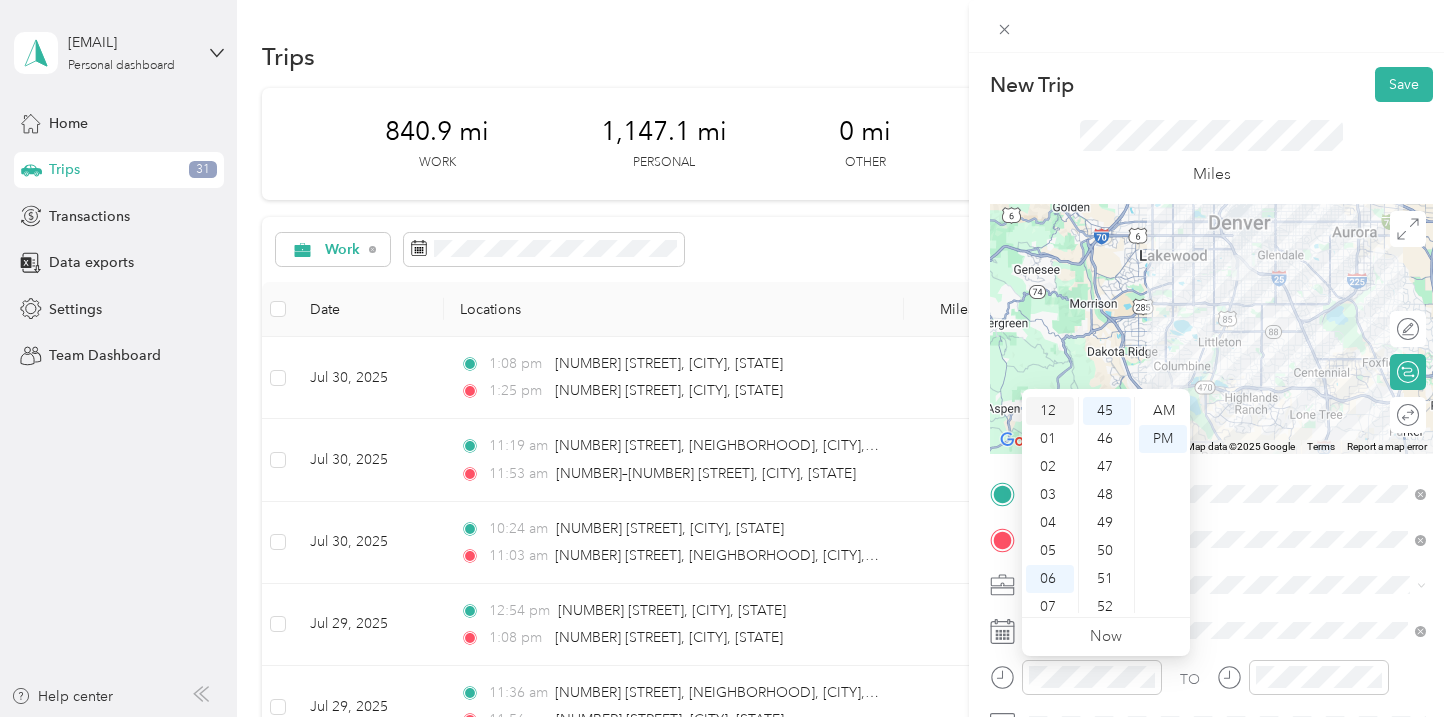click on "12" at bounding box center [1050, 411] 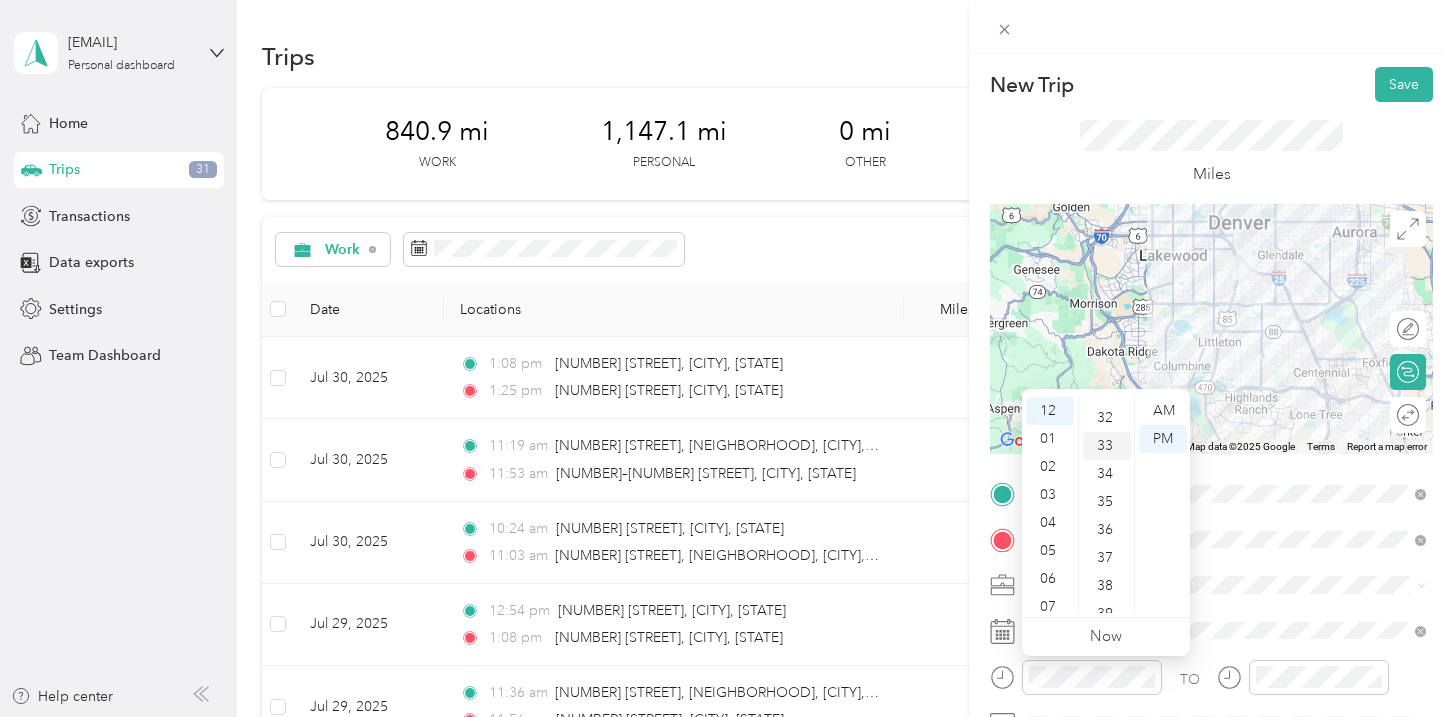 click on "33" at bounding box center [1107, 446] 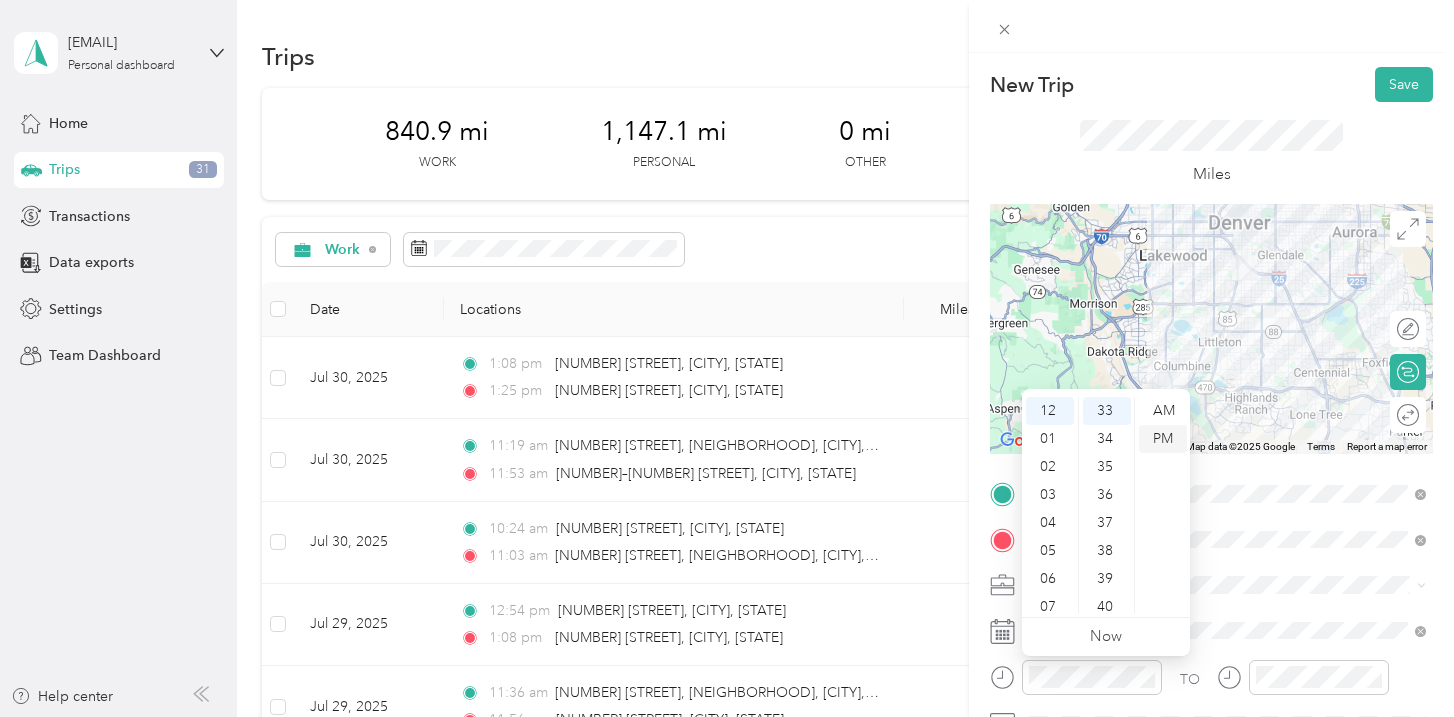 click on "PM" at bounding box center [1163, 439] 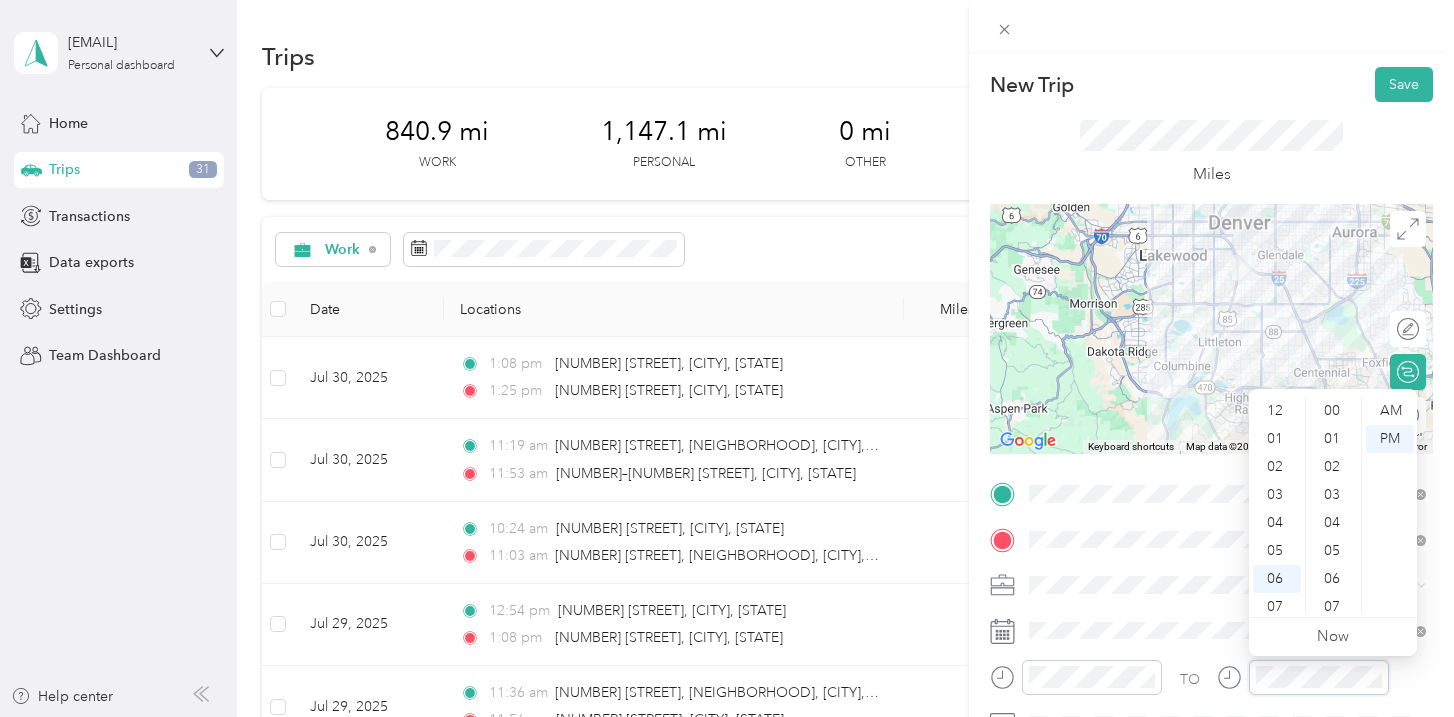 scroll, scrollTop: 1260, scrollLeft: 0, axis: vertical 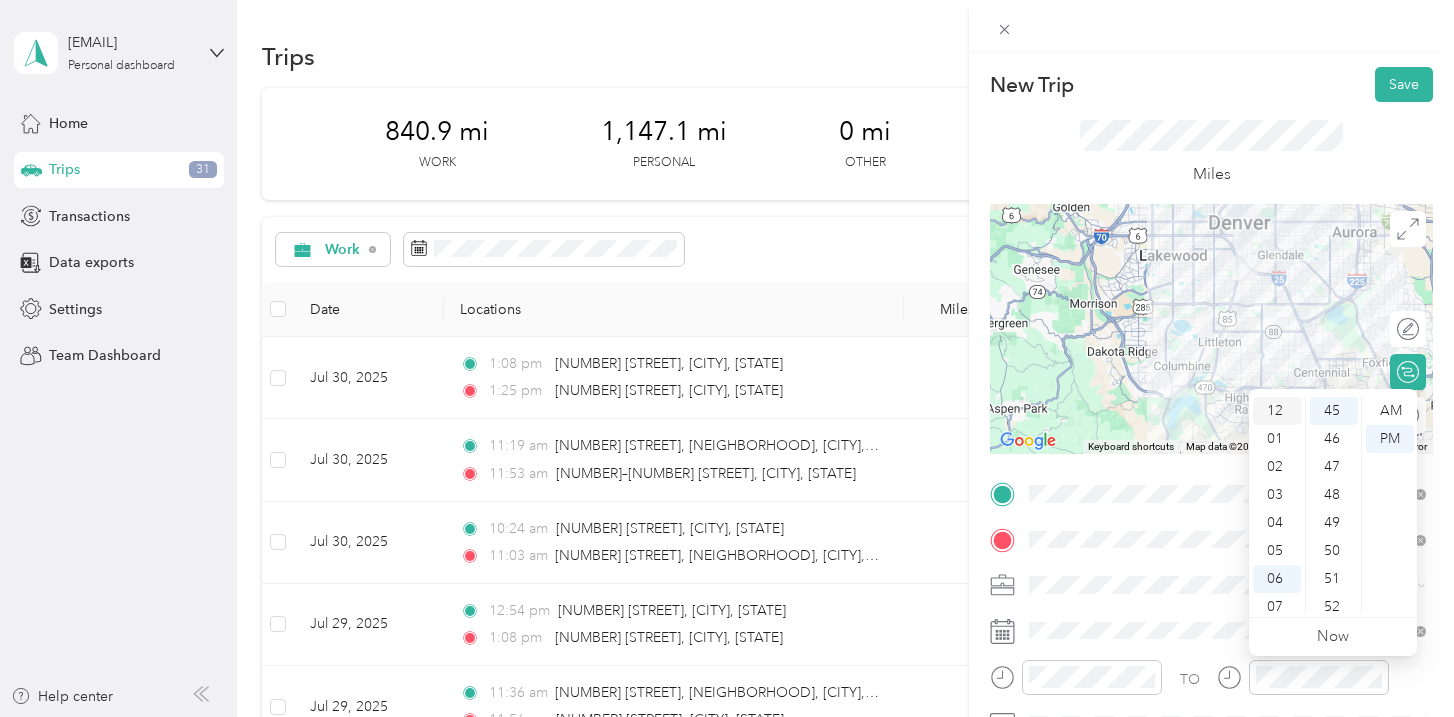 click on "12" at bounding box center [1277, 411] 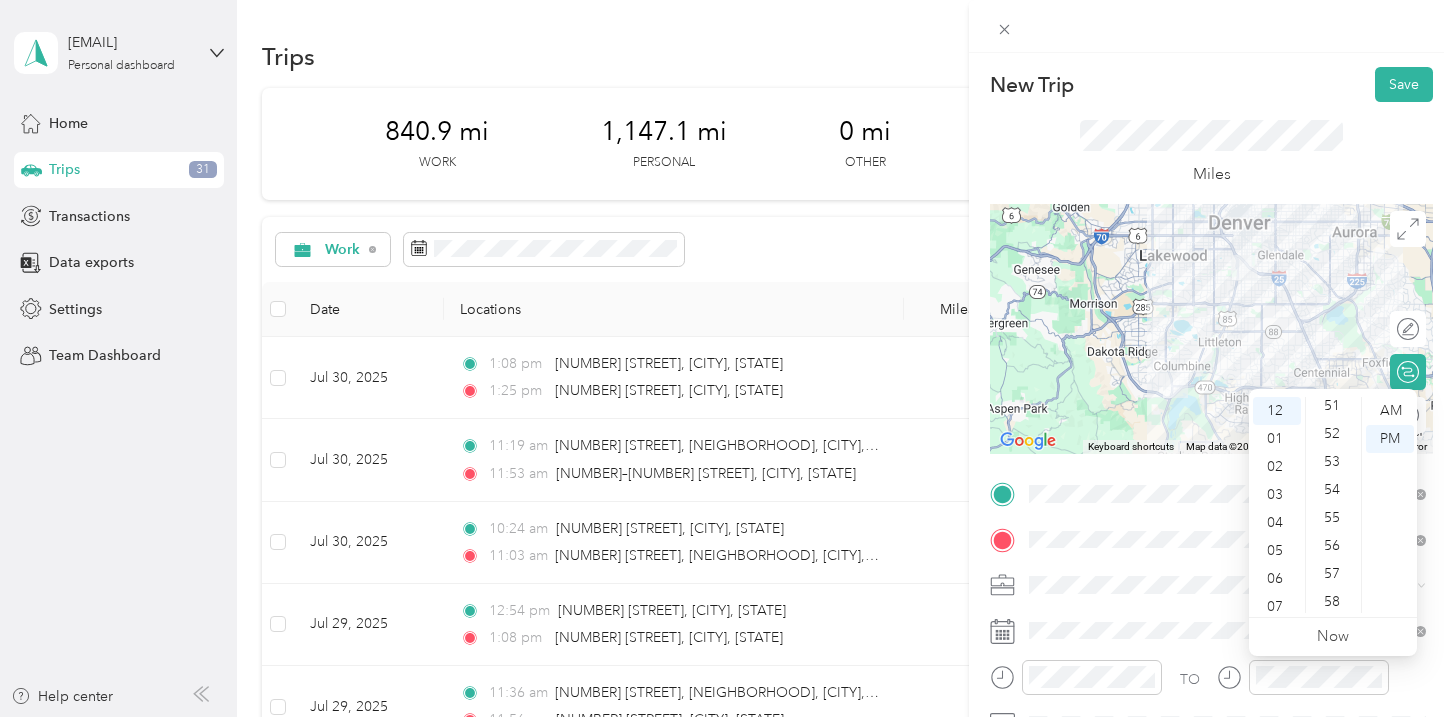 scroll, scrollTop: 1464, scrollLeft: 0, axis: vertical 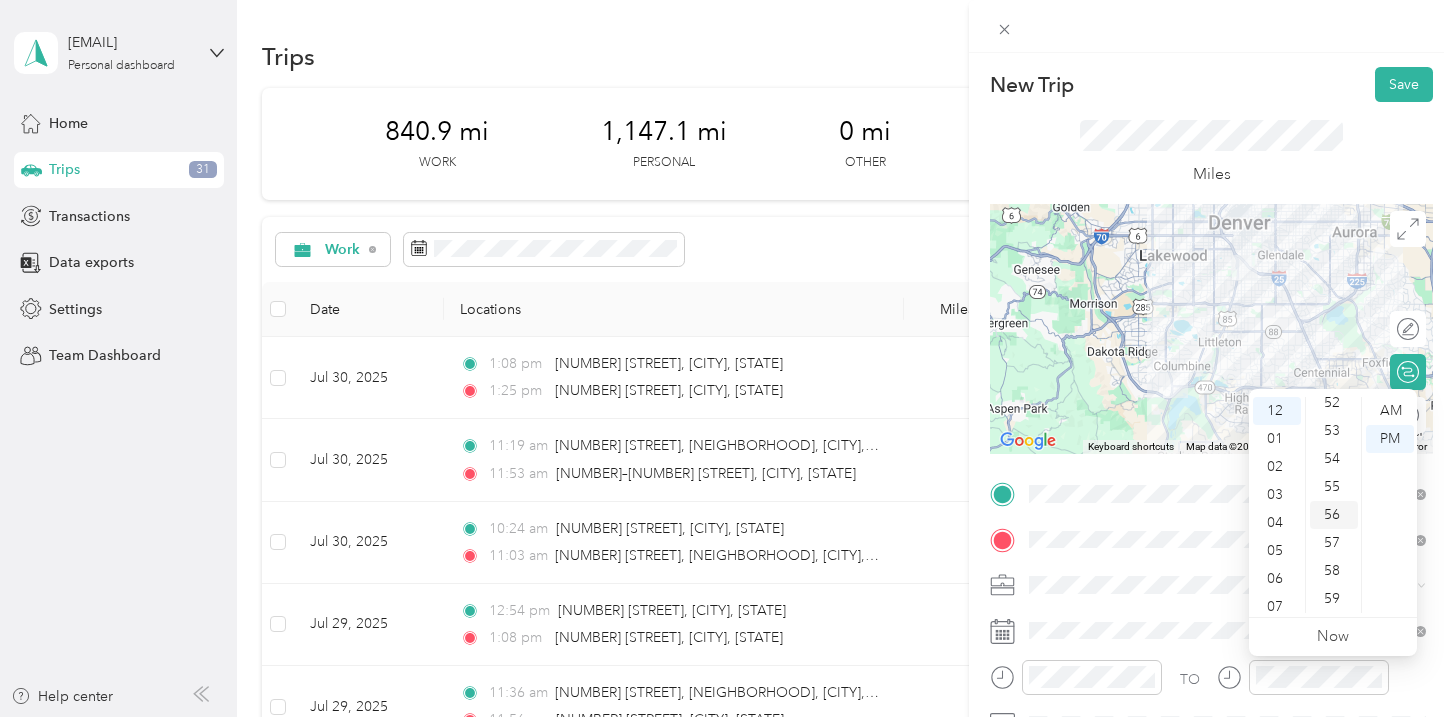 click on "56" at bounding box center (1334, 515) 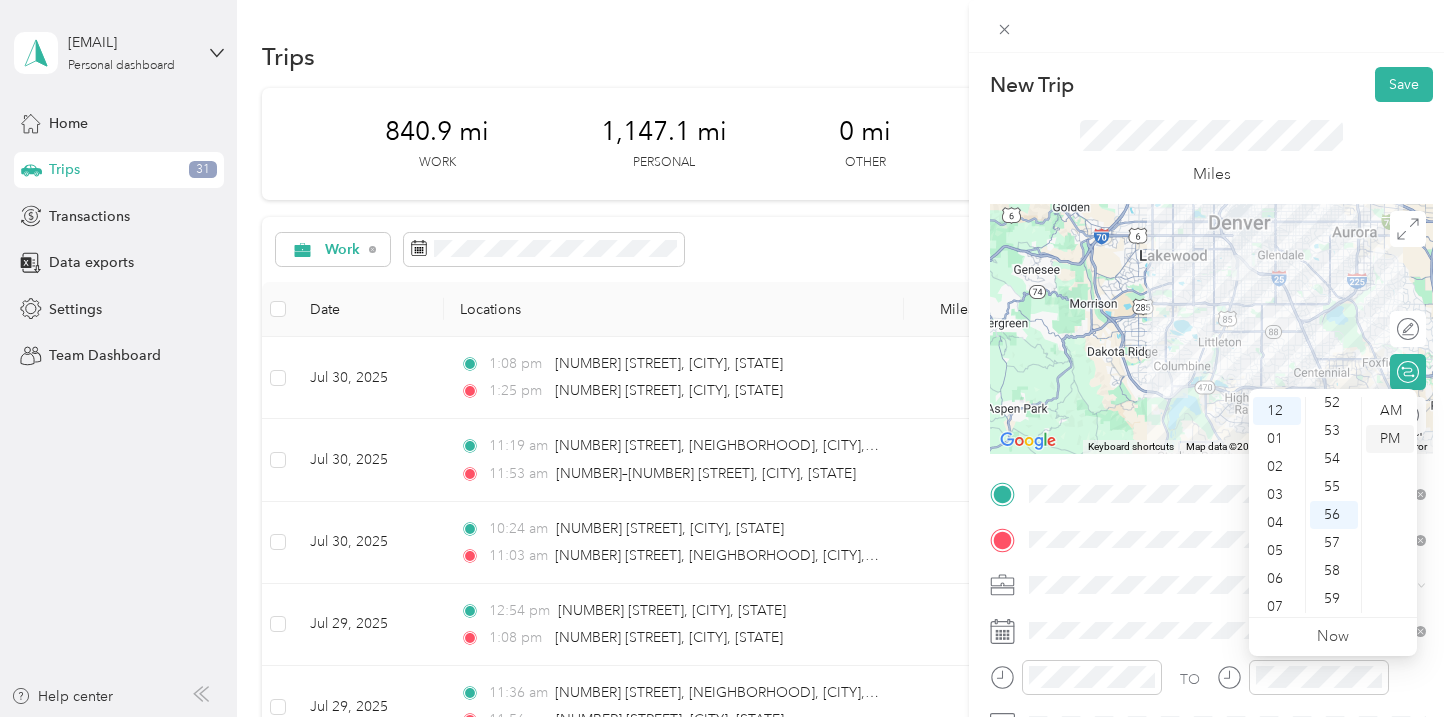 click on "PM" at bounding box center (1390, 439) 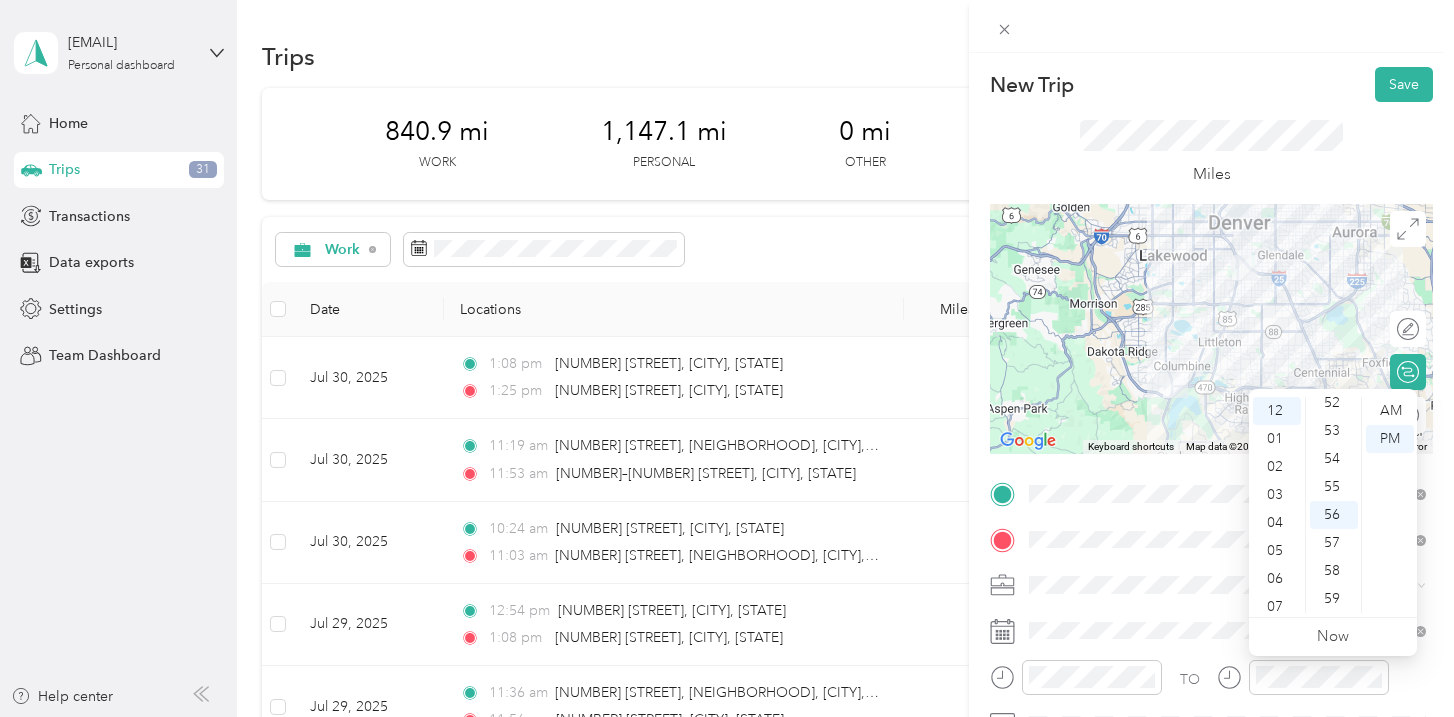 click on "New Trip Save This trip cannot be edited because it is either under review, approved, or paid. Contact your Team Manager to edit it. Miles ← Move left → Move right ↑ Move up ↓ Move down + Zoom in - Zoom out Home Jump left by 75% End Jump right by 75% Page Up Jump up by 75% Page Down Jump down by 75% Keyboard shortcuts Map Data Map data ©2025 Google Map data ©2025 Google 5 km  Click to toggle between metric and imperial units Terms Report a map error Edit route Calculate route Round trip TO Add photo" at bounding box center (1211, 491) 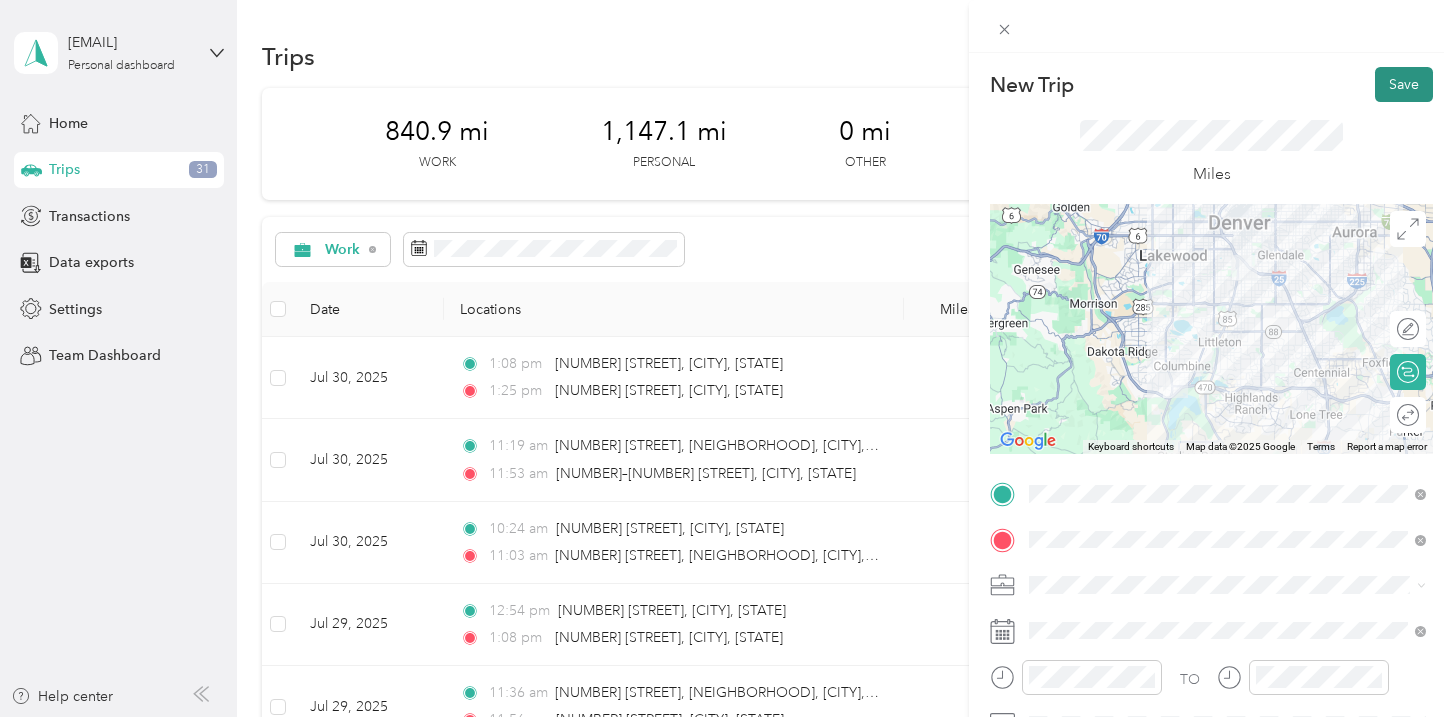 click on "Save" at bounding box center [1404, 84] 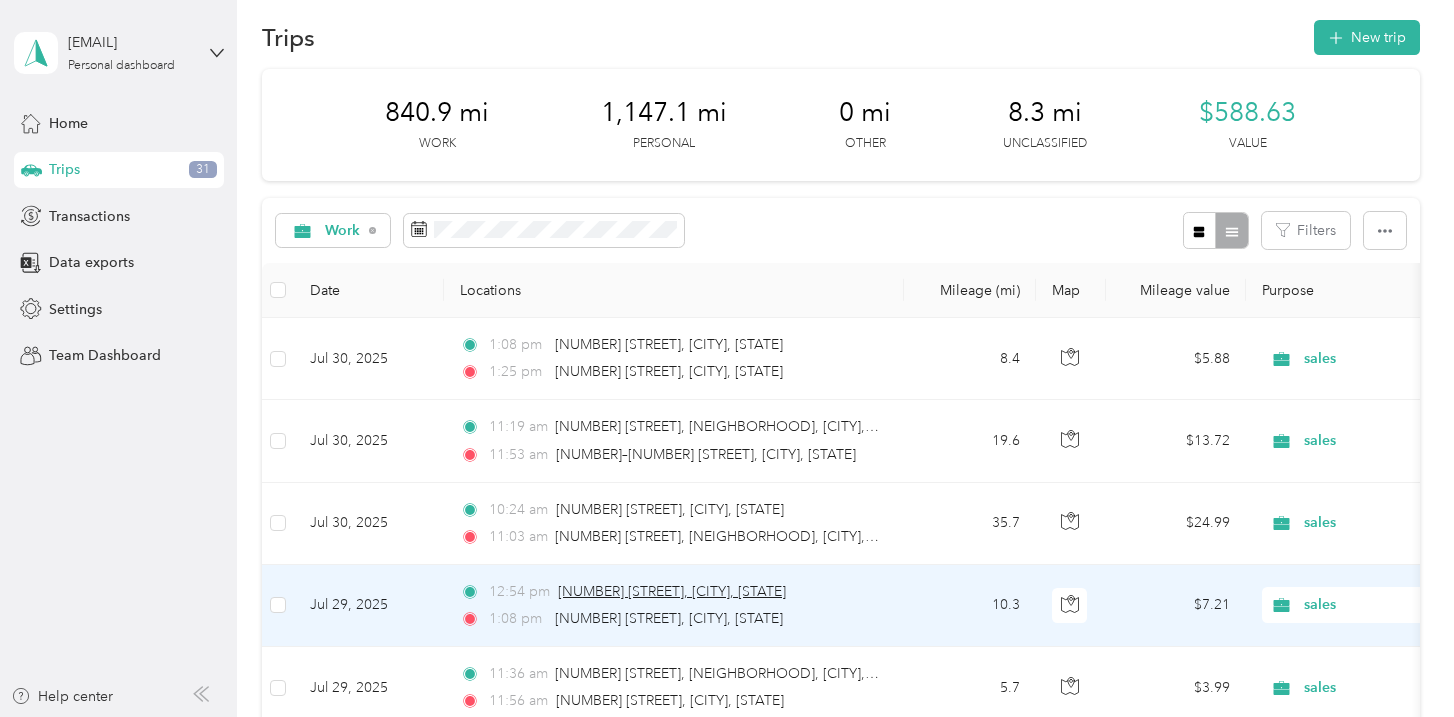 scroll, scrollTop: 0, scrollLeft: 0, axis: both 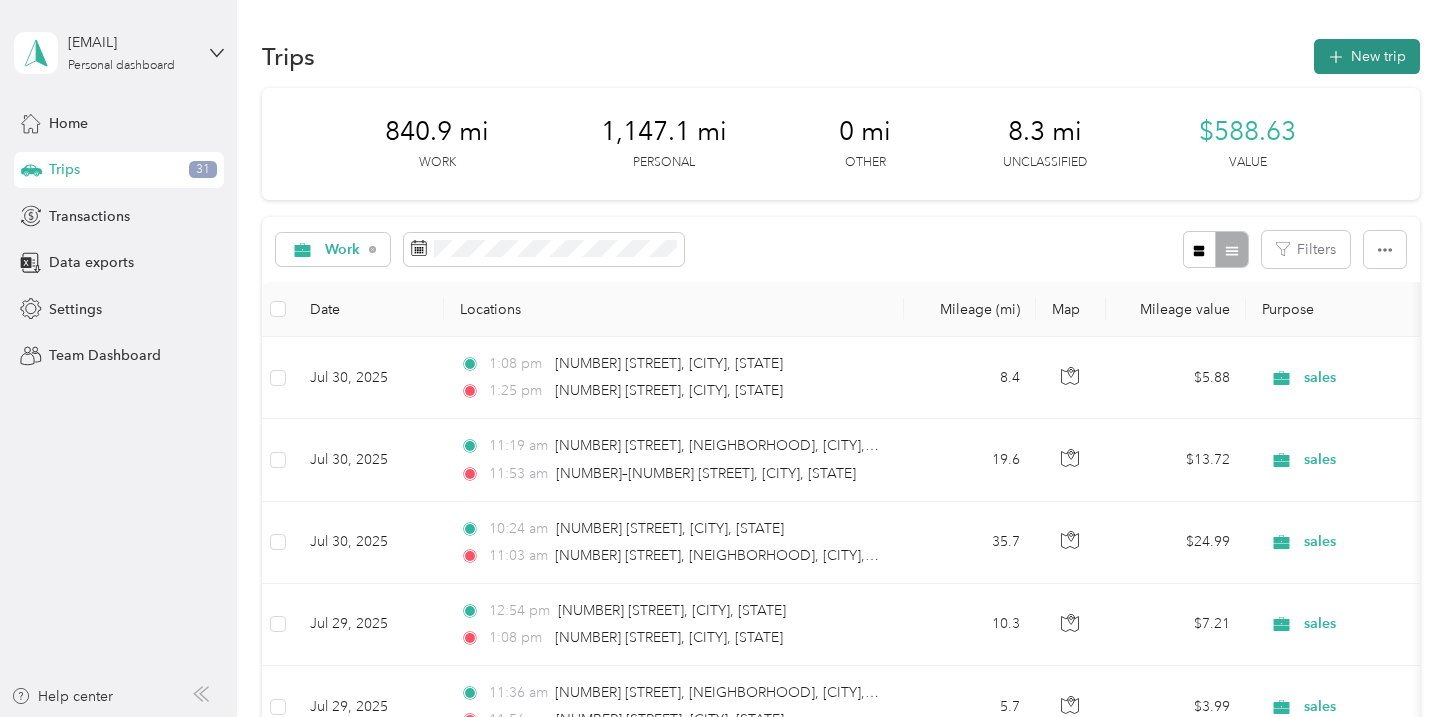 click on "New trip" at bounding box center (1367, 56) 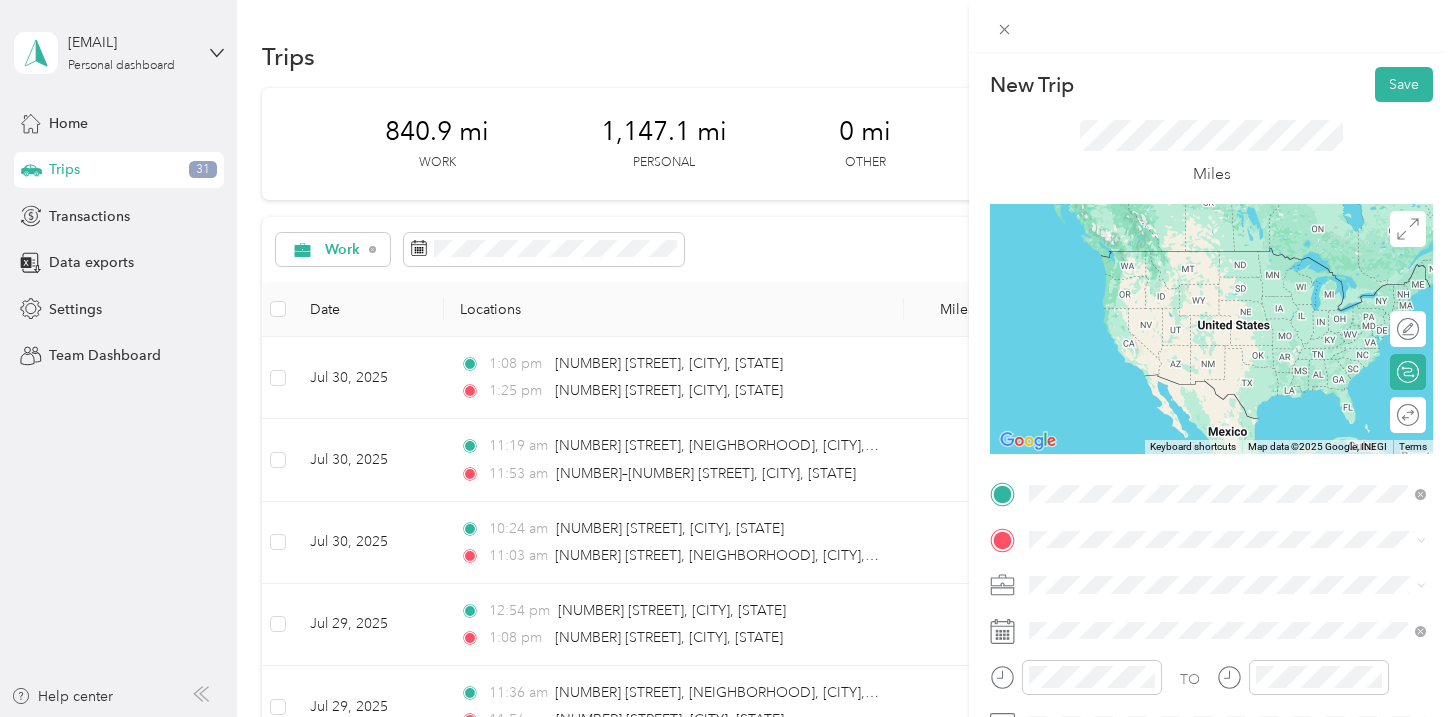 click on "1518 South Pearl Street
Denver, Colorado 80210, United States" at bounding box center (1211, 259) 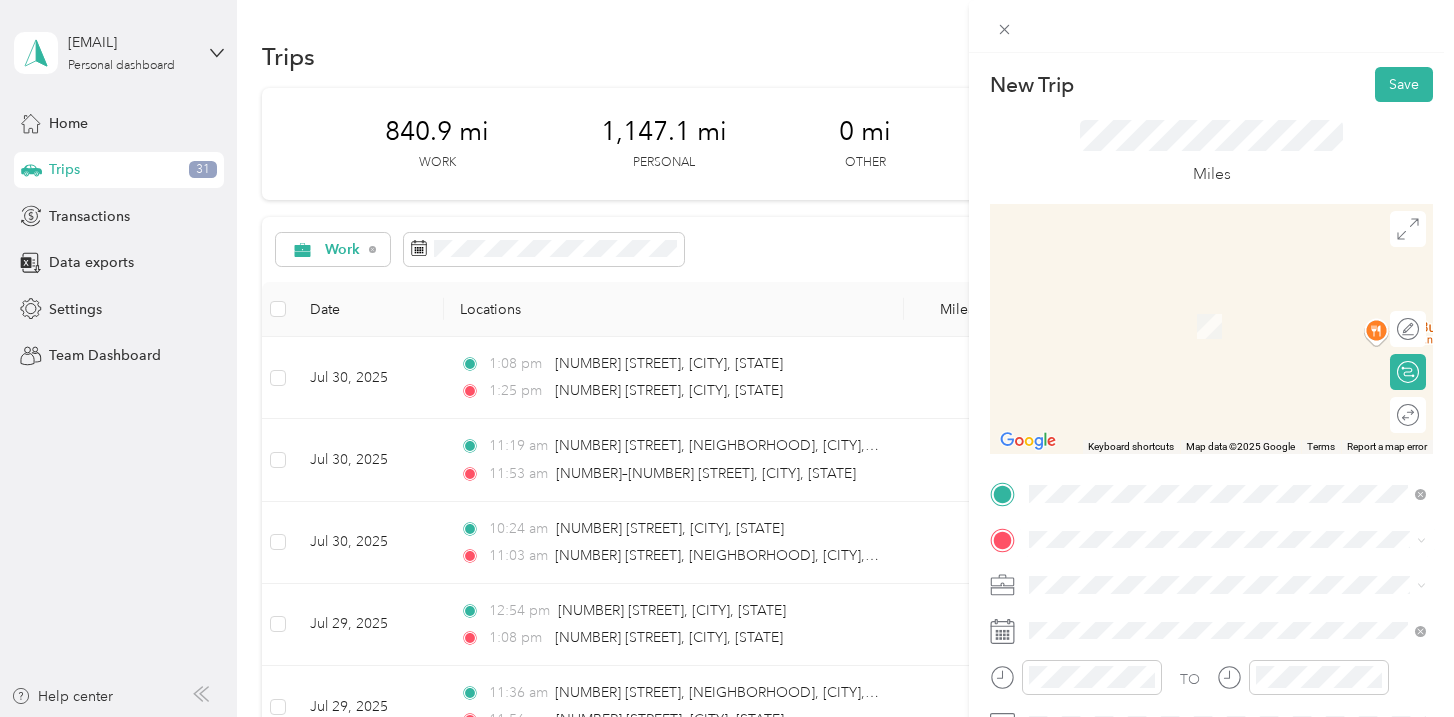 click on "[NUMBER] [STREET]
[CITY], [STATE] [POSTAL_CODE], [COUNTRY]" at bounding box center [1211, 324] 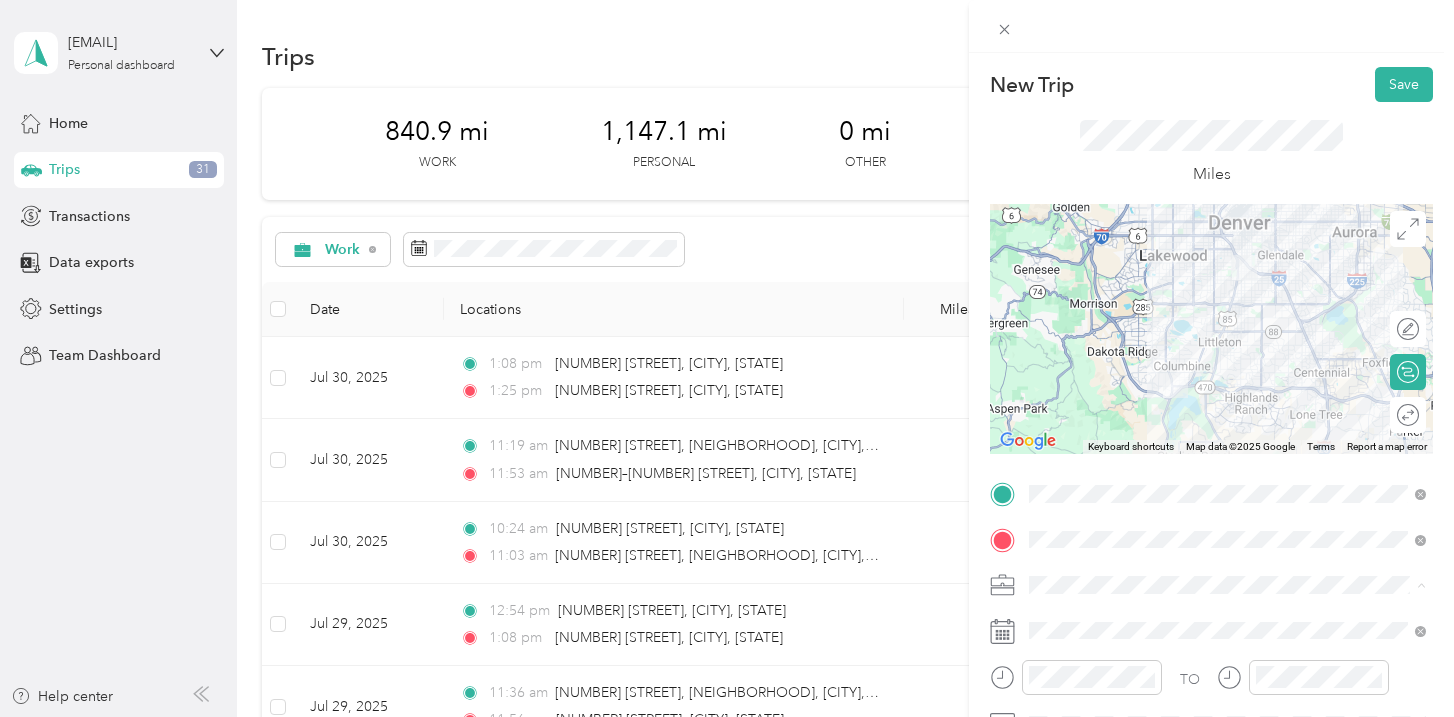 click on "Work" at bounding box center (1227, 304) 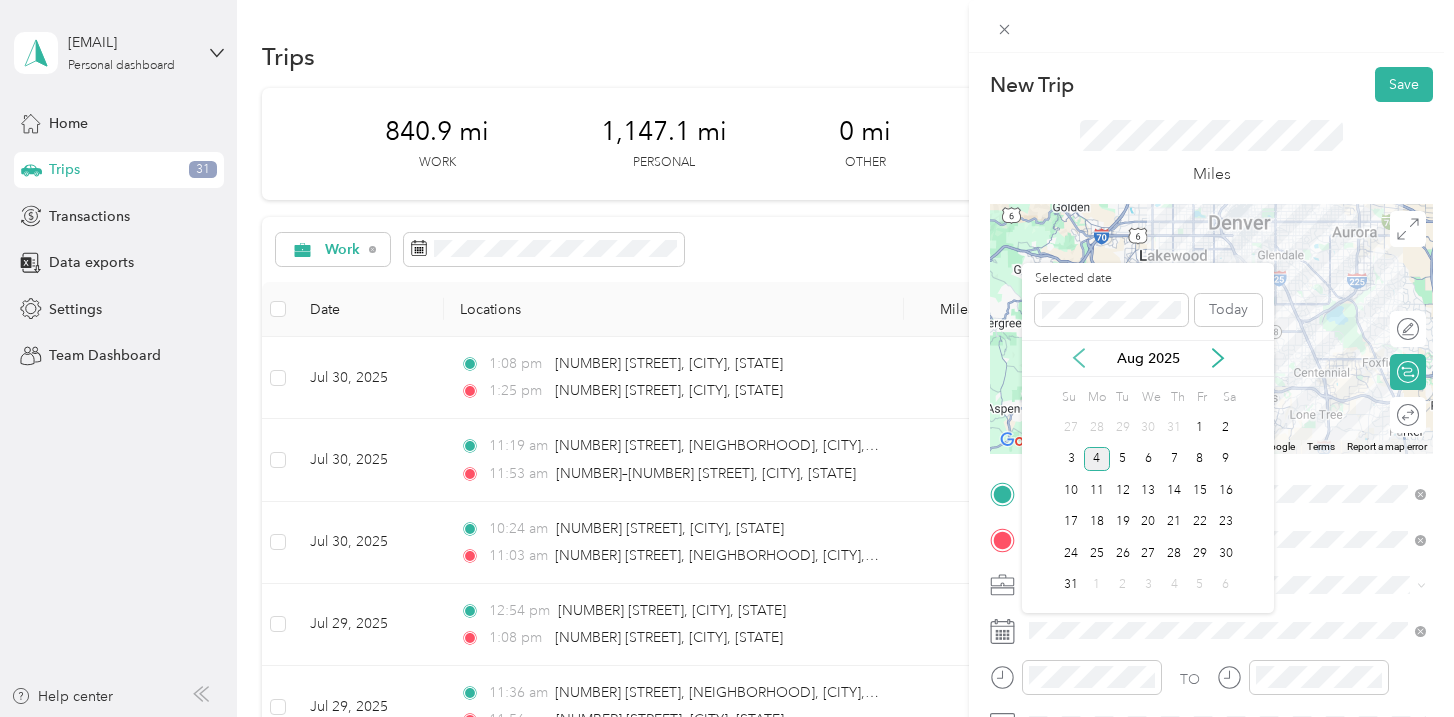 click 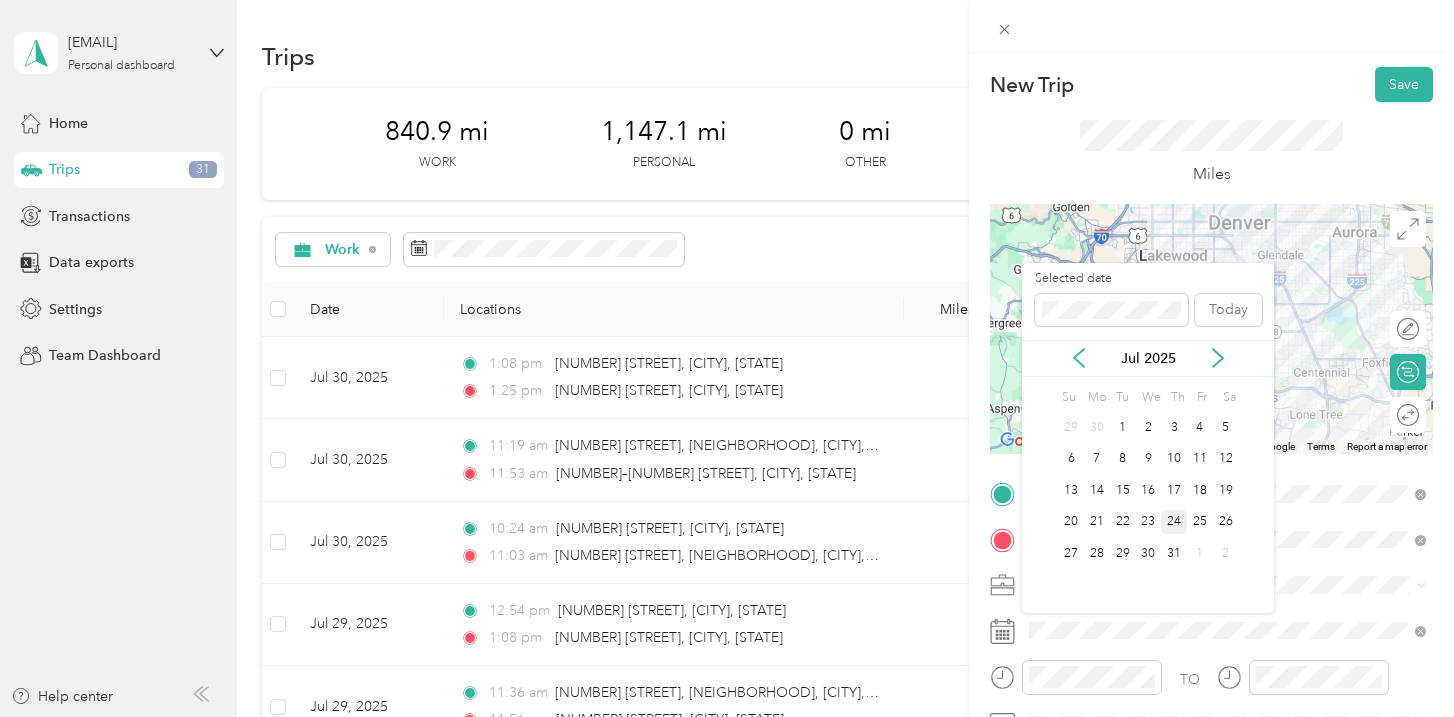 click on "24" at bounding box center [1174, 522] 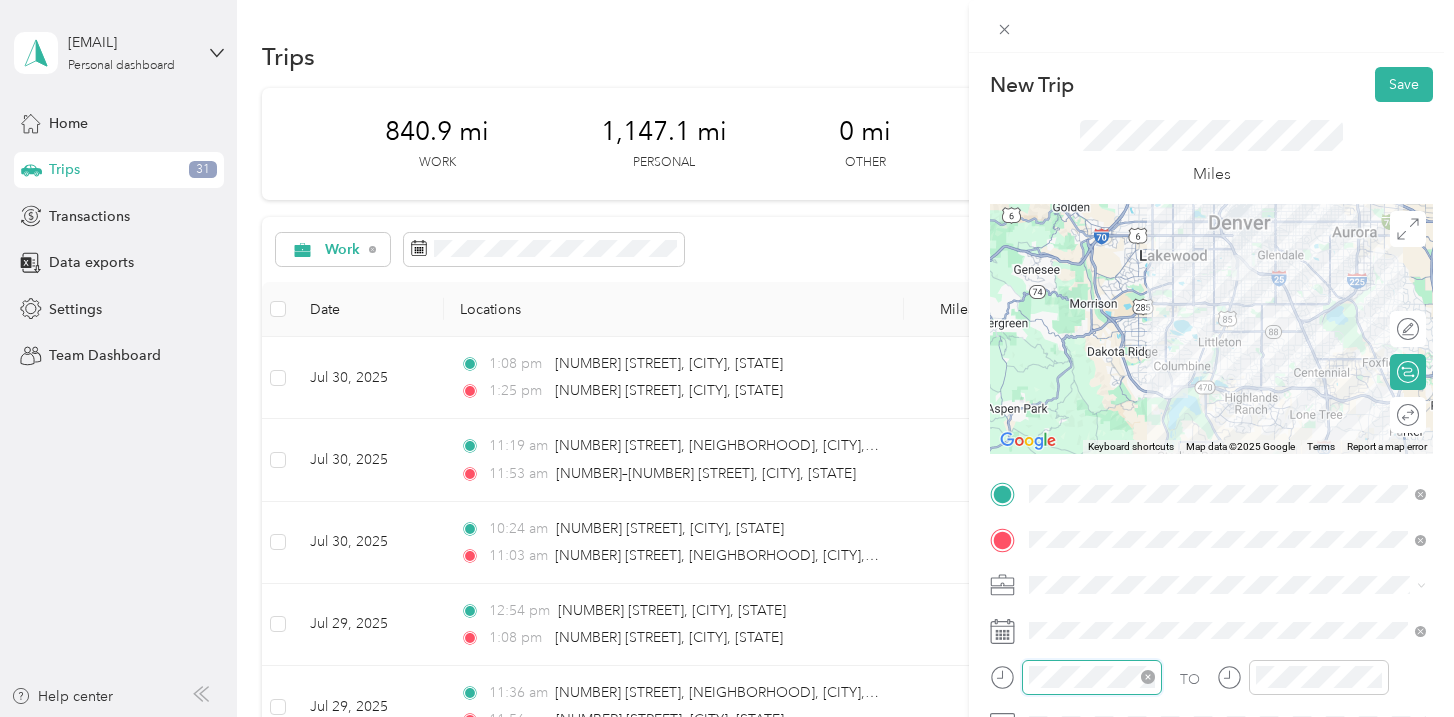 scroll, scrollTop: 120, scrollLeft: 0, axis: vertical 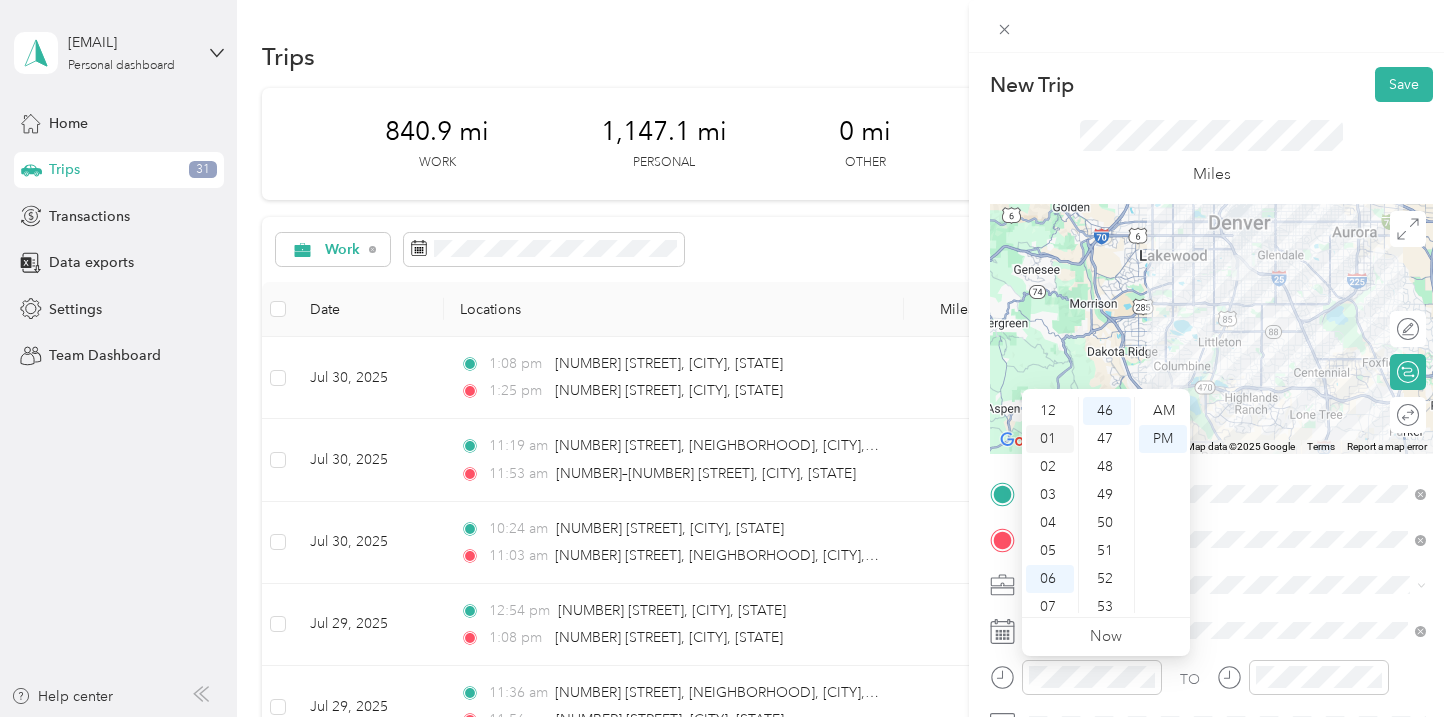 click on "01" at bounding box center [1050, 439] 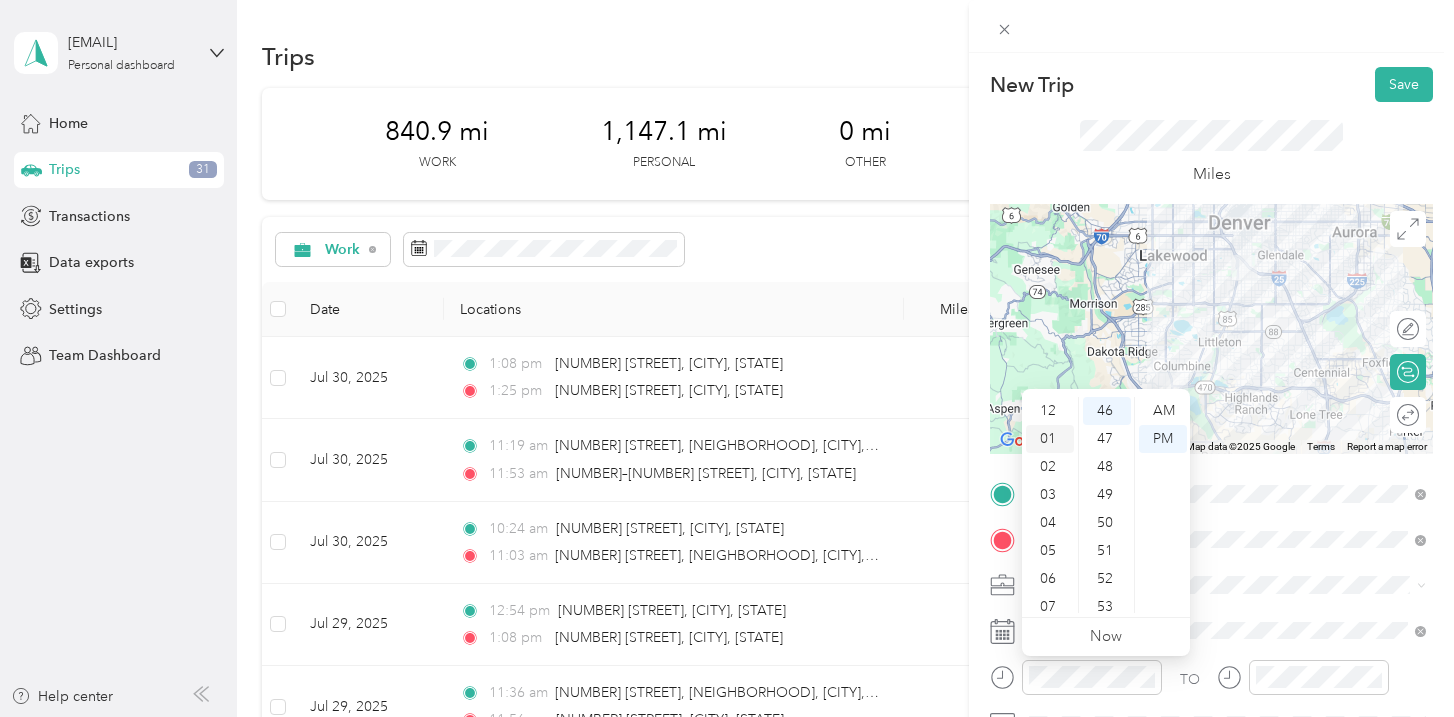 scroll, scrollTop: 28, scrollLeft: 0, axis: vertical 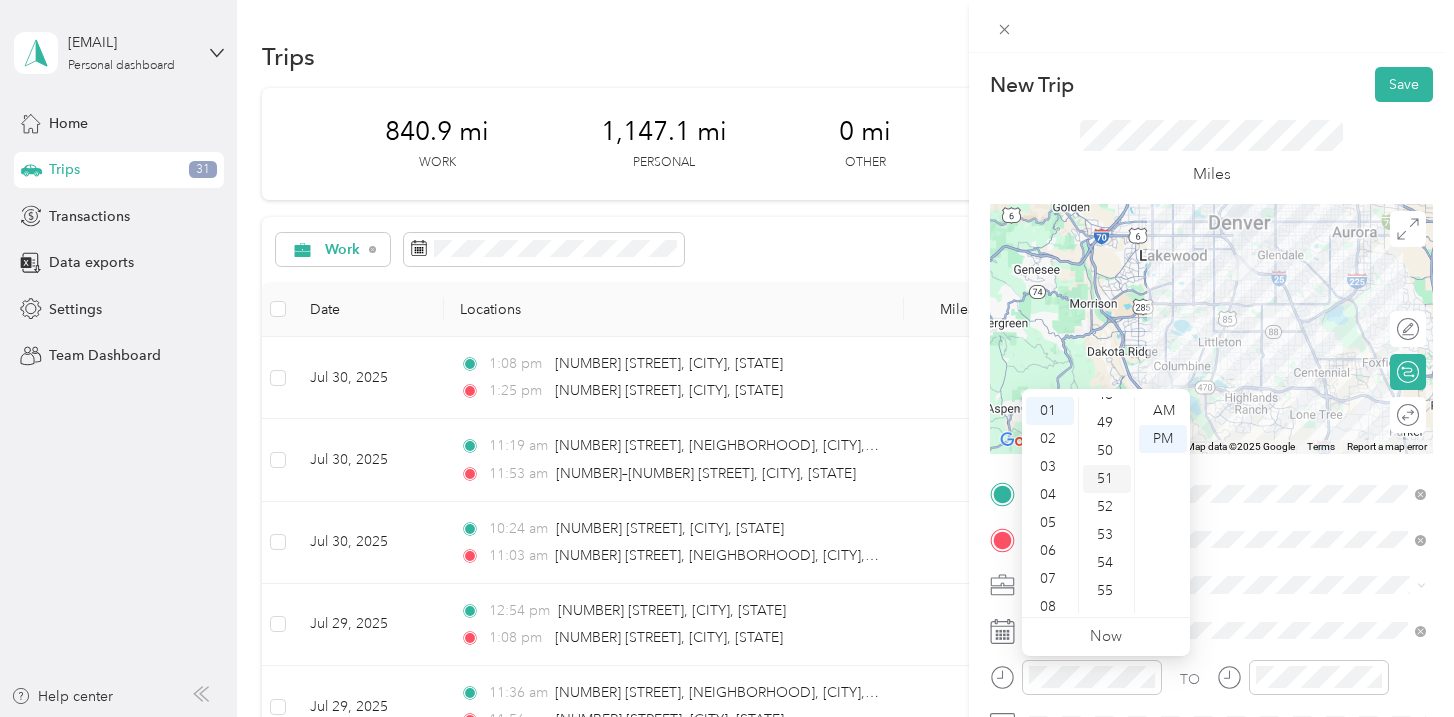 click on "51" at bounding box center [1107, 479] 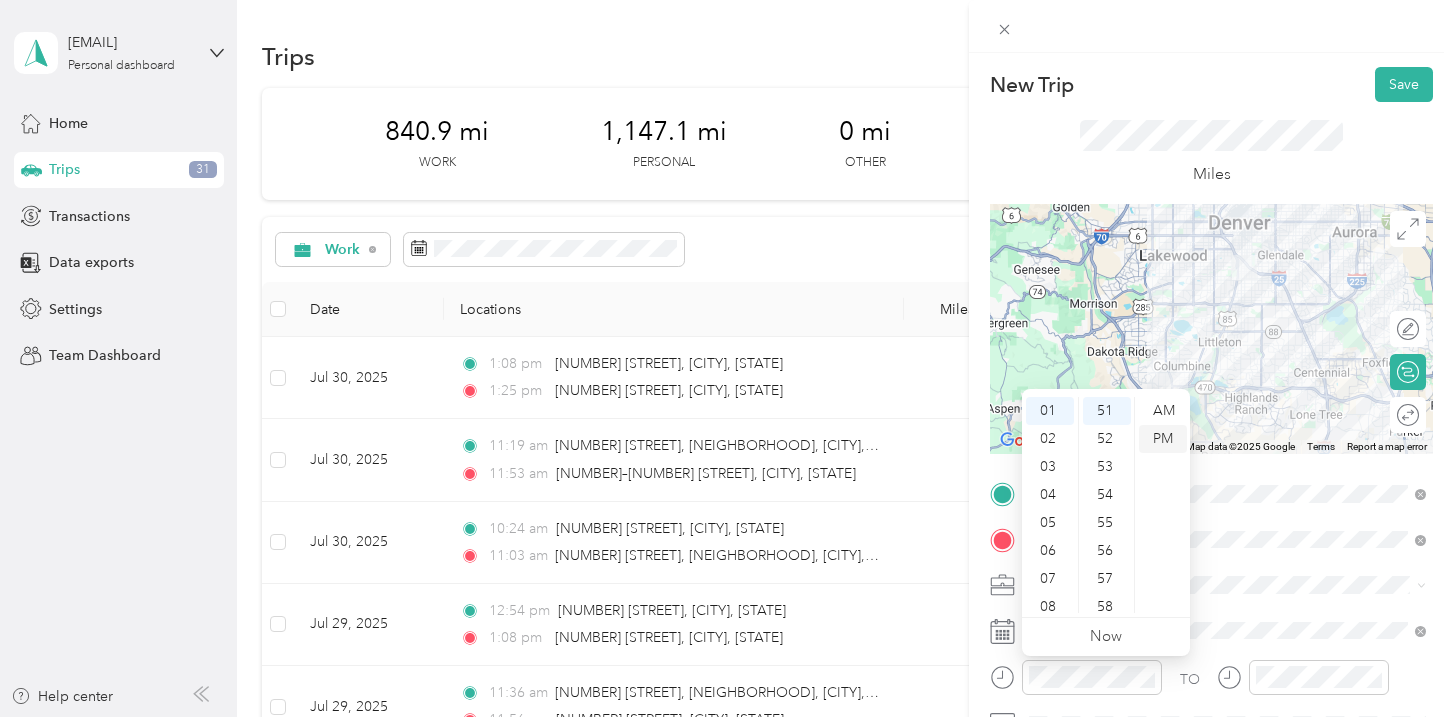 click on "PM" at bounding box center (1163, 439) 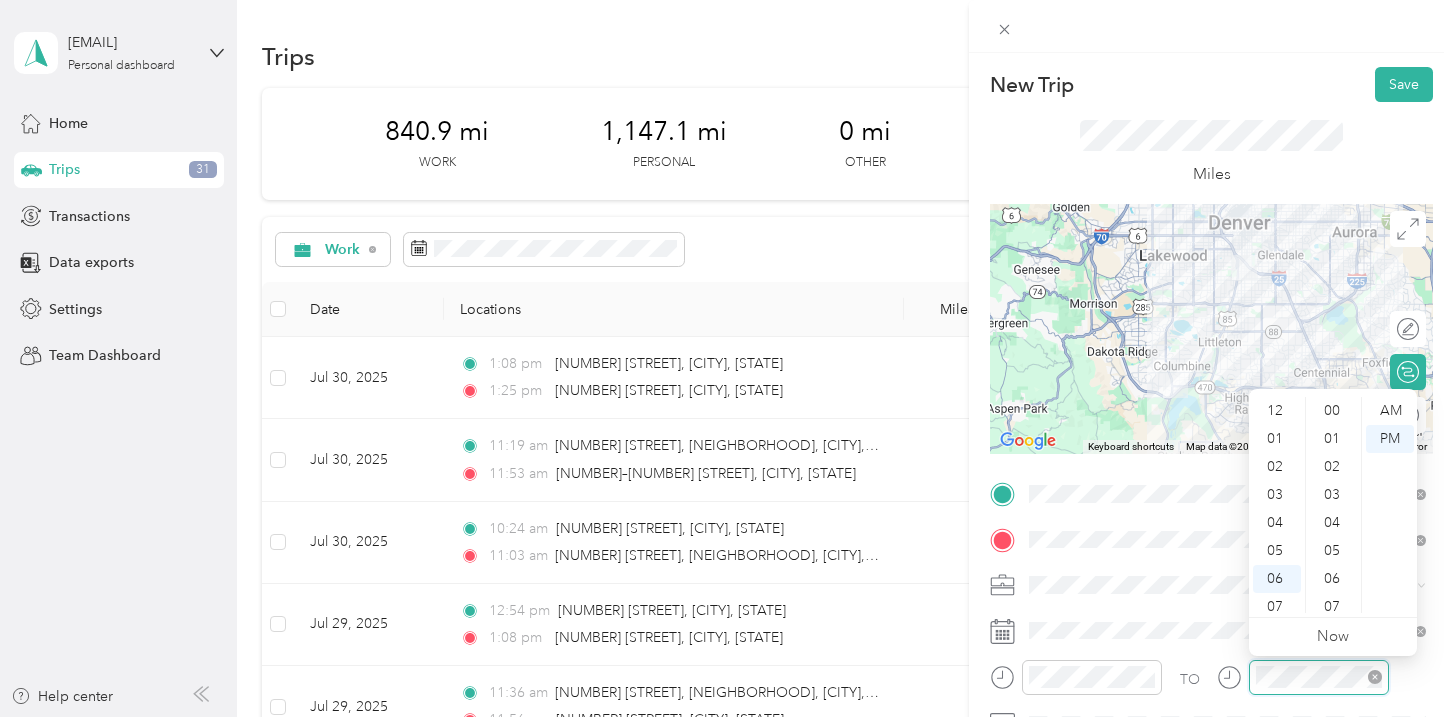 scroll, scrollTop: 1288, scrollLeft: 0, axis: vertical 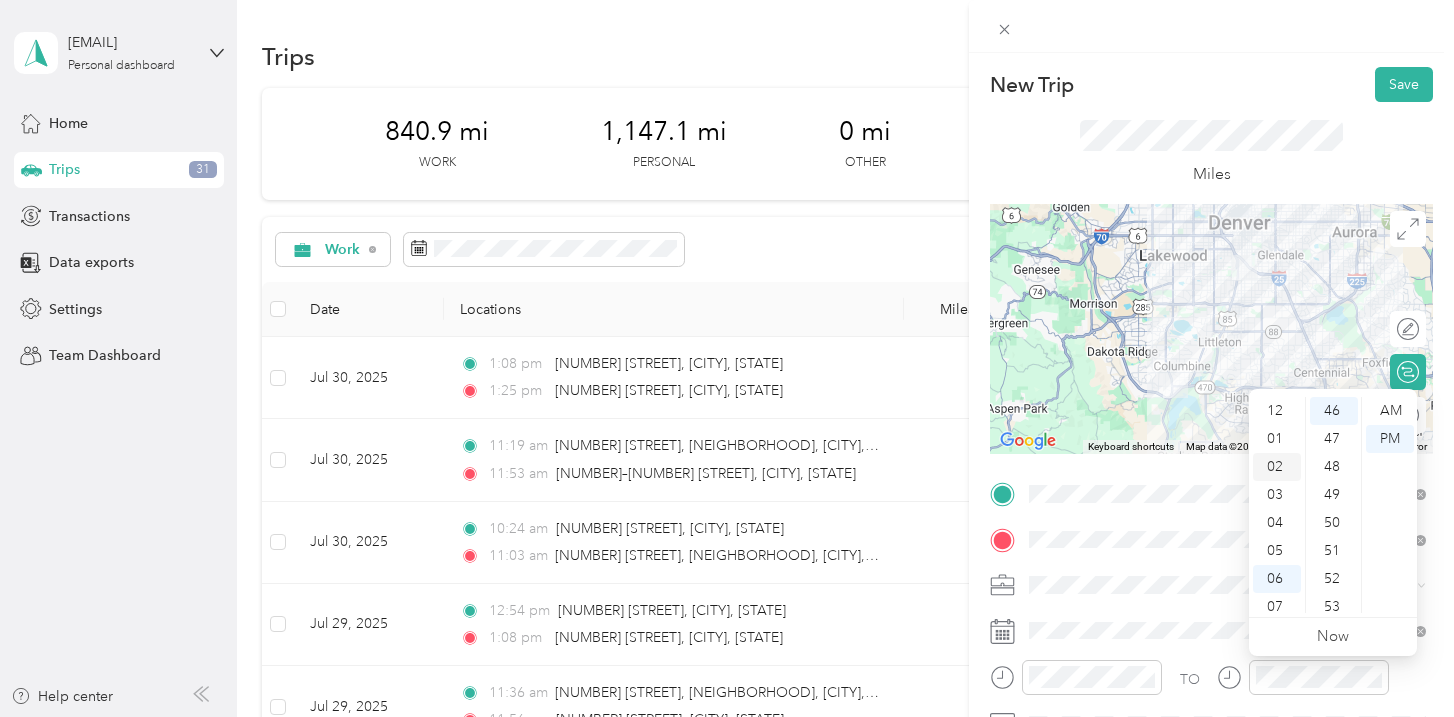click on "02" at bounding box center [1277, 467] 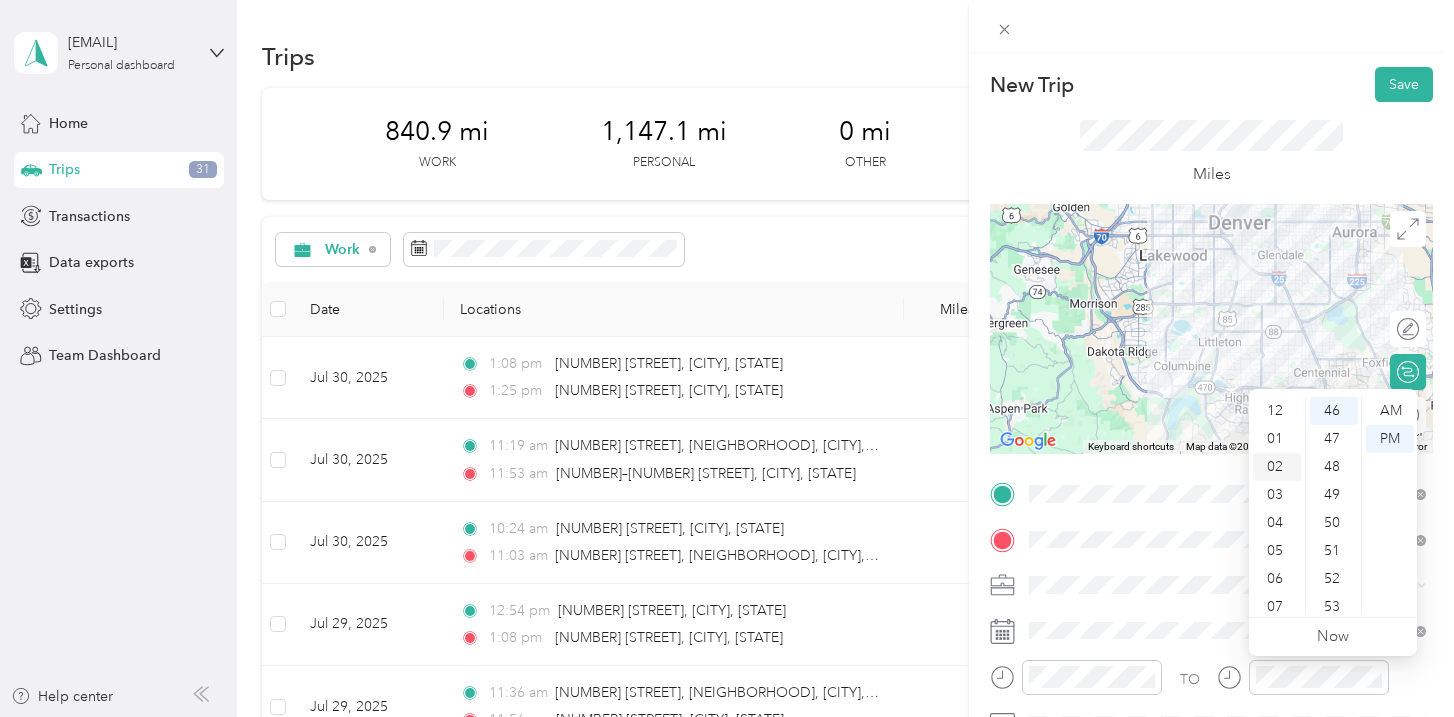 scroll, scrollTop: 56, scrollLeft: 0, axis: vertical 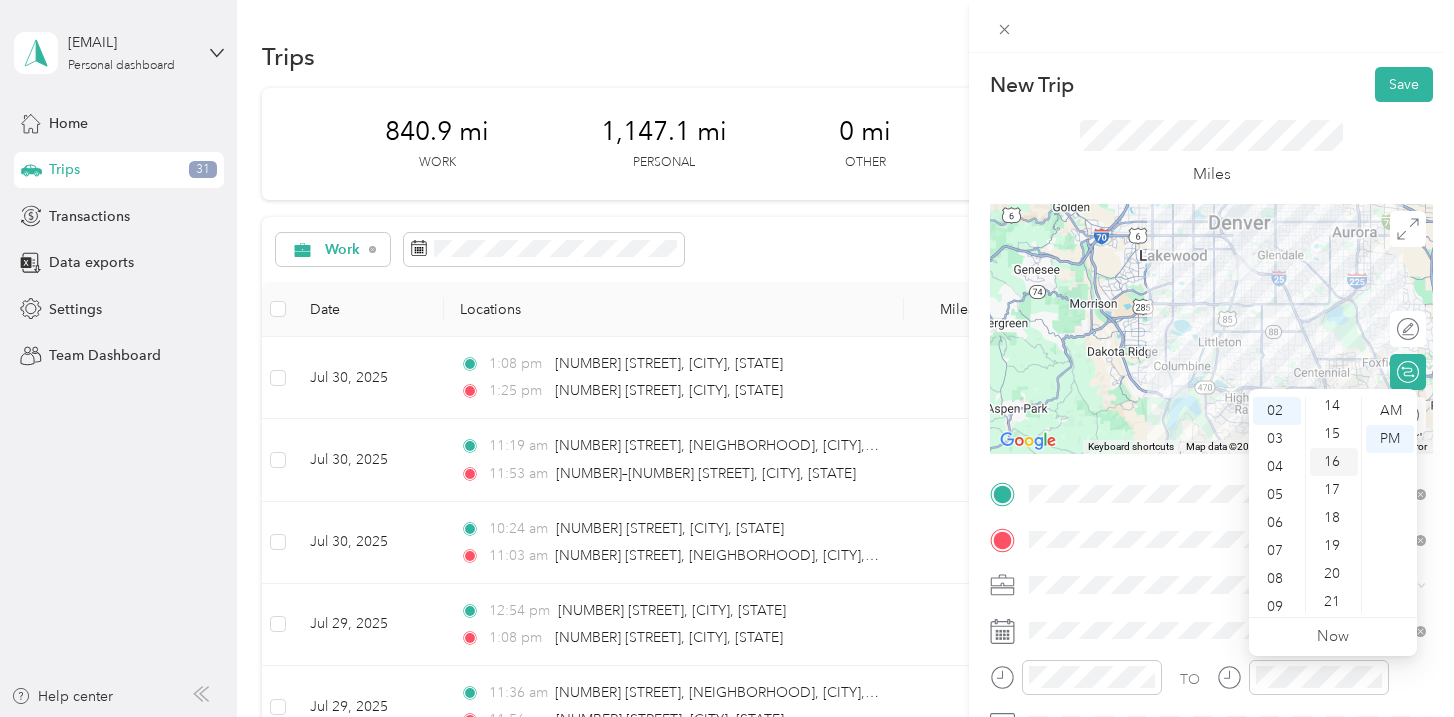 click on "16" at bounding box center [1334, 462] 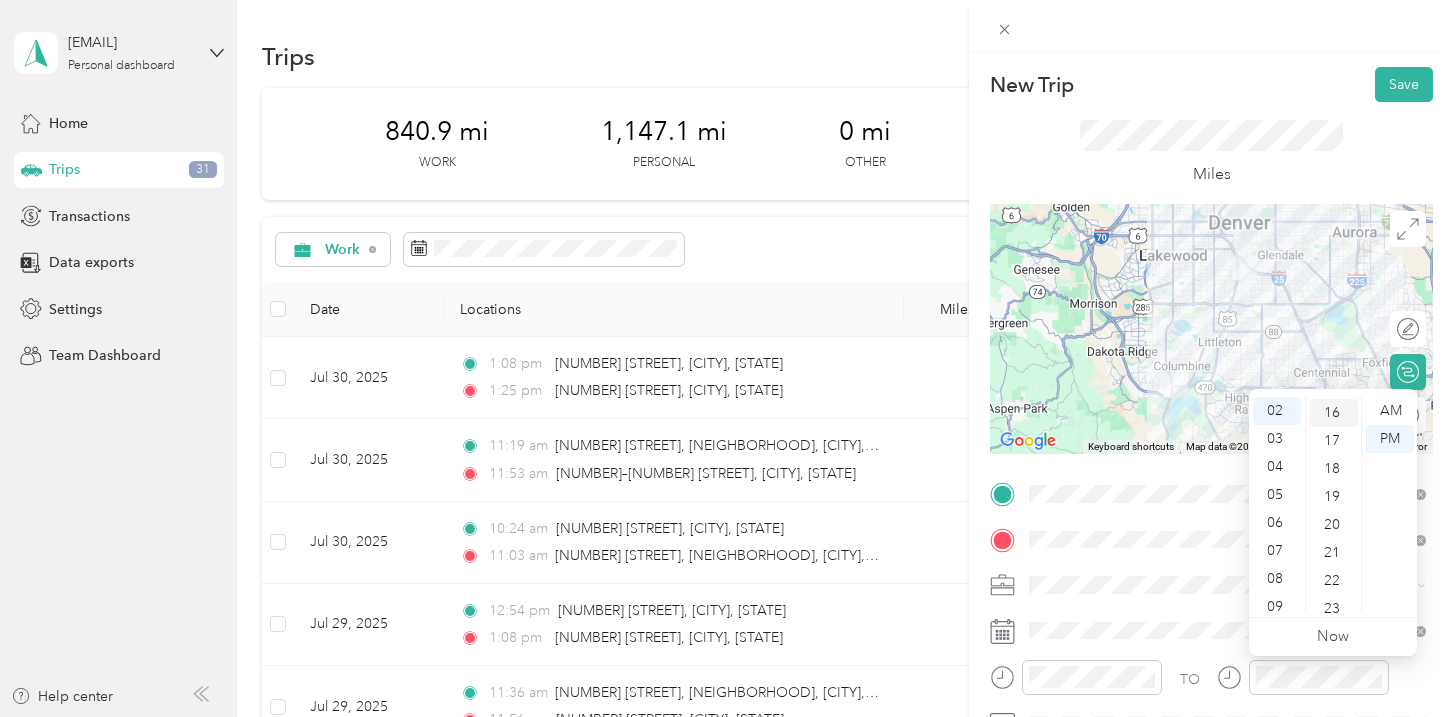 scroll, scrollTop: 448, scrollLeft: 0, axis: vertical 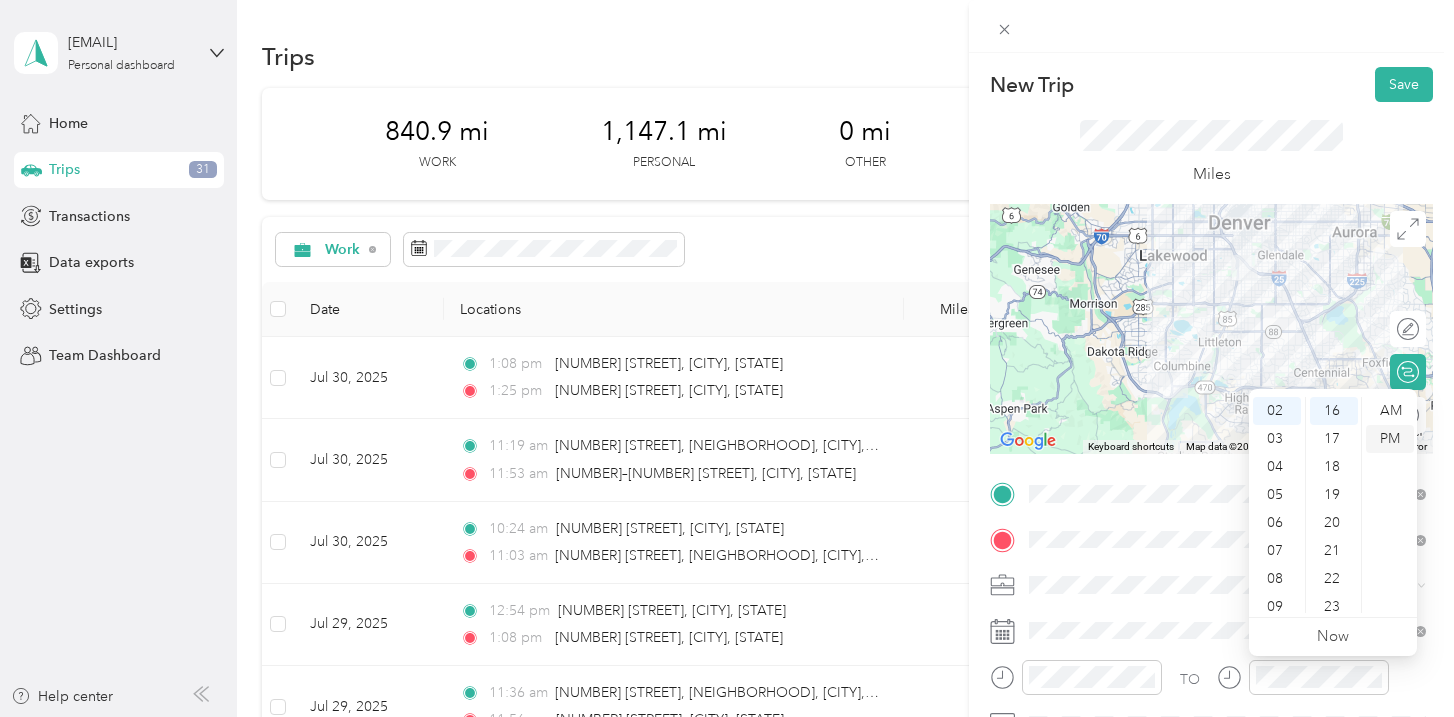 click on "PM" at bounding box center [1390, 439] 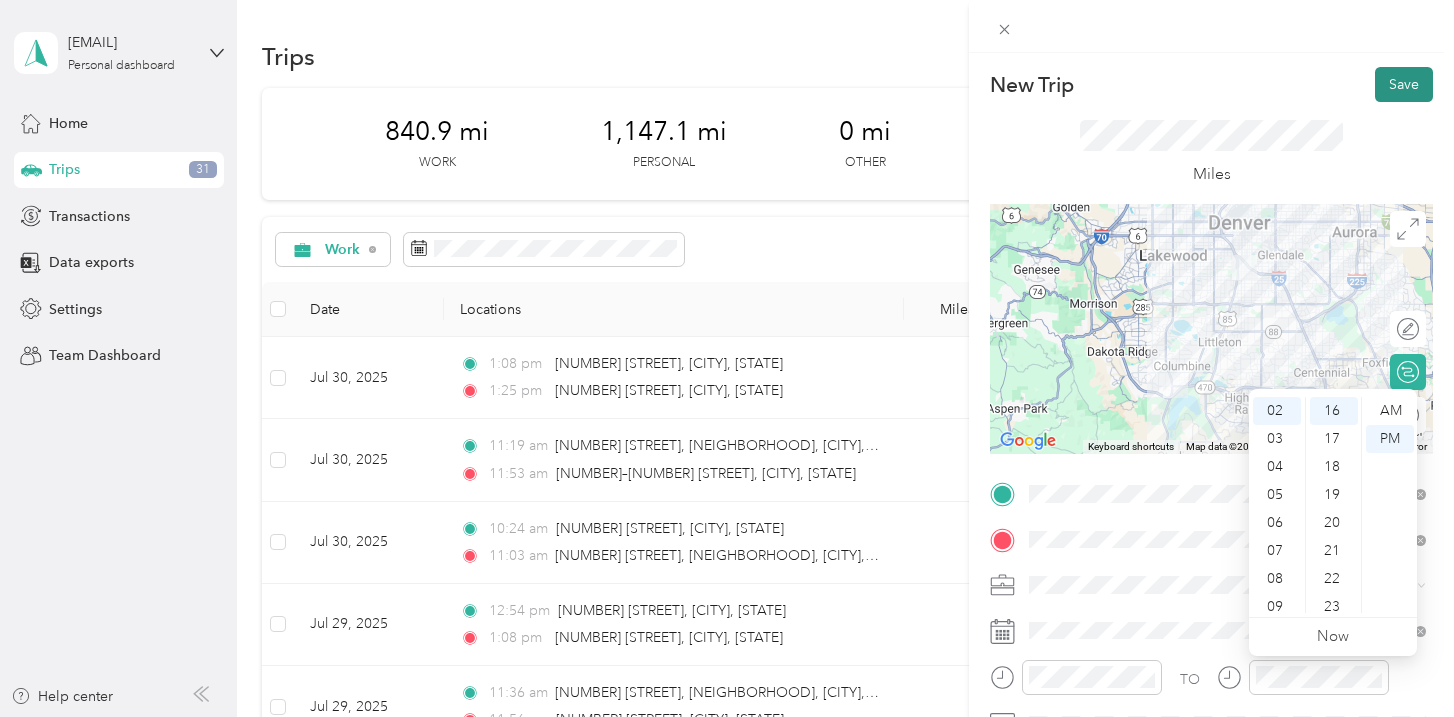 click on "Save" at bounding box center [1404, 84] 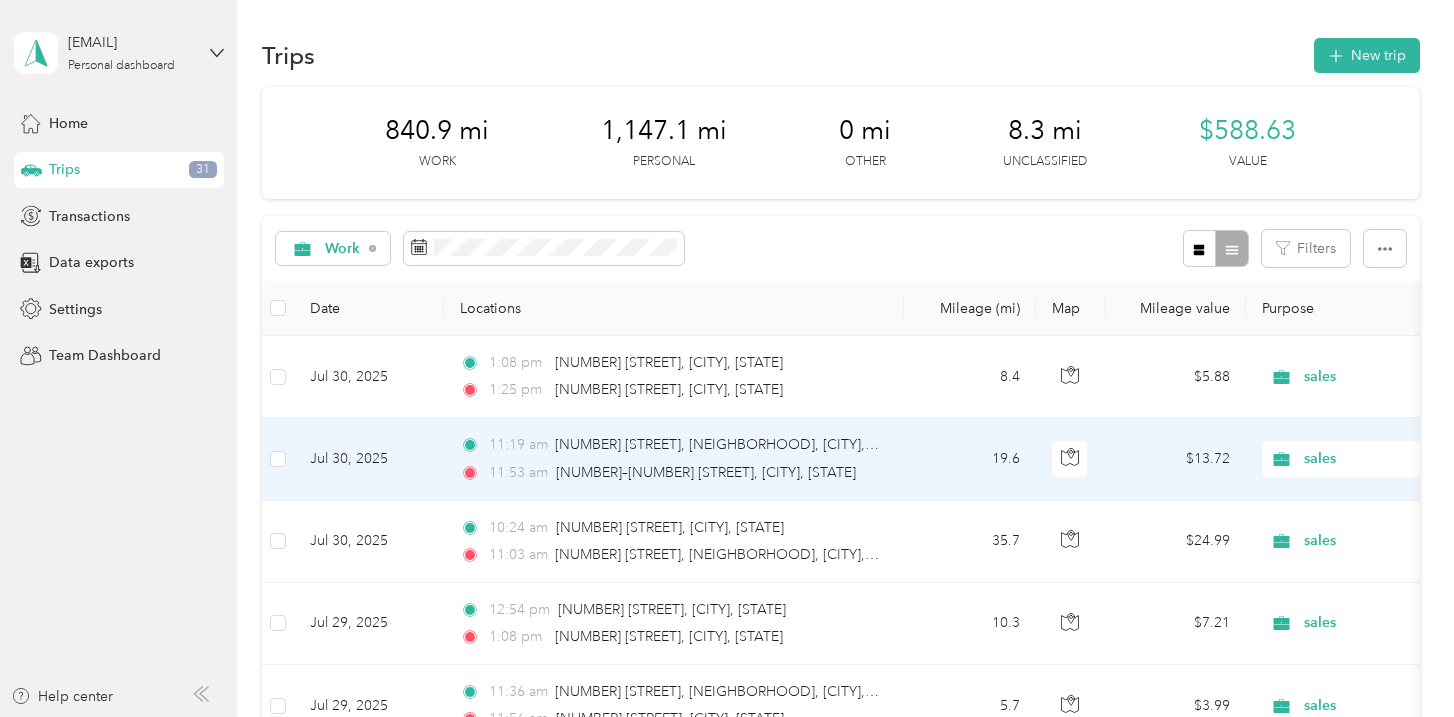 scroll, scrollTop: 0, scrollLeft: 0, axis: both 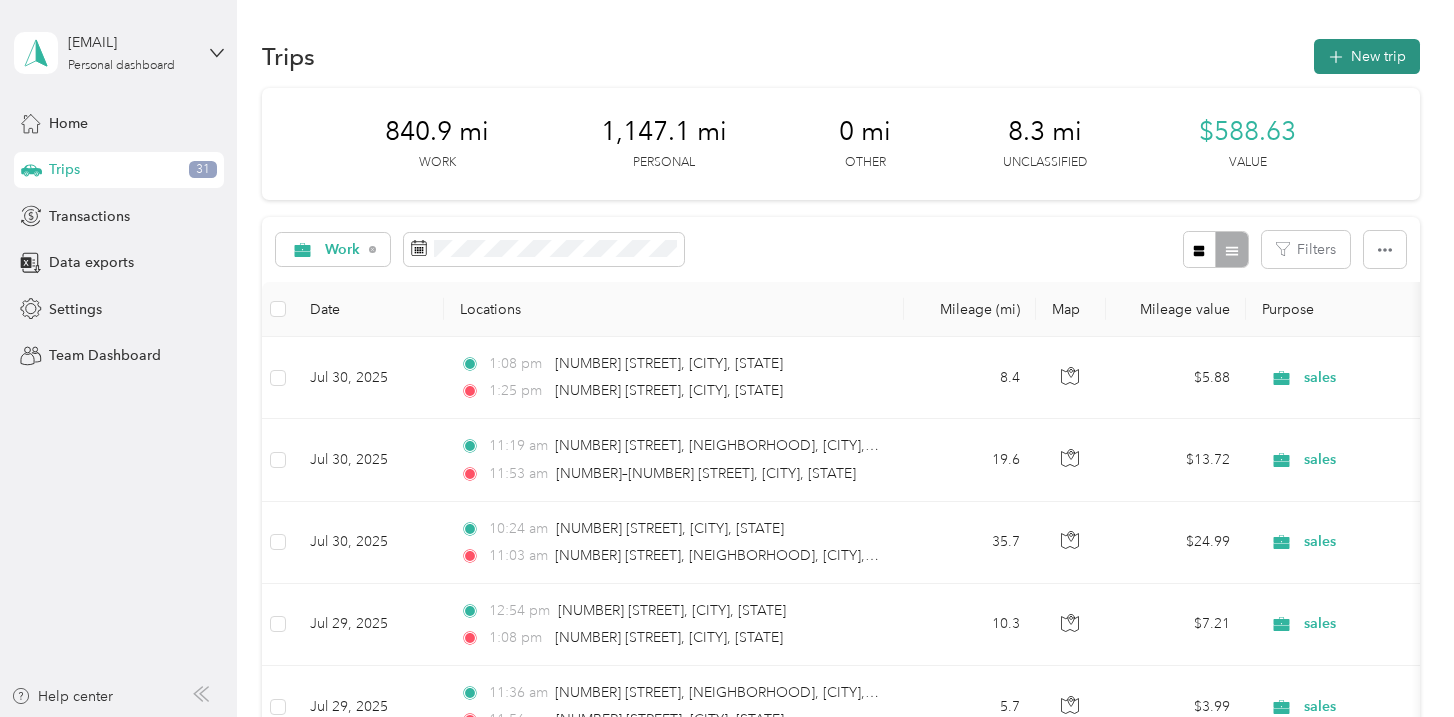 click on "New trip" at bounding box center [1367, 56] 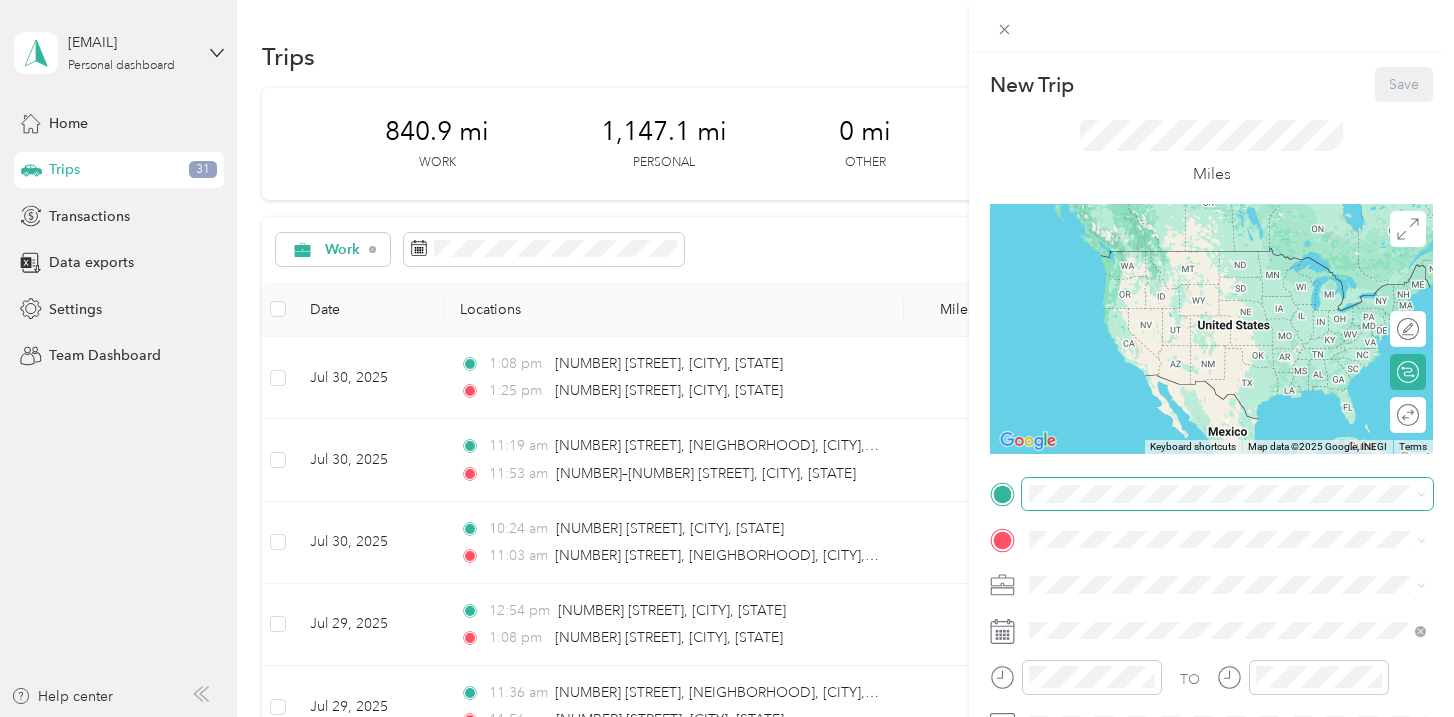 click at bounding box center [1227, 494] 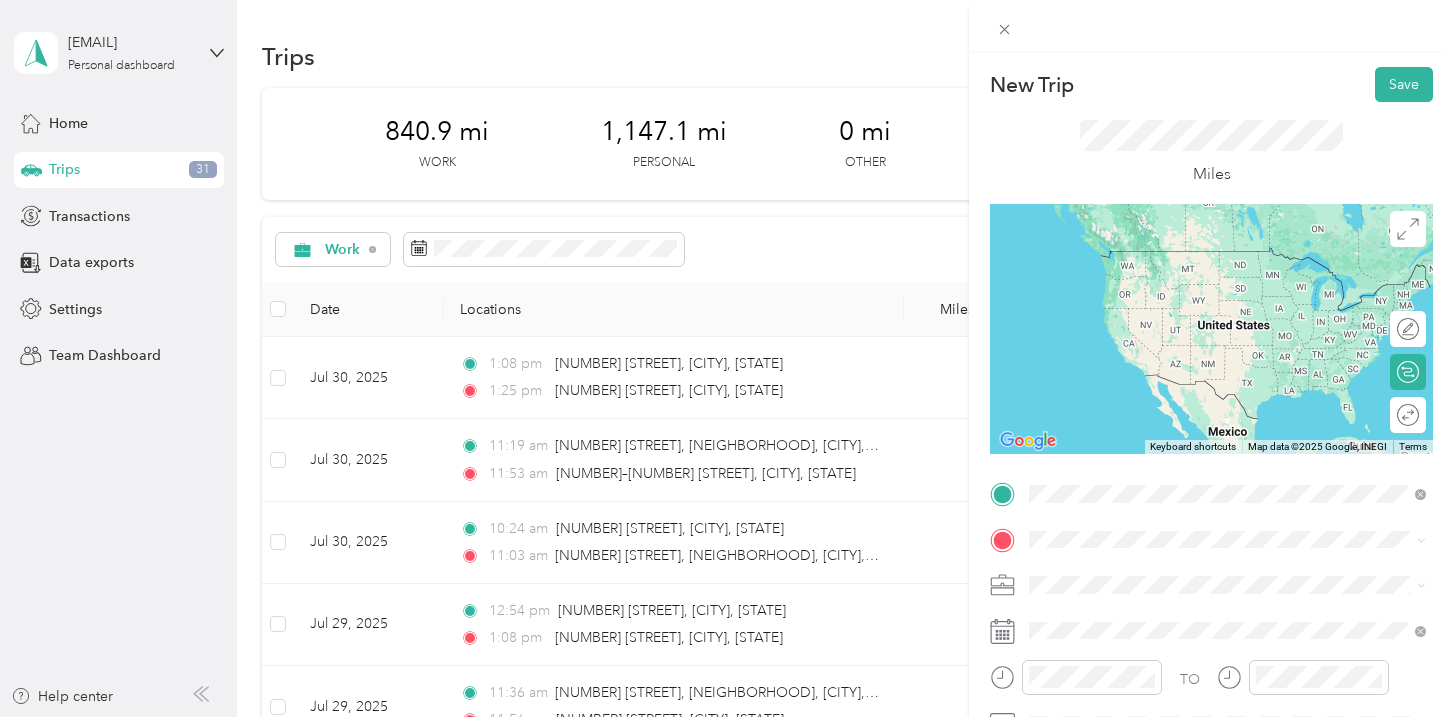 click on "[NUMBER] [STREET]
[CITY], [STATE] [POSTAL_CODE], [COUNTRY]" at bounding box center (1211, 280) 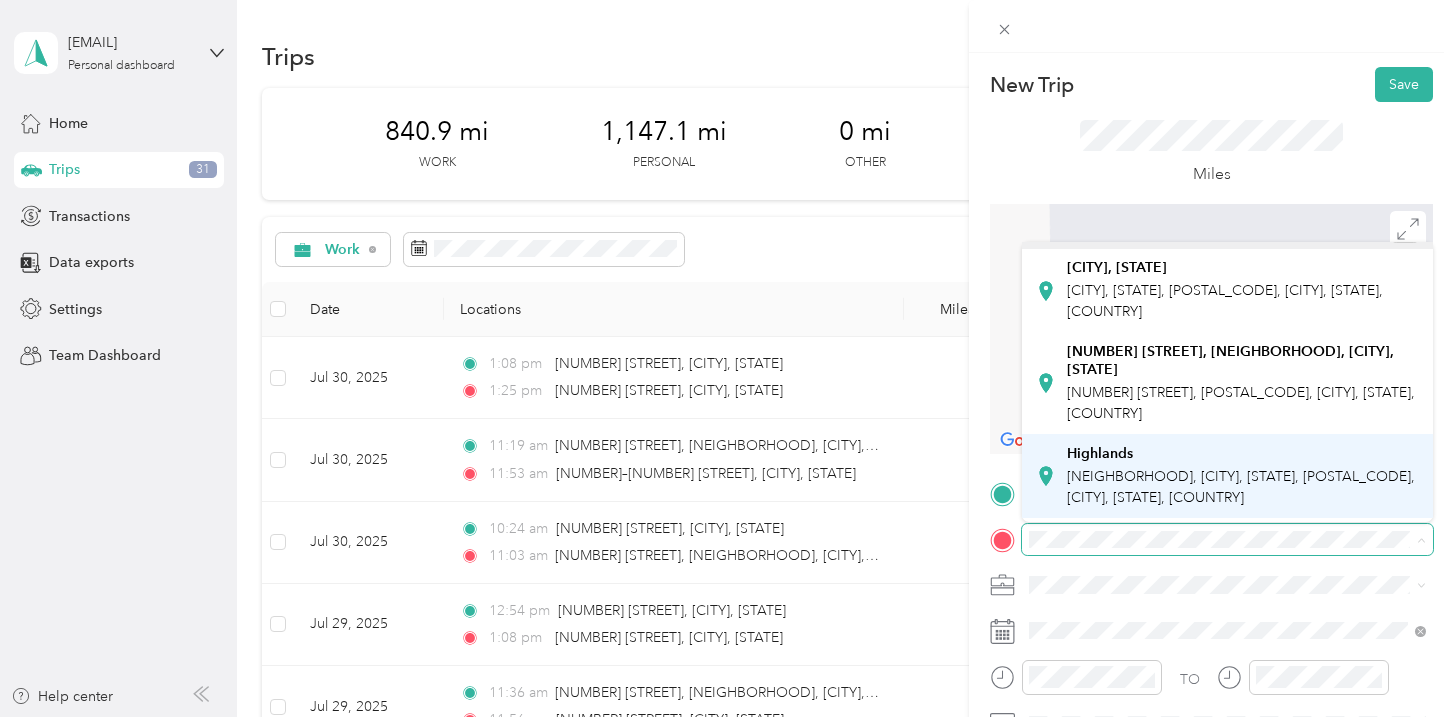scroll, scrollTop: 0, scrollLeft: 0, axis: both 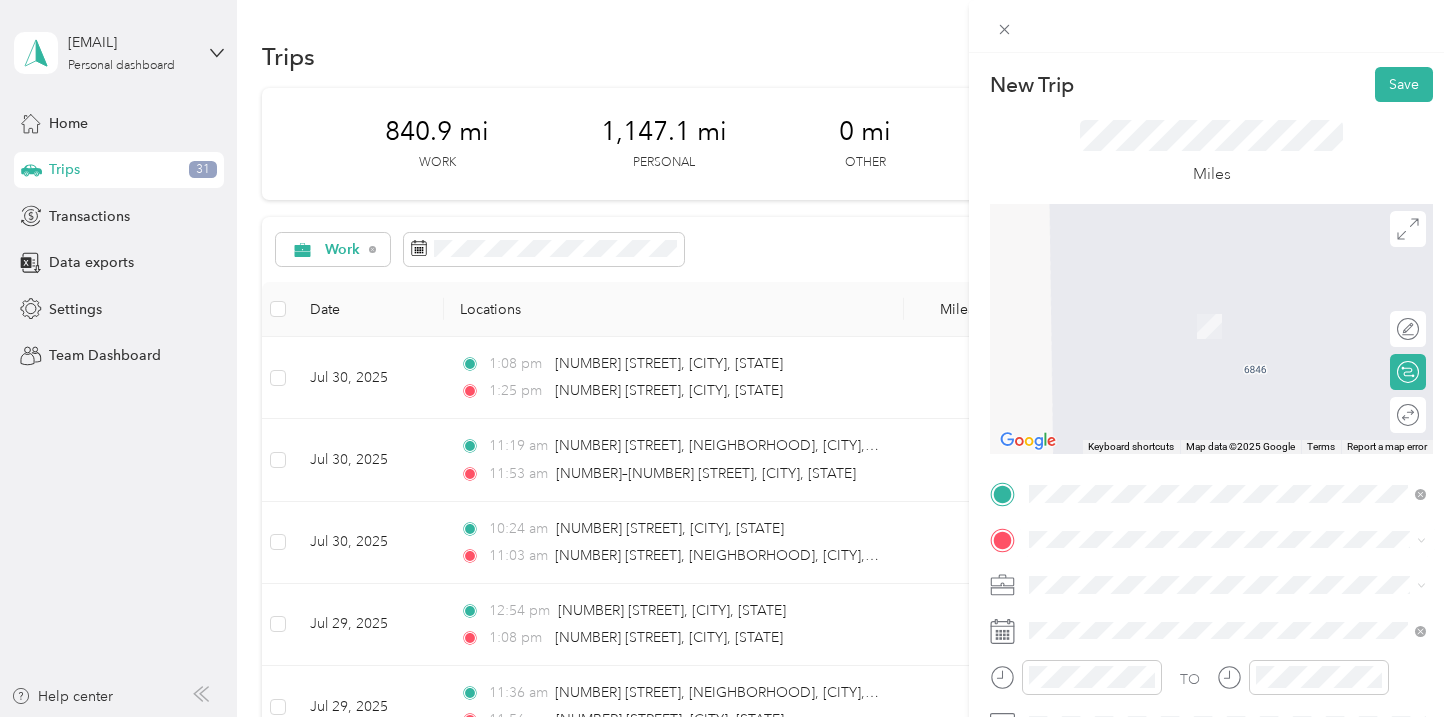 click on "16434 Washington Street
Thornton, Colorado 80023, United States" at bounding box center (1211, 300) 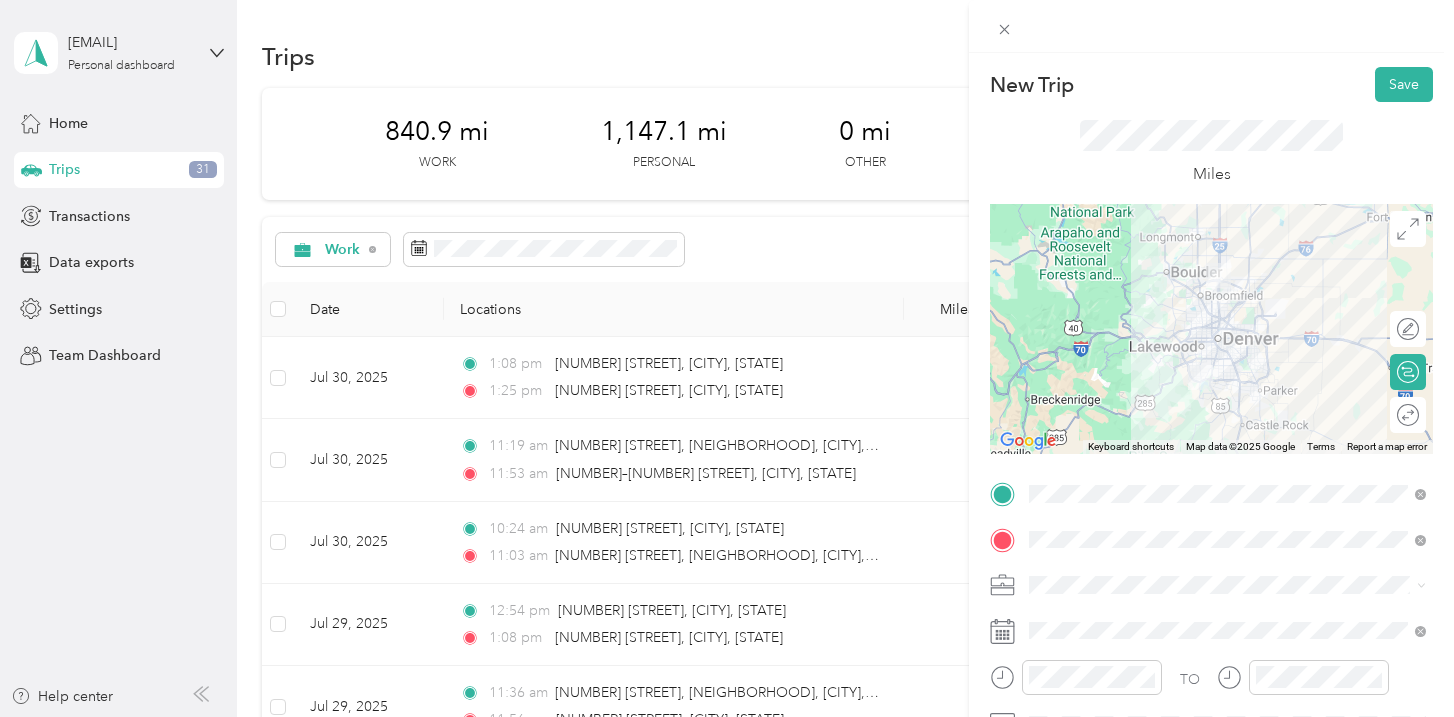 click on "Work" at bounding box center [1227, 304] 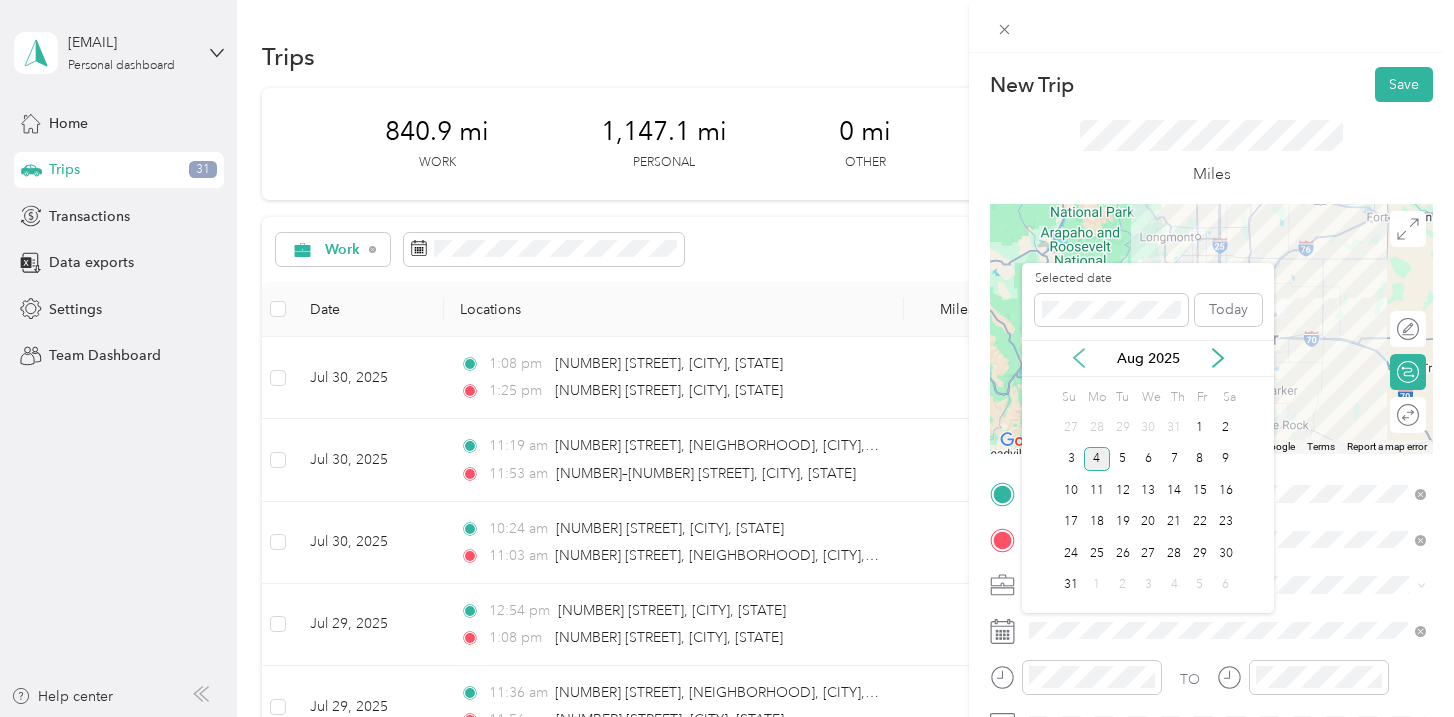 click 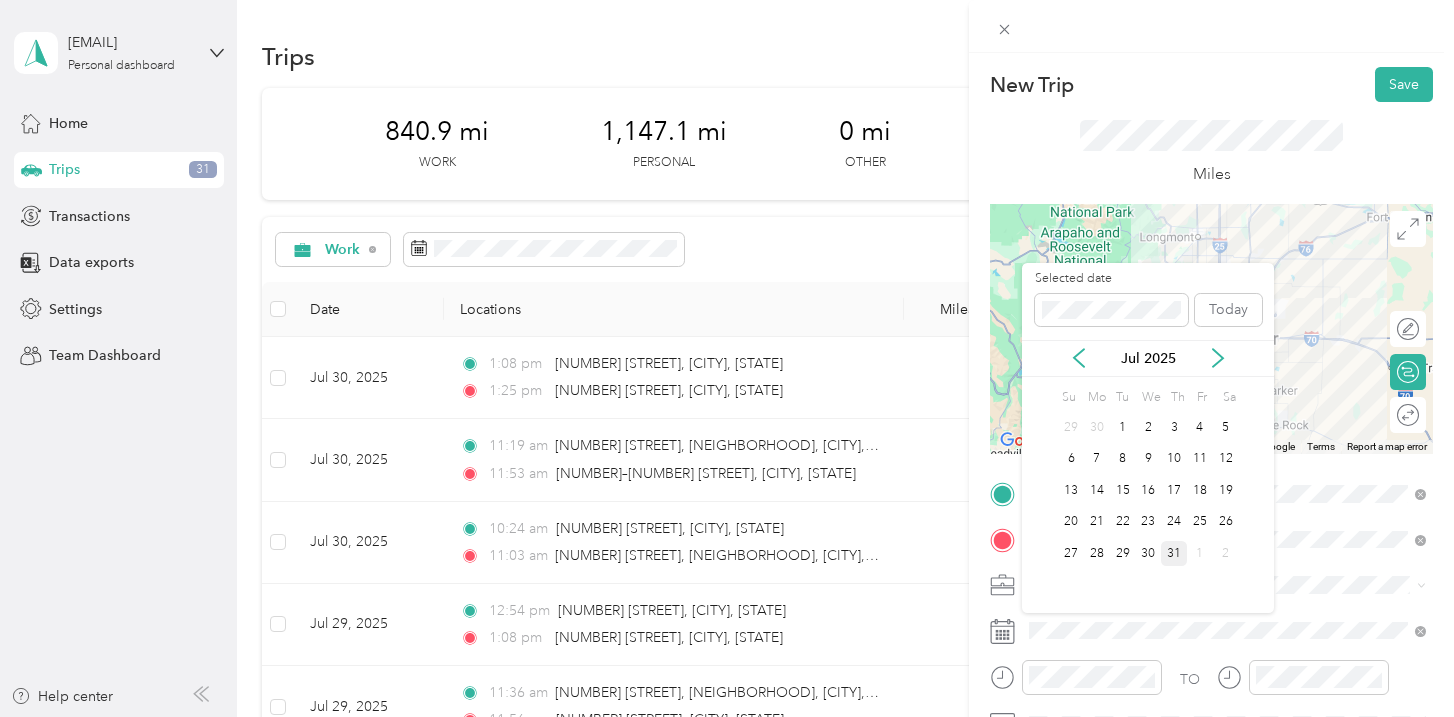 click on "31" at bounding box center [1174, 553] 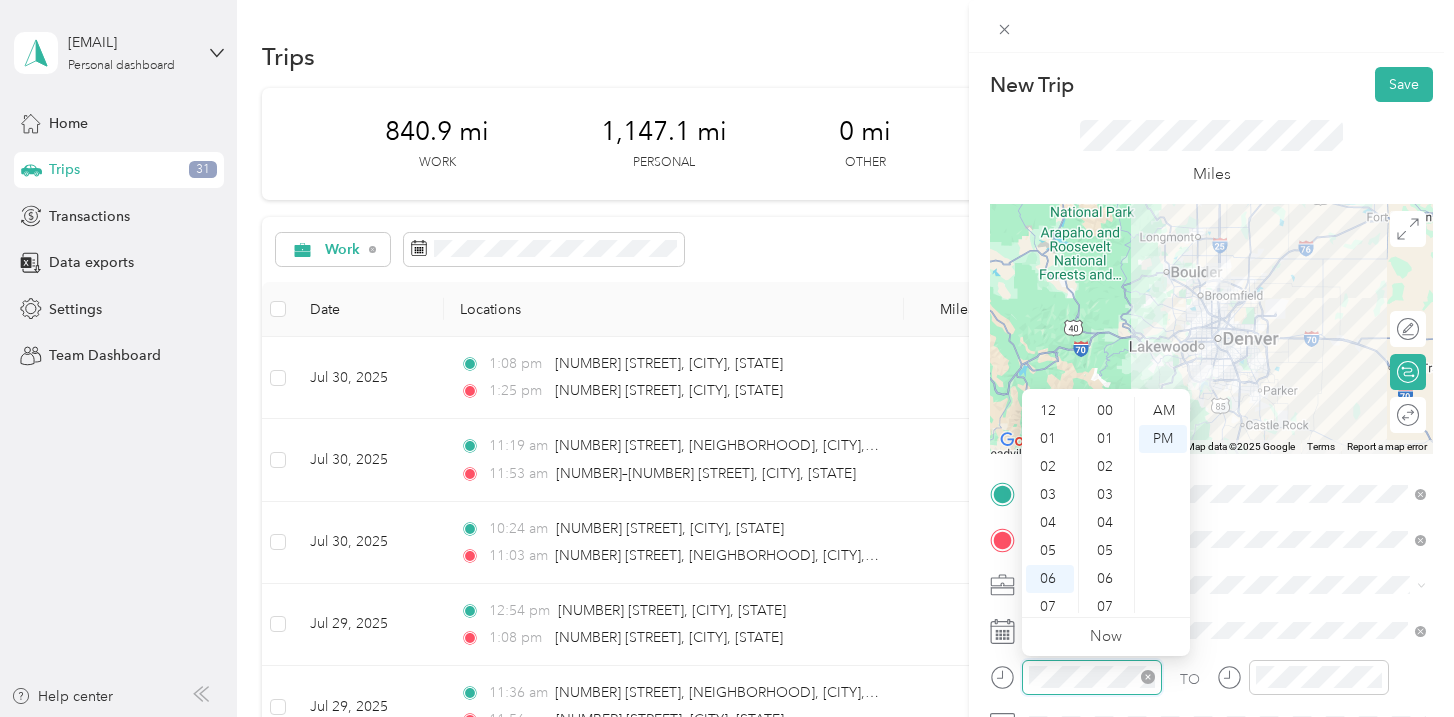 scroll, scrollTop: 1316, scrollLeft: 0, axis: vertical 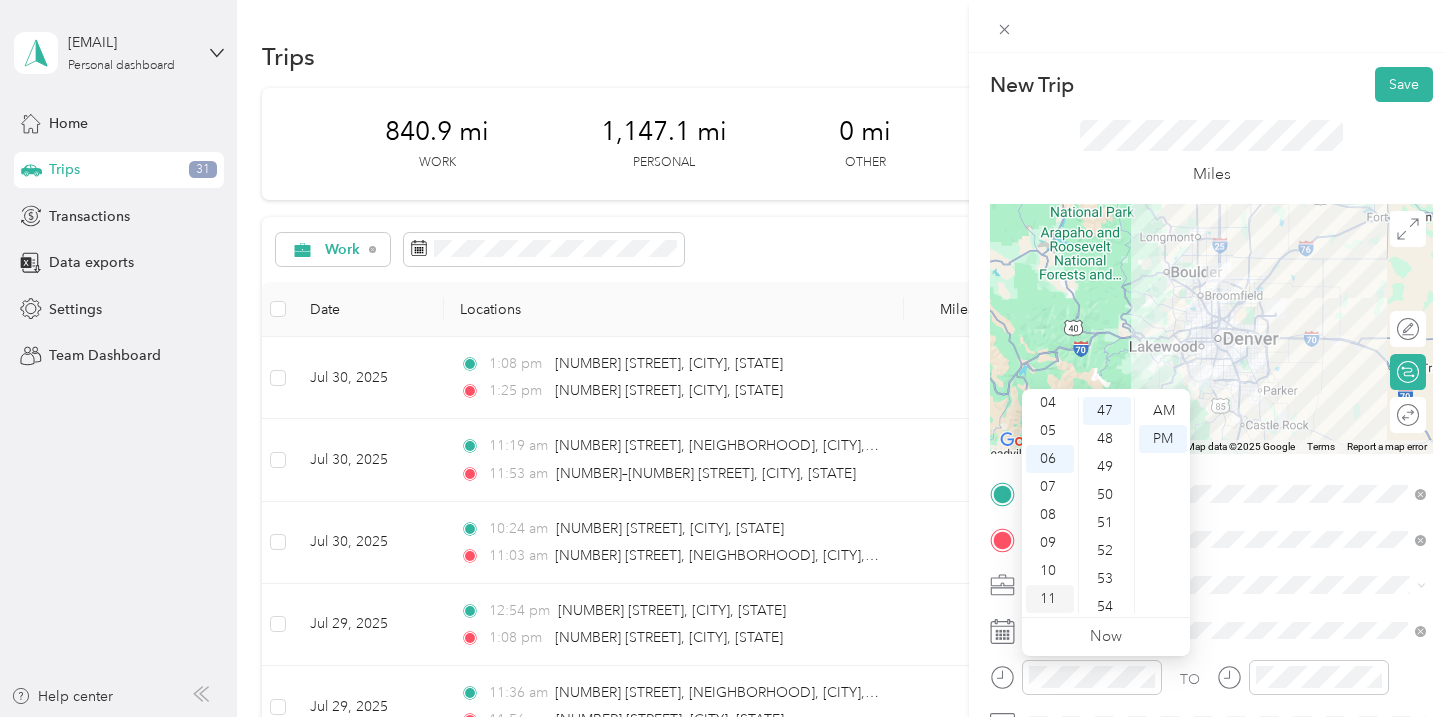 click on "11" at bounding box center [1050, 599] 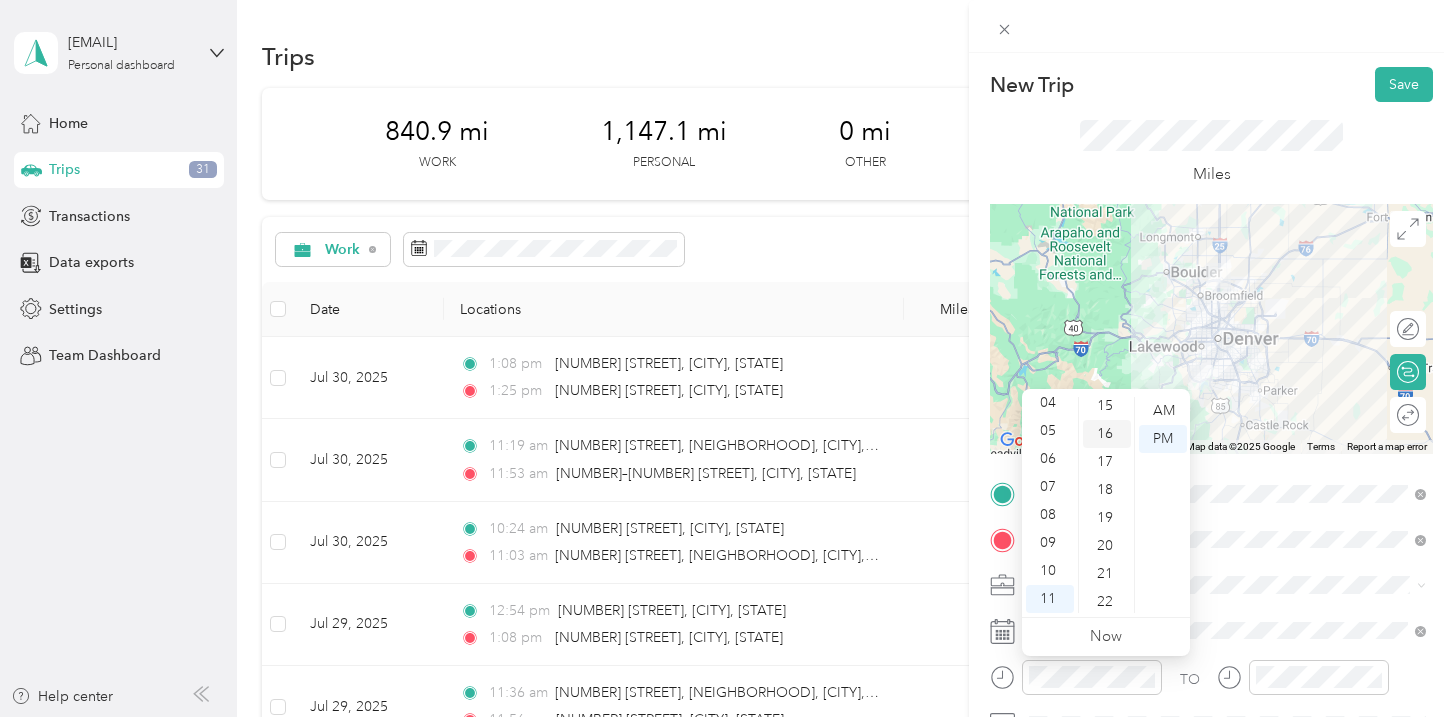 click on "16" at bounding box center (1107, 434) 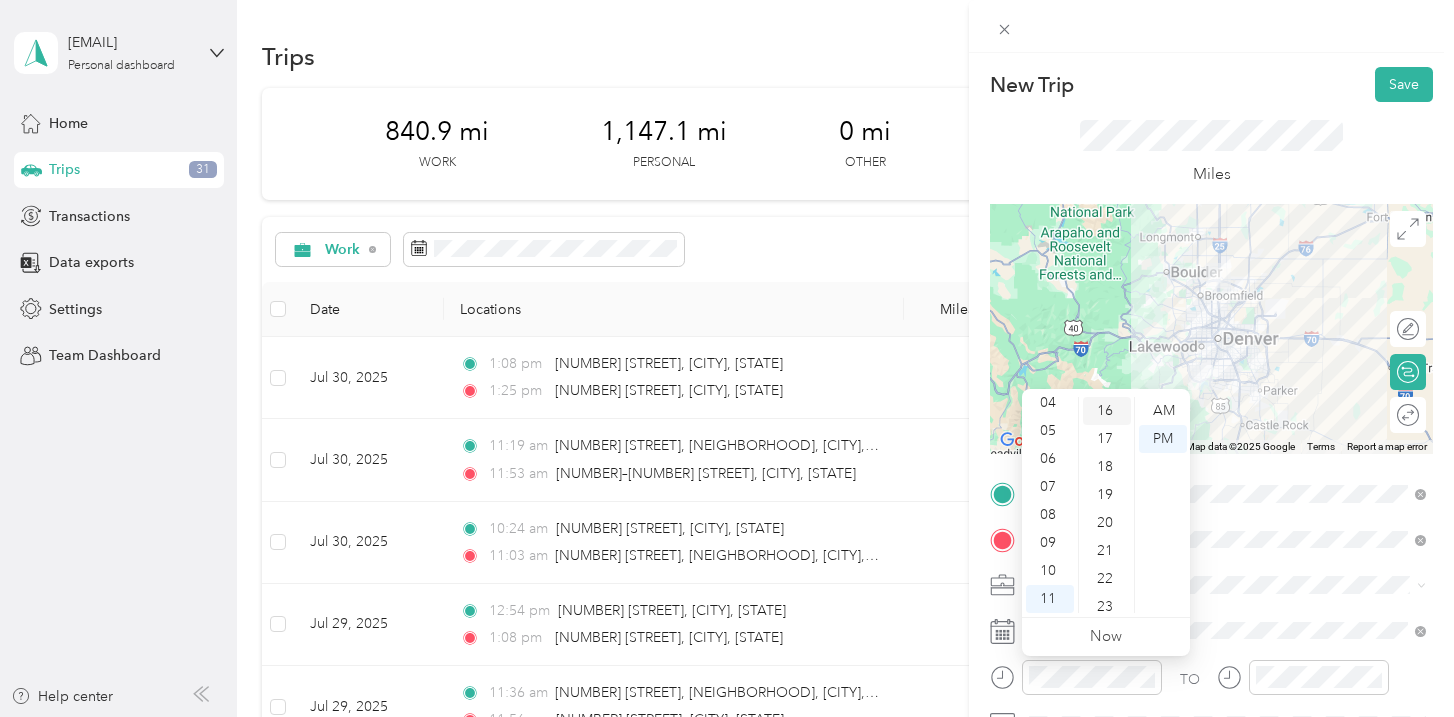 scroll, scrollTop: 448, scrollLeft: 0, axis: vertical 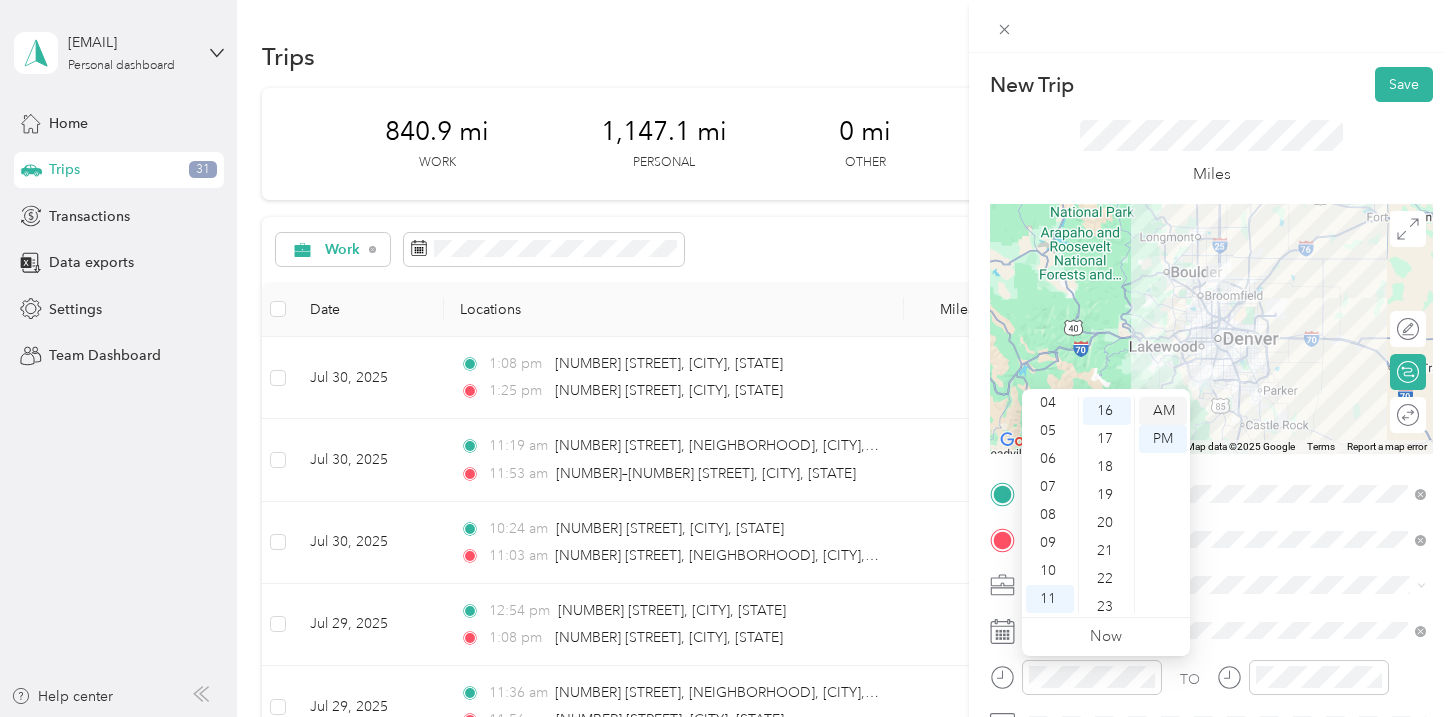 click on "AM" at bounding box center [1163, 411] 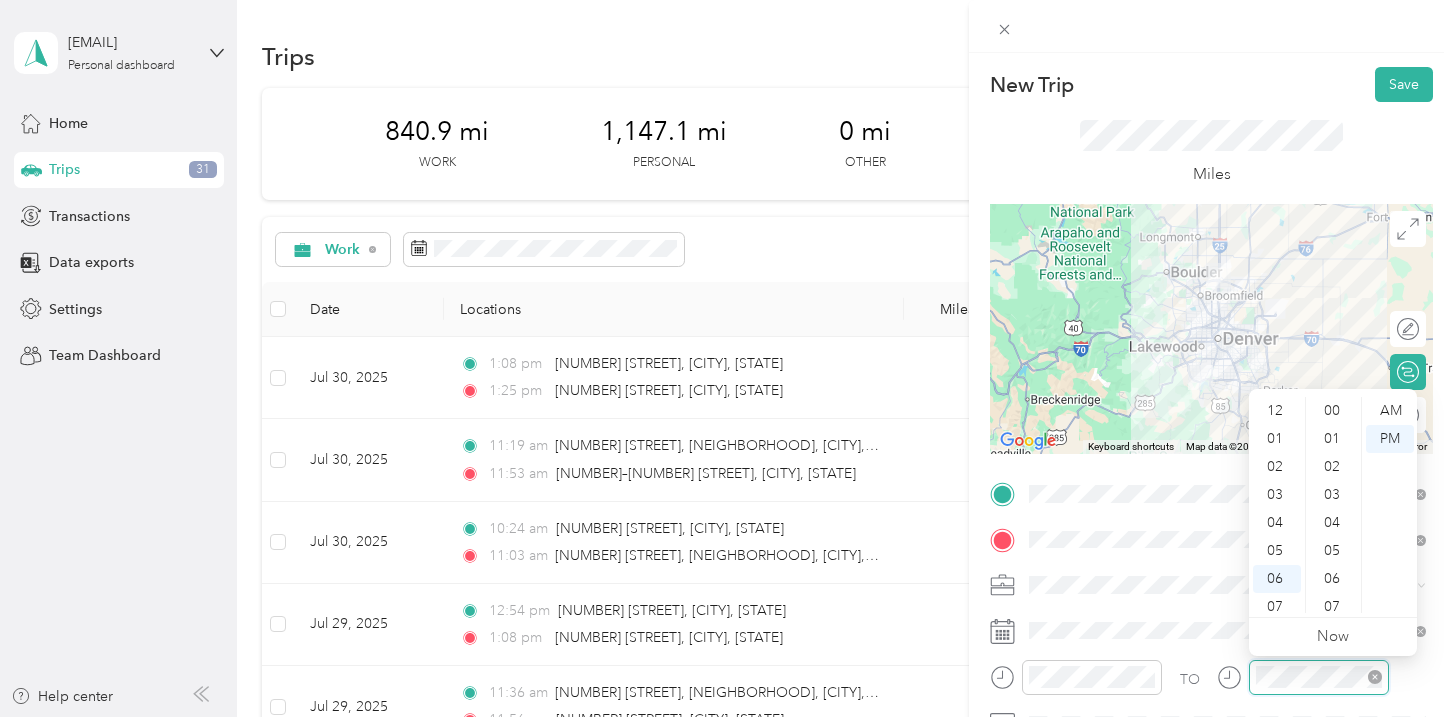 scroll, scrollTop: 1316, scrollLeft: 0, axis: vertical 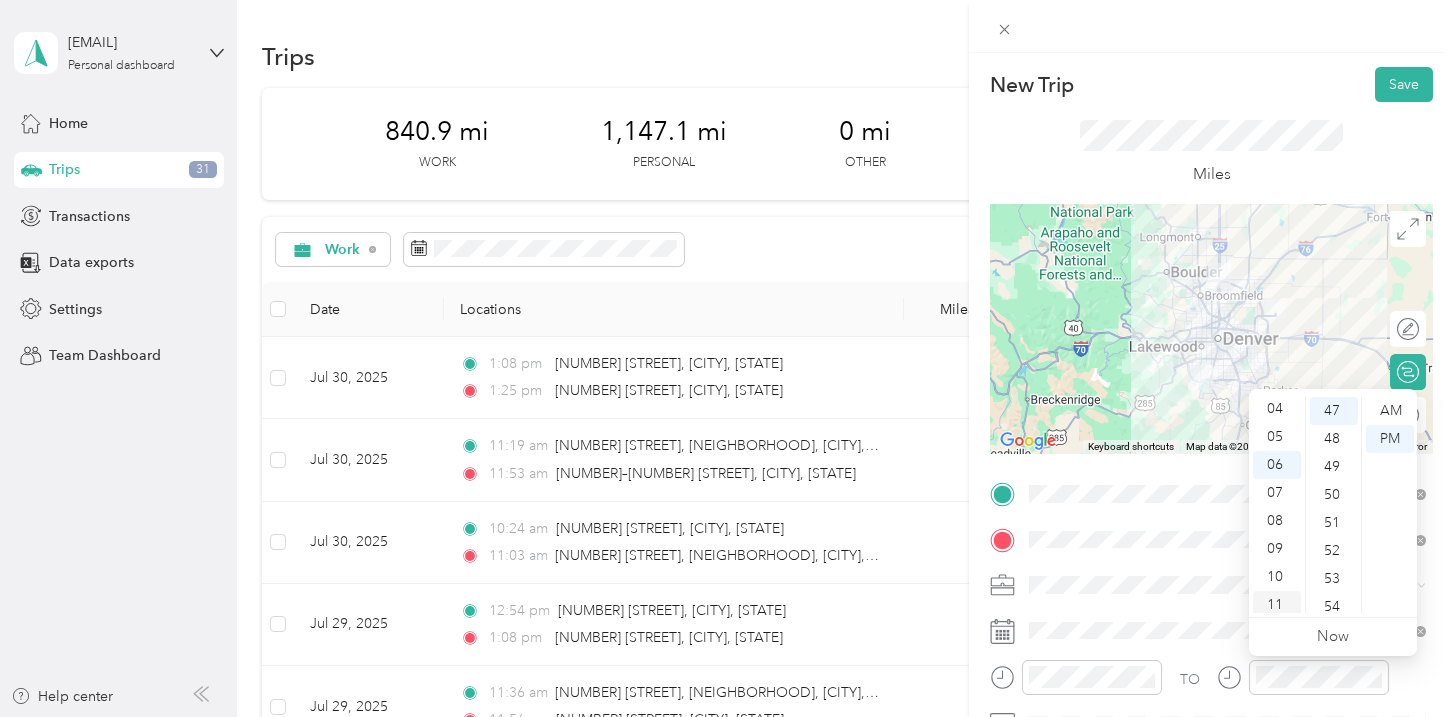 click on "11" at bounding box center (1277, 605) 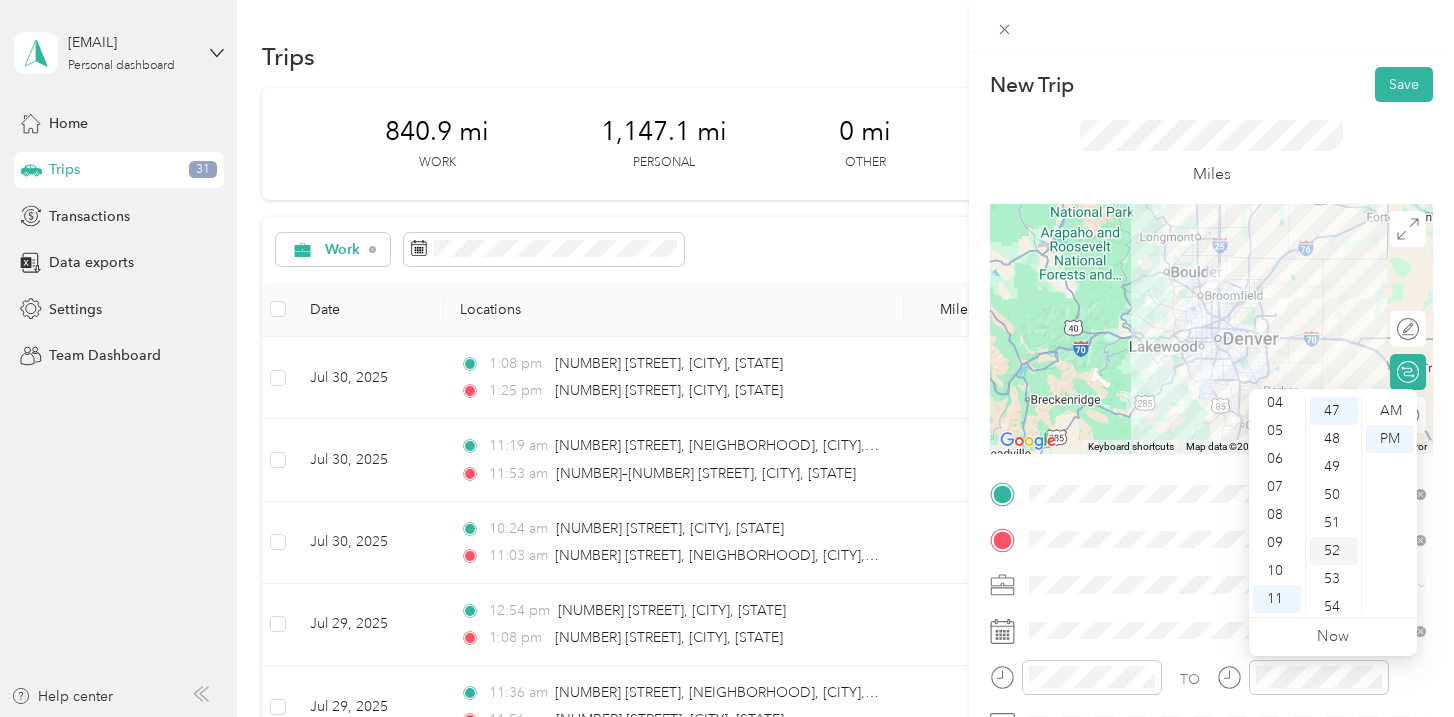 click on "52" at bounding box center (1334, 551) 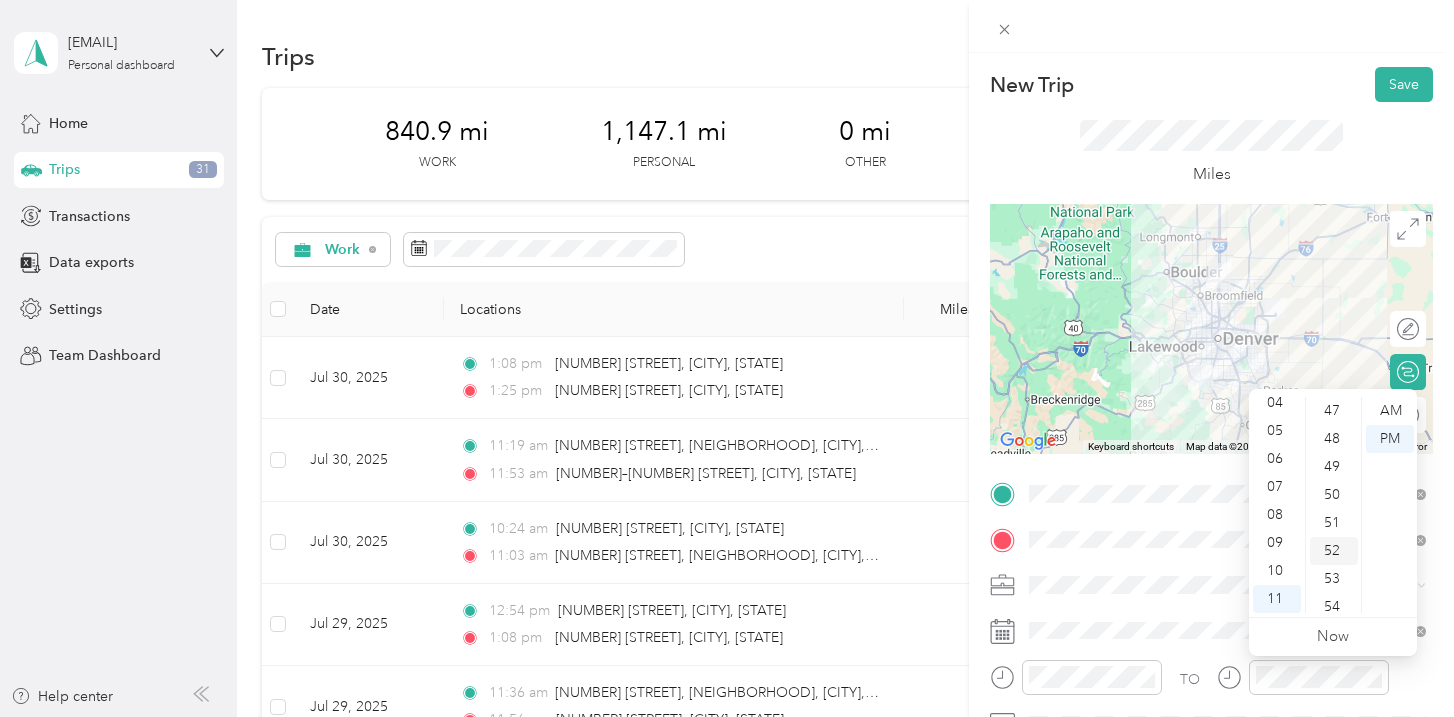 scroll, scrollTop: 1456, scrollLeft: 0, axis: vertical 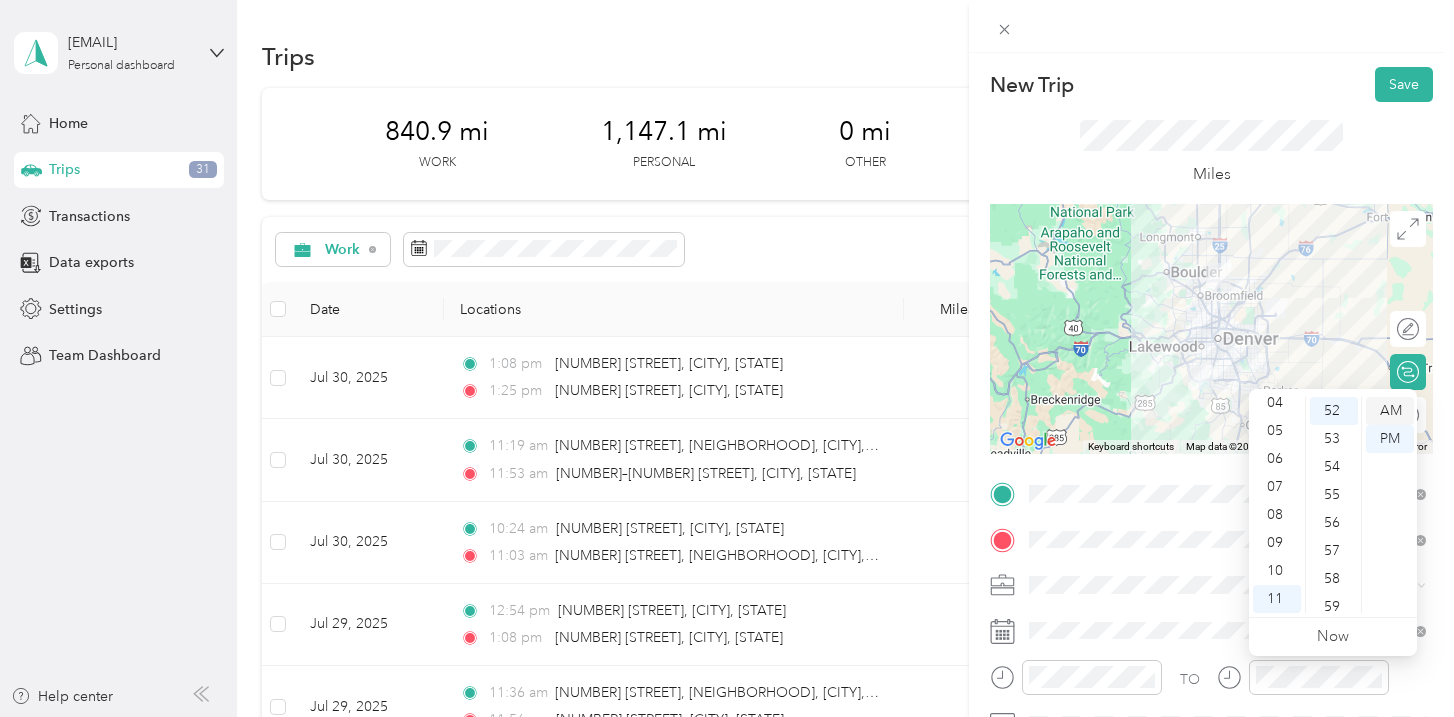 click on "AM" at bounding box center (1390, 411) 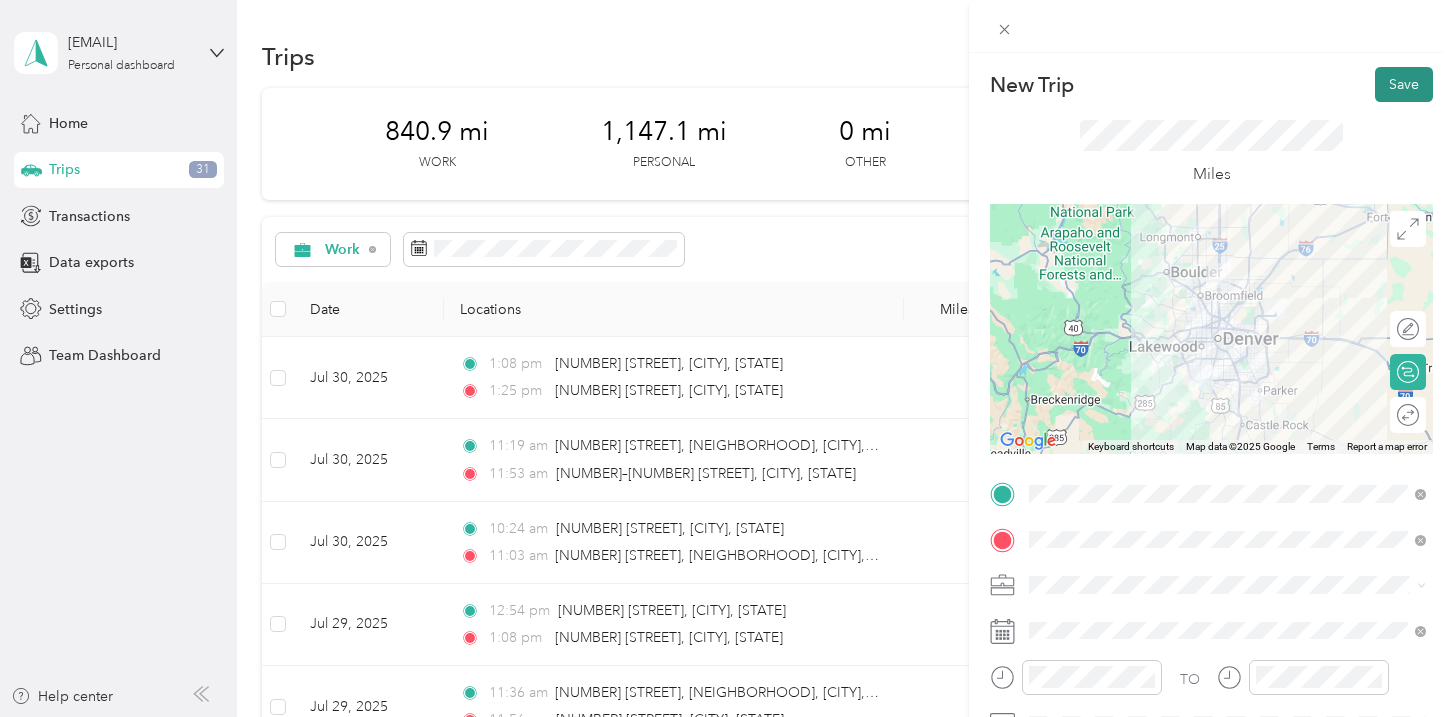 click on "Save" at bounding box center [1404, 84] 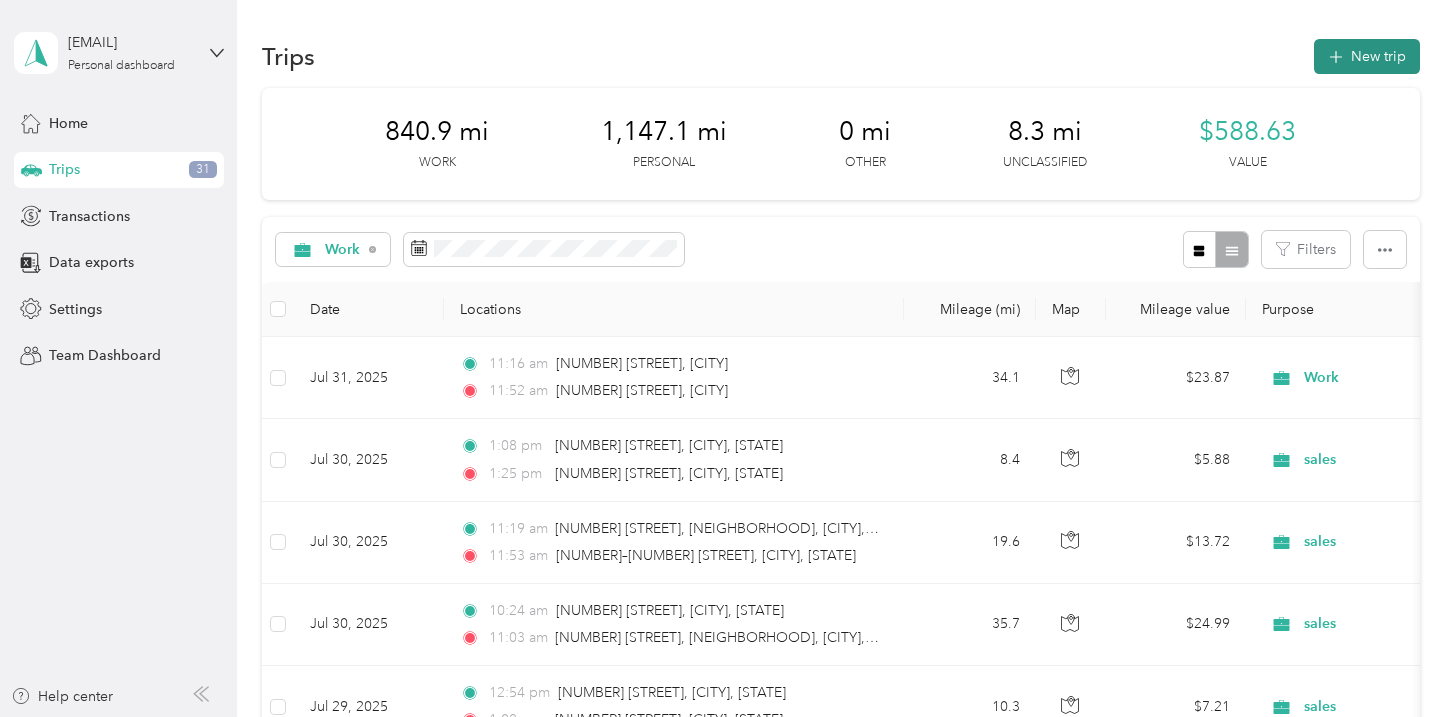 click on "New trip" at bounding box center (1367, 56) 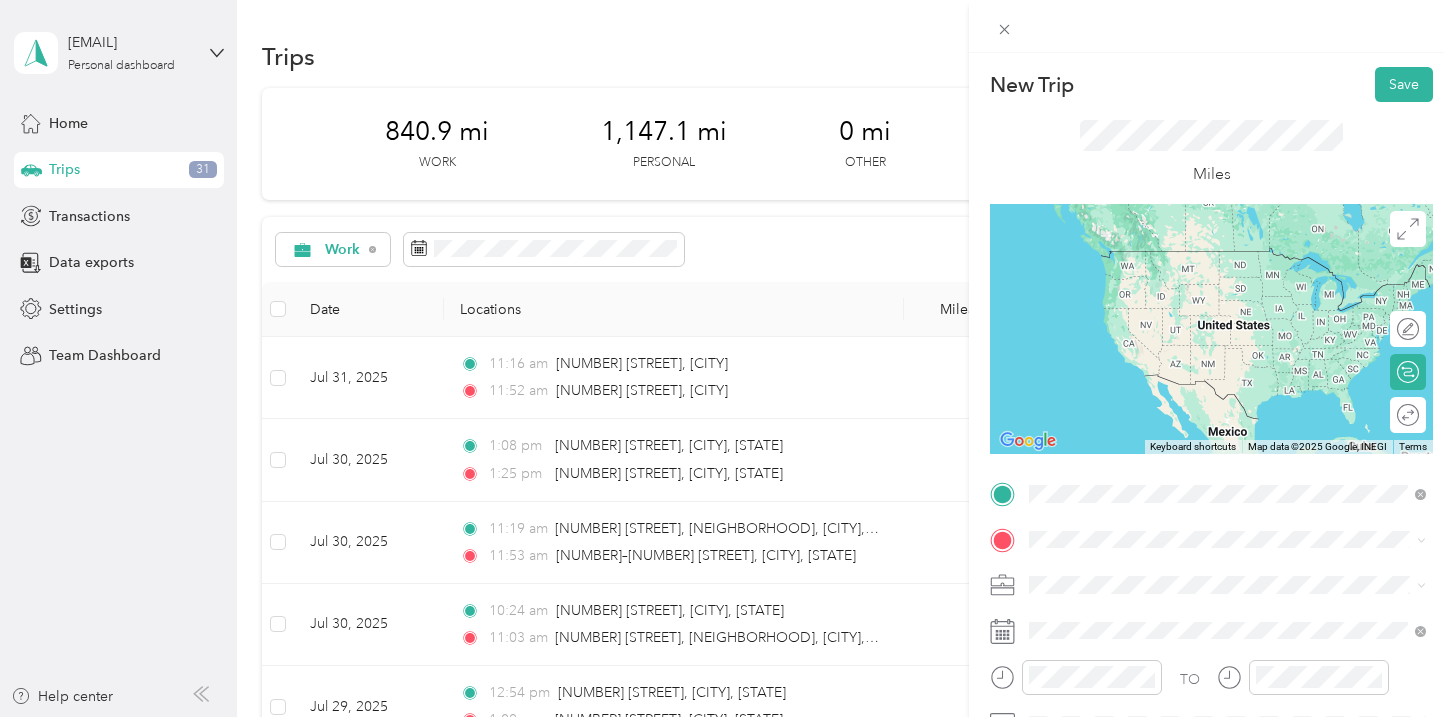 click on "16434 Washington Street
Thornton, Colorado 80023, United States" at bounding box center [1211, 259] 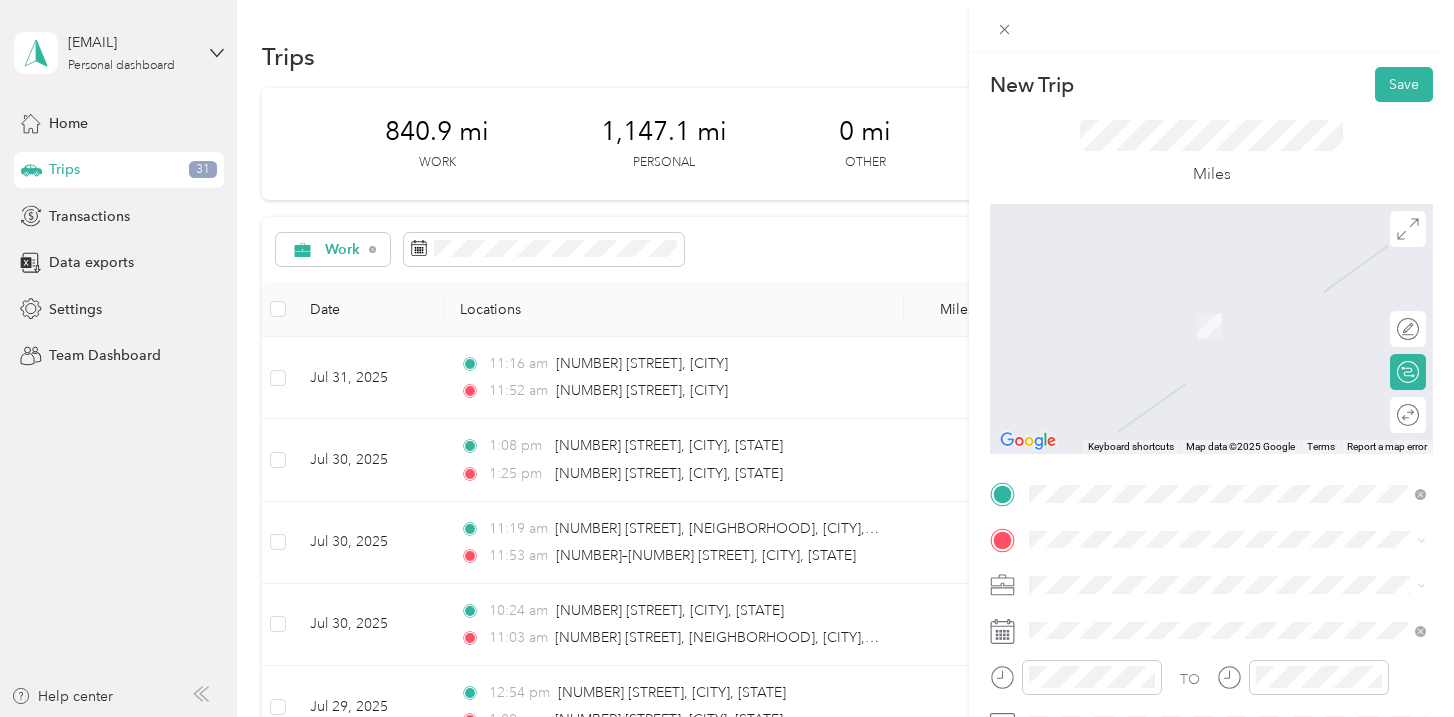 click on "[NUMBER] [STREET]
[CITY], [STATE] [POSTAL_CODE], [COUNTRY]" at bounding box center [1211, 324] 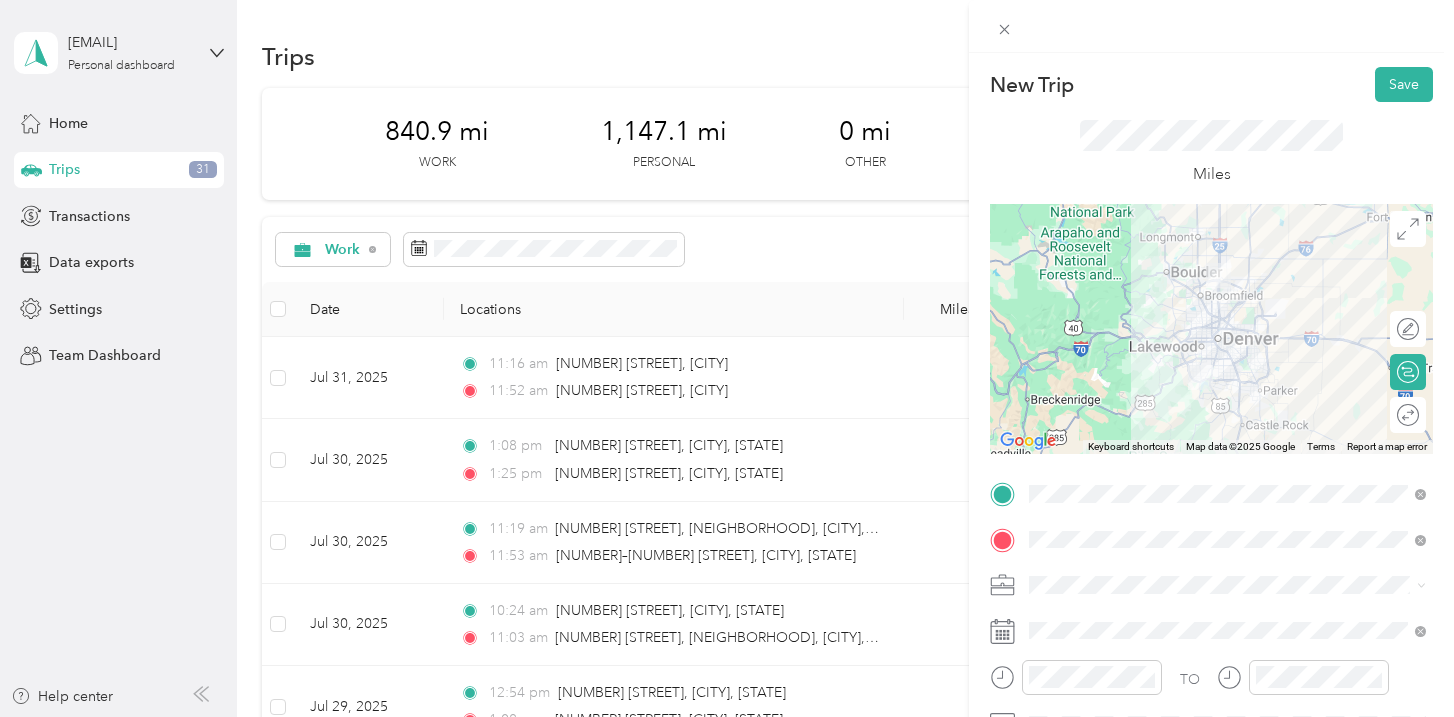 click at bounding box center (1227, 585) 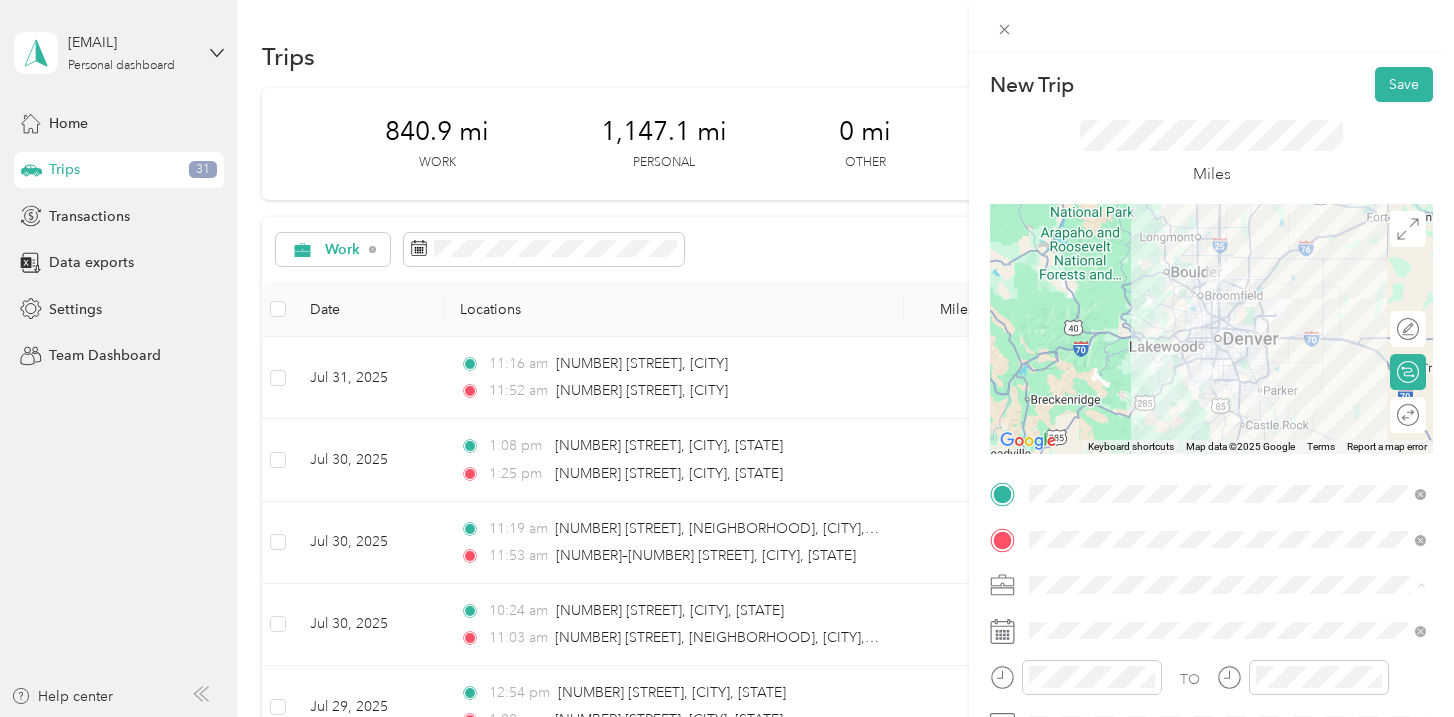 click on "Work" at bounding box center (1227, 304) 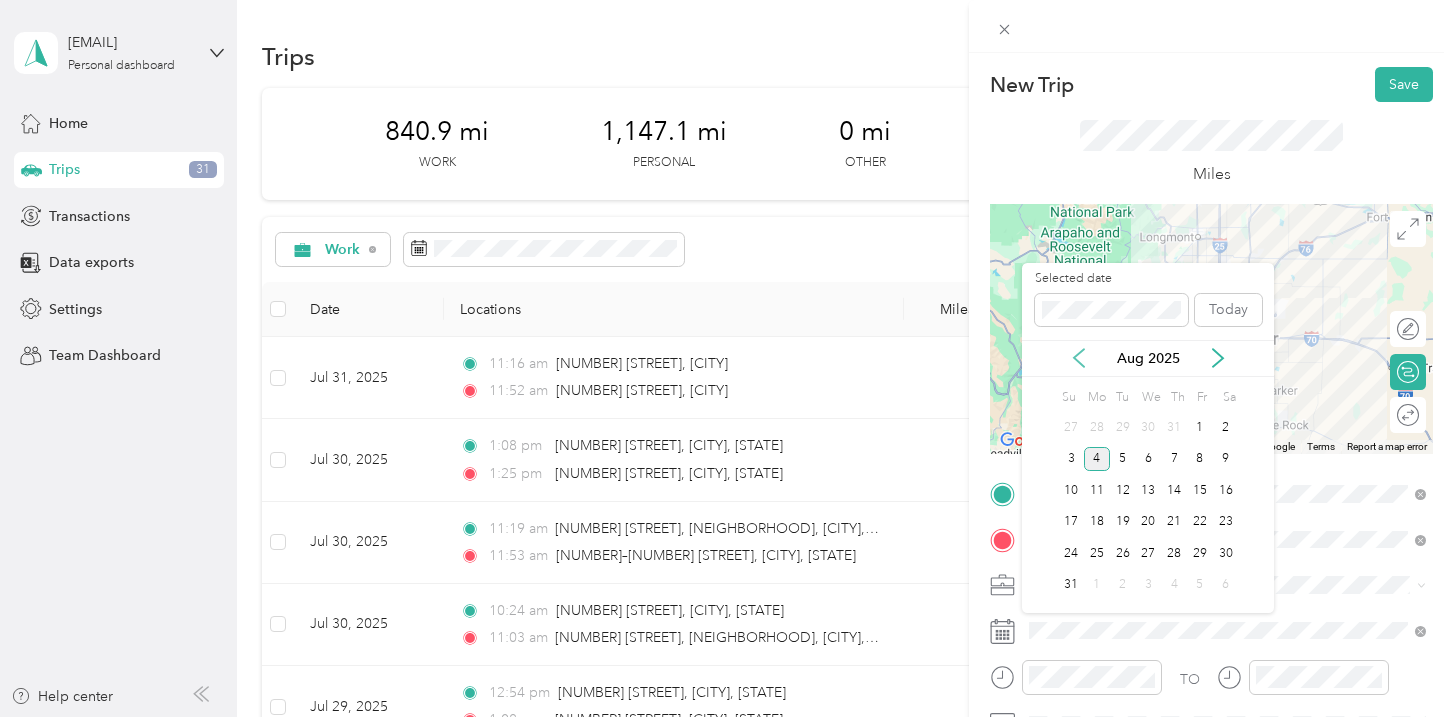click 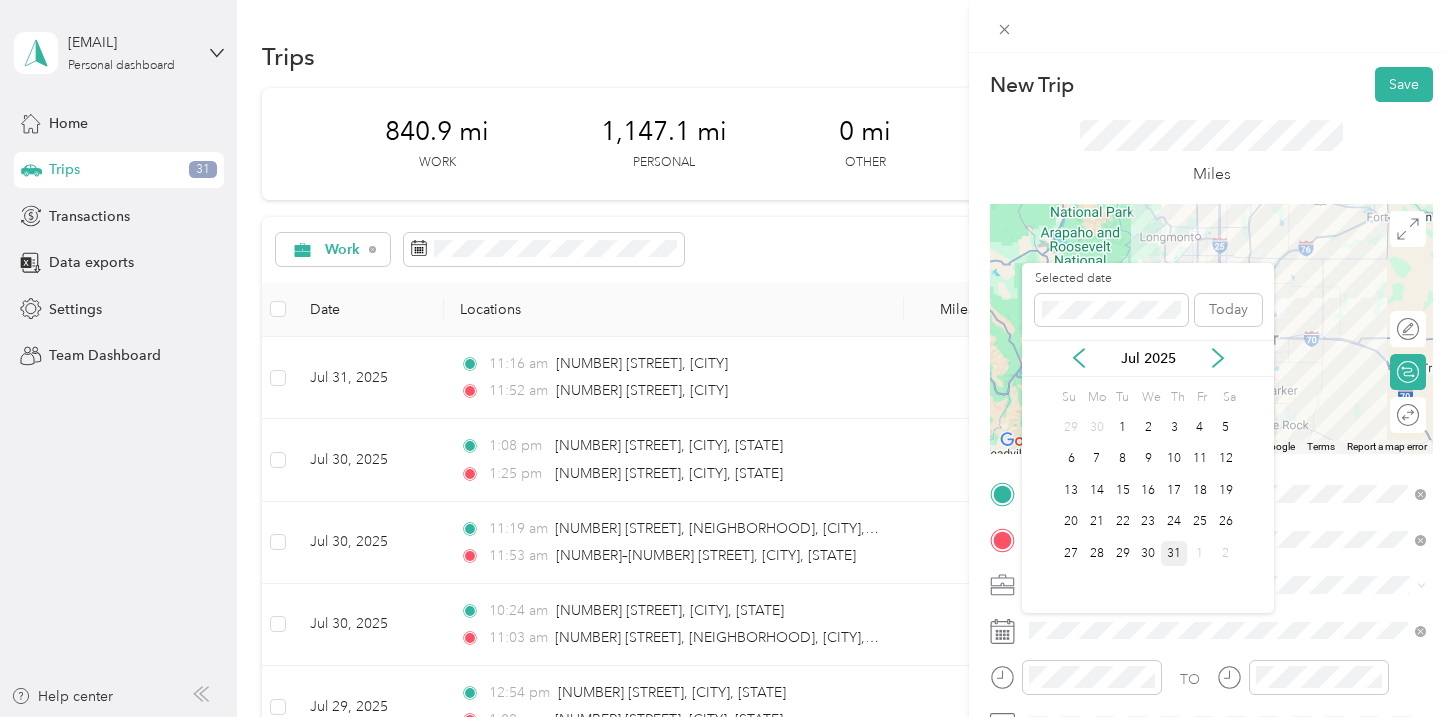 click on "31" at bounding box center (1174, 553) 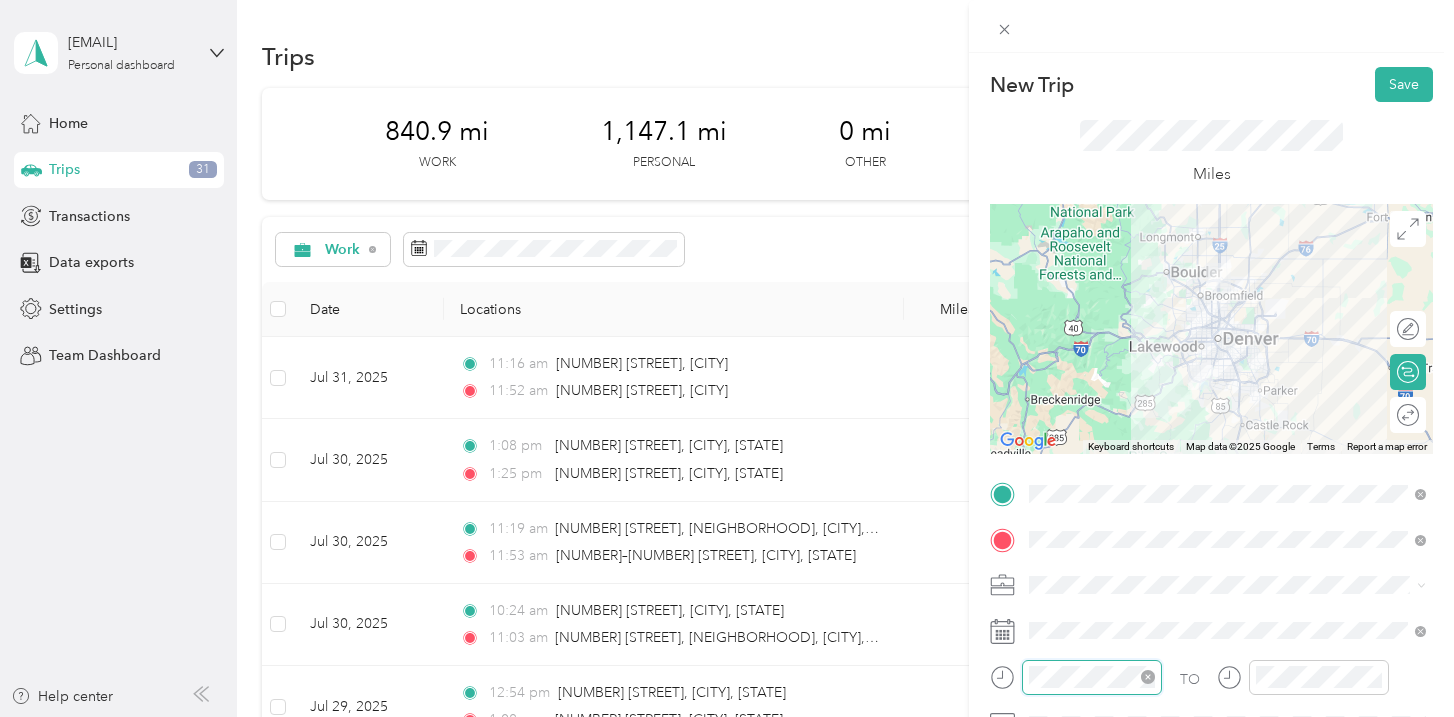 scroll, scrollTop: 120, scrollLeft: 0, axis: vertical 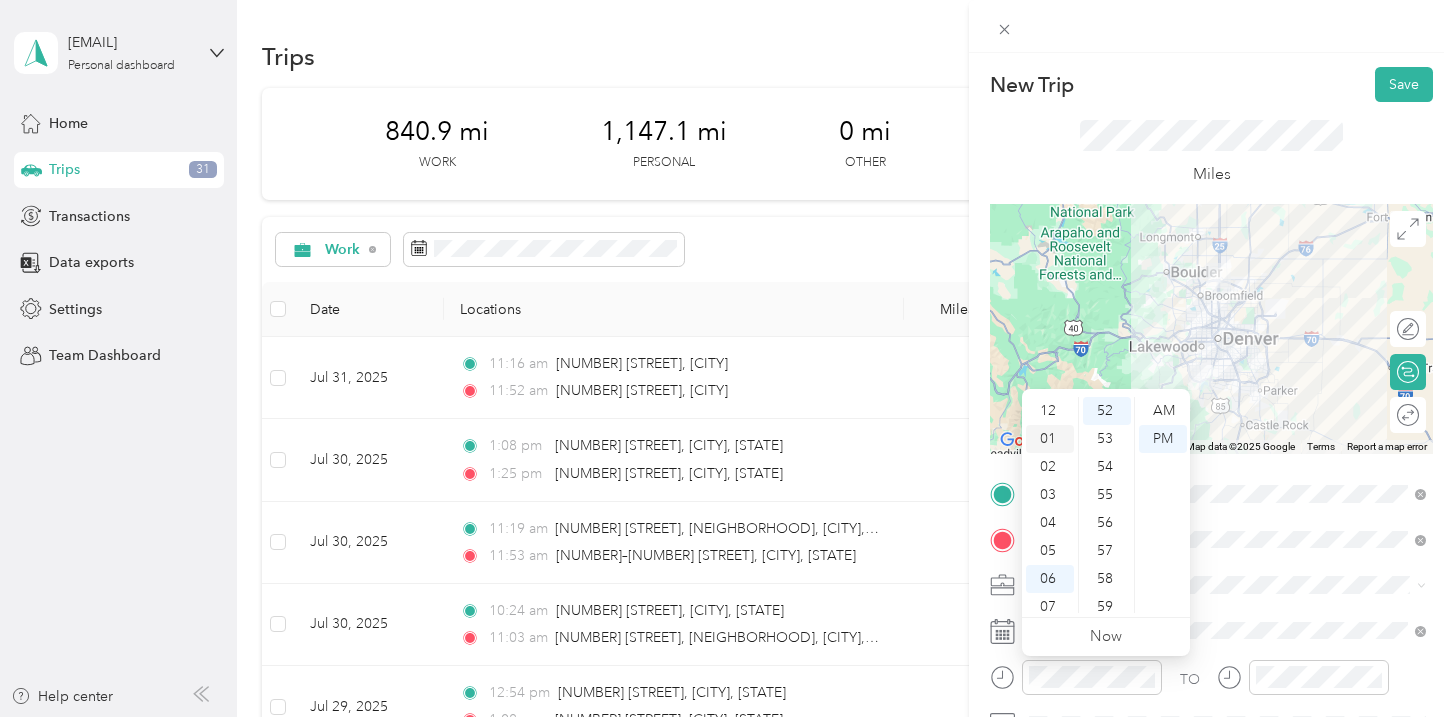 click on "01" at bounding box center [1050, 439] 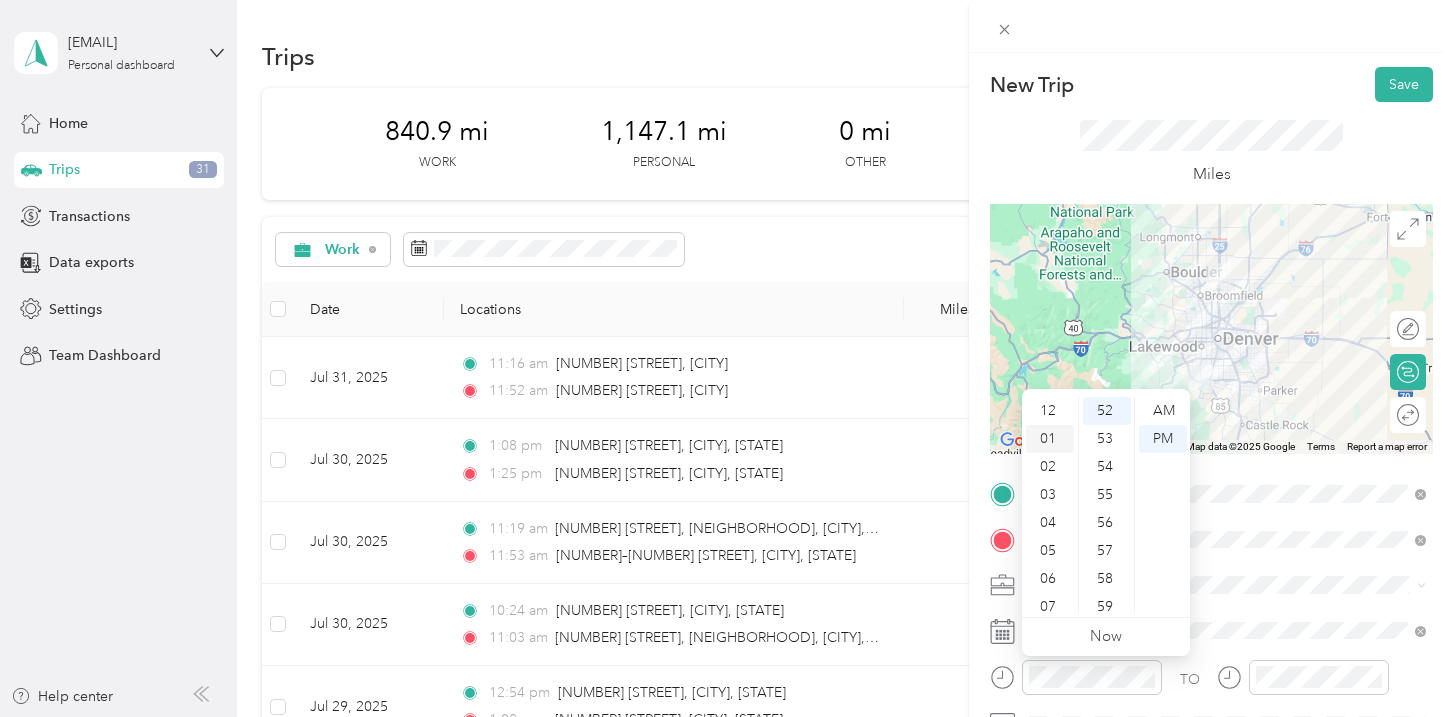 scroll, scrollTop: 28, scrollLeft: 0, axis: vertical 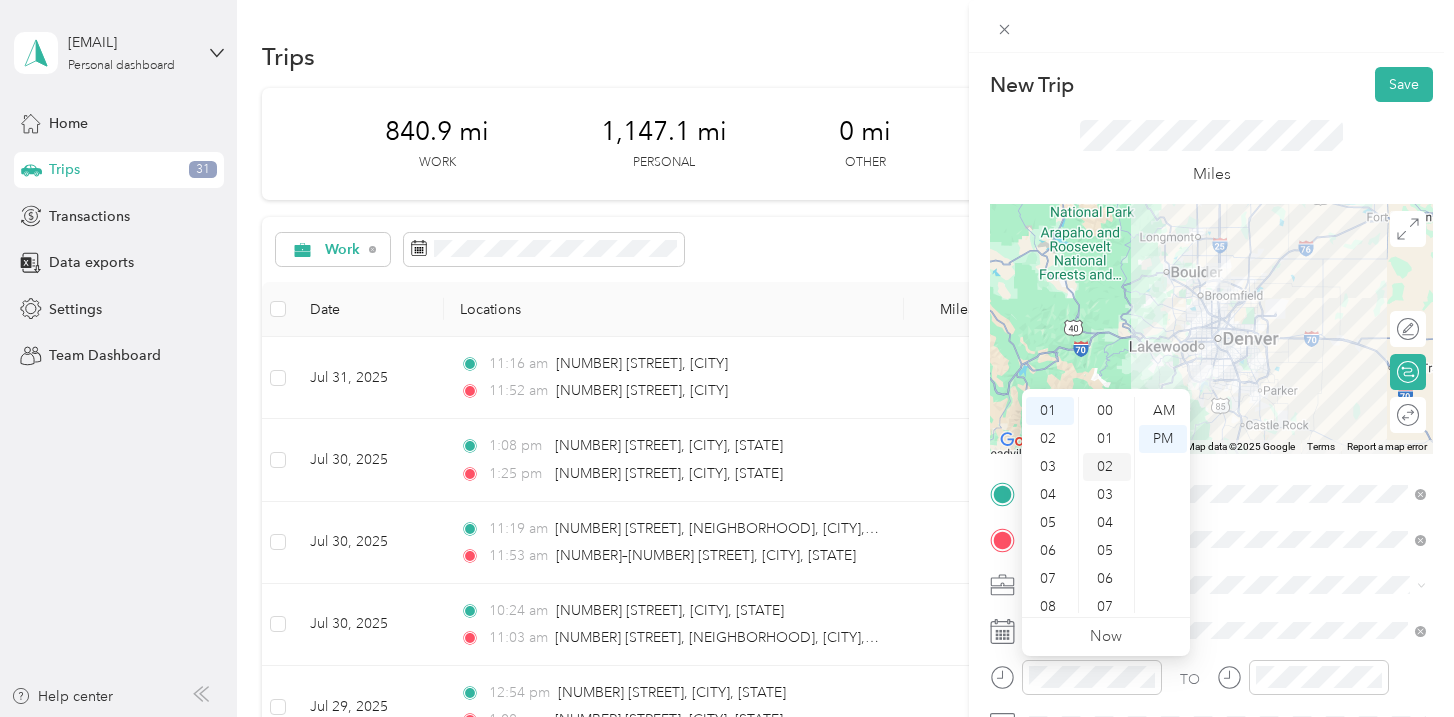 click on "02" at bounding box center [1107, 467] 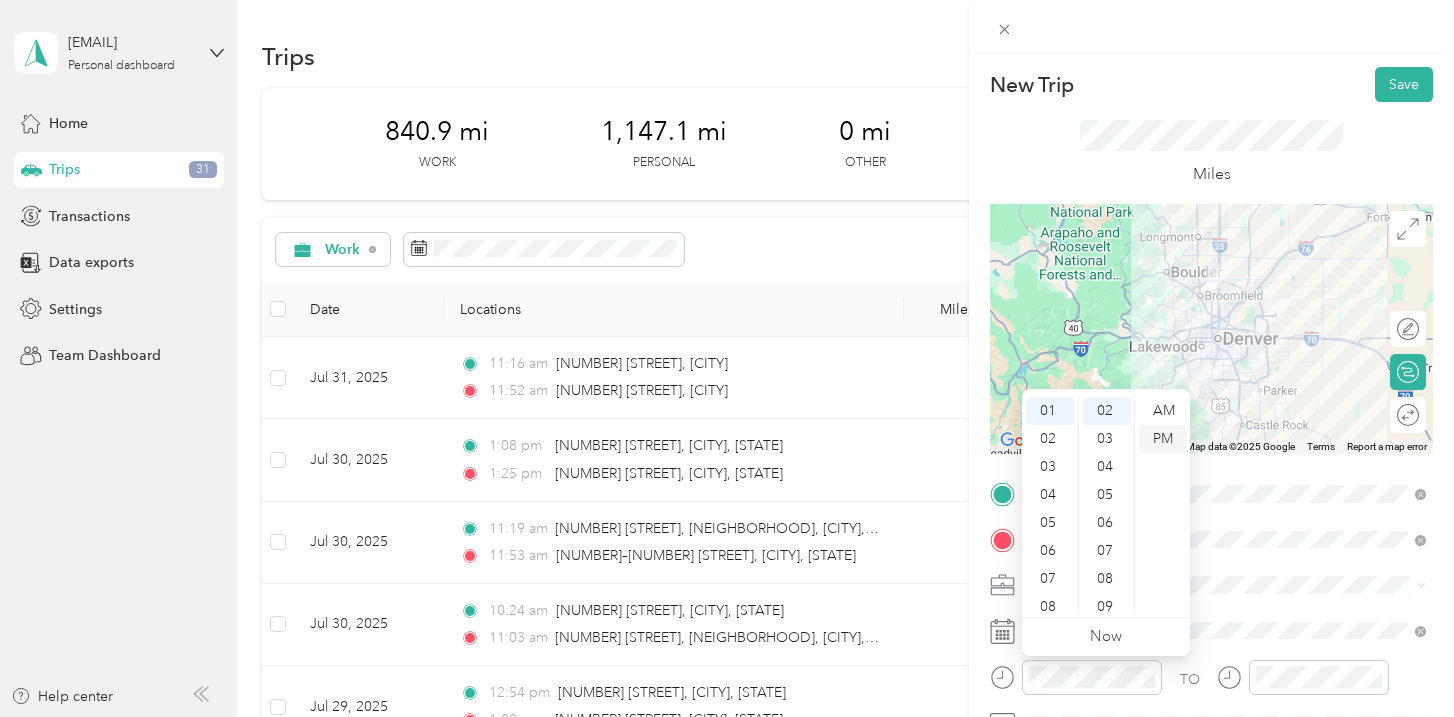 click on "PM" at bounding box center [1163, 439] 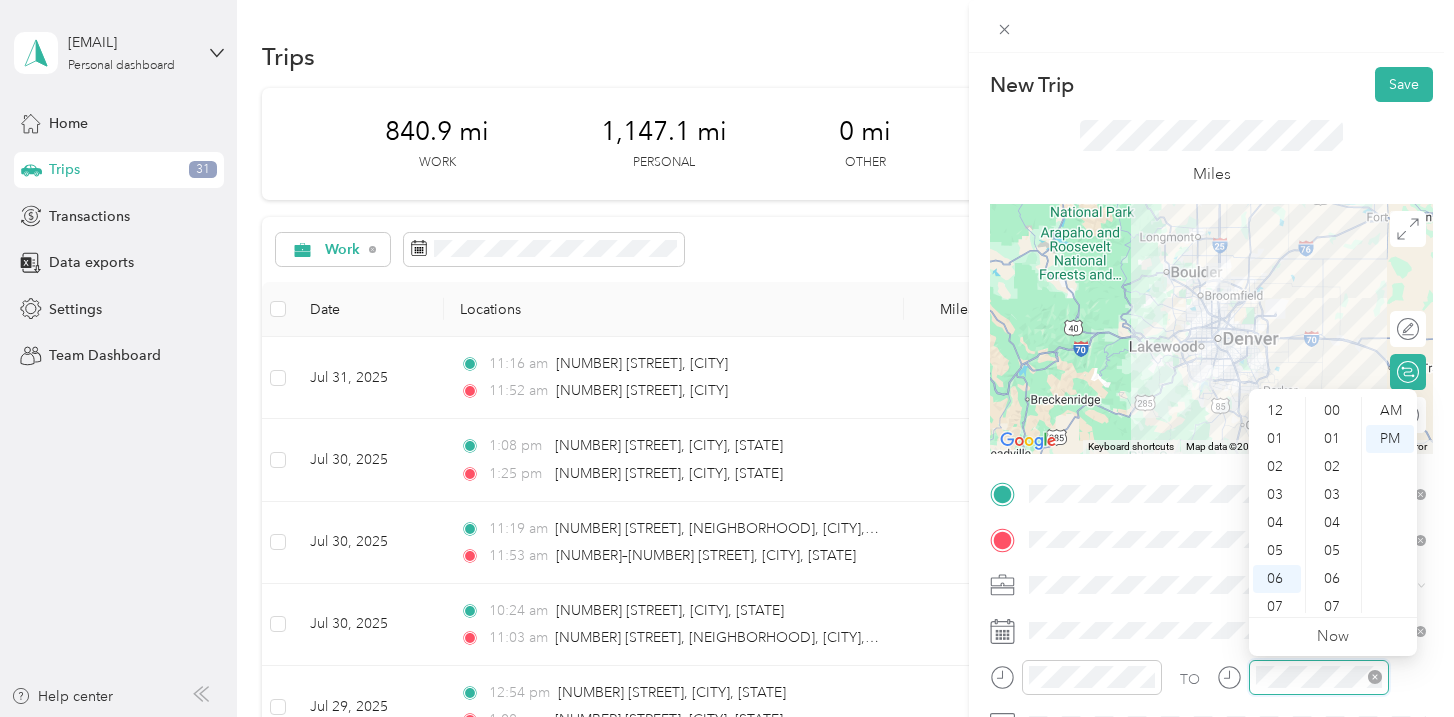 scroll, scrollTop: 1456, scrollLeft: 0, axis: vertical 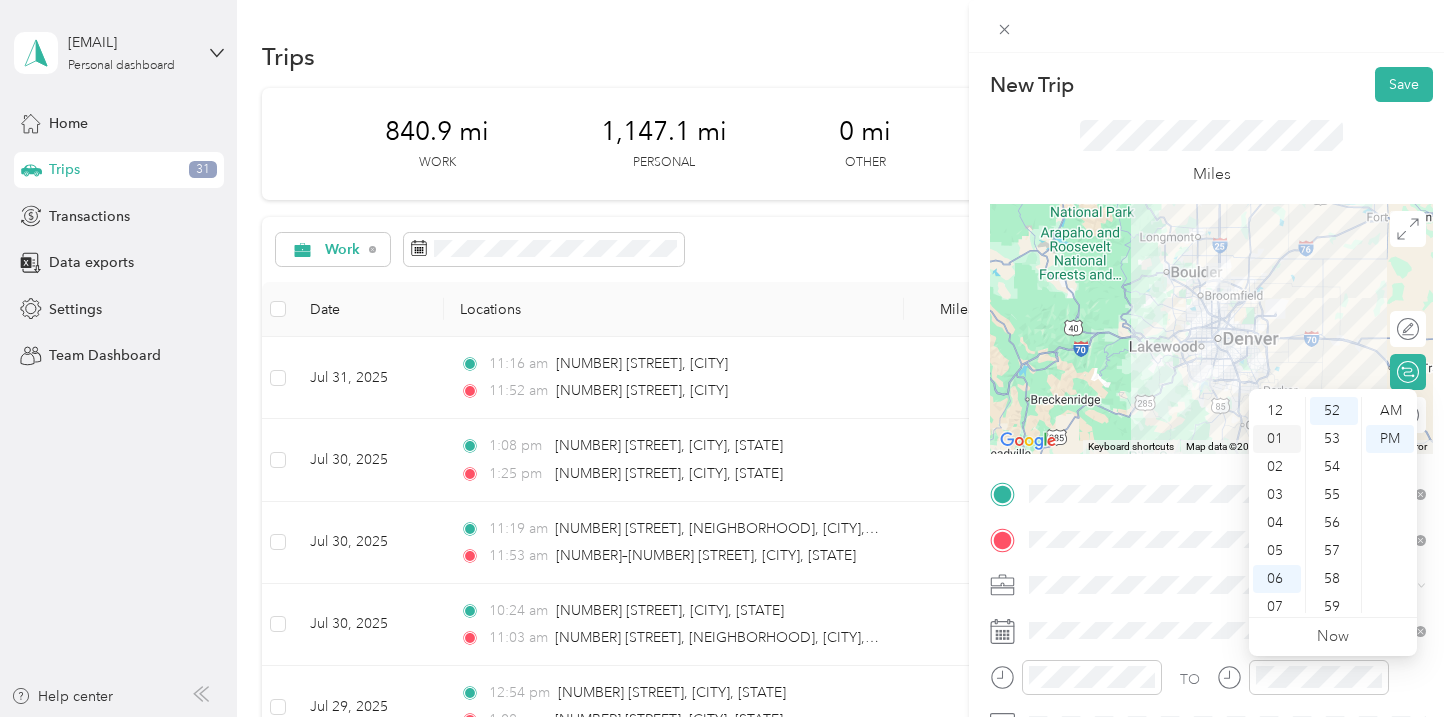 click on "01" at bounding box center (1277, 439) 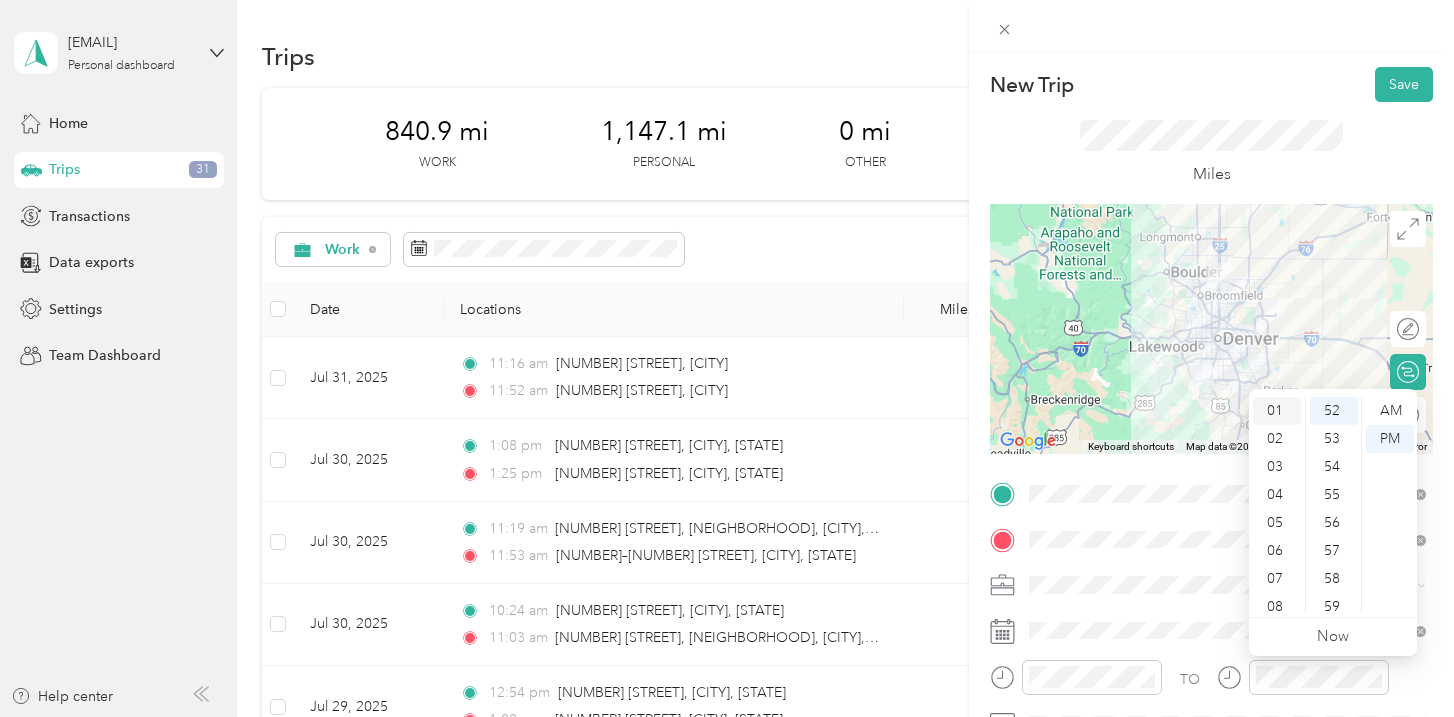scroll, scrollTop: 28, scrollLeft: 0, axis: vertical 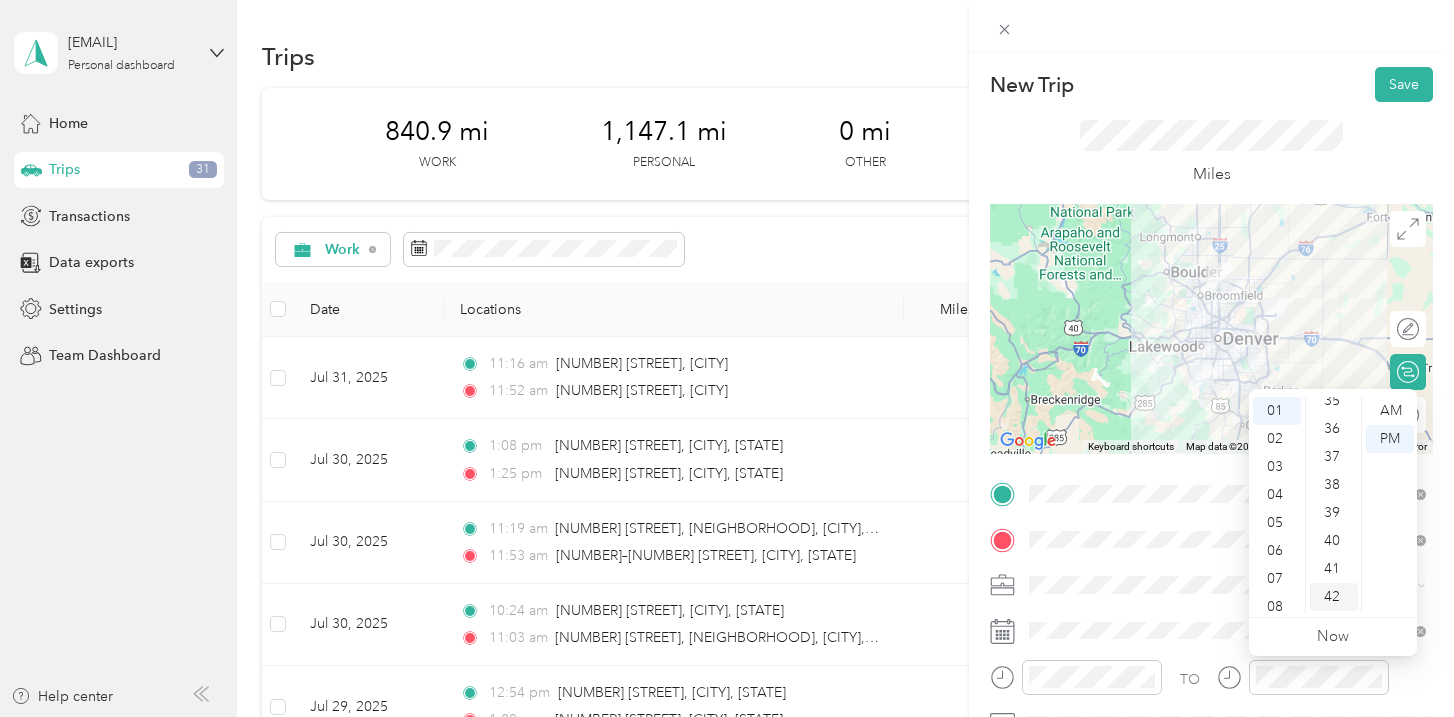click on "42" at bounding box center (1334, 597) 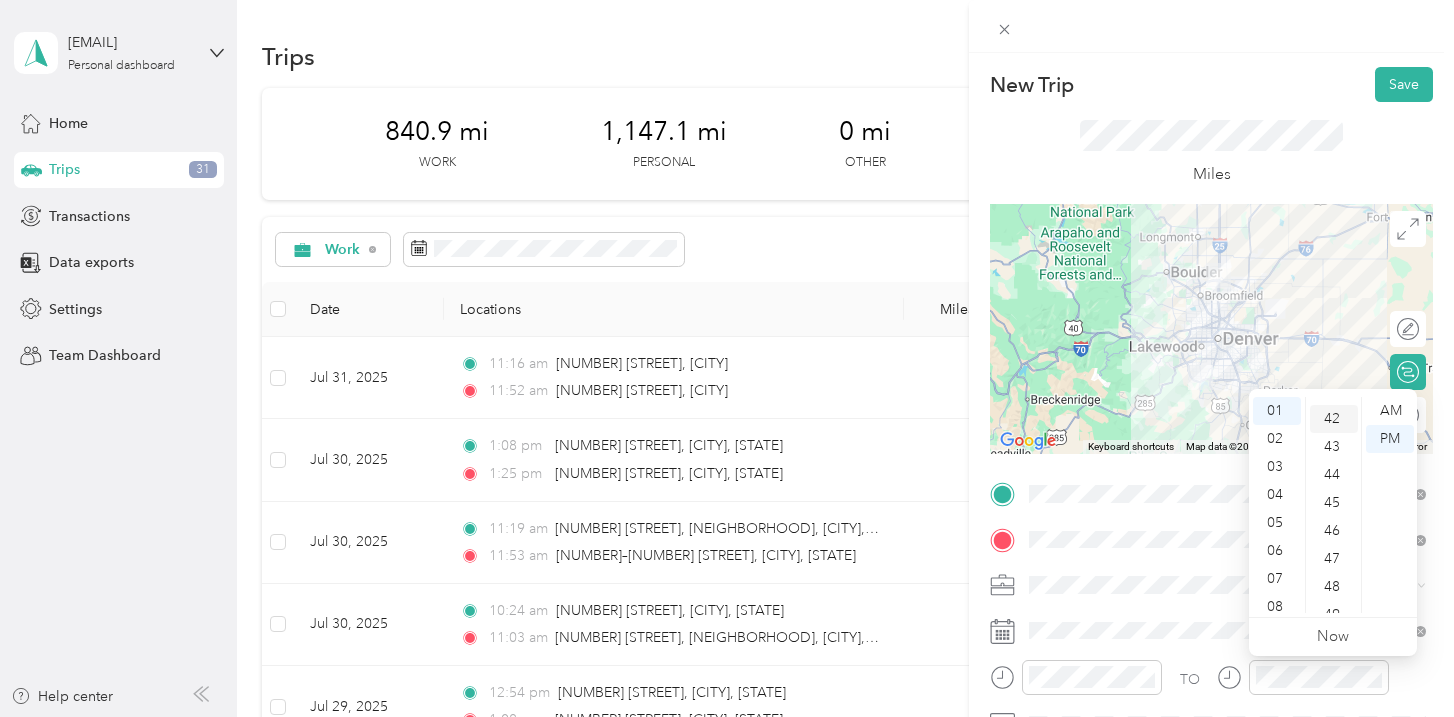 scroll, scrollTop: 1176, scrollLeft: 0, axis: vertical 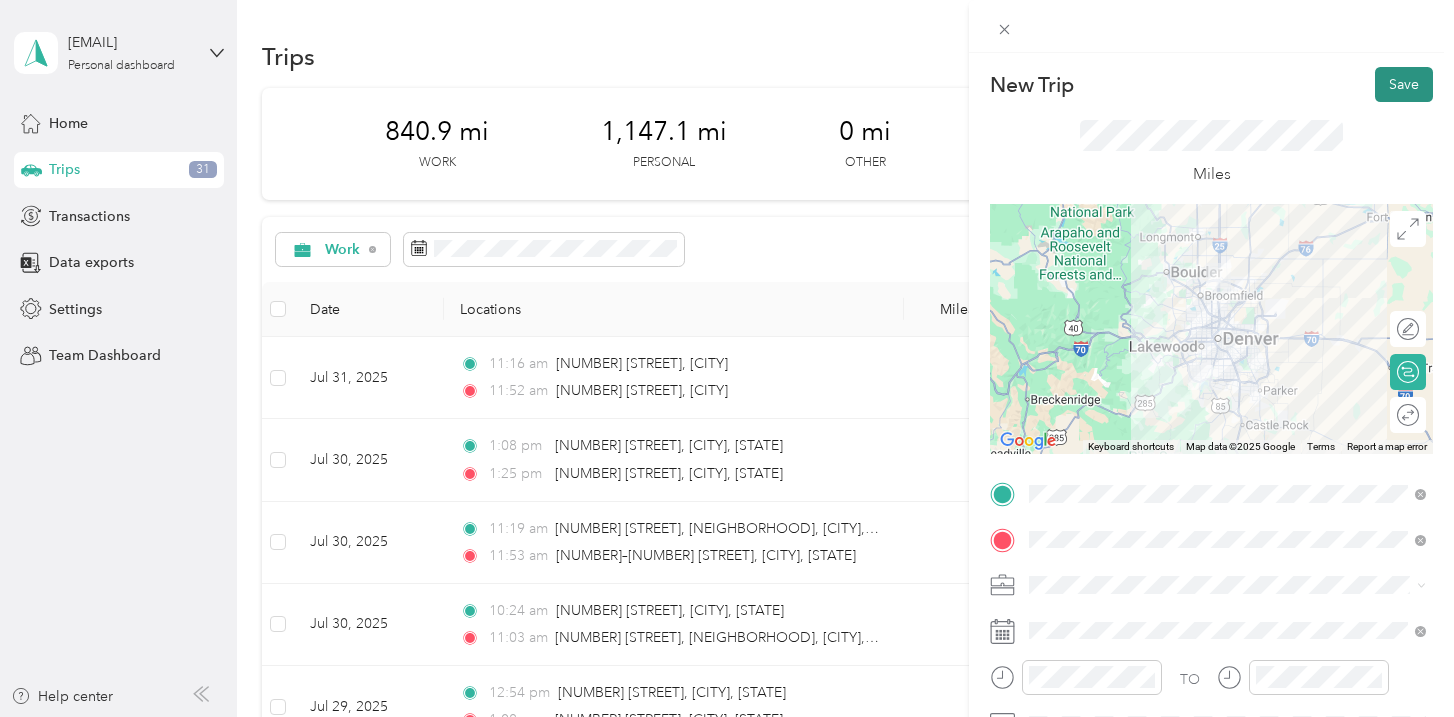 click on "Save" at bounding box center (1404, 84) 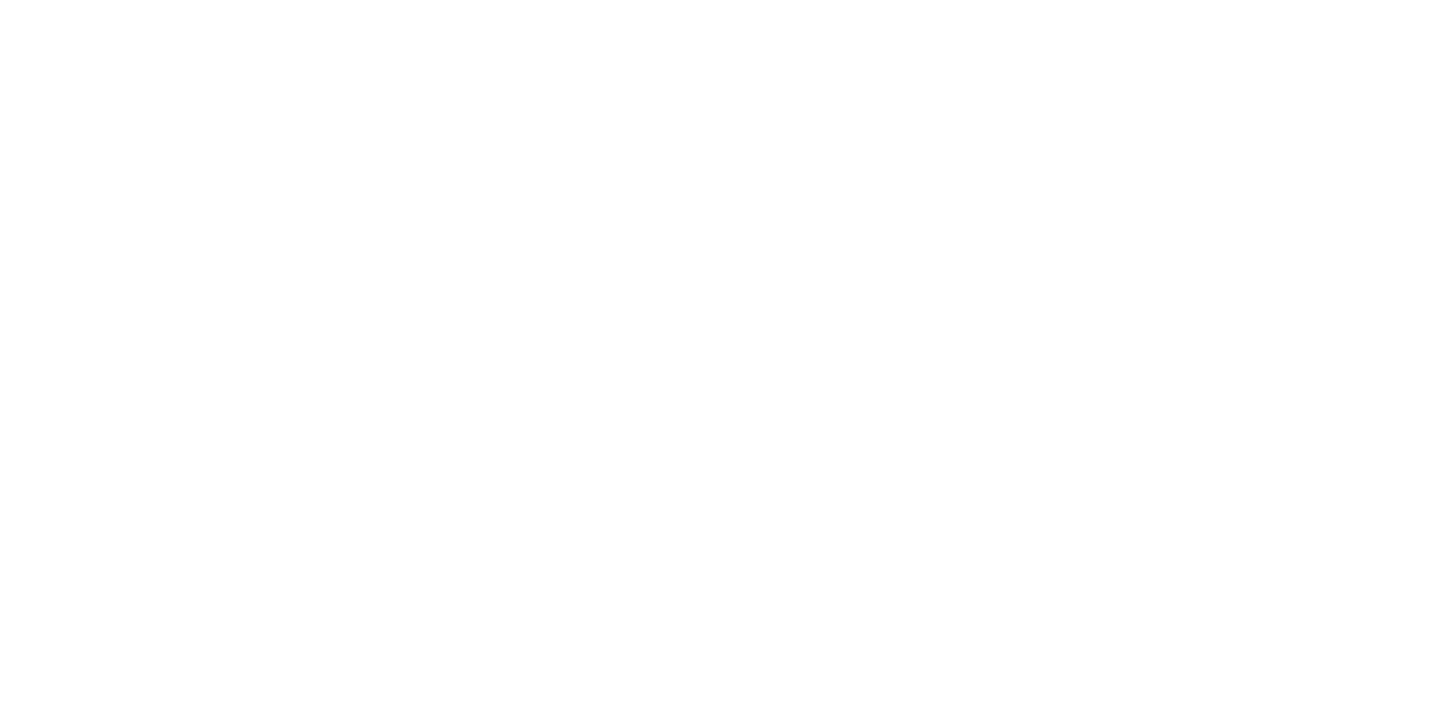 scroll, scrollTop: 0, scrollLeft: 0, axis: both 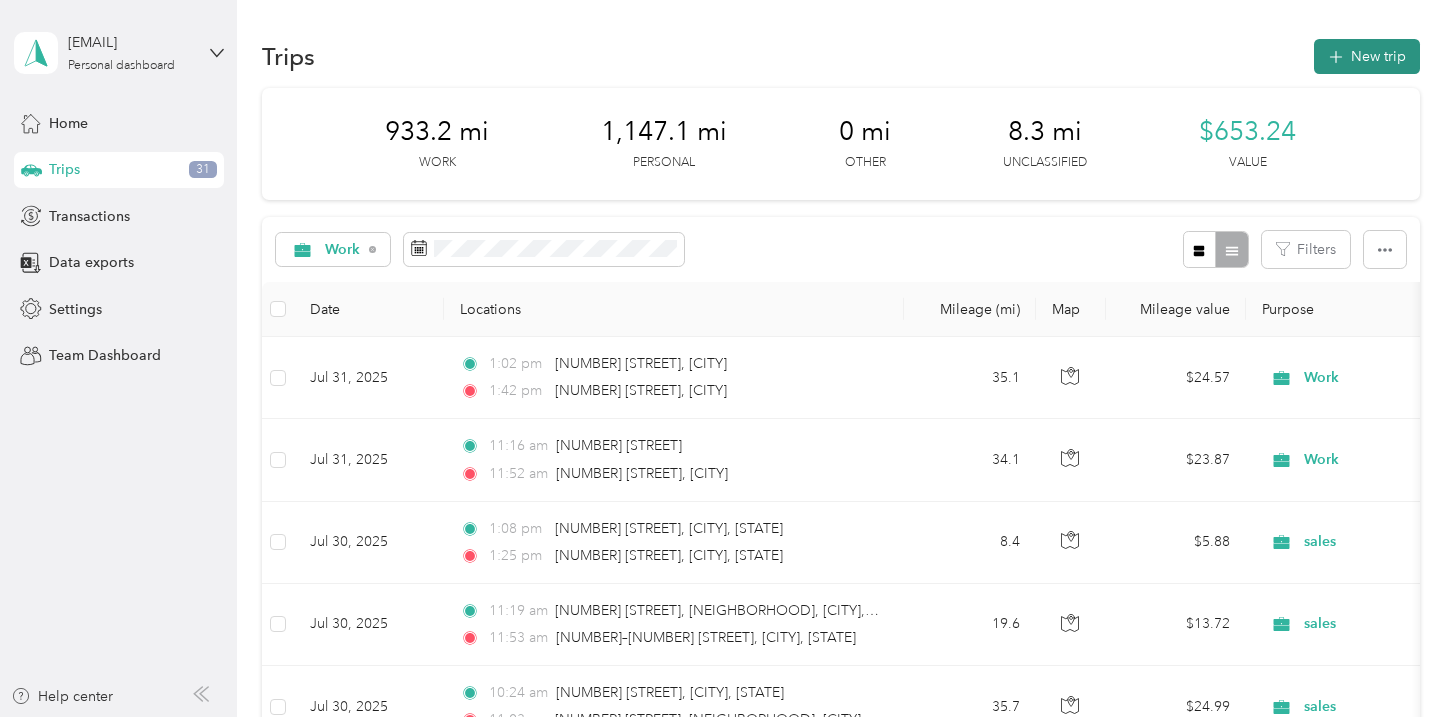 click on "New trip" at bounding box center (1367, 56) 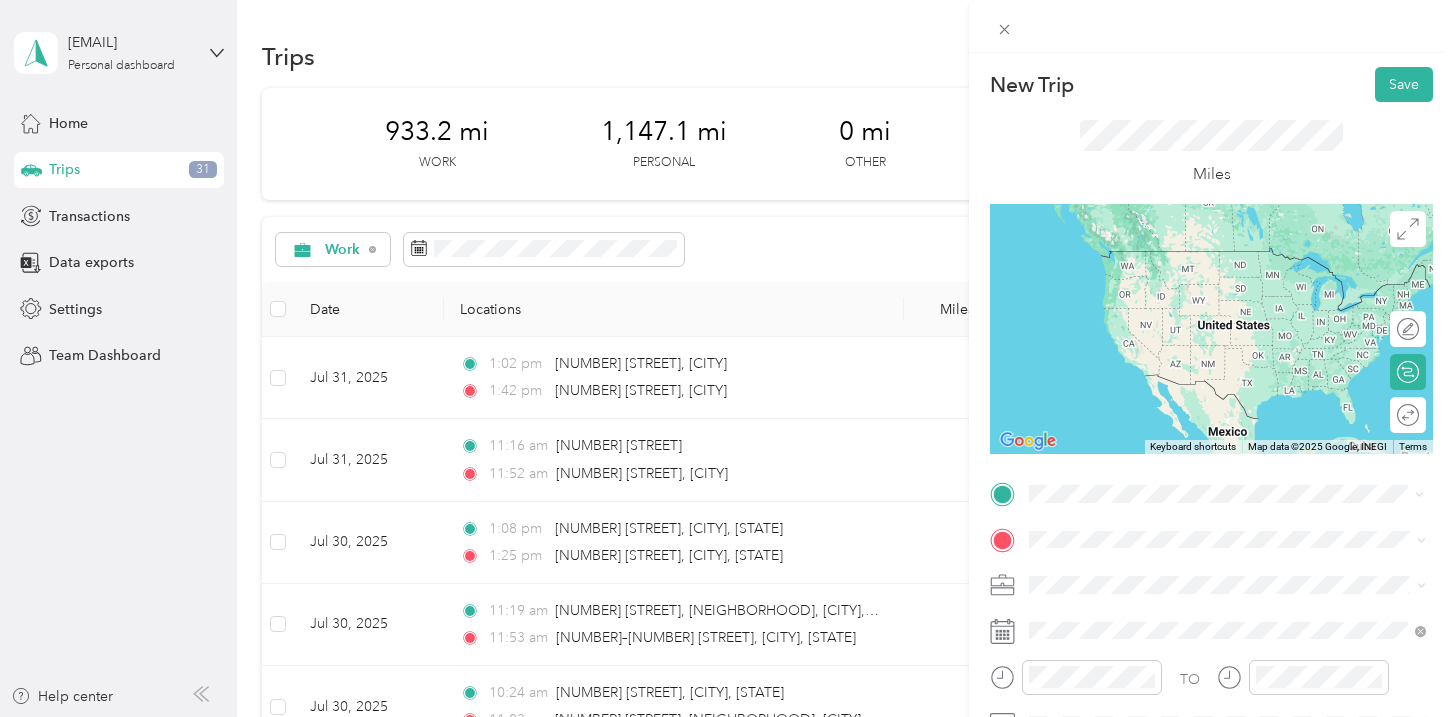 click on "[NUMBER] [STREET]
[CITY], [STATE] [POSTAL_CODE], [COUNTRY]" at bounding box center (1211, 280) 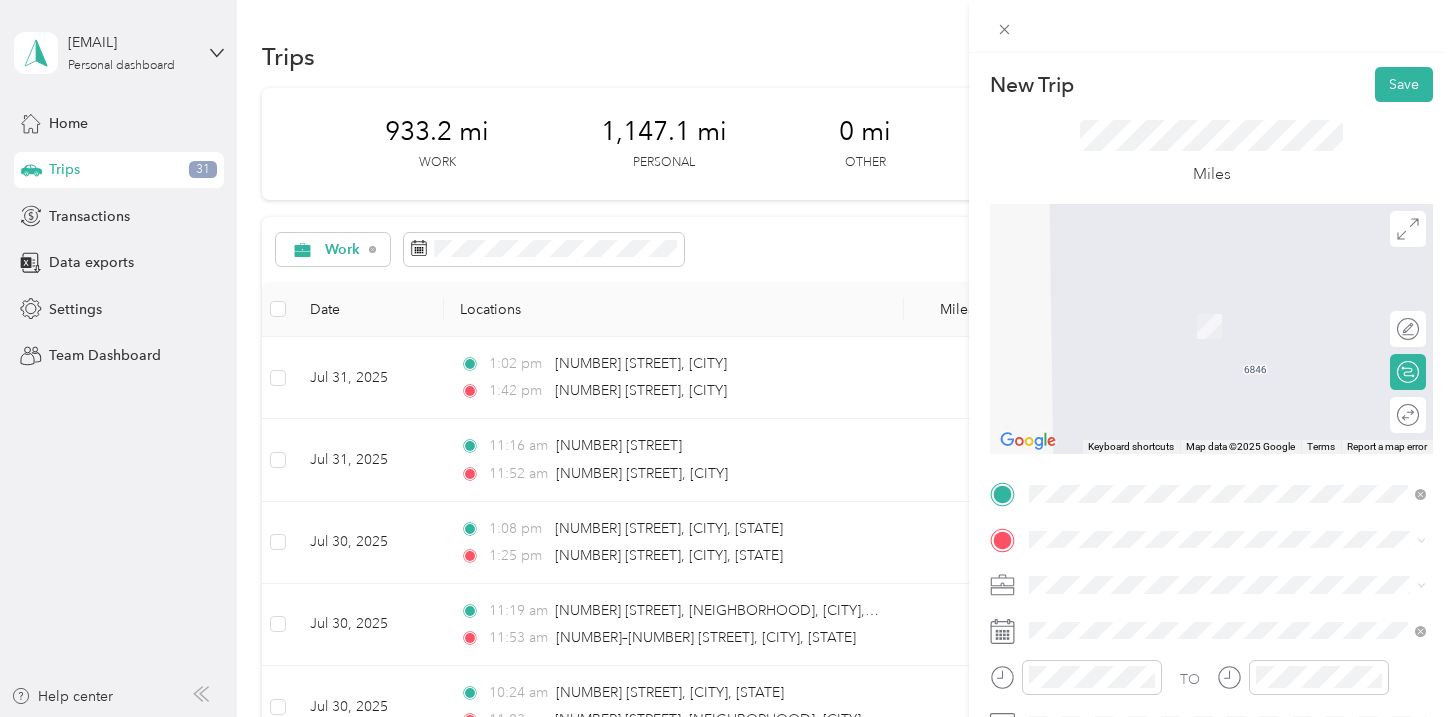 click on "[NUMBER] [STREET]
[CITY], [STATE] [POSTAL_CODE], [COUNTRY]" at bounding box center [1211, 303] 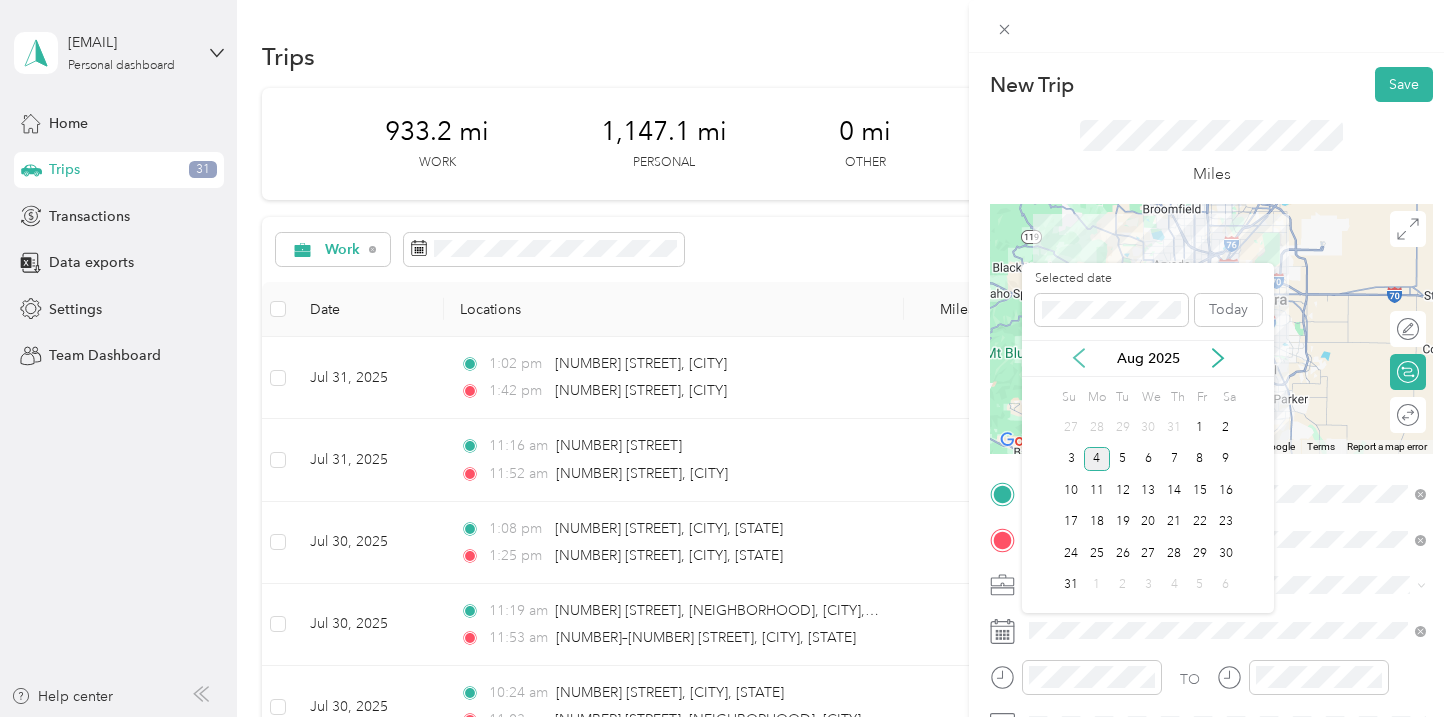 click 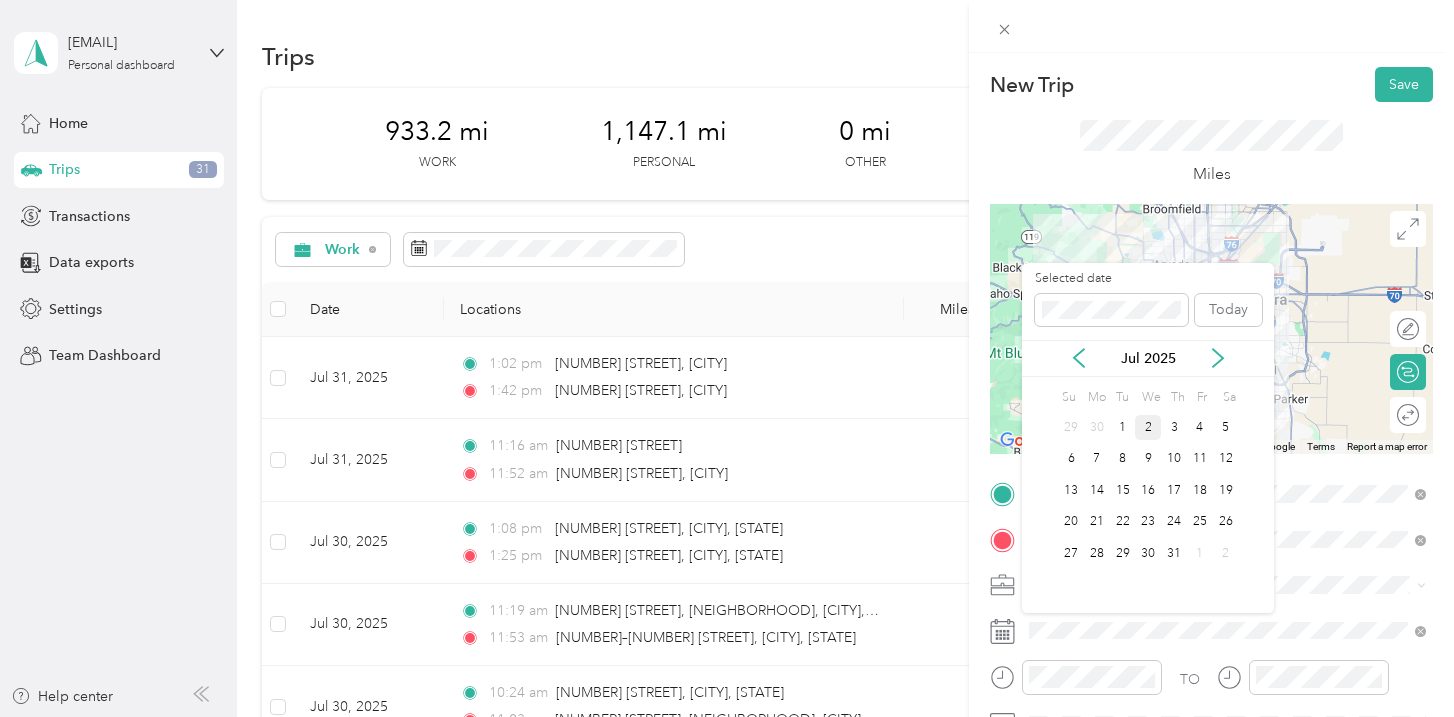 click on "2" at bounding box center (1148, 427) 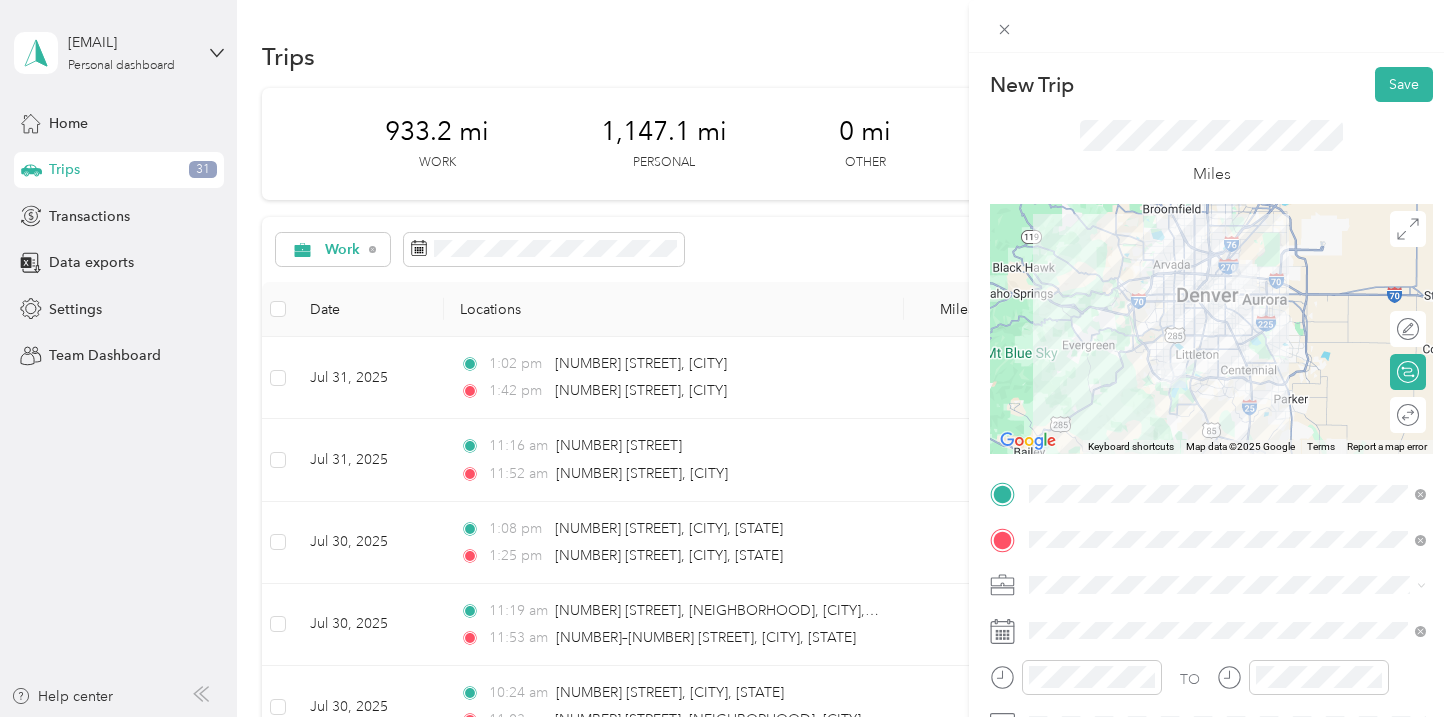 click at bounding box center [1227, 585] 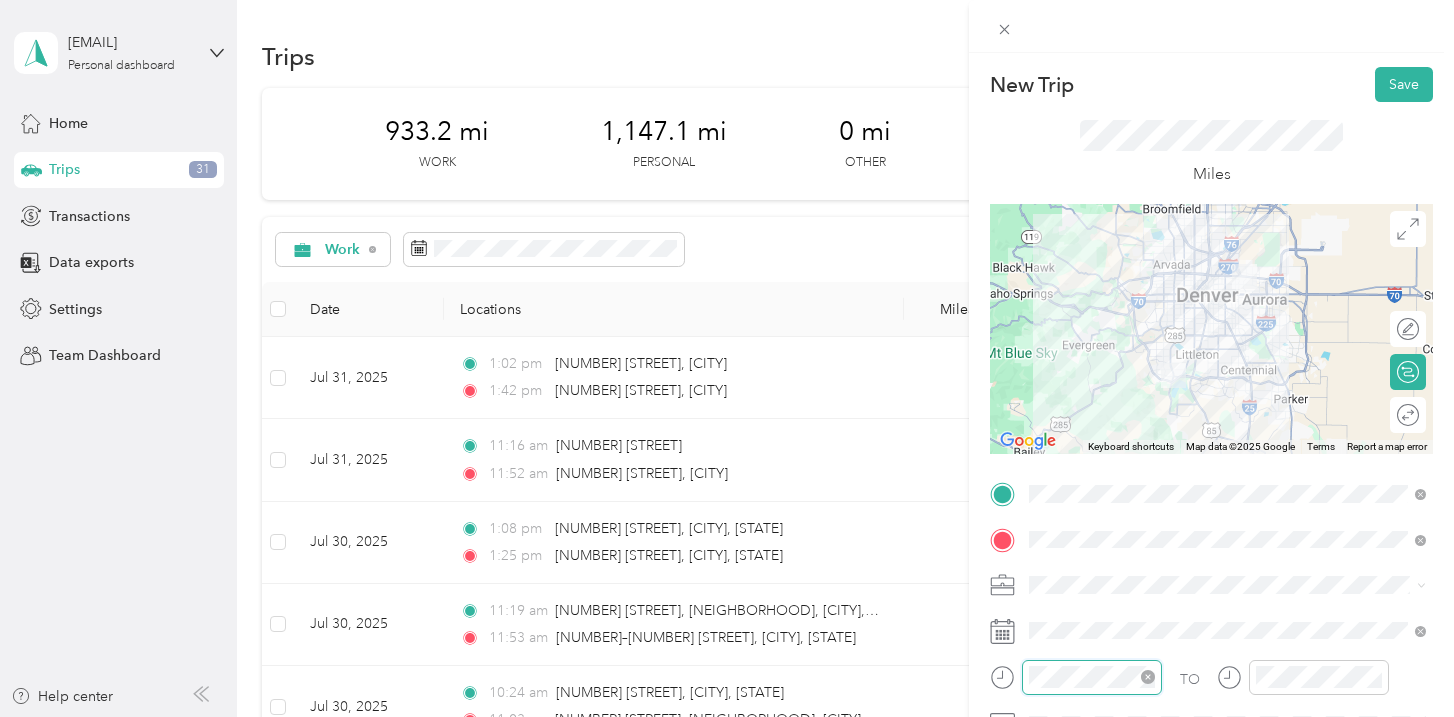 scroll, scrollTop: 120, scrollLeft: 0, axis: vertical 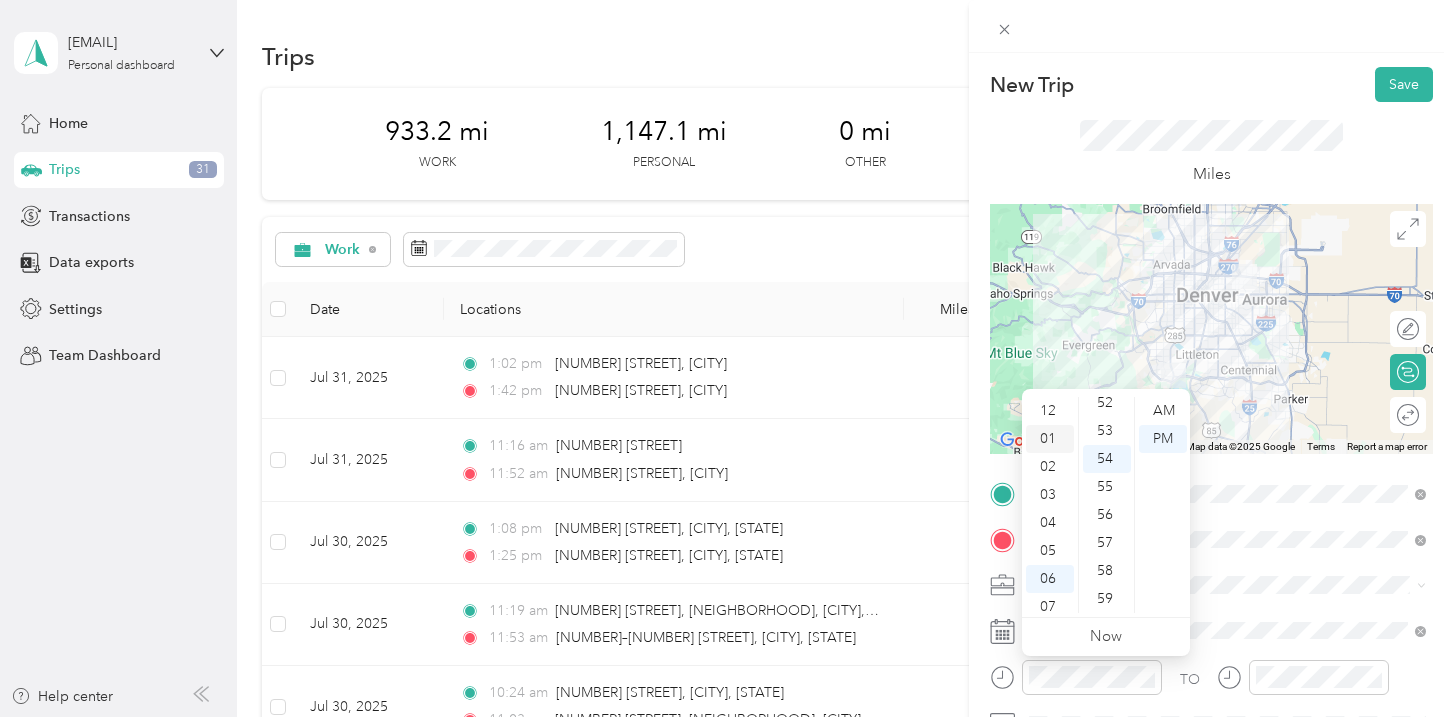 click on "01" at bounding box center [1050, 439] 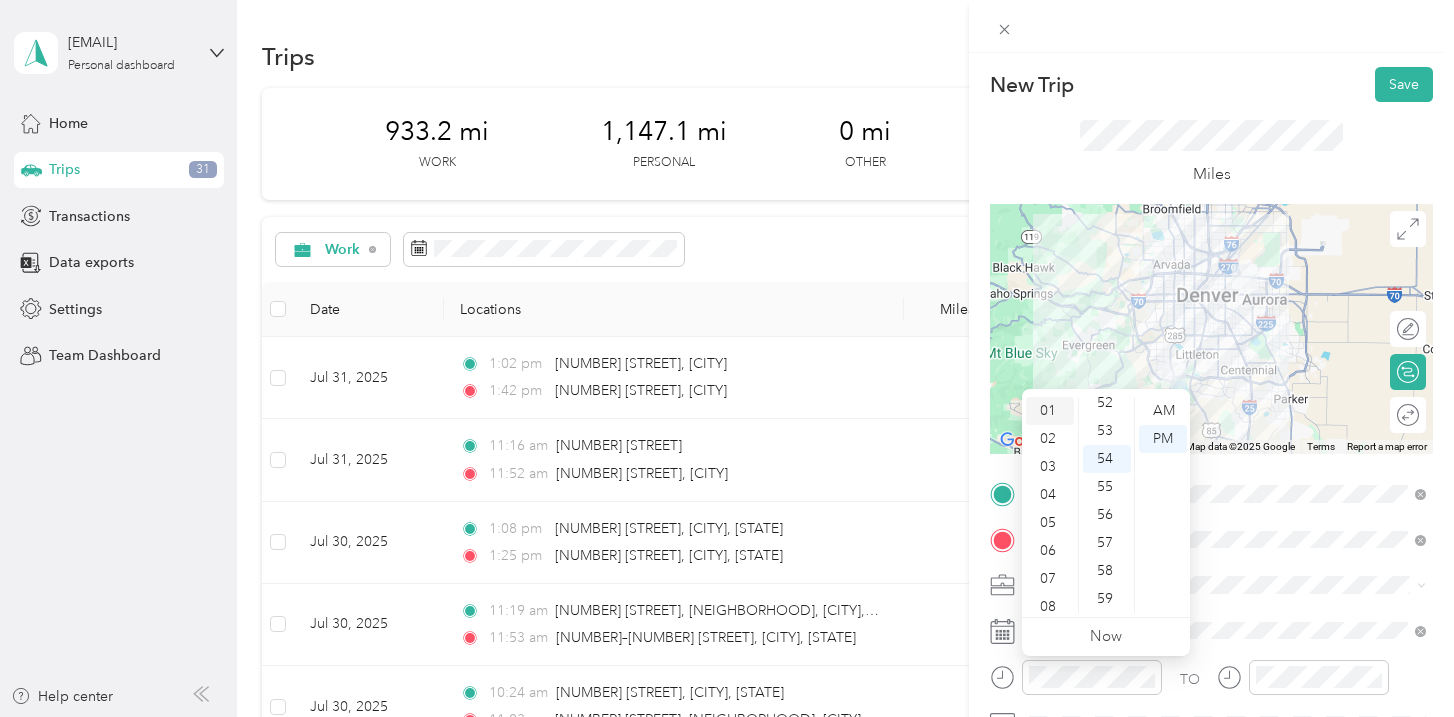 scroll, scrollTop: 28, scrollLeft: 0, axis: vertical 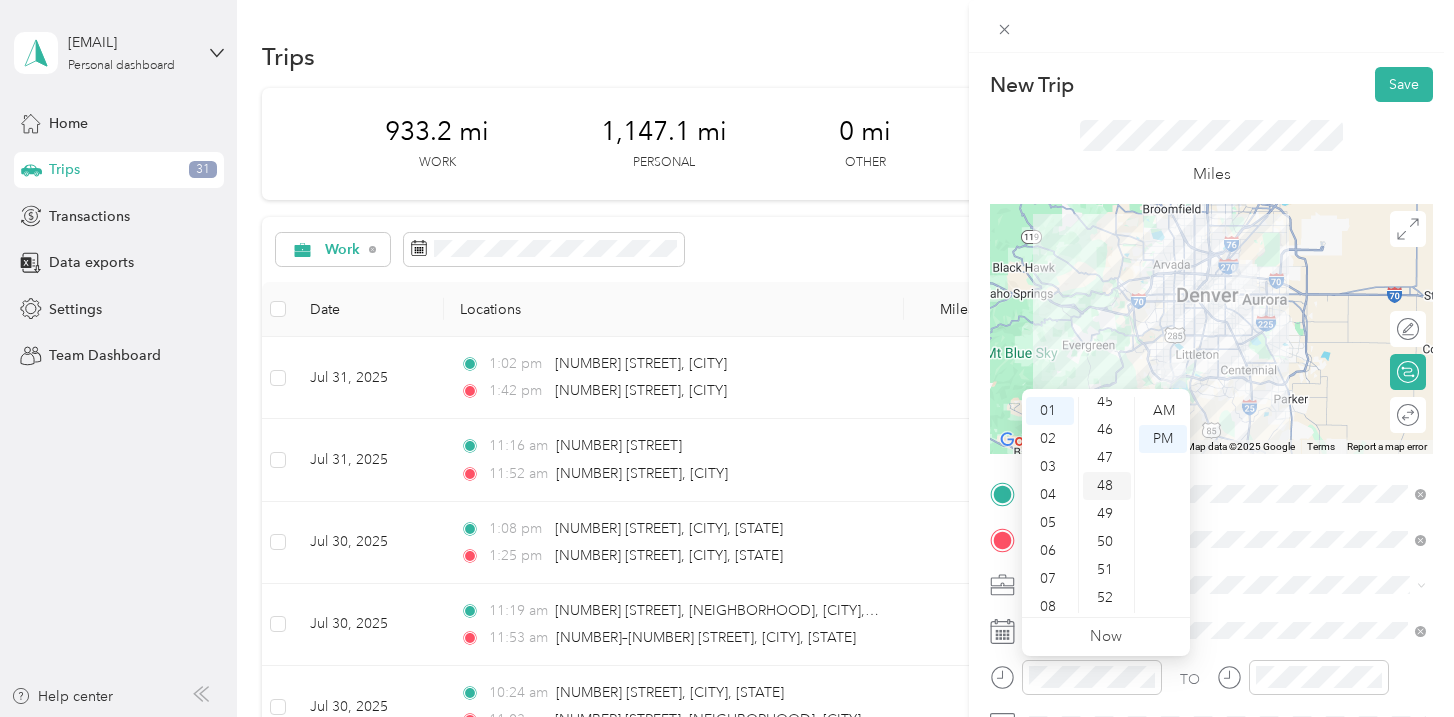 click on "48" at bounding box center (1107, 486) 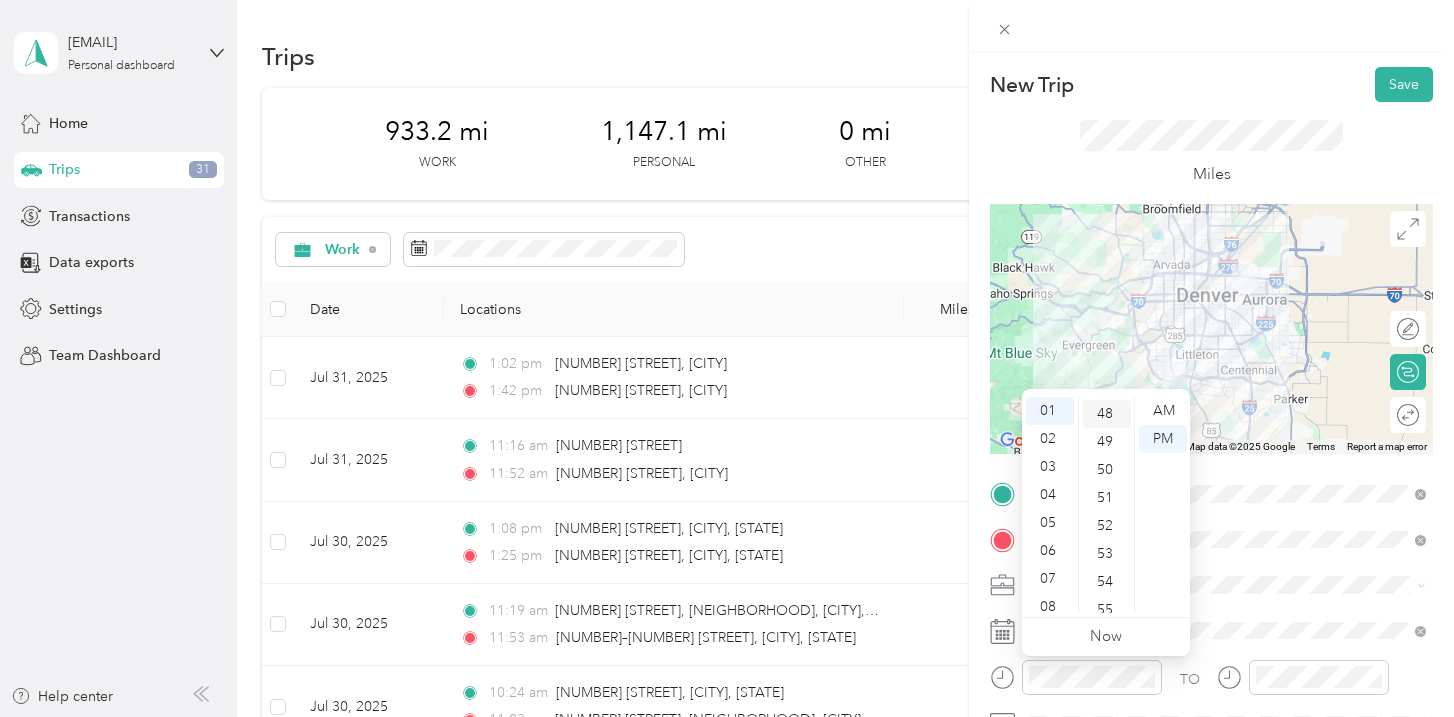 scroll, scrollTop: 1344, scrollLeft: 0, axis: vertical 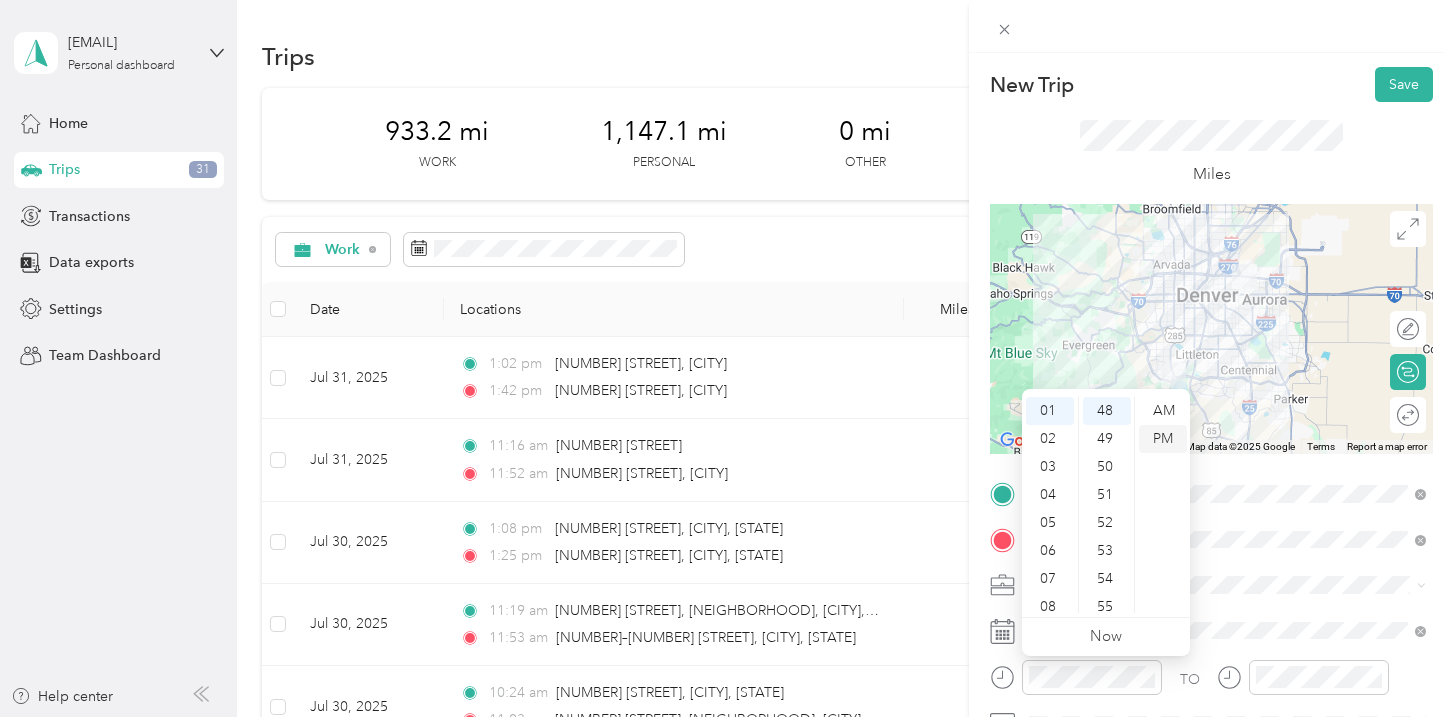 click on "PM" at bounding box center [1163, 439] 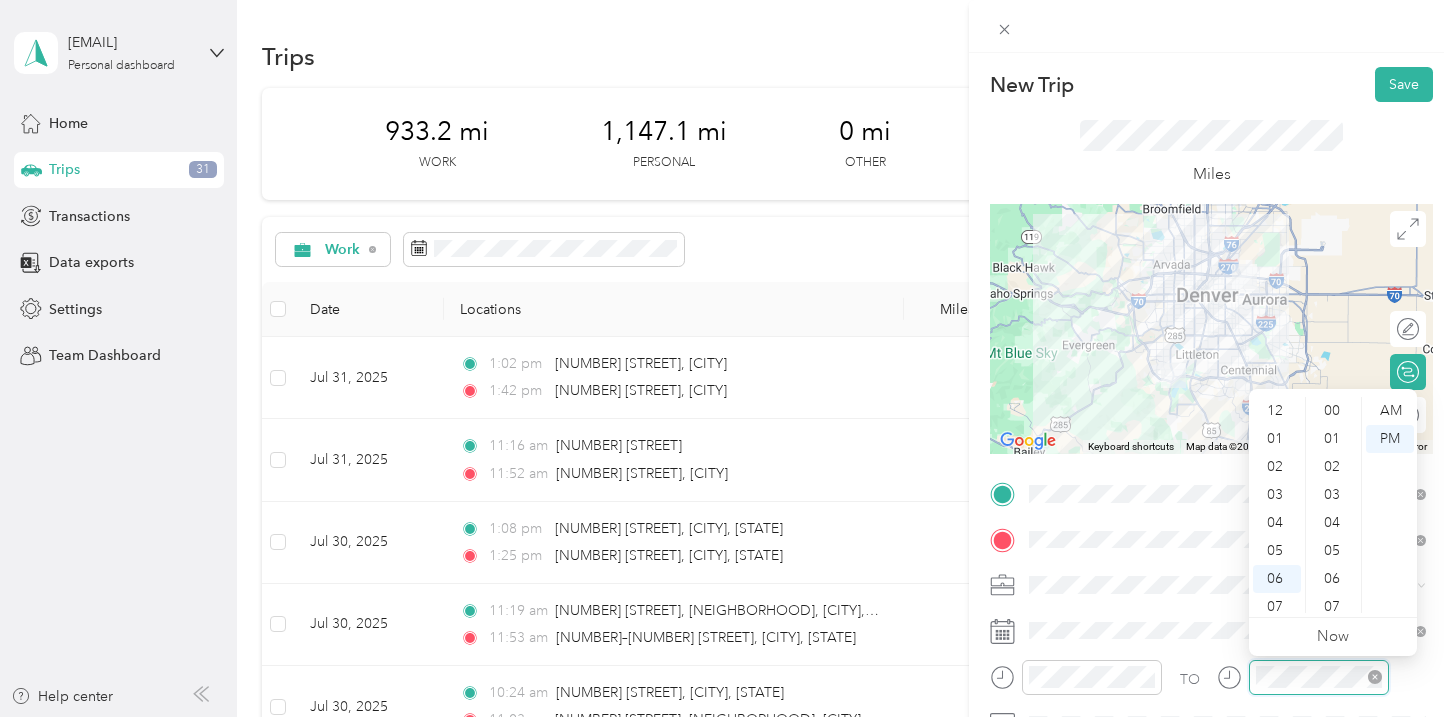 scroll, scrollTop: 1464, scrollLeft: 0, axis: vertical 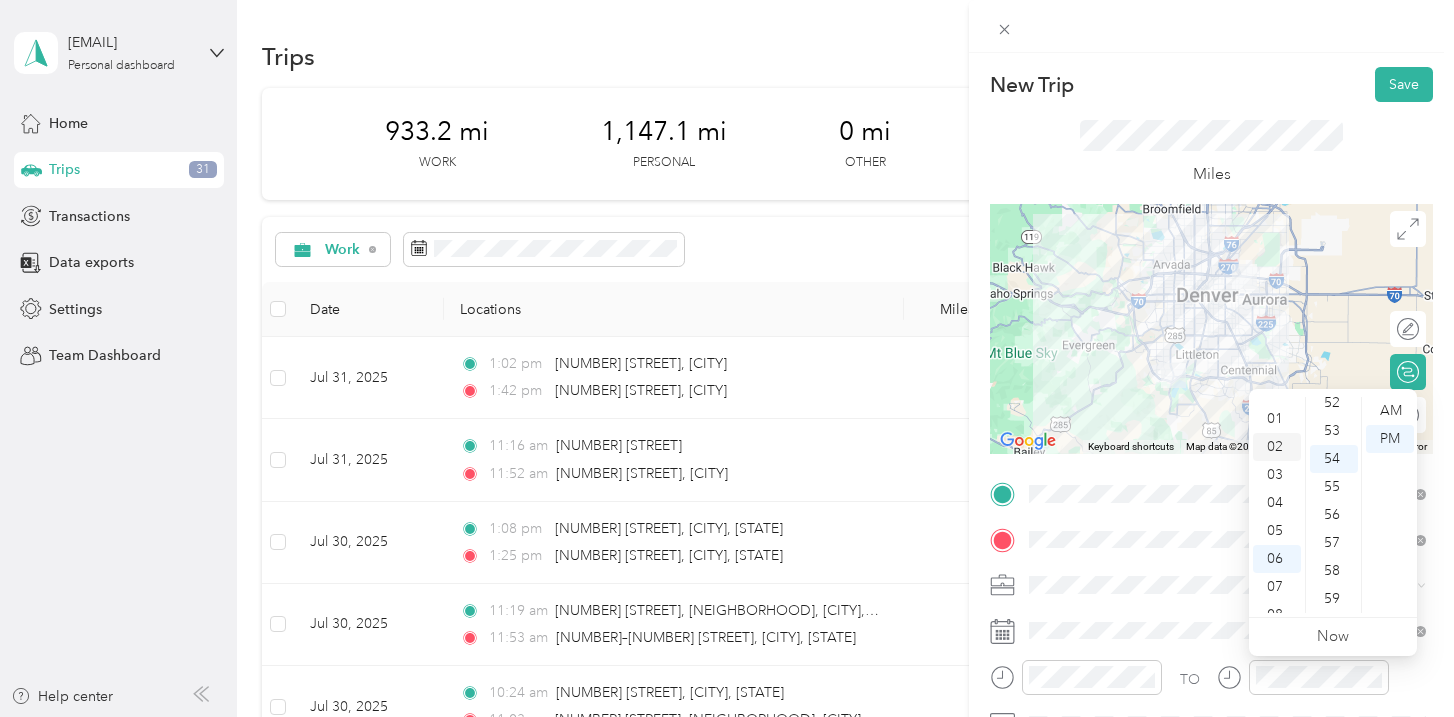 click on "02" at bounding box center (1277, 447) 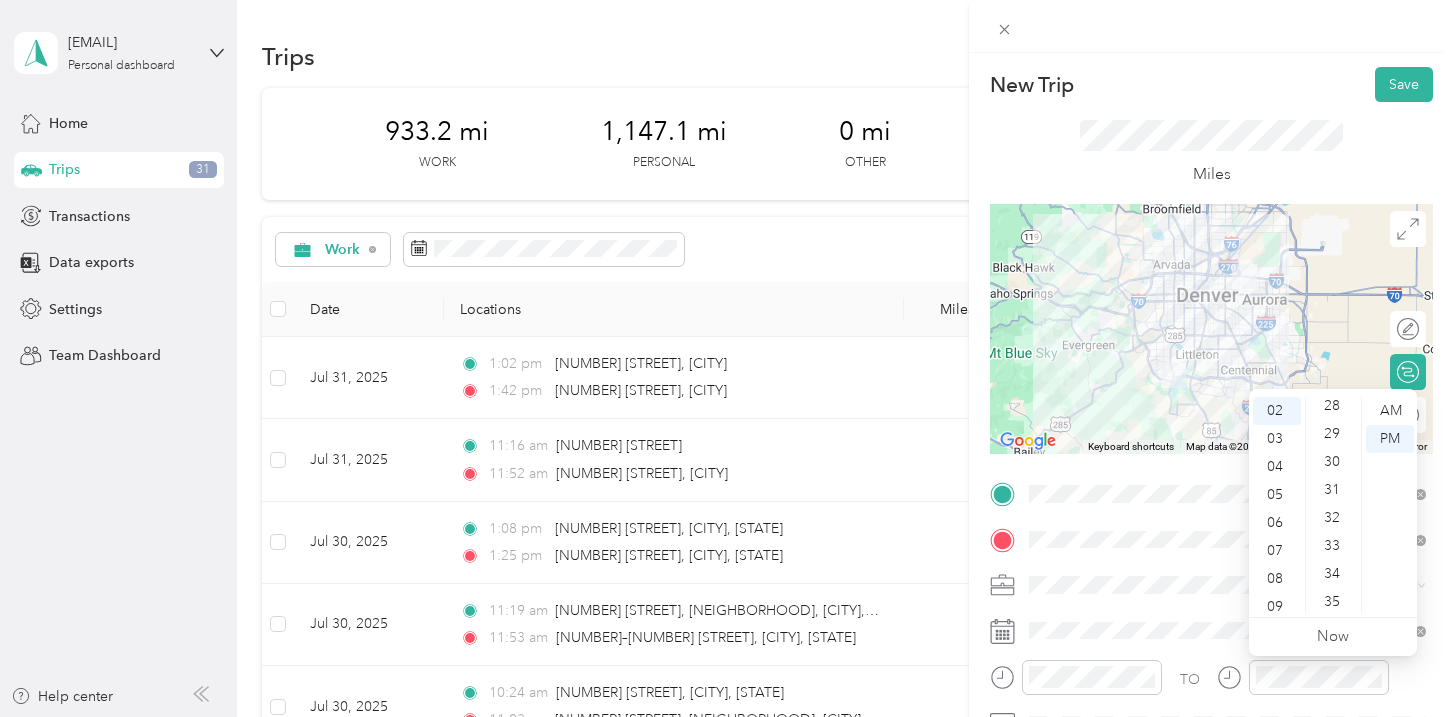 scroll, scrollTop: 796, scrollLeft: 0, axis: vertical 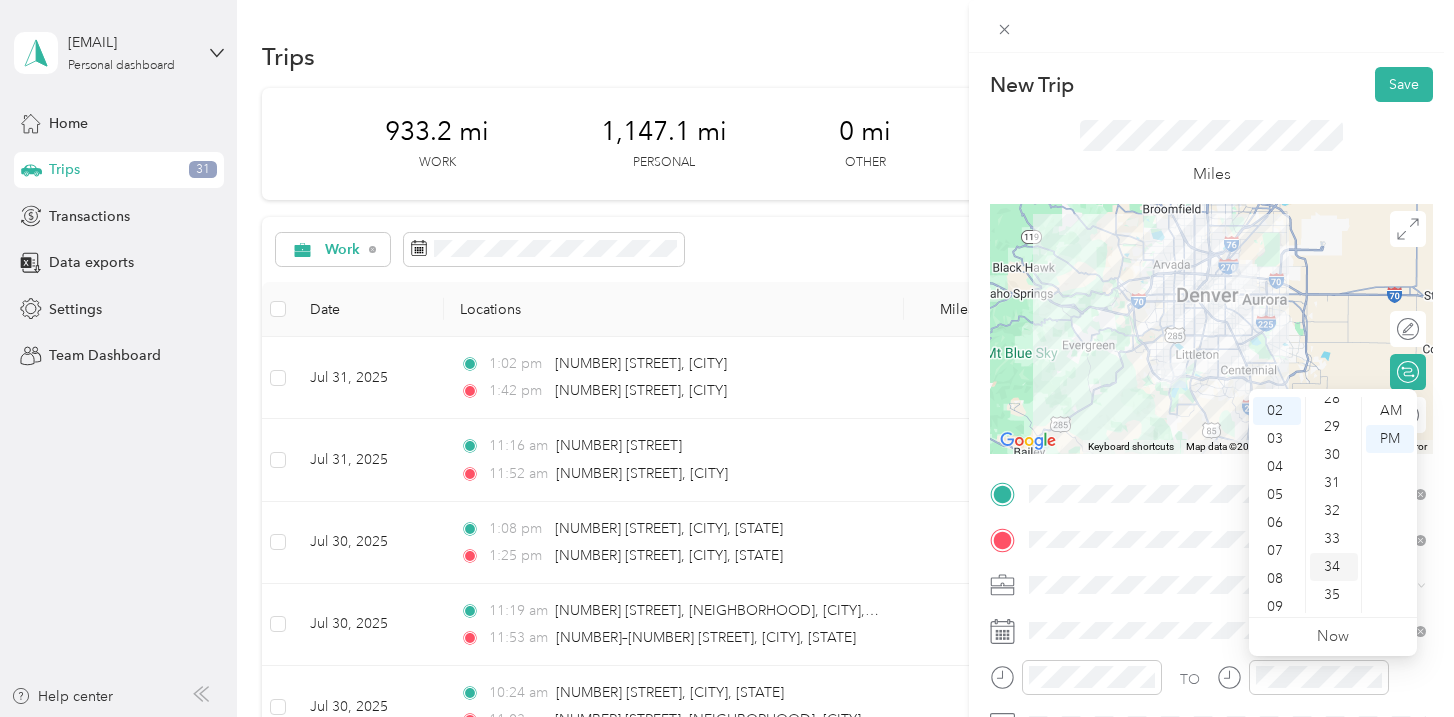 click on "34" at bounding box center [1334, 567] 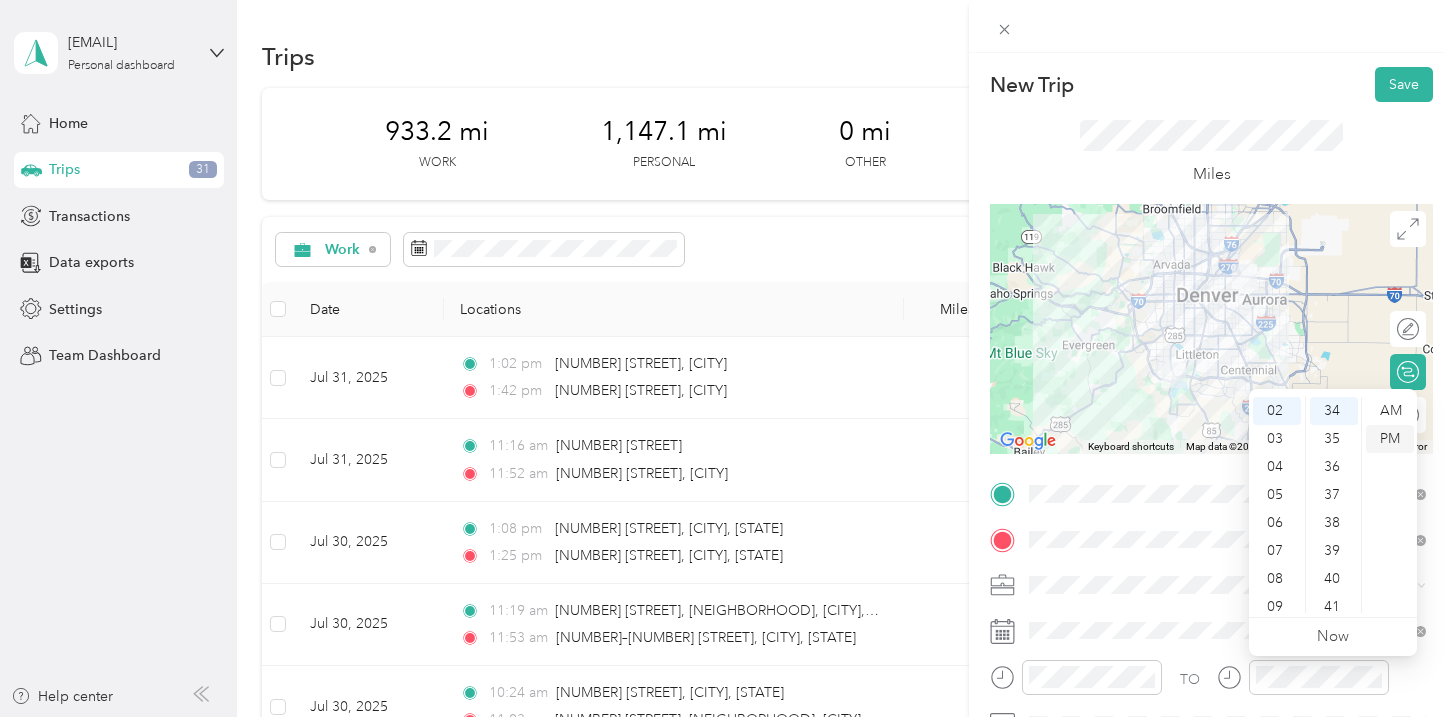 click on "PM" at bounding box center (1390, 439) 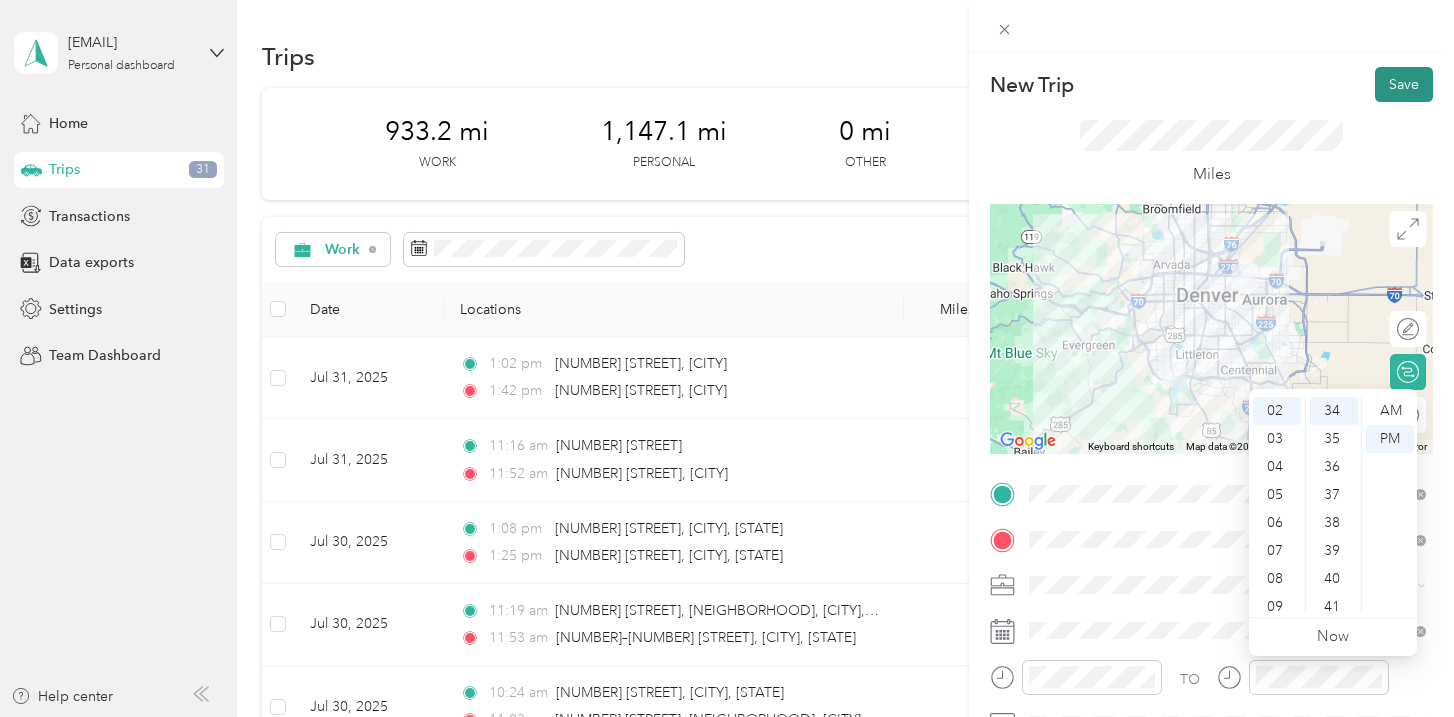 click on "Save" at bounding box center [1404, 84] 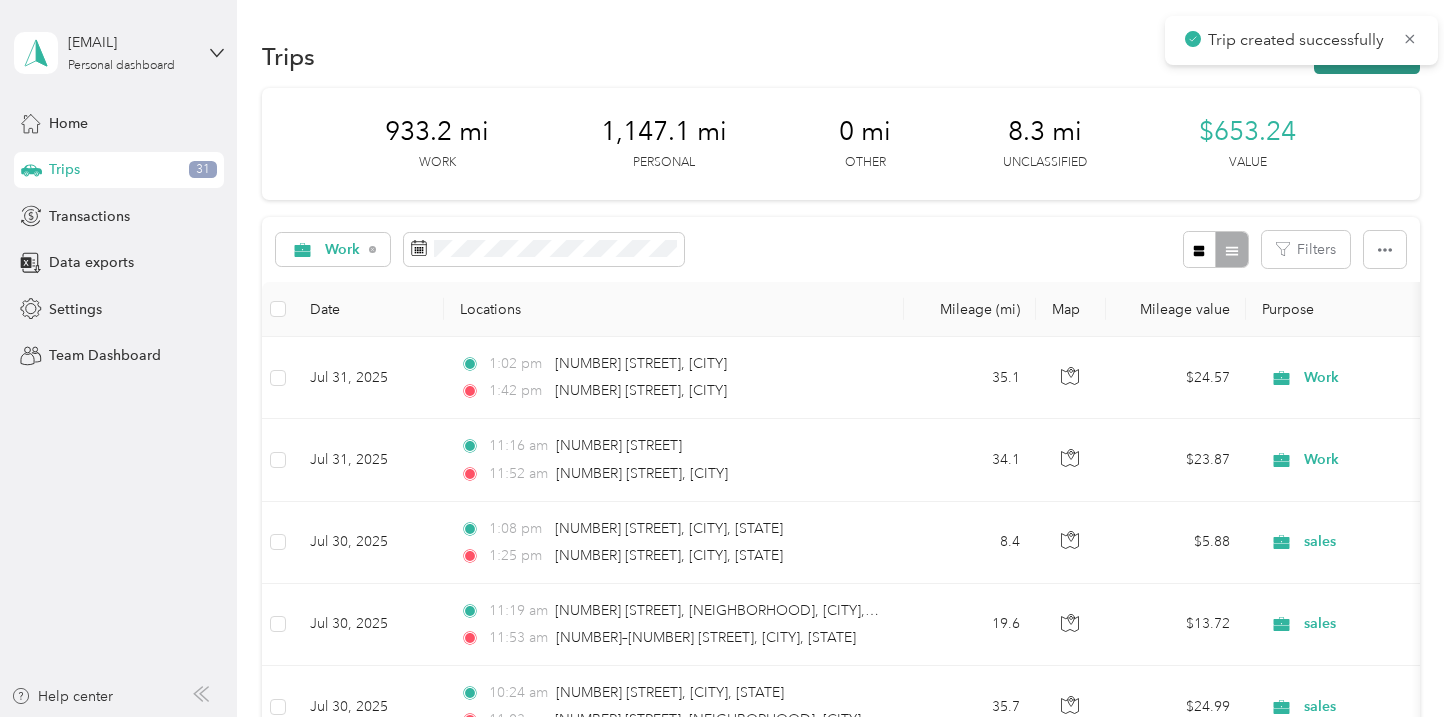 click on "New trip" at bounding box center [1367, 56] 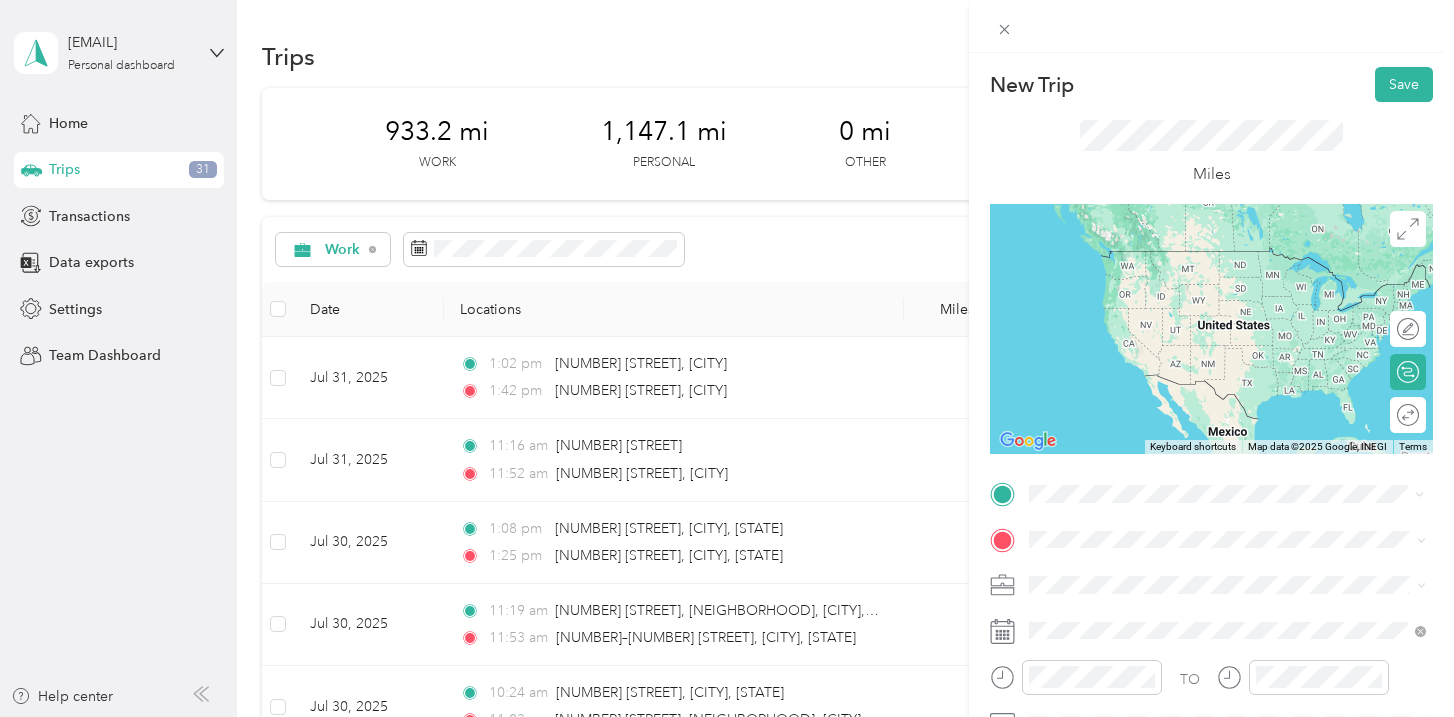 click on "[NUMBER] [STREET]
[CITY], [STATE] [POSTAL_CODE], [COUNTRY]" at bounding box center (1211, 259) 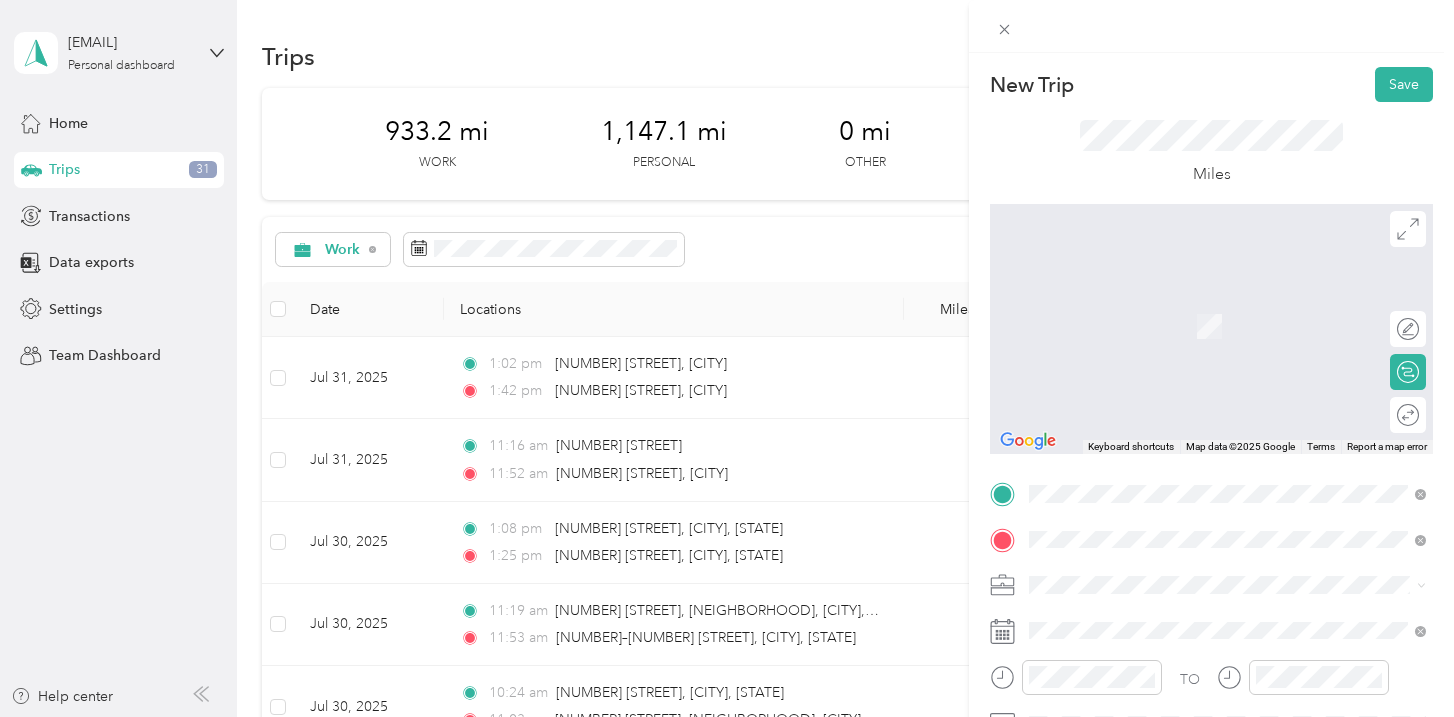 click on "[NUMBER] [STREET]
[CITY], [STATE] [POSTAL_CODE], [COUNTRY]" at bounding box center [1211, 304] 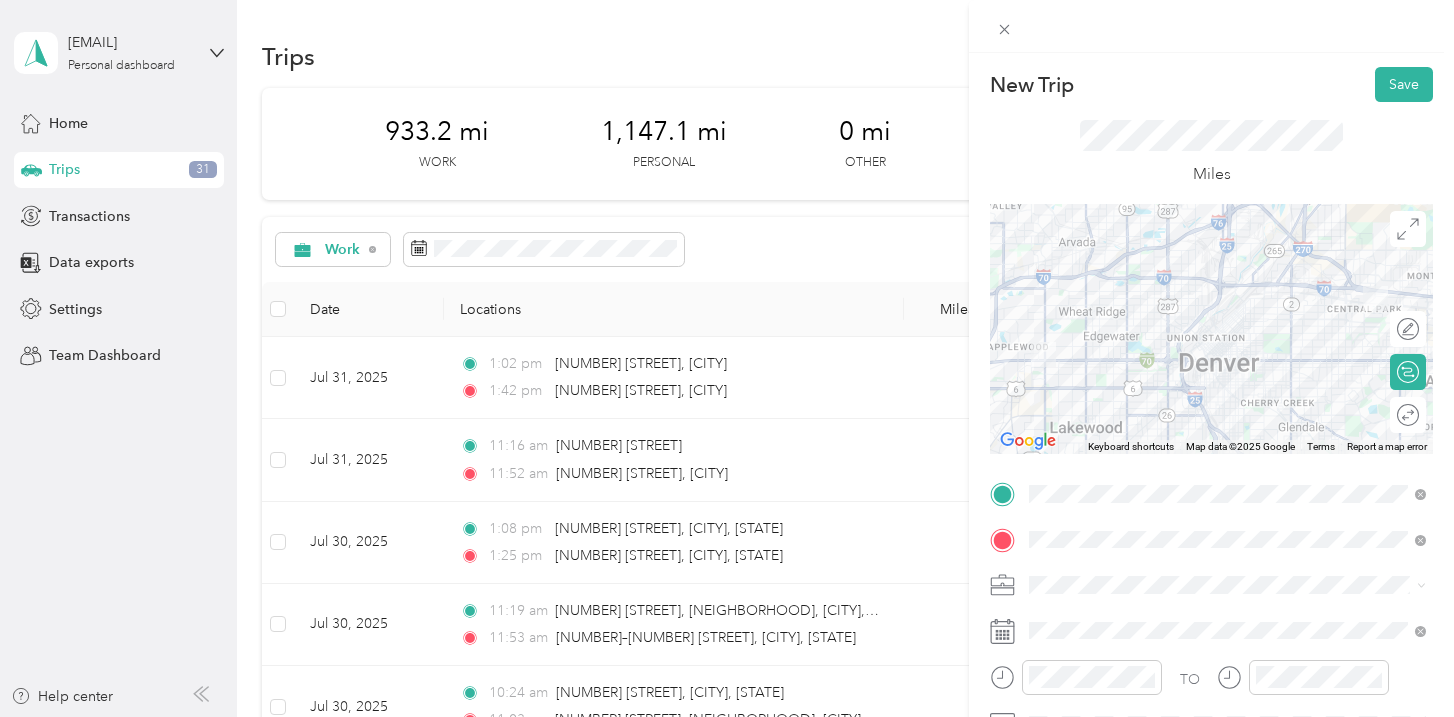 click on "Work" at bounding box center (1227, 304) 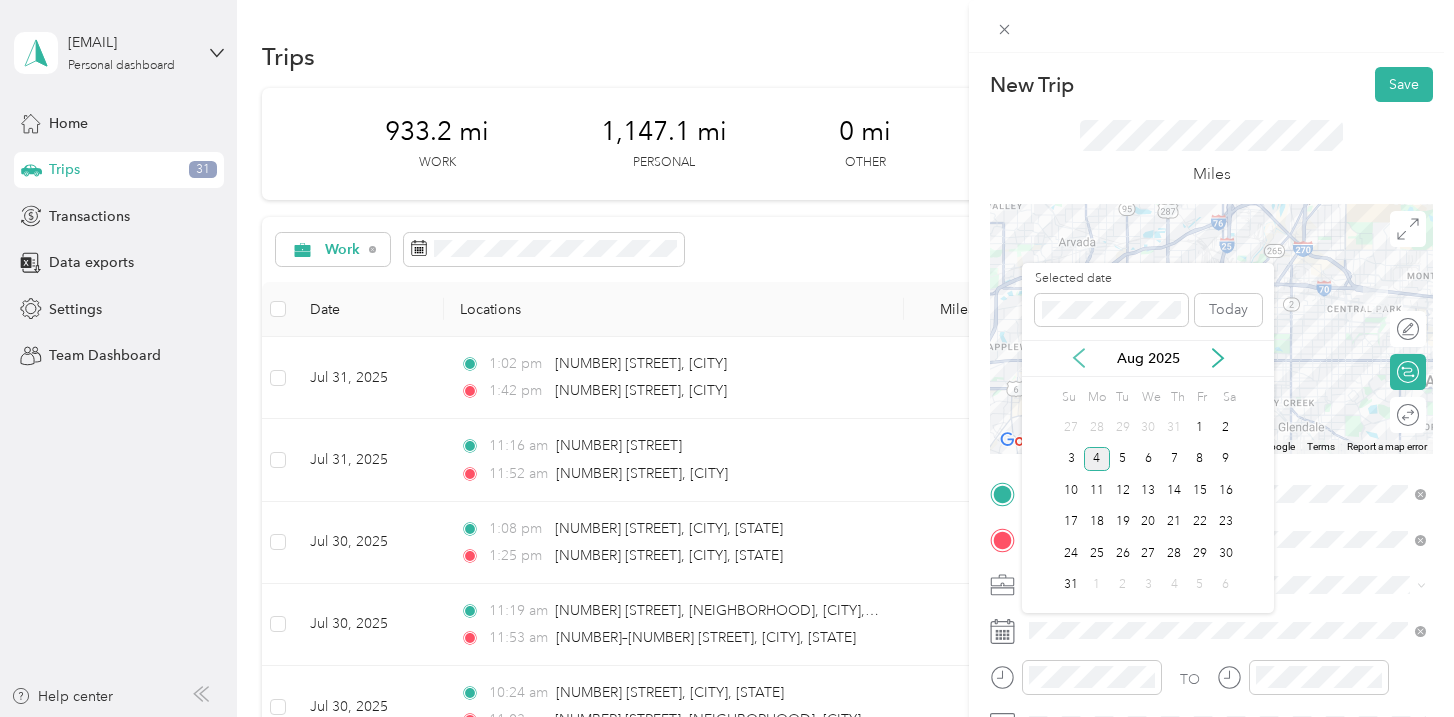 click 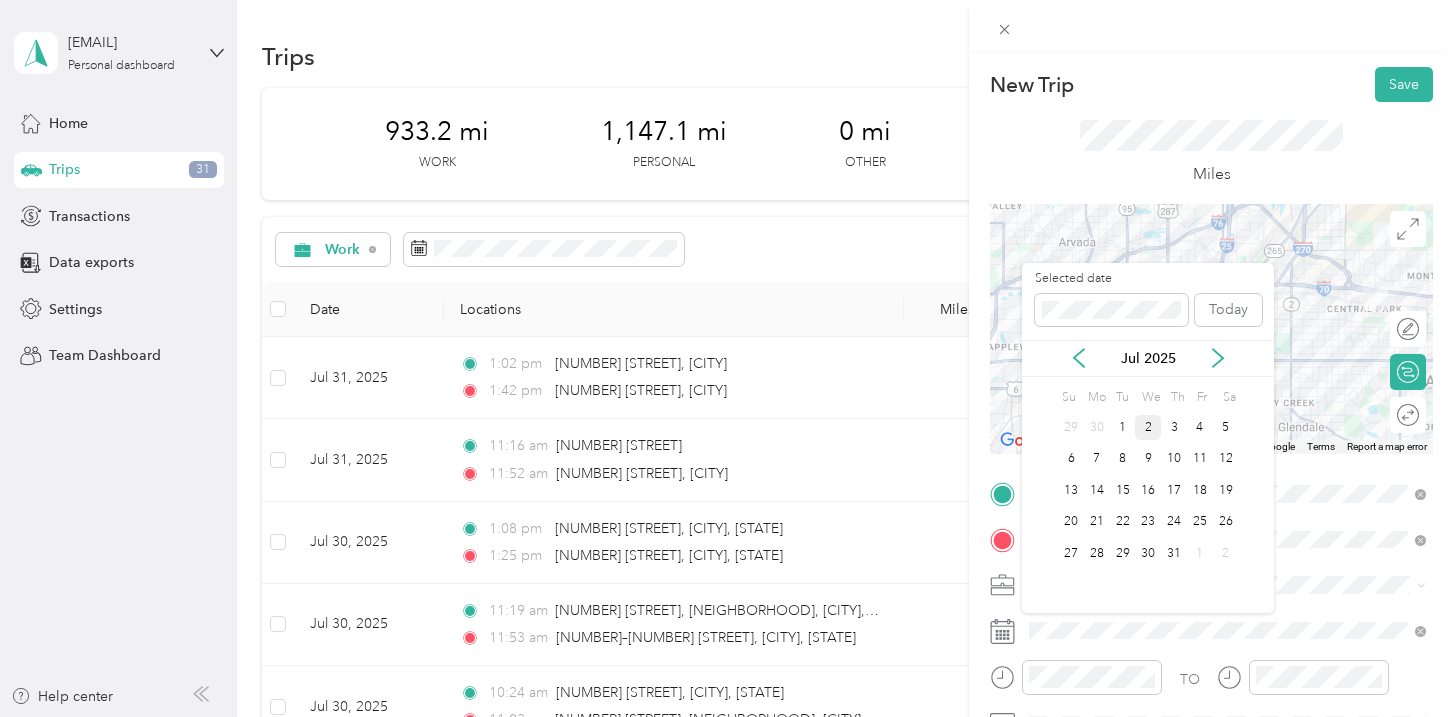 click on "2" at bounding box center [1148, 427] 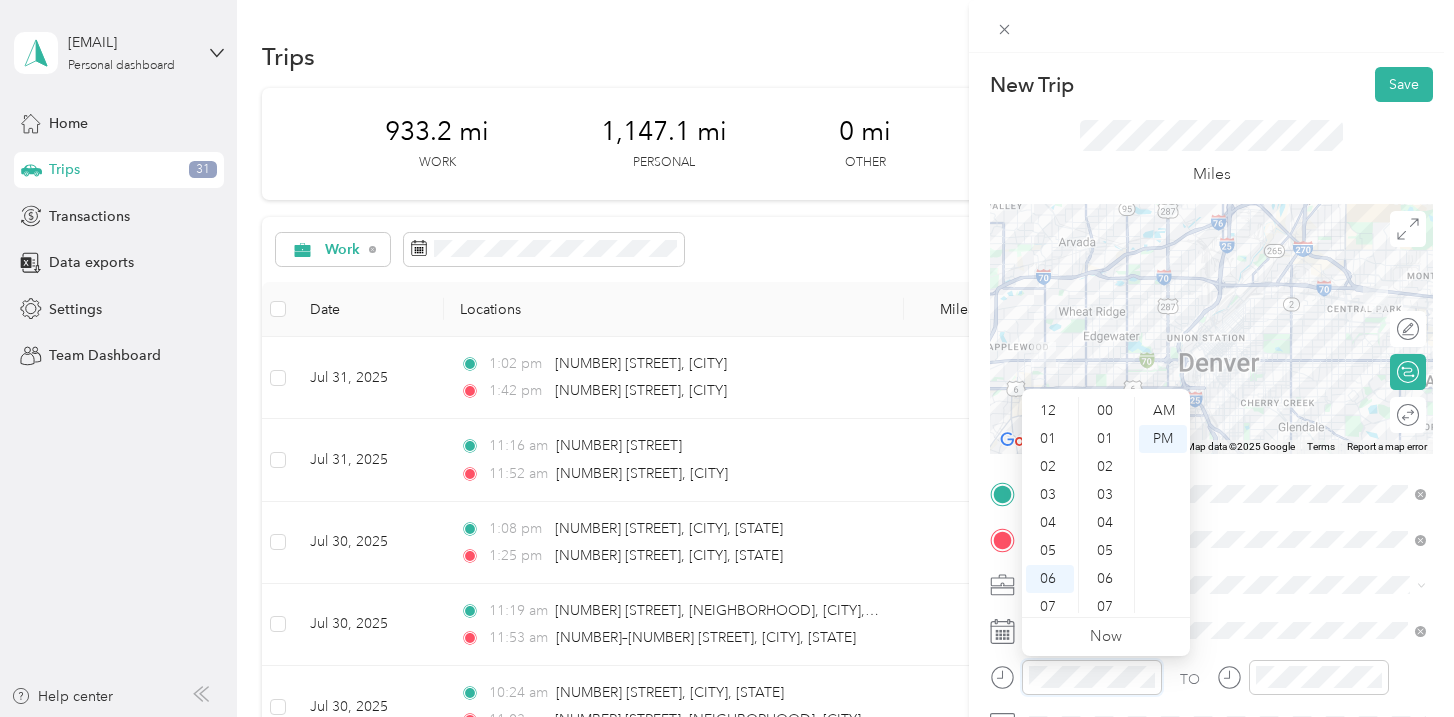 scroll, scrollTop: 1464, scrollLeft: 0, axis: vertical 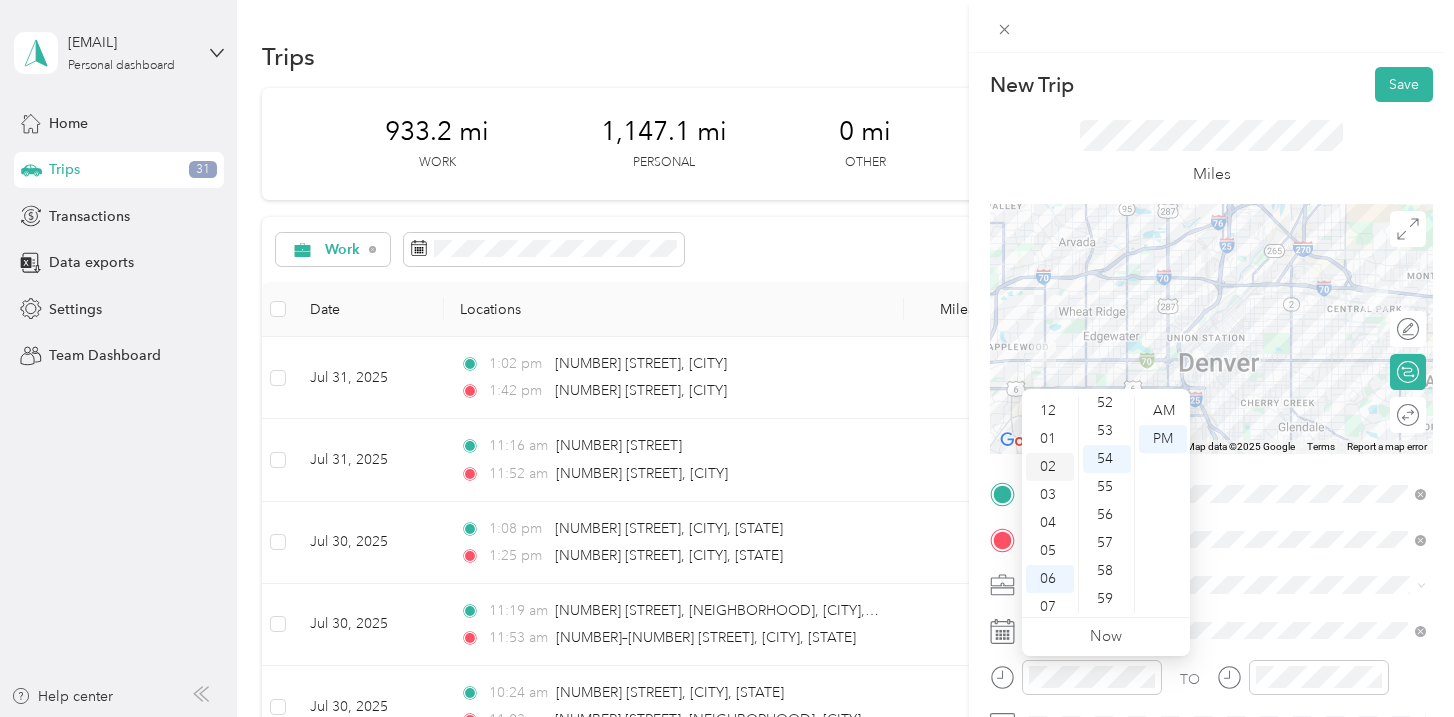 click on "02" at bounding box center (1050, 467) 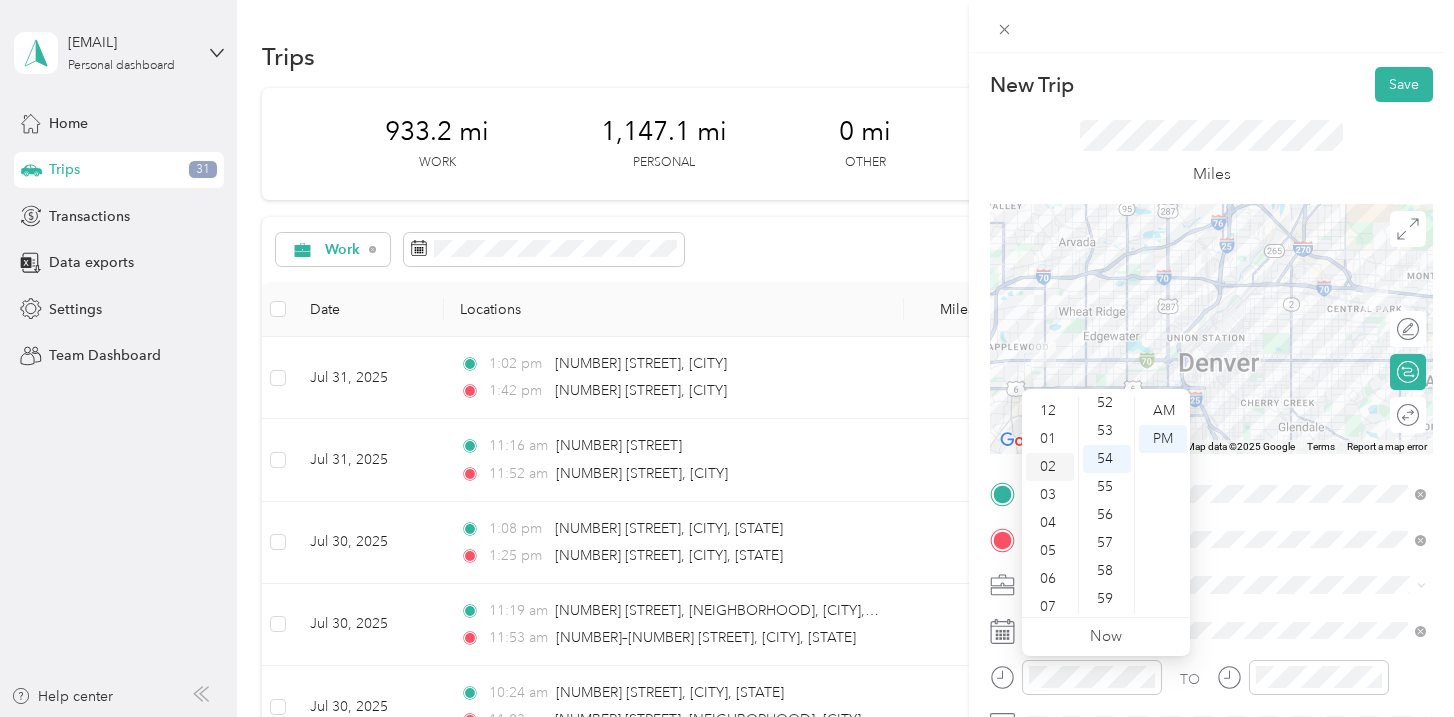 scroll, scrollTop: 56, scrollLeft: 0, axis: vertical 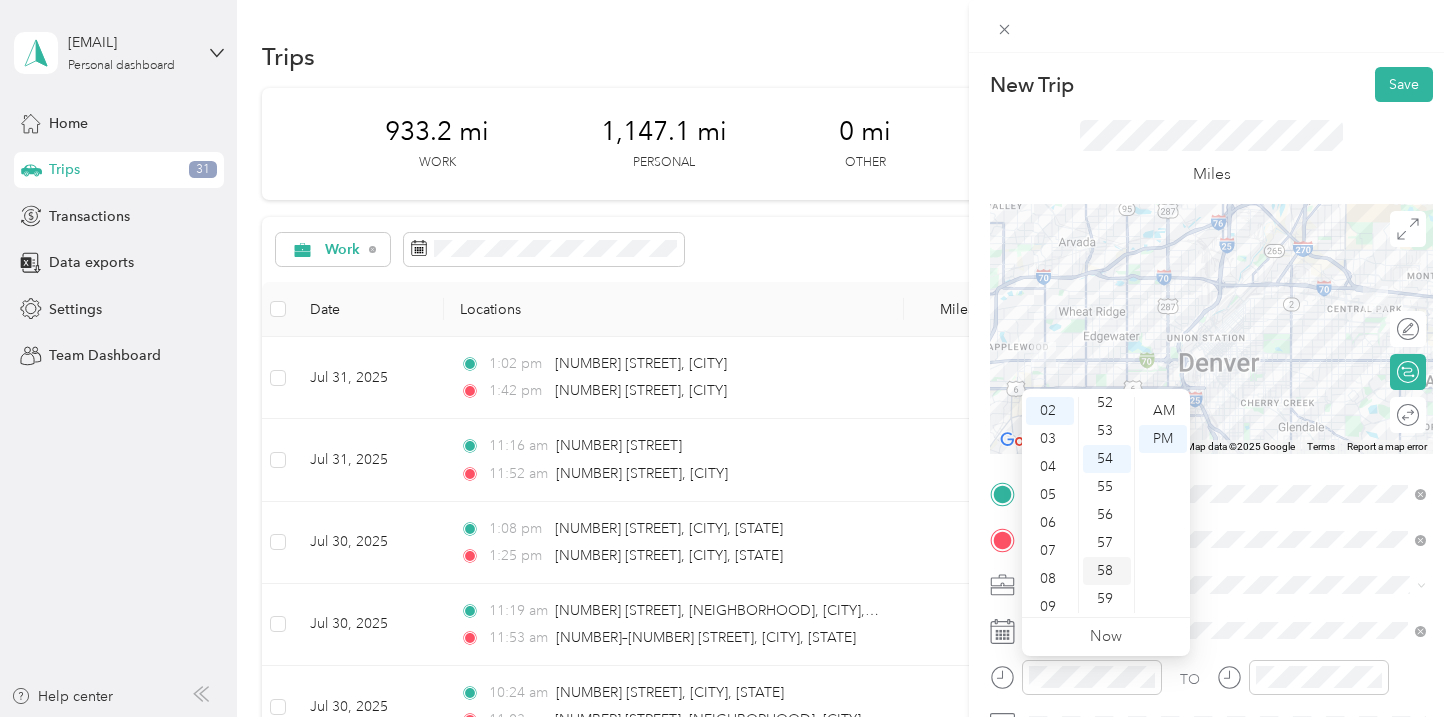 click on "58" at bounding box center (1107, 571) 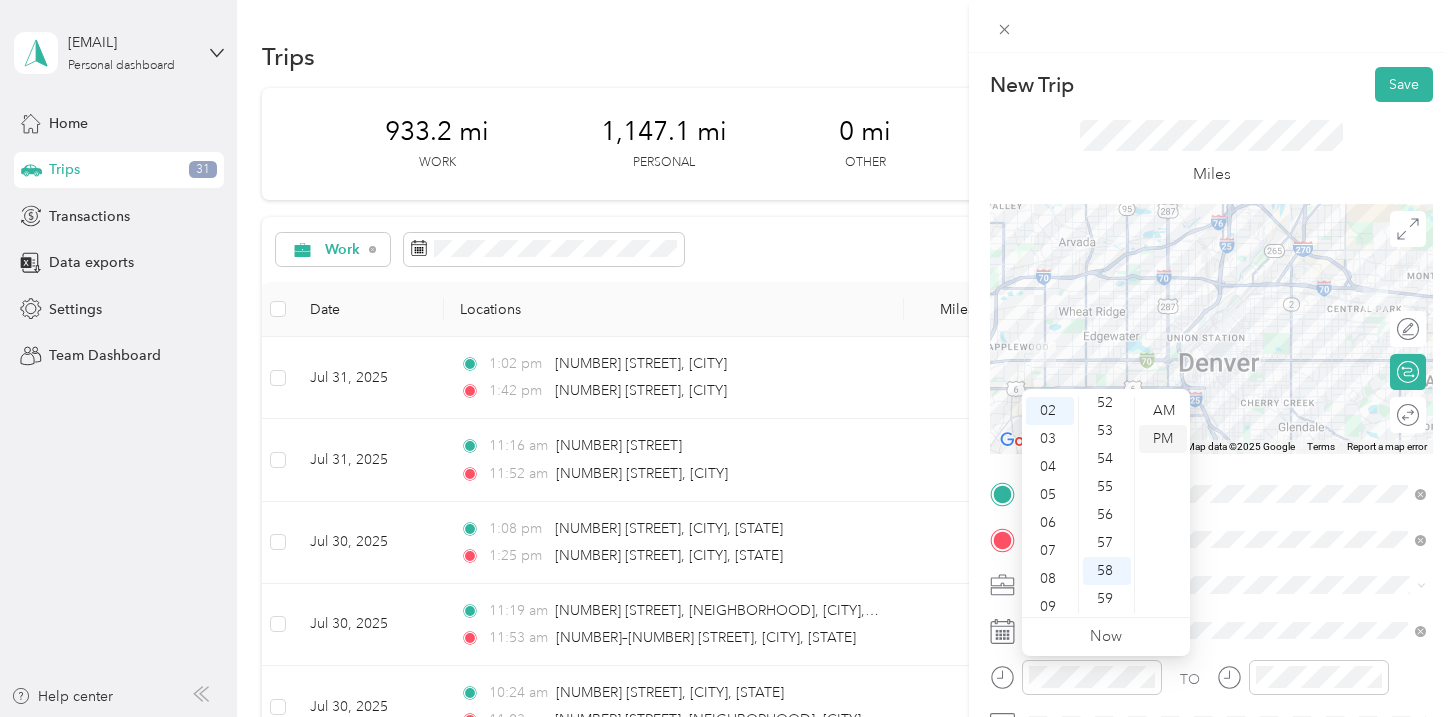click on "PM" at bounding box center [1163, 439] 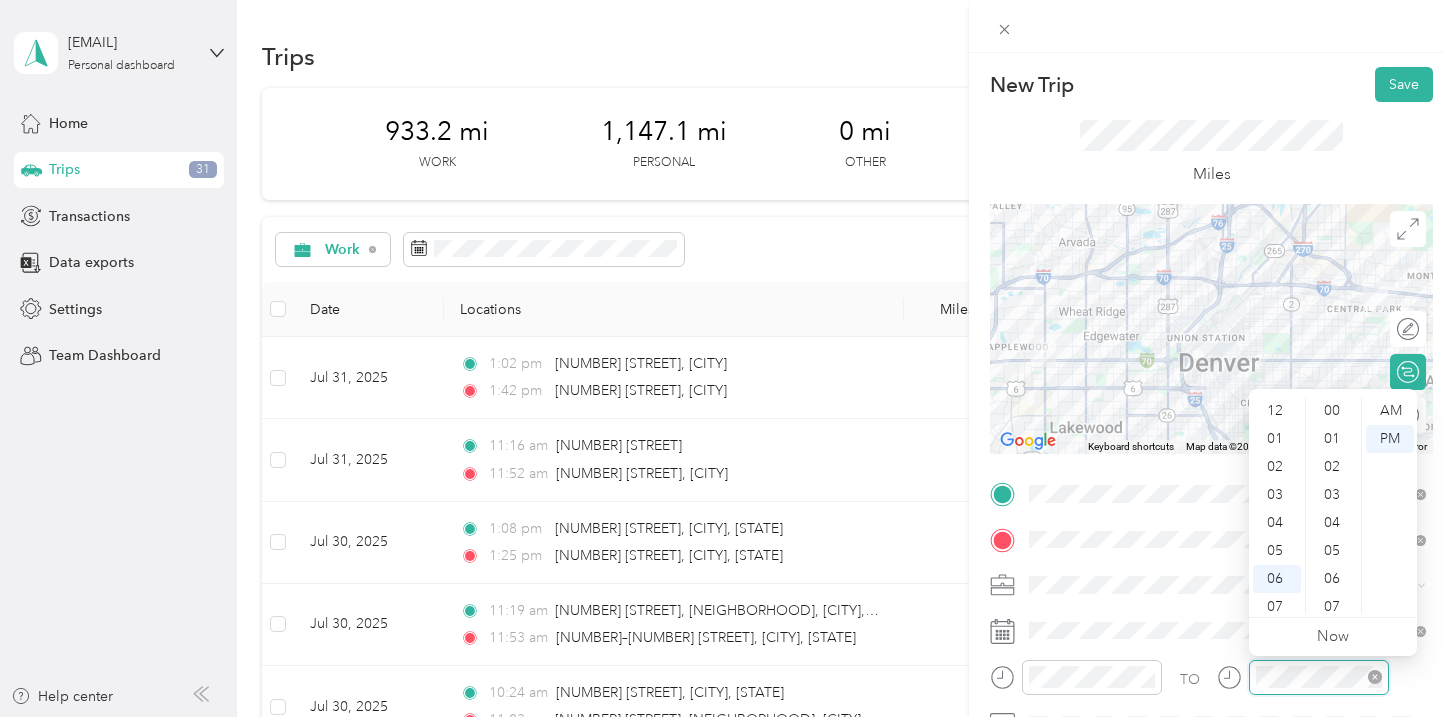 scroll, scrollTop: 1464, scrollLeft: 0, axis: vertical 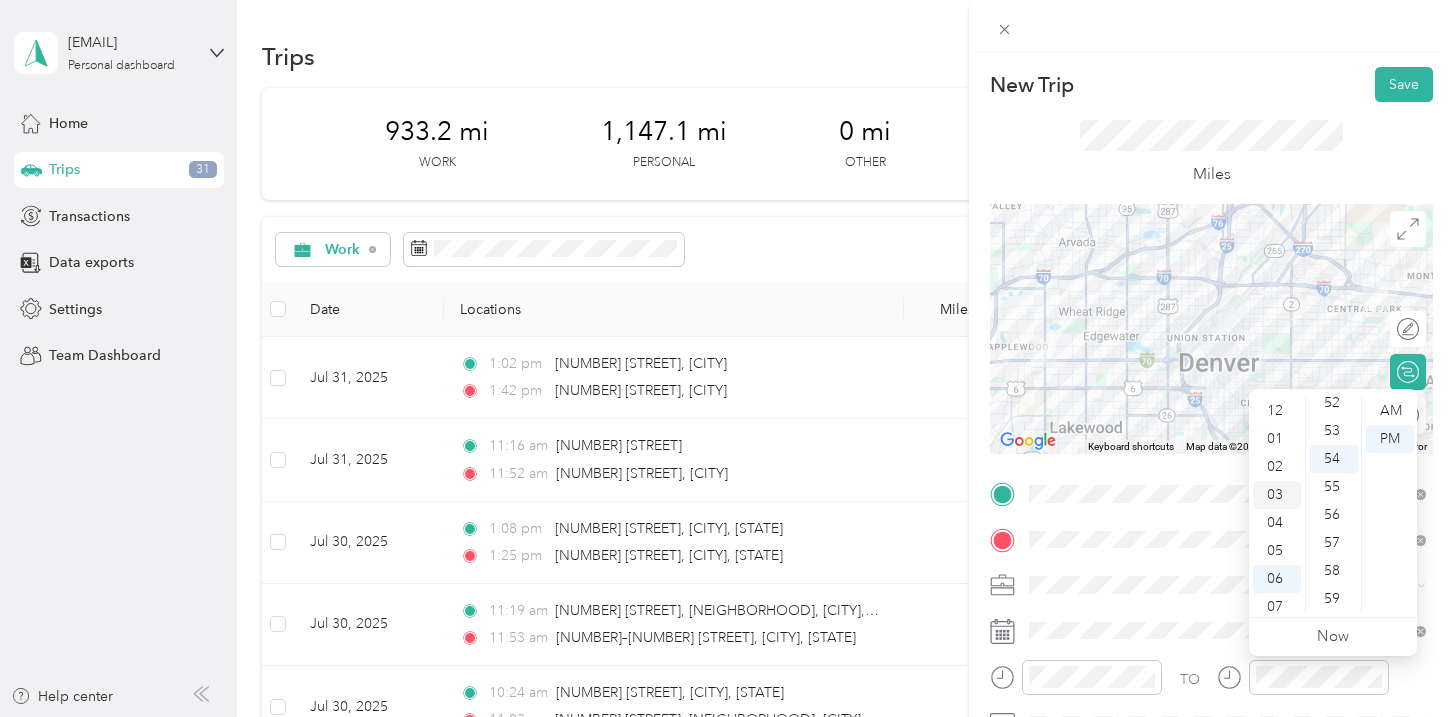 click on "03" at bounding box center [1277, 495] 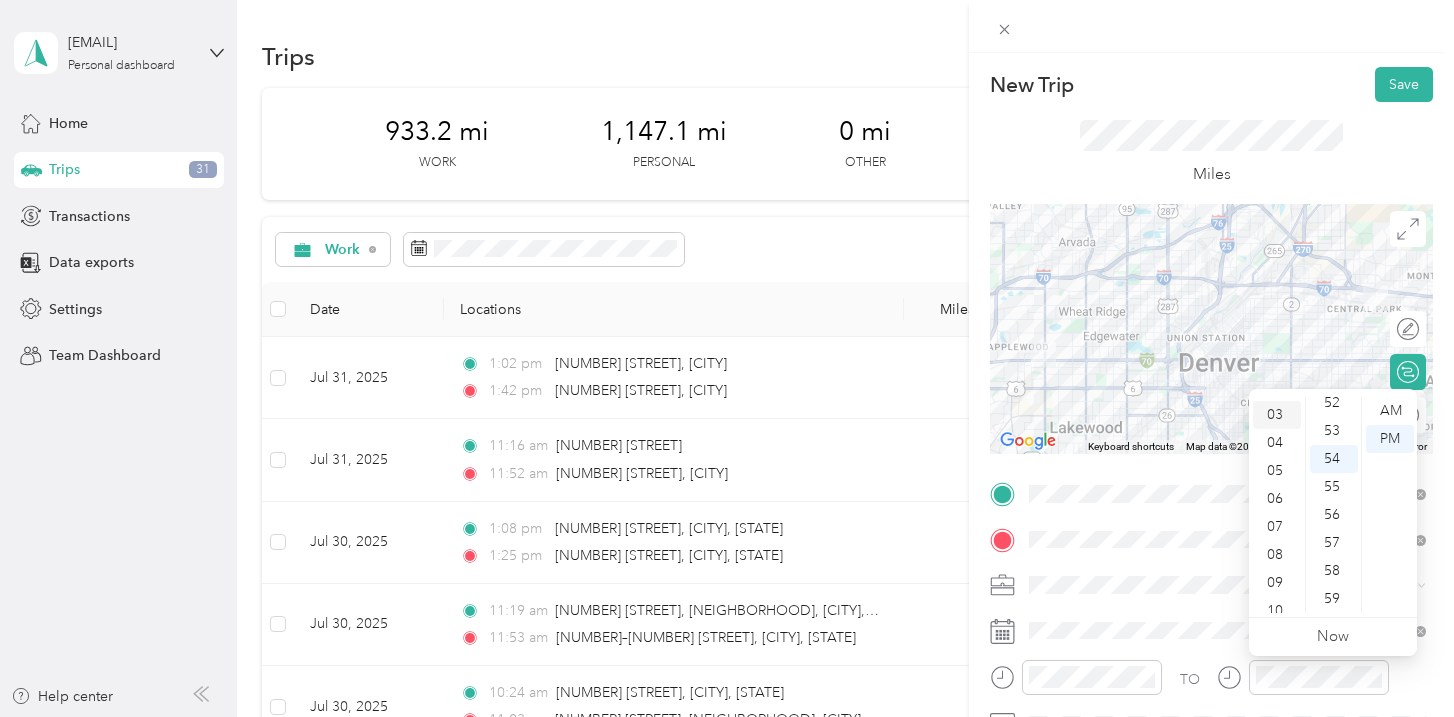 scroll, scrollTop: 84, scrollLeft: 0, axis: vertical 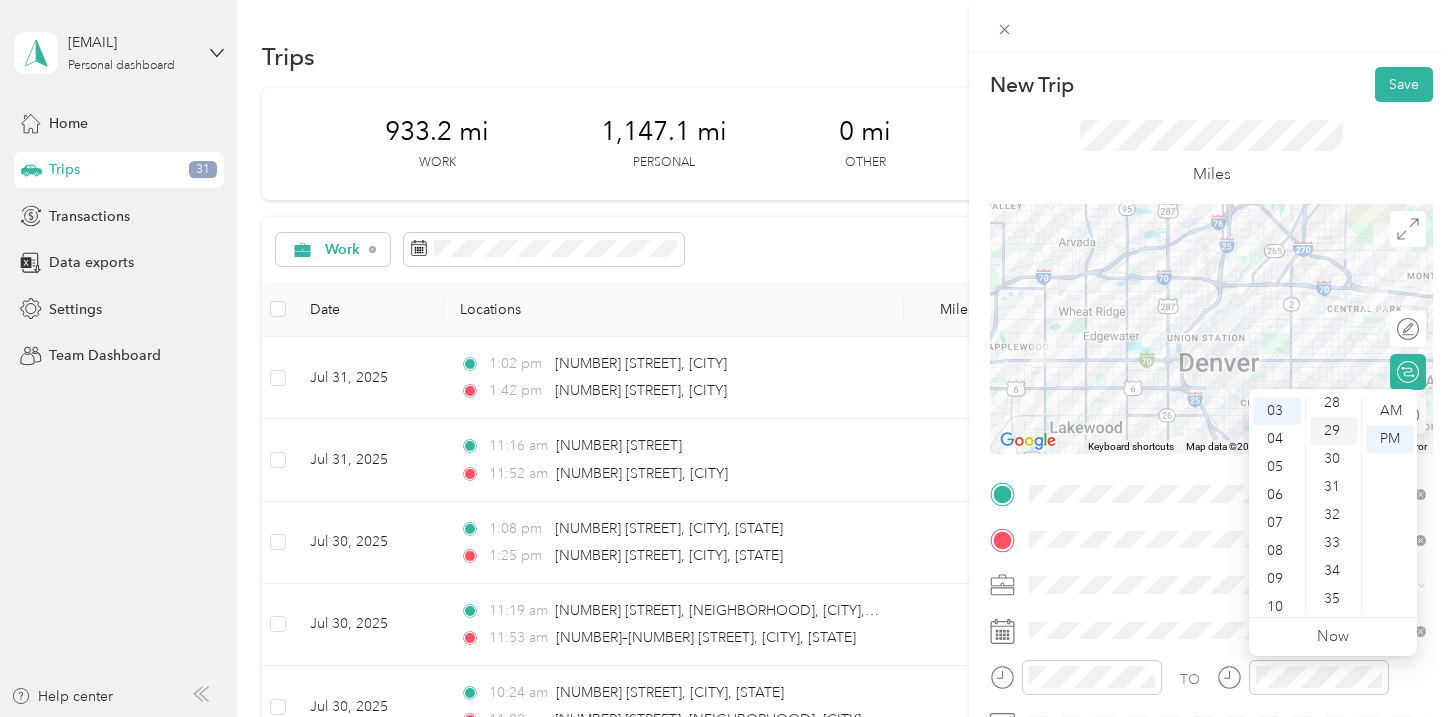 click on "29" at bounding box center [1334, 431] 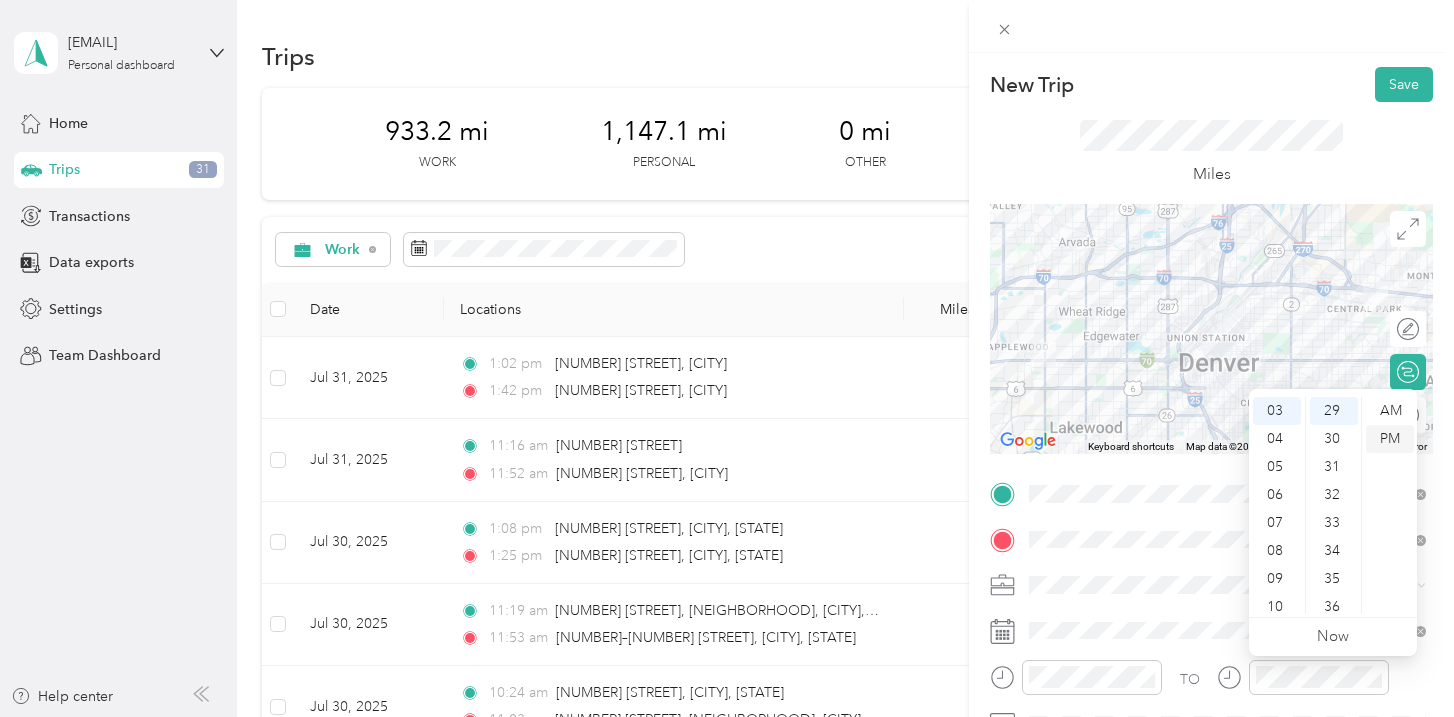 click on "PM" at bounding box center (1390, 439) 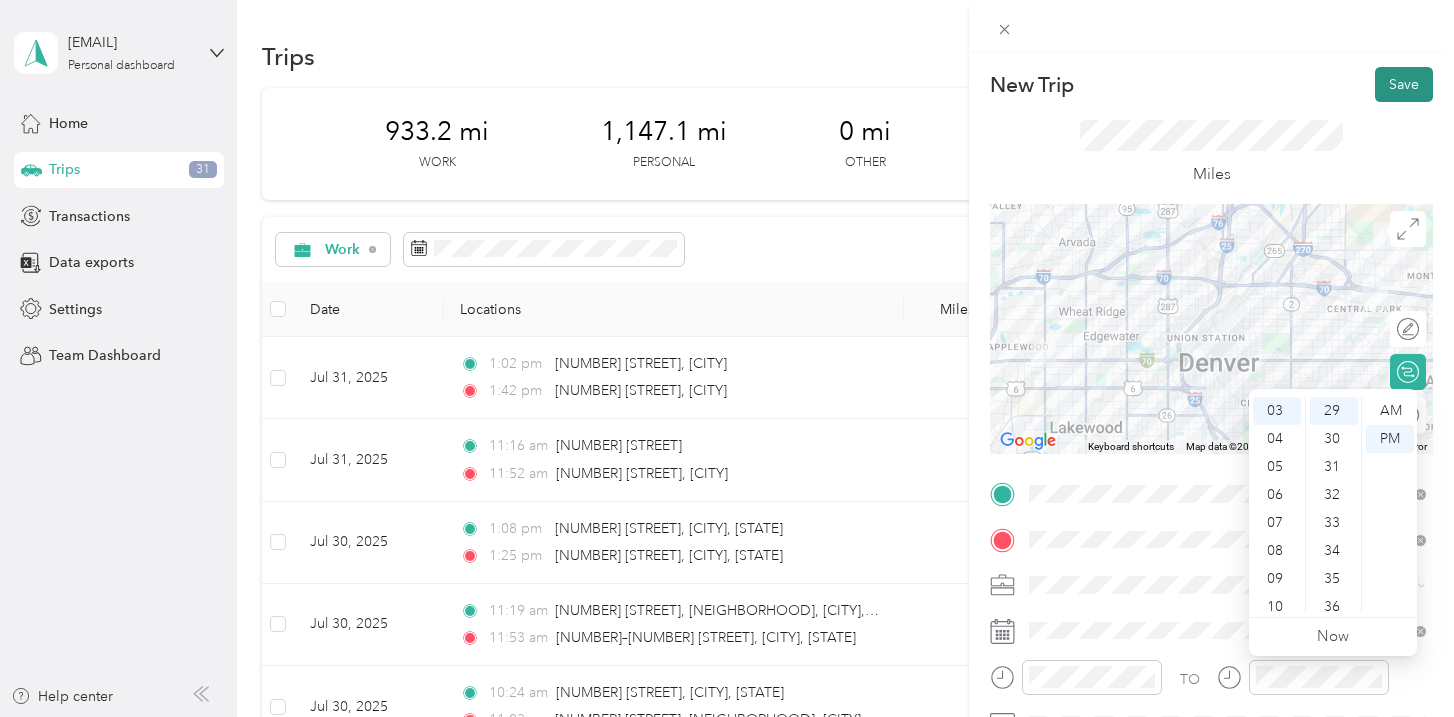 click on "Save" at bounding box center (1404, 84) 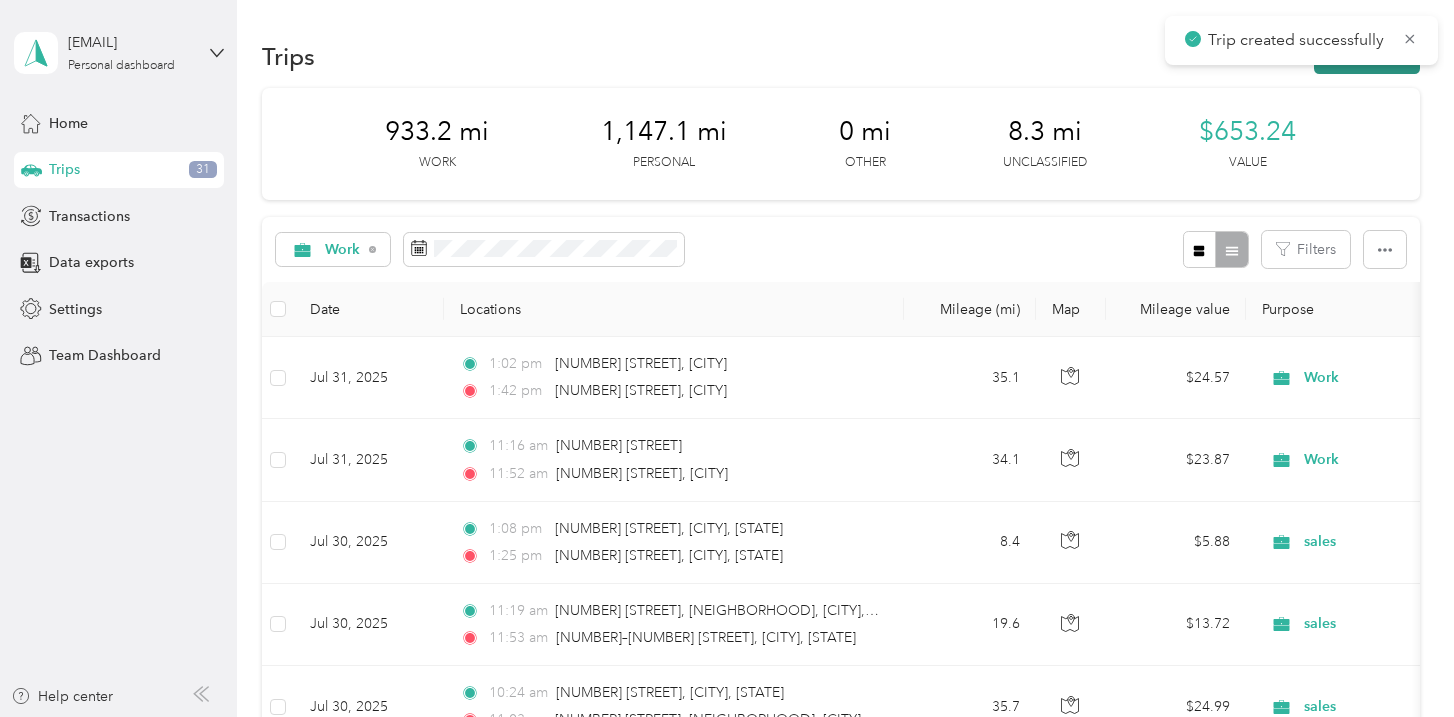 click on "New trip" at bounding box center [1367, 56] 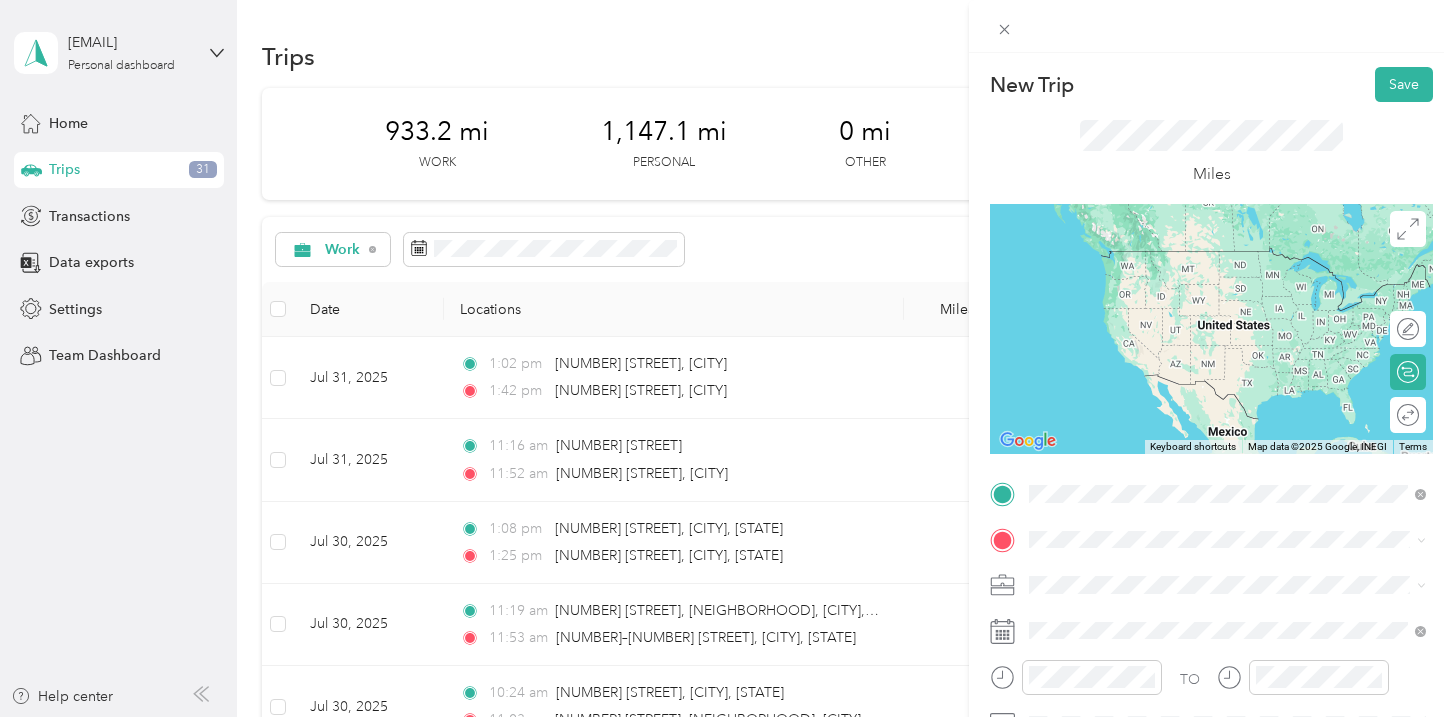 click on "[NUMBER] [STREET]
[CITY], [STATE] [POSTAL_CODE], [COUNTRY]" at bounding box center (1211, 259) 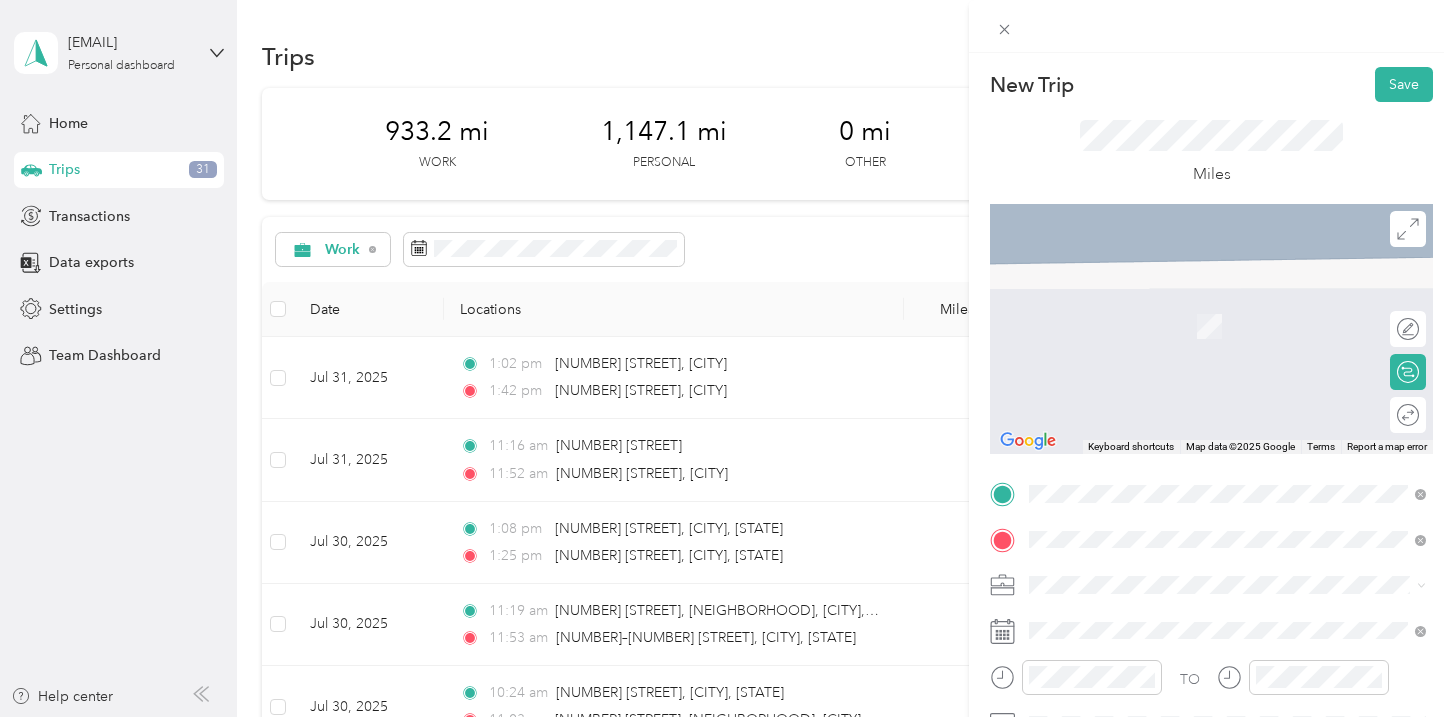 click on "[NUMBER] [STREET]
[CITY], [STATE] [POSTAL_CODE], [COUNTRY]" at bounding box center (1227, 326) 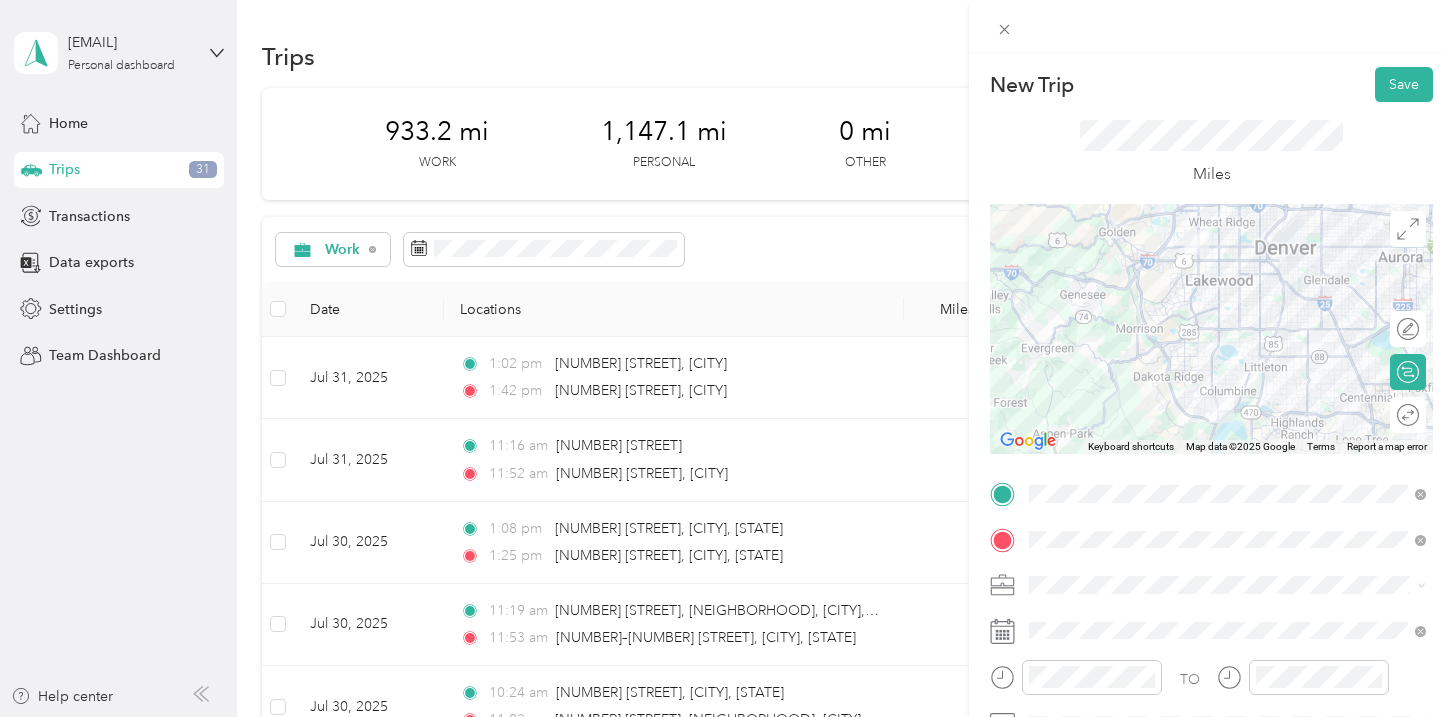 click on "Work" at bounding box center [1227, 302] 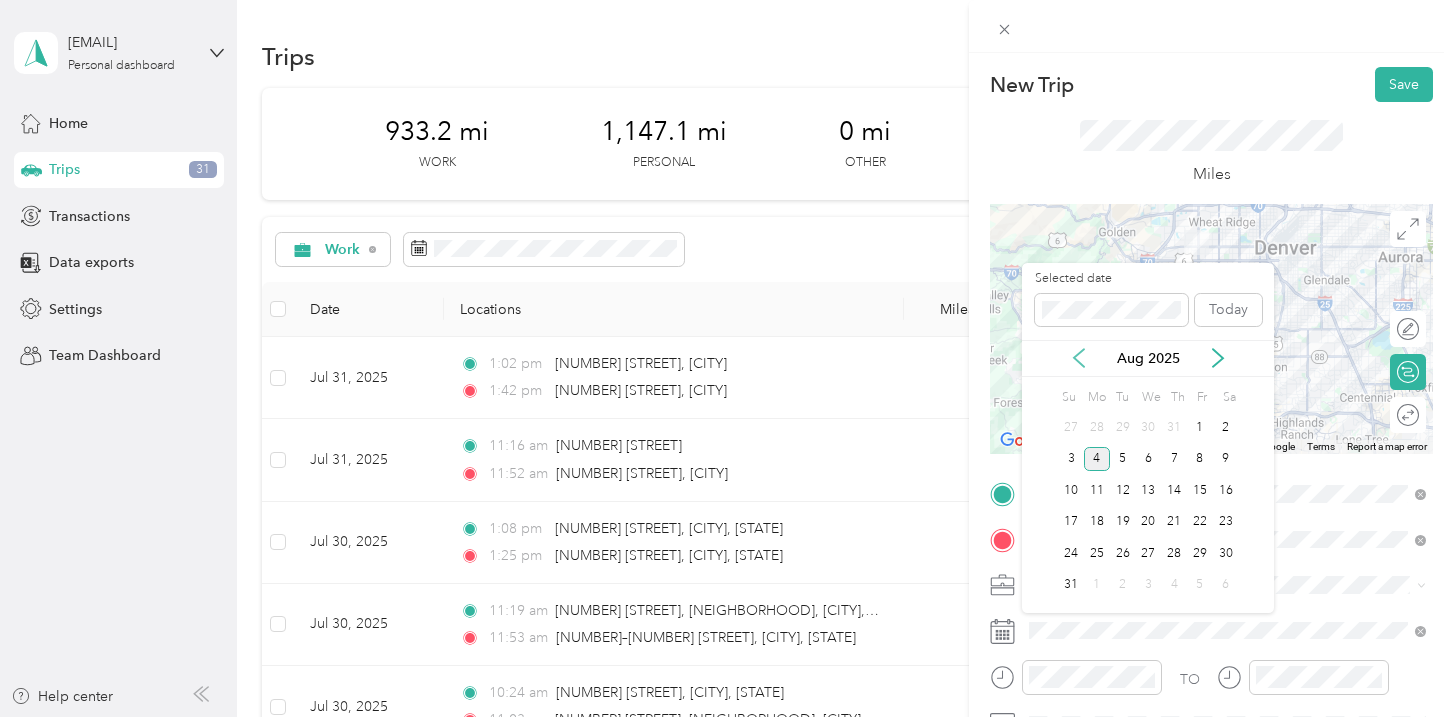 click 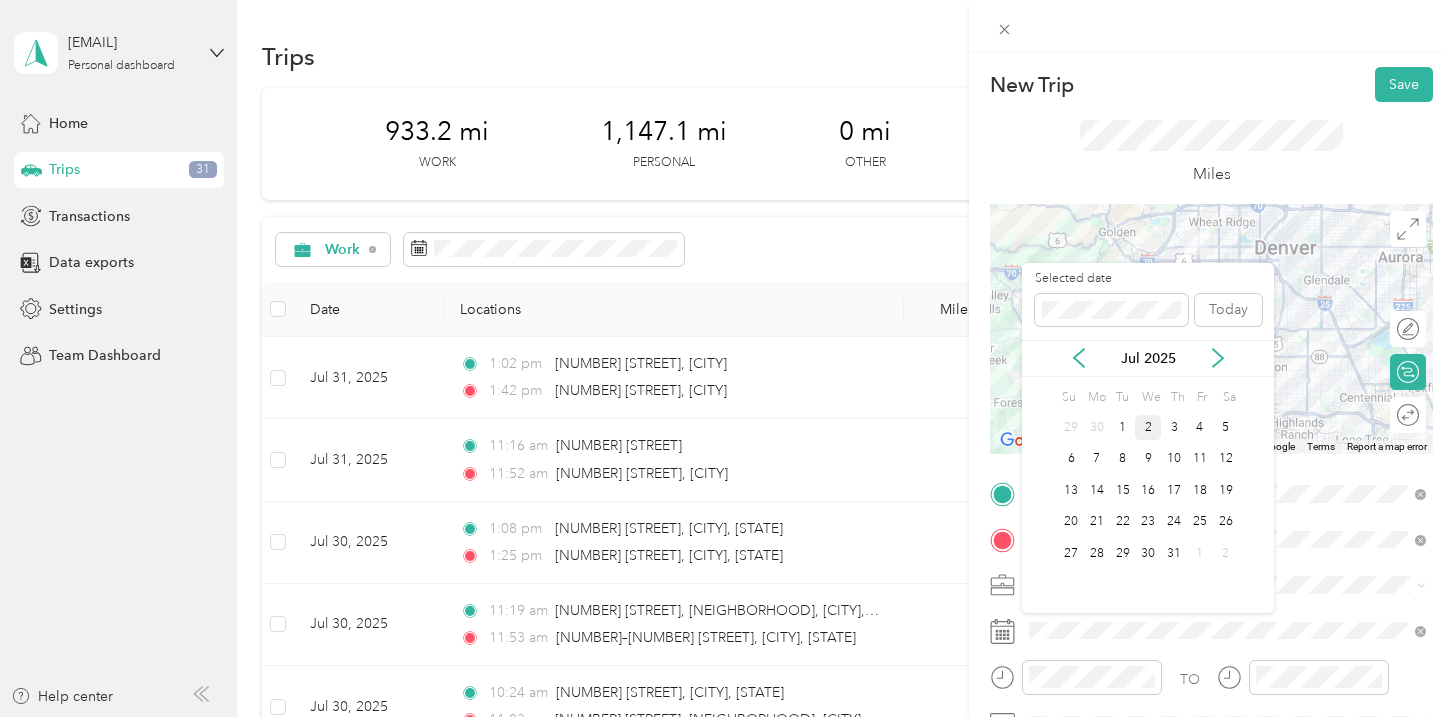 click on "2" at bounding box center [1148, 427] 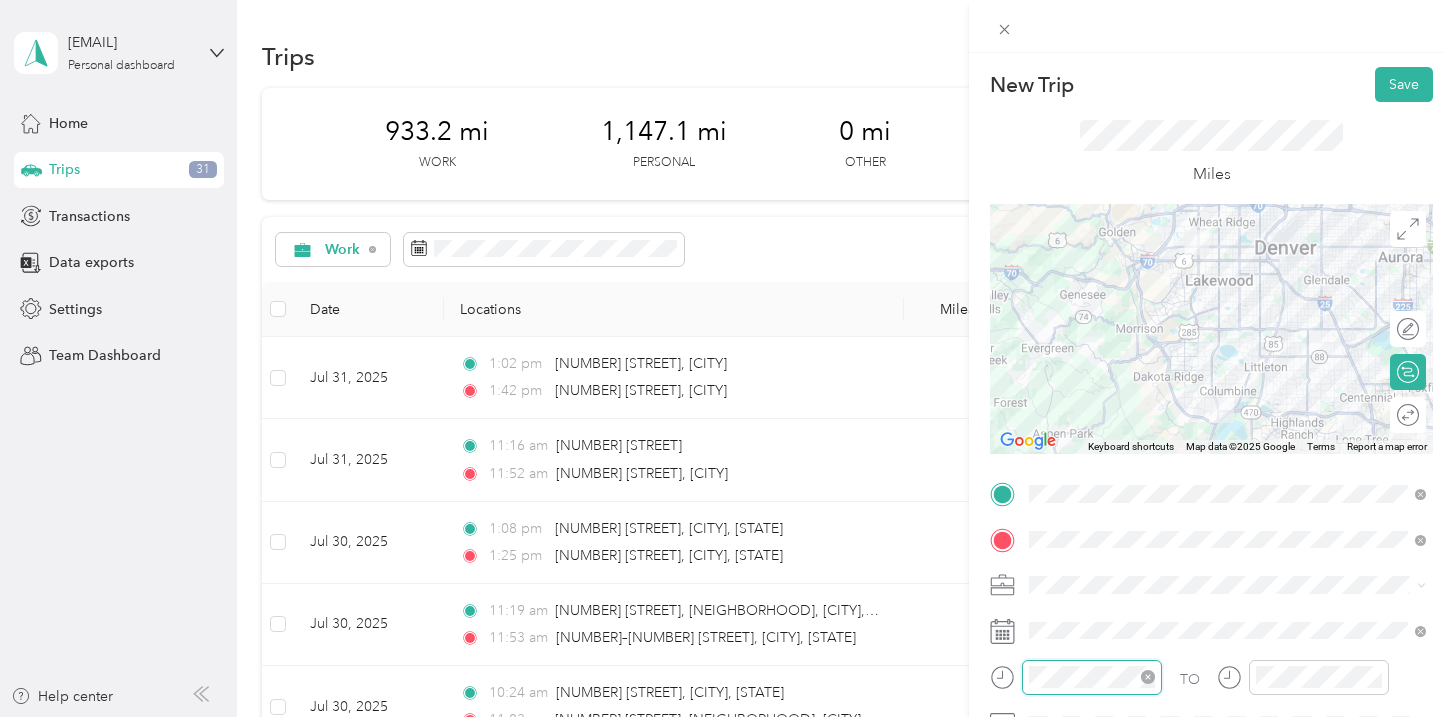 scroll, scrollTop: 120, scrollLeft: 0, axis: vertical 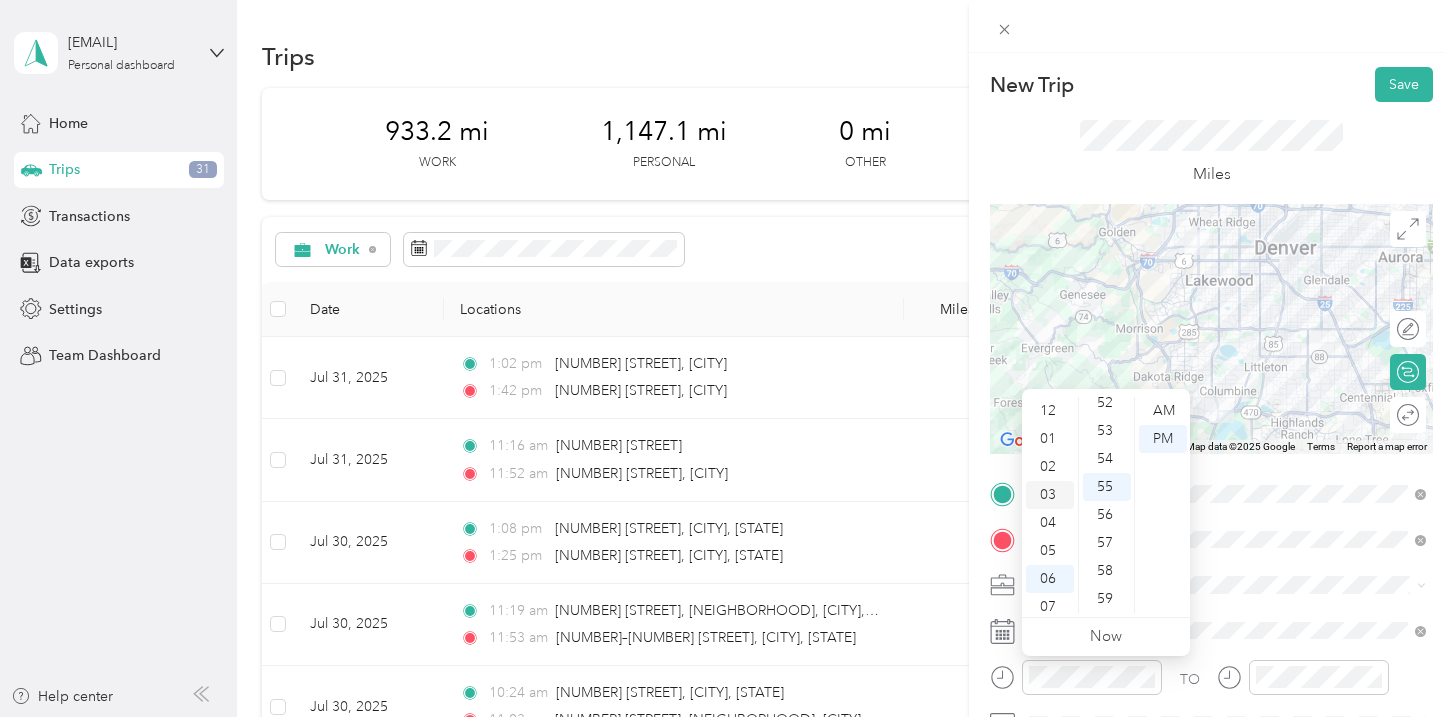 click on "03" at bounding box center [1050, 495] 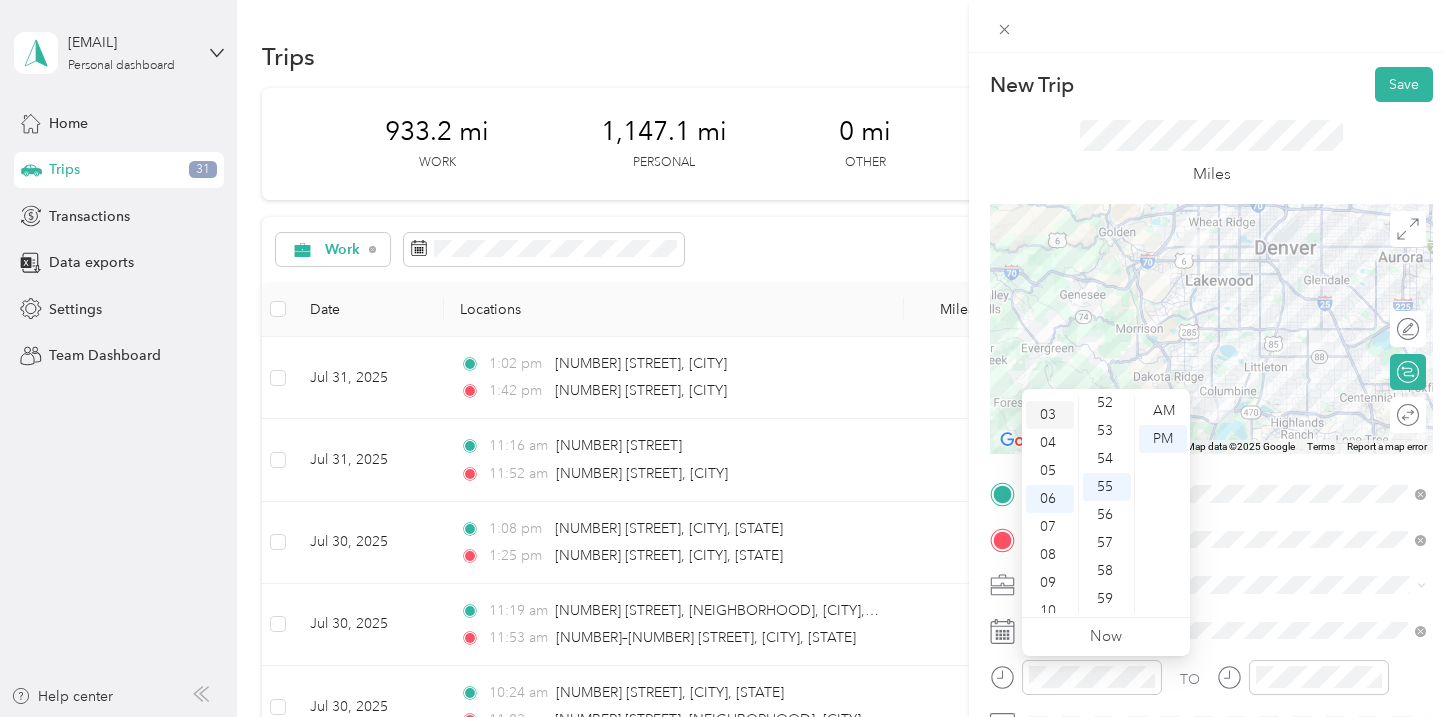 scroll, scrollTop: 84, scrollLeft: 0, axis: vertical 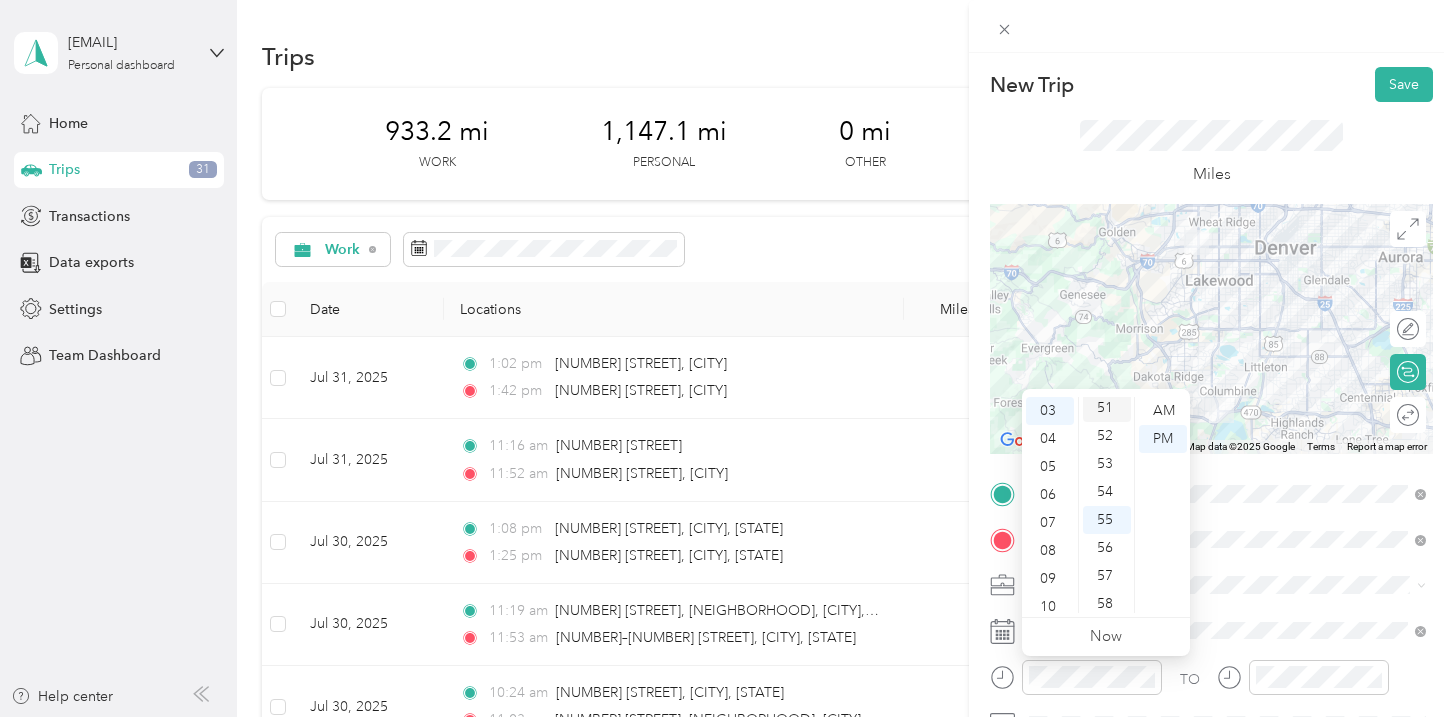 click on "51" at bounding box center (1107, 408) 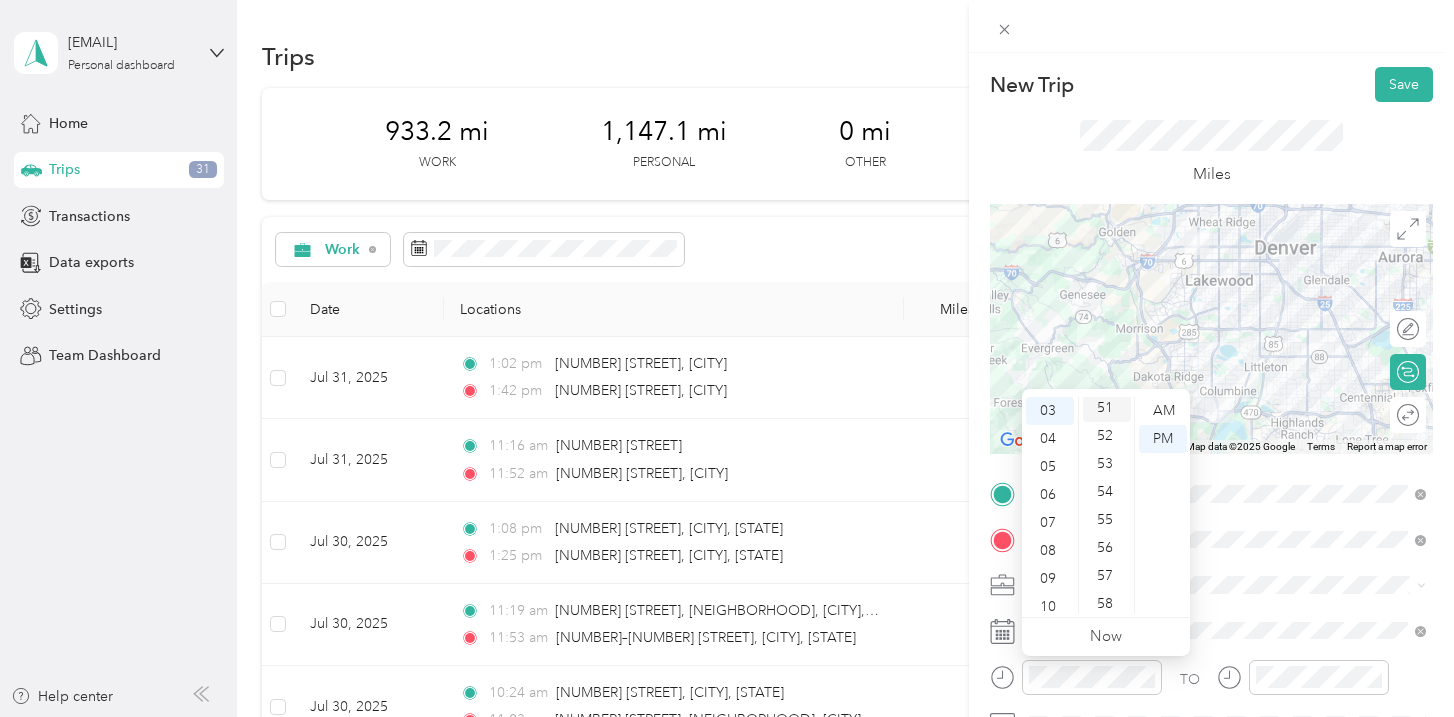 scroll, scrollTop: 1428, scrollLeft: 0, axis: vertical 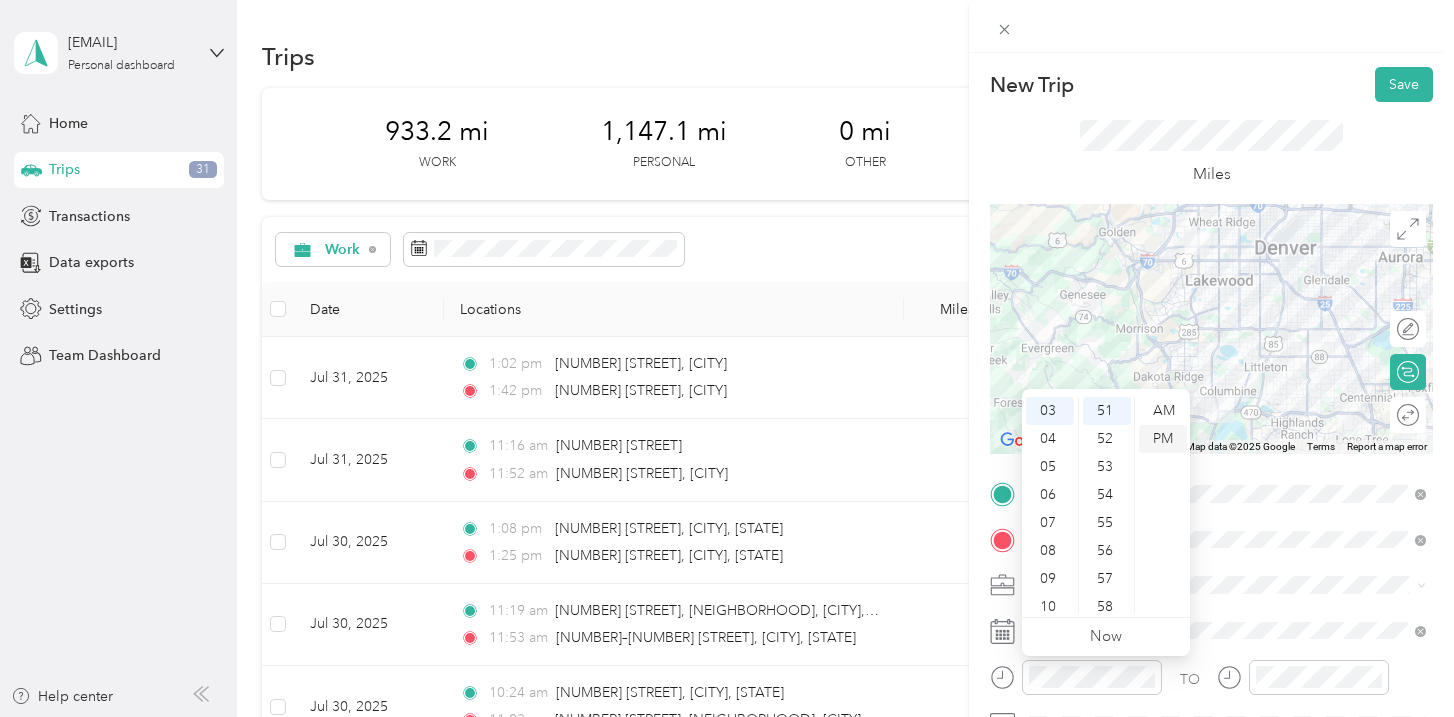 click on "PM" at bounding box center [1163, 439] 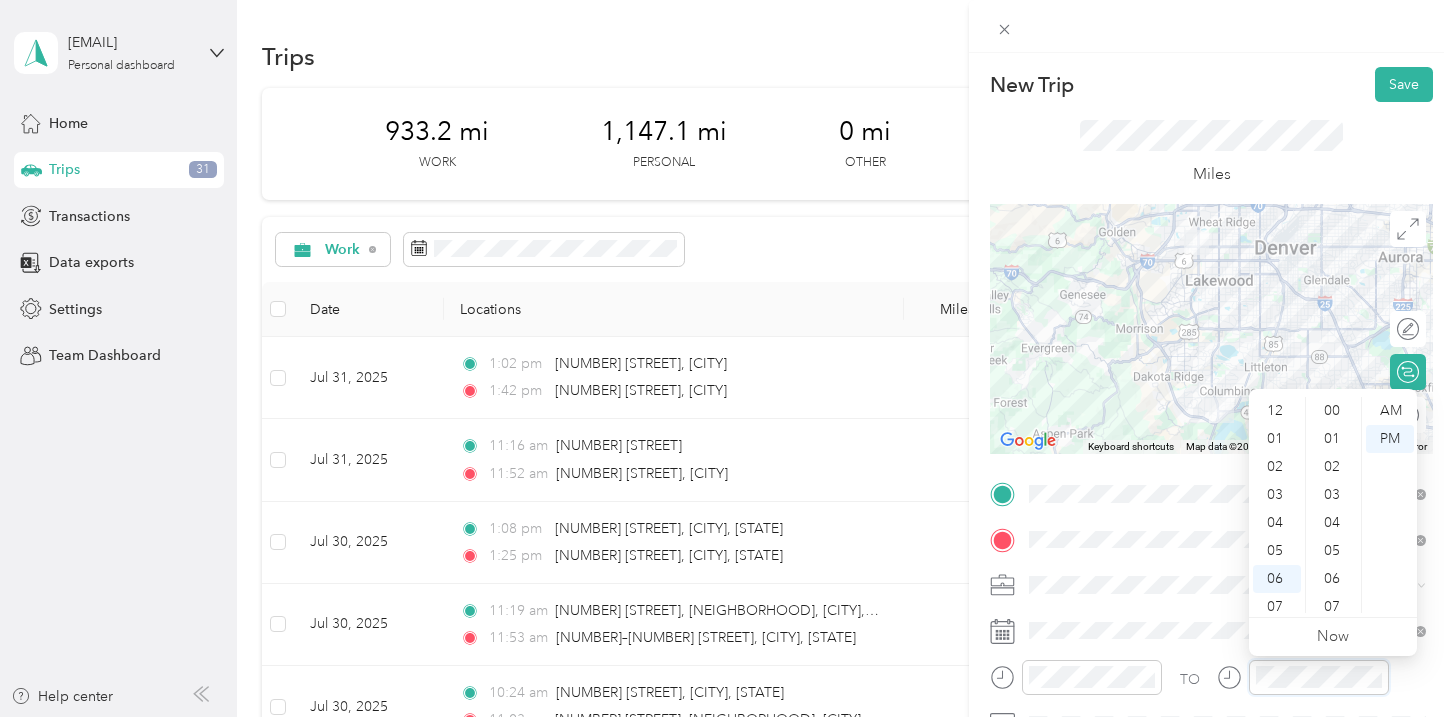 scroll, scrollTop: 120, scrollLeft: 0, axis: vertical 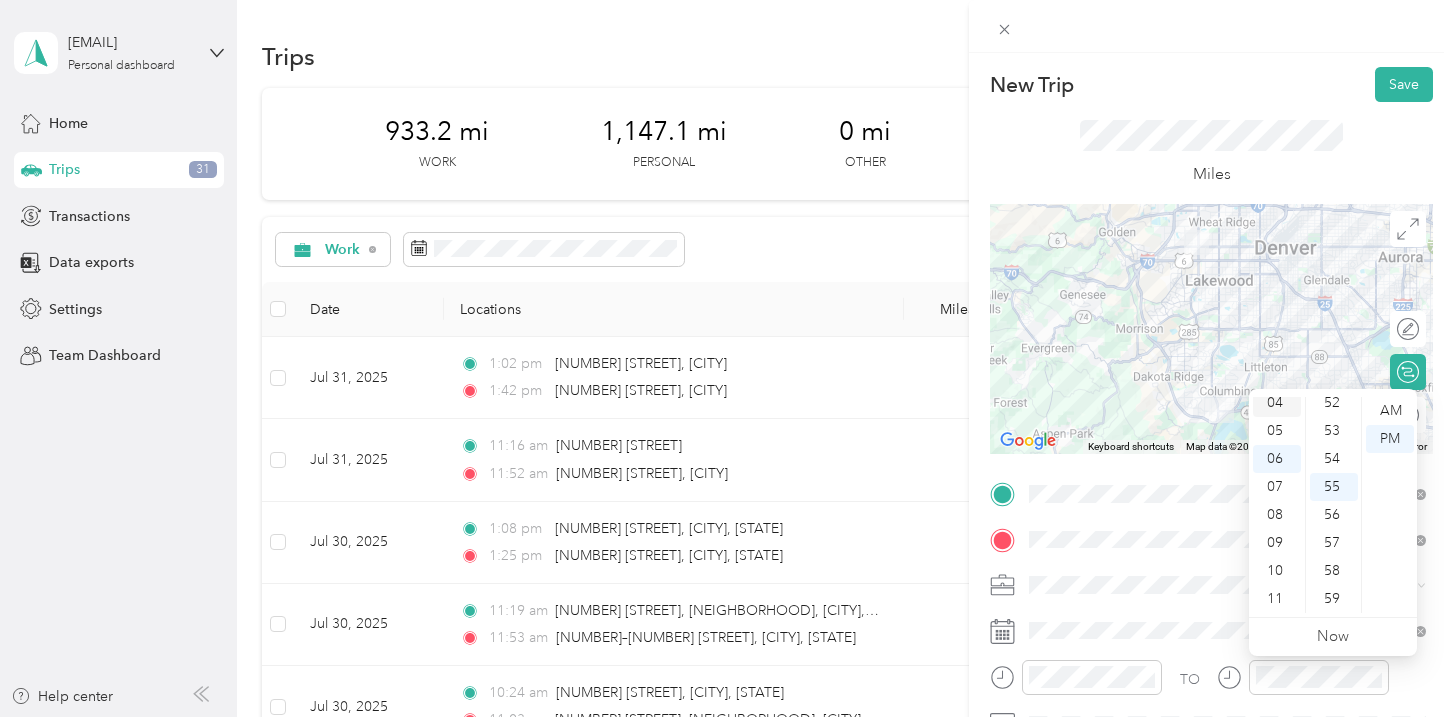 click on "04" at bounding box center (1277, 403) 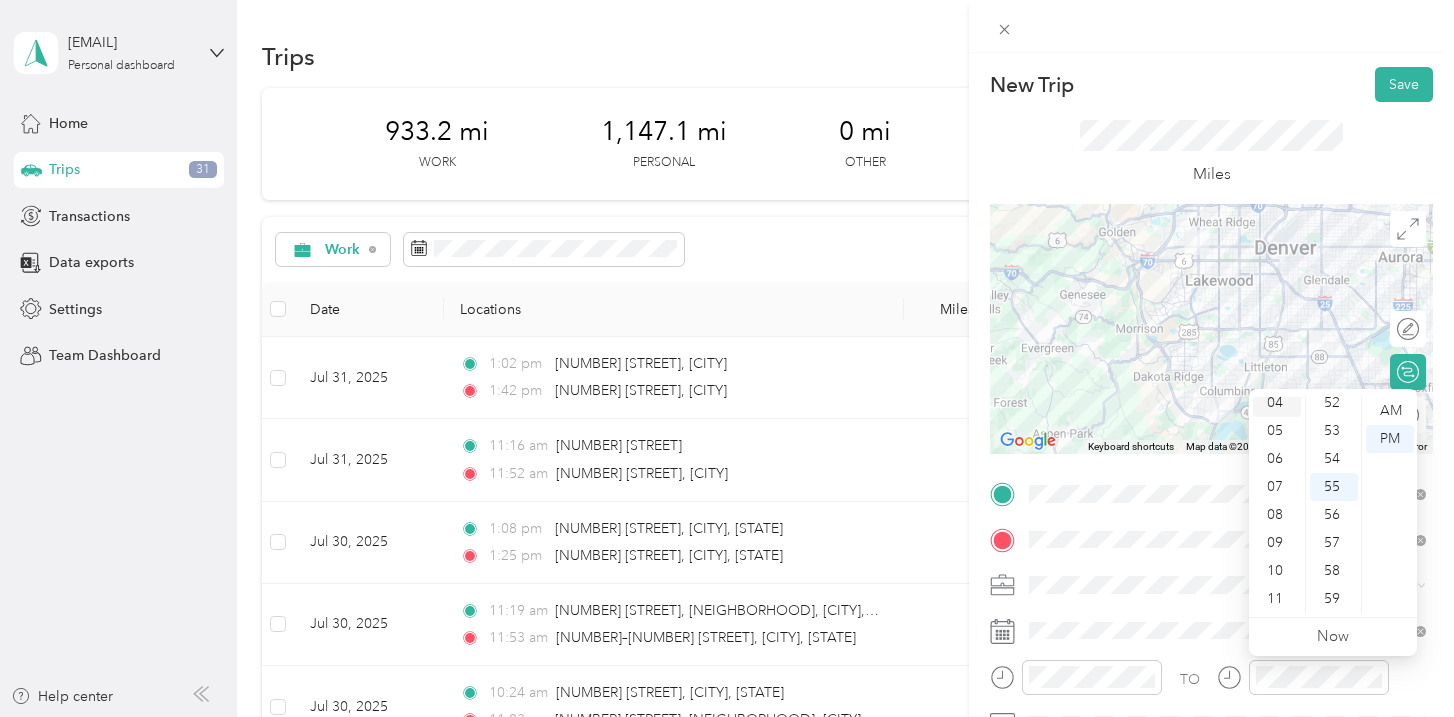 scroll, scrollTop: 112, scrollLeft: 0, axis: vertical 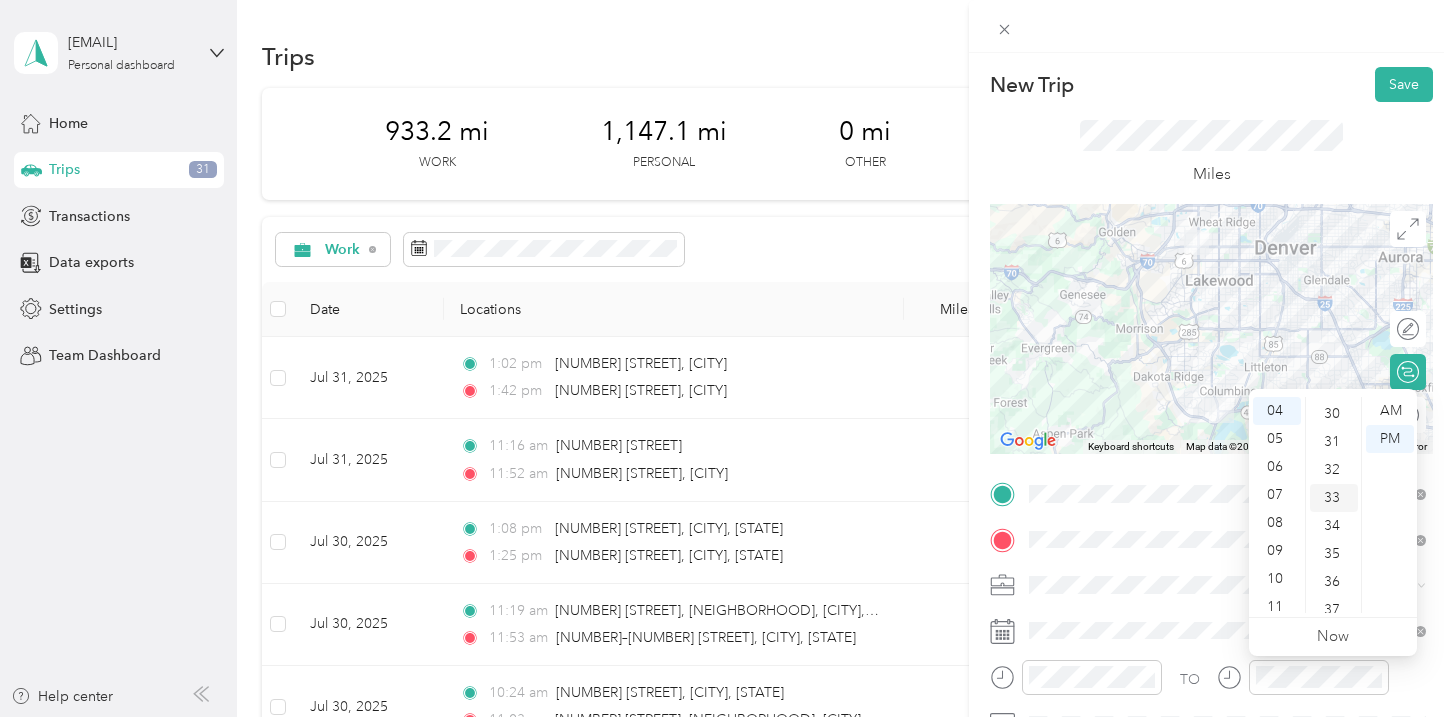click on "33" at bounding box center (1334, 498) 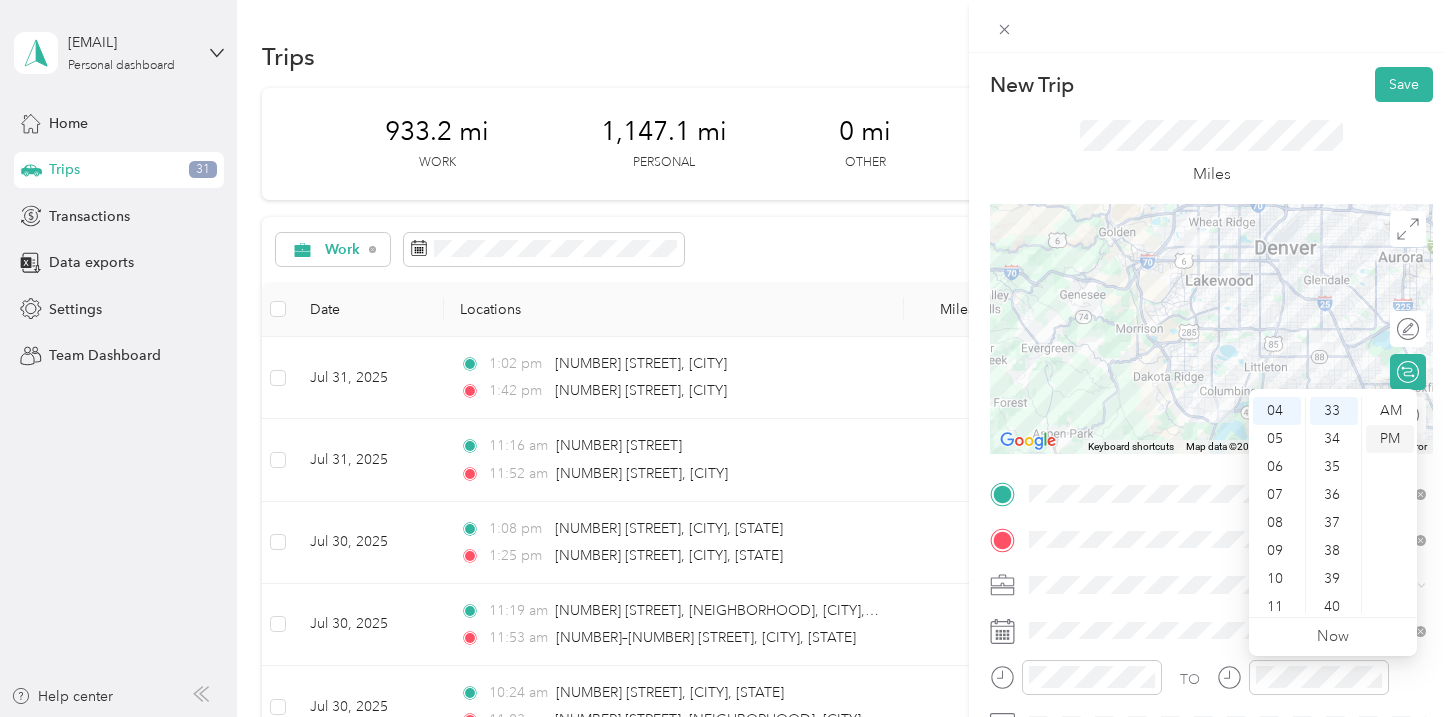 click on "PM" at bounding box center [1390, 439] 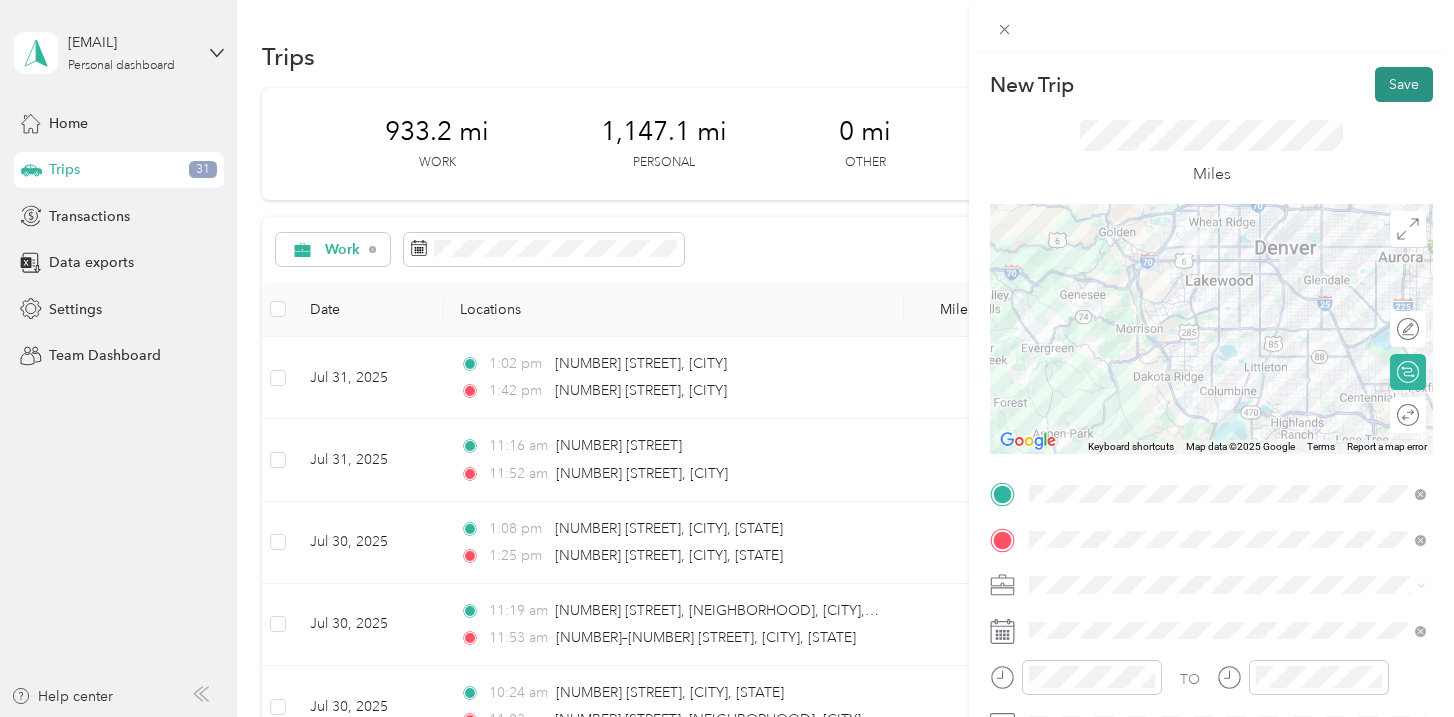 click on "Save" at bounding box center (1404, 84) 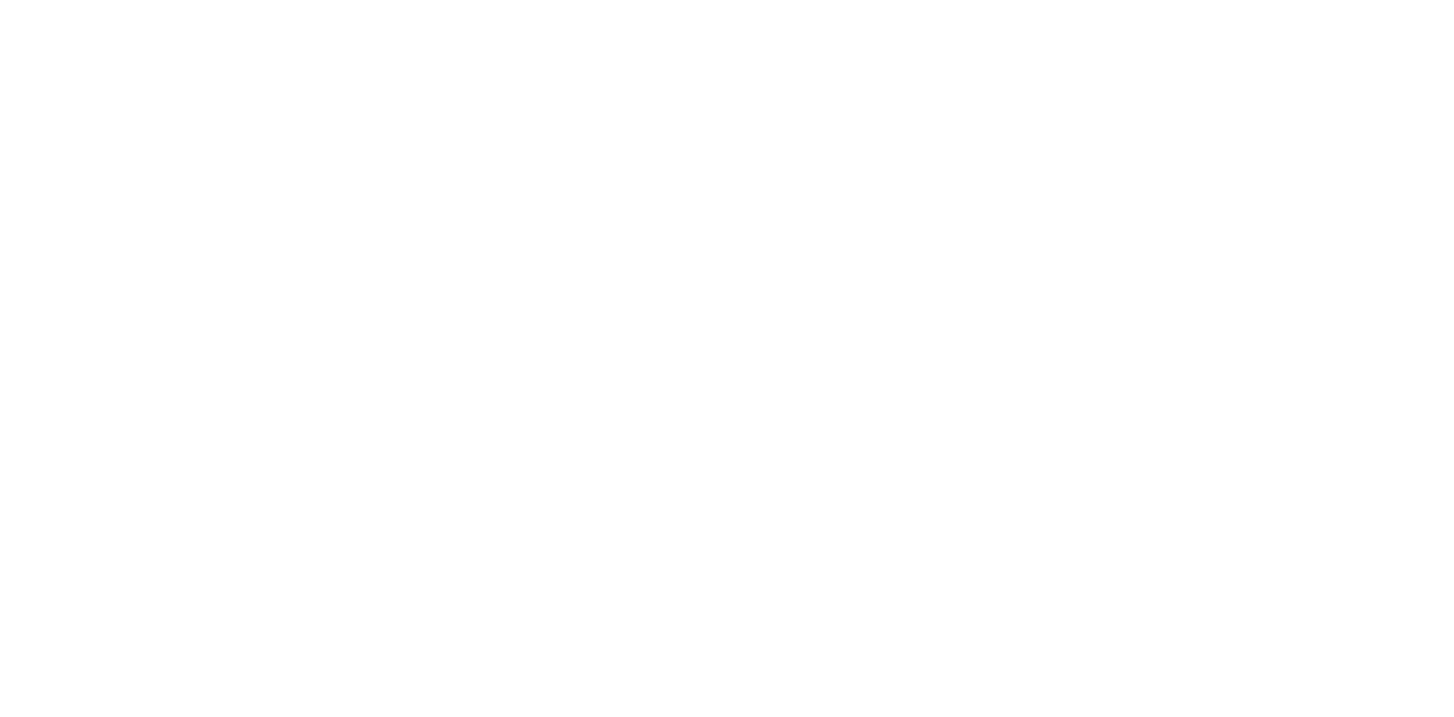 scroll, scrollTop: 0, scrollLeft: 0, axis: both 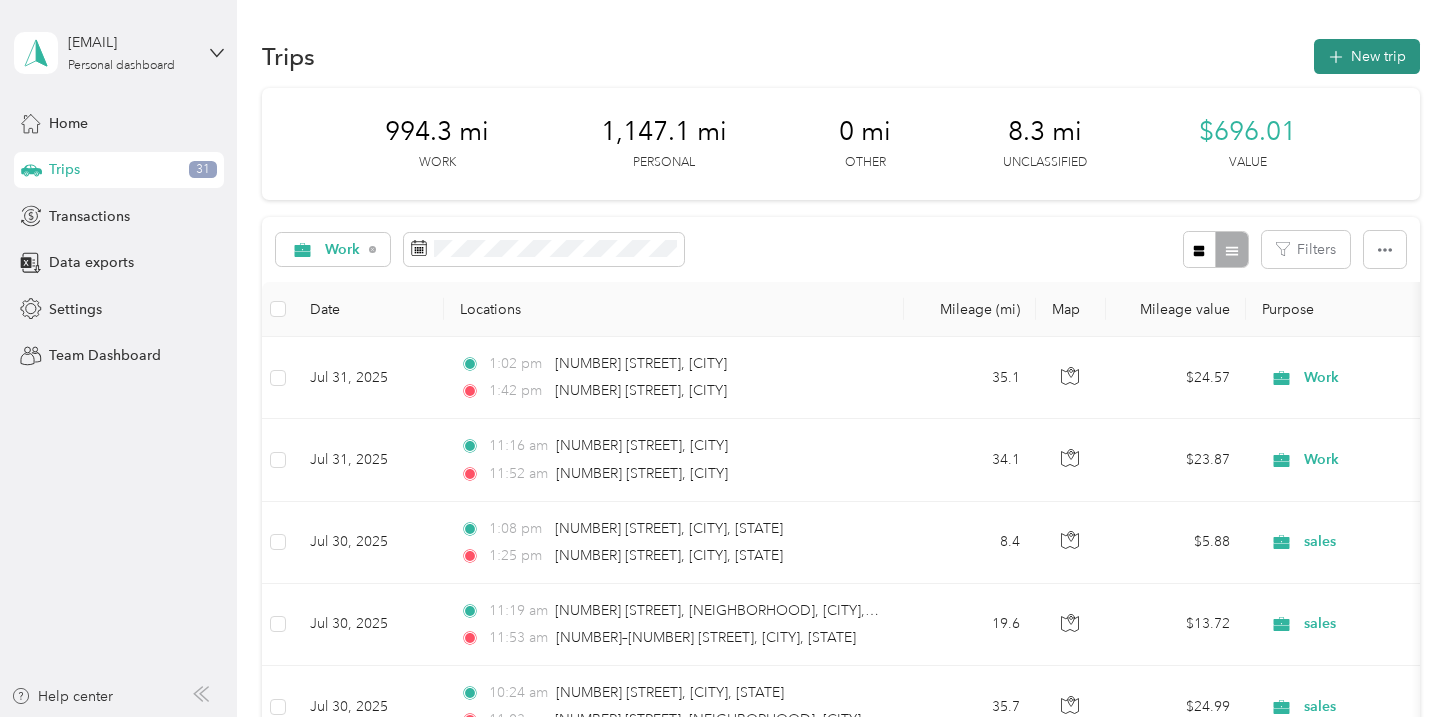 click 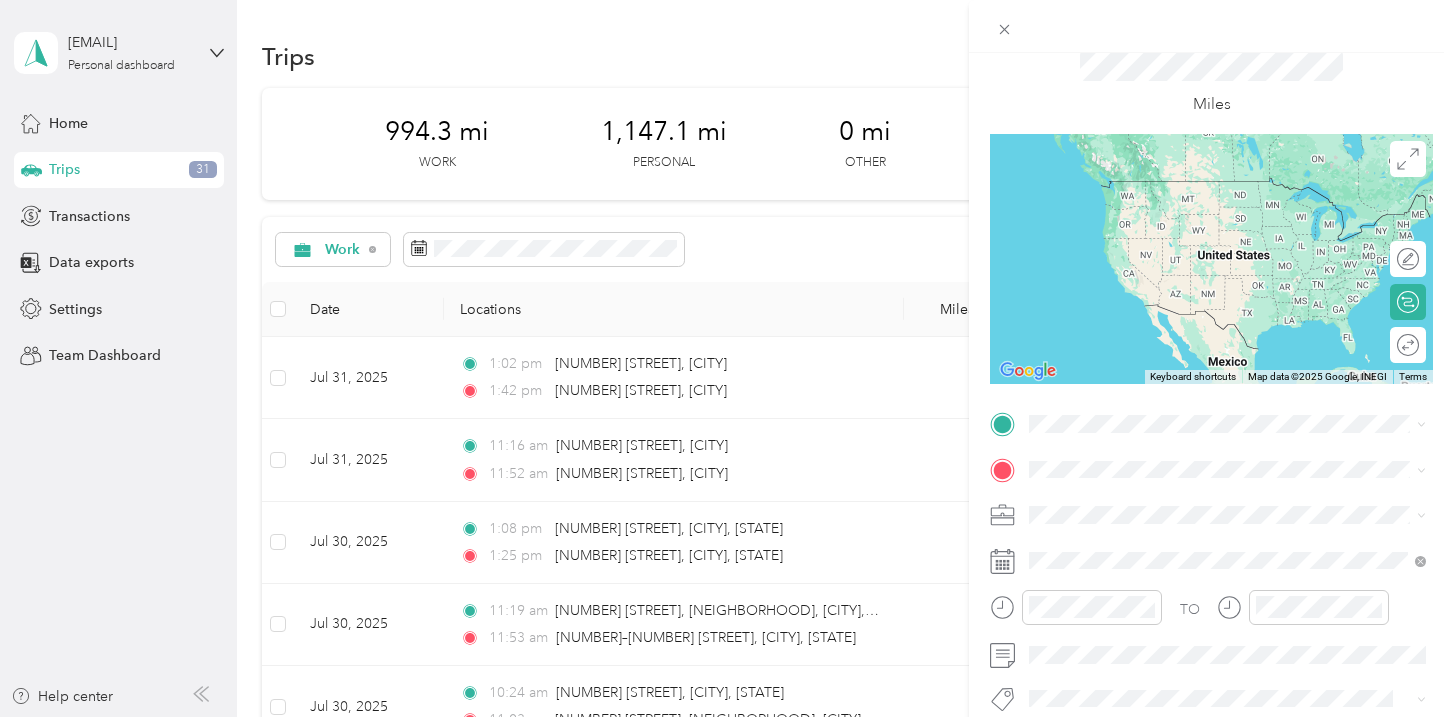 scroll, scrollTop: 104, scrollLeft: 0, axis: vertical 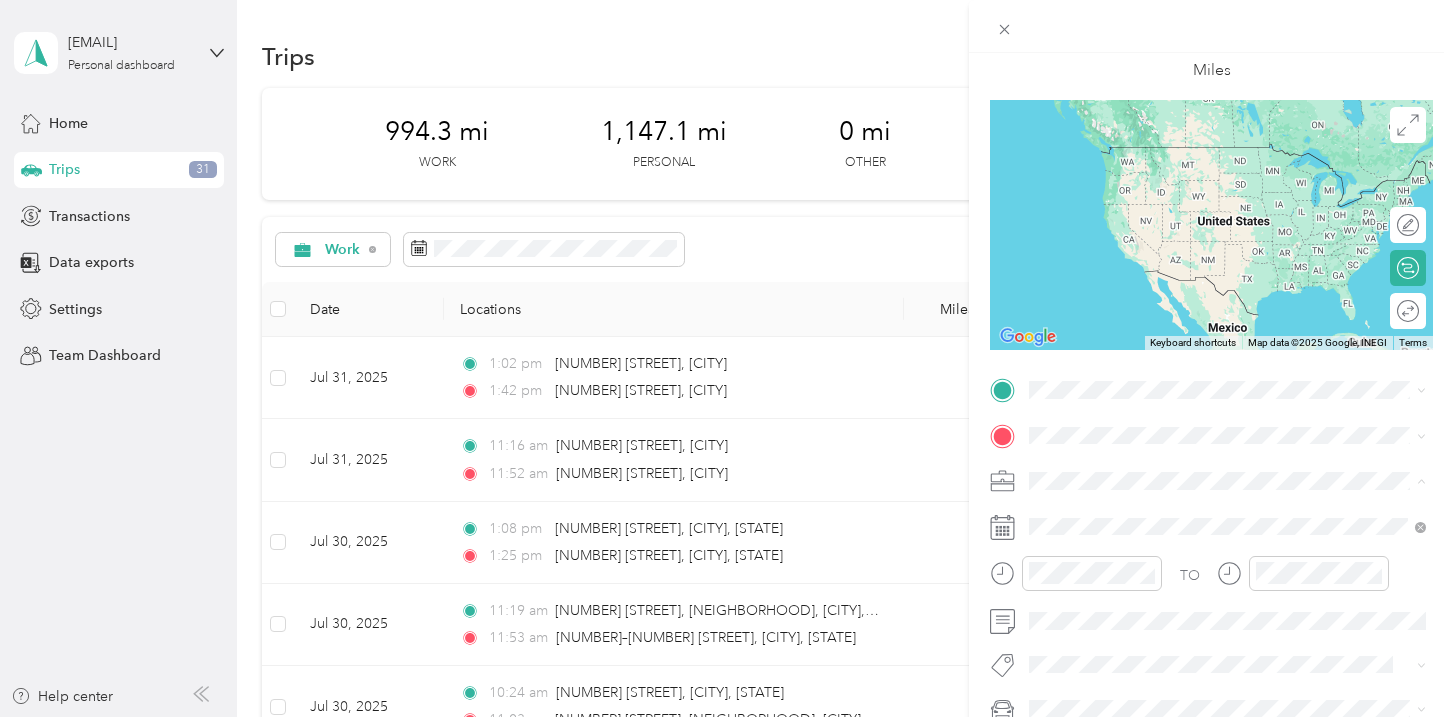 click on "Work" at bounding box center [1227, 200] 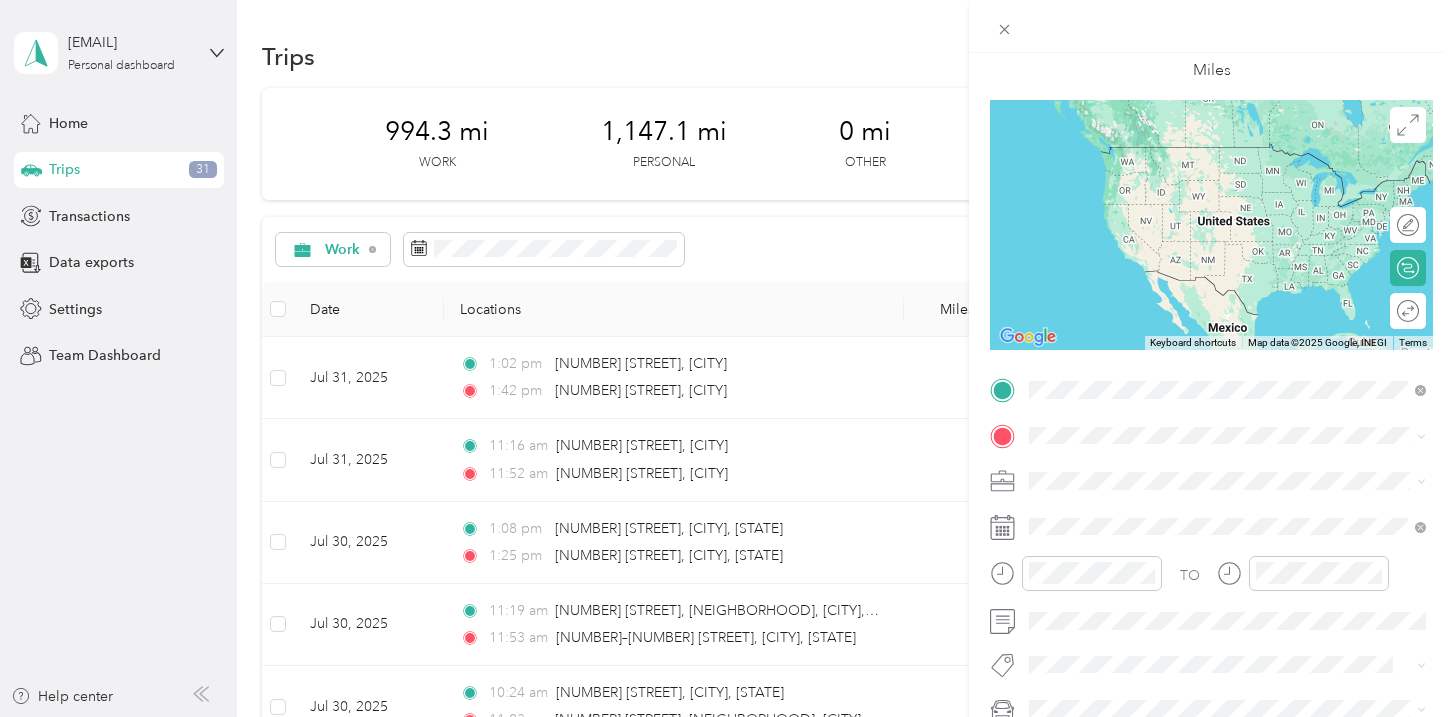click on "6845 West Coco Place
Littleton, Colorado 80128, United States" at bounding box center (1211, 470) 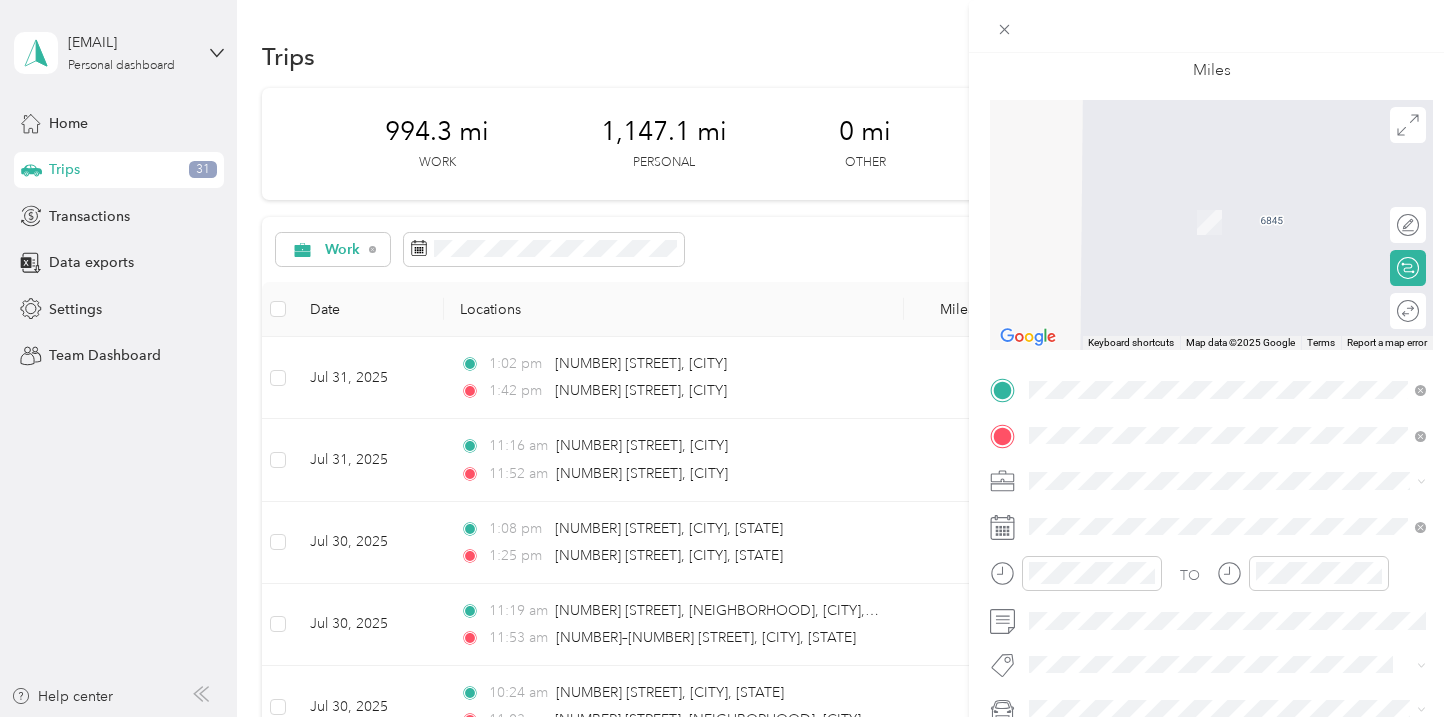 click on "785 South University Boulevard
Denver, Colorado 80209, United States" at bounding box center (1211, 200) 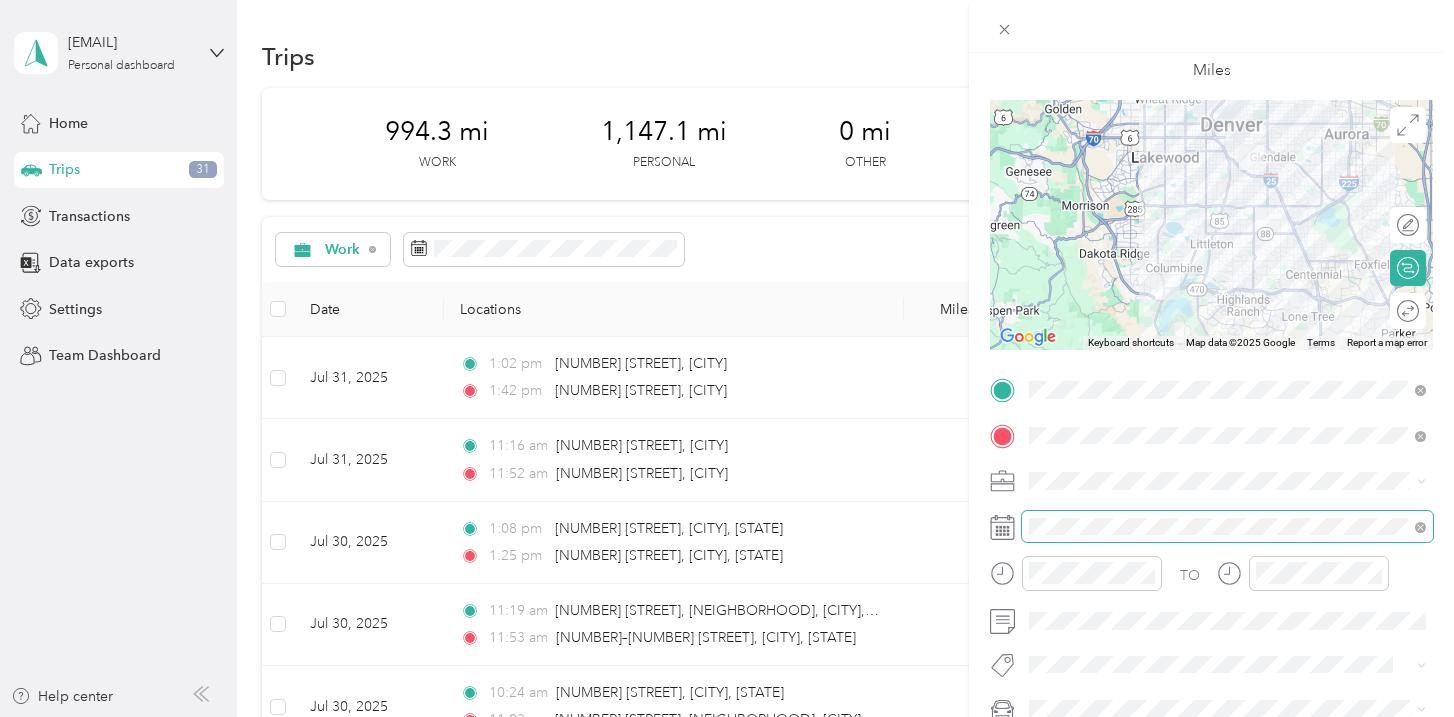 click at bounding box center (1227, 527) 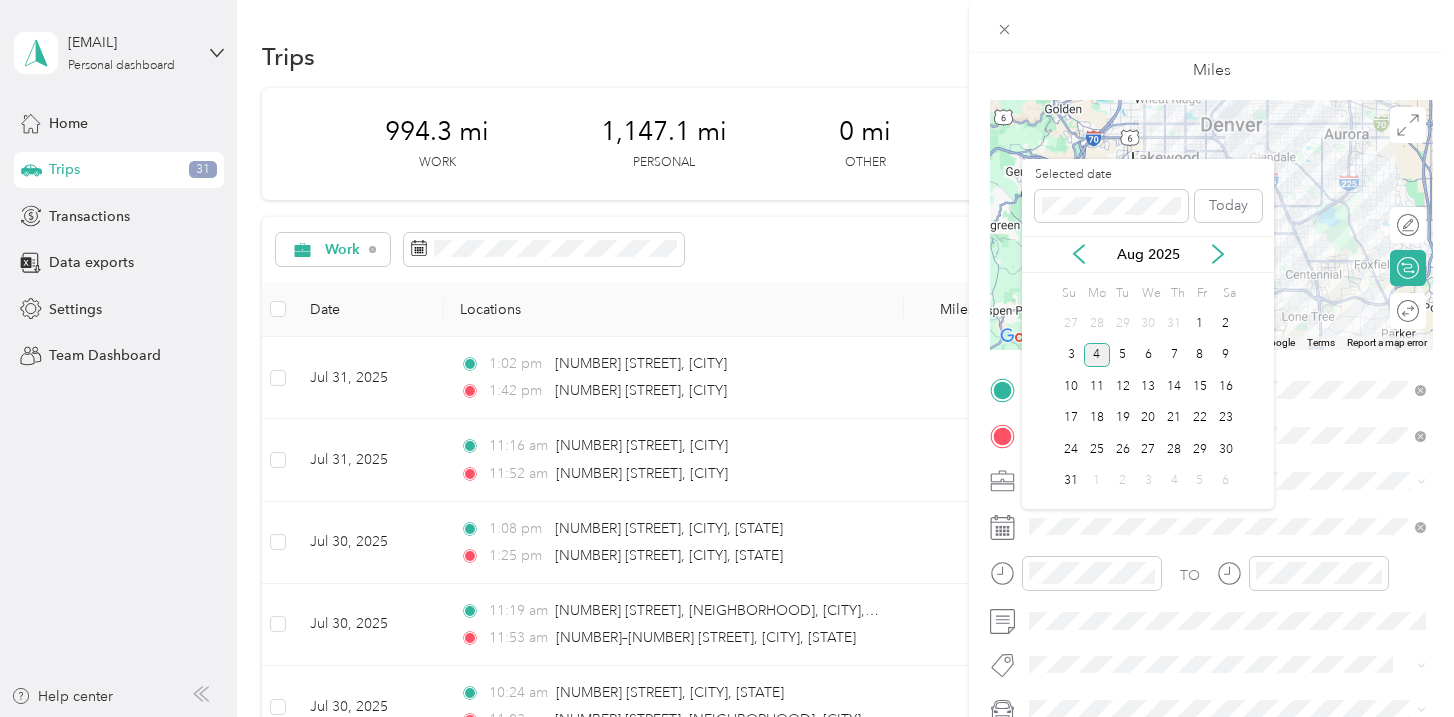 click on "Selected date   Today" at bounding box center [1148, 201] 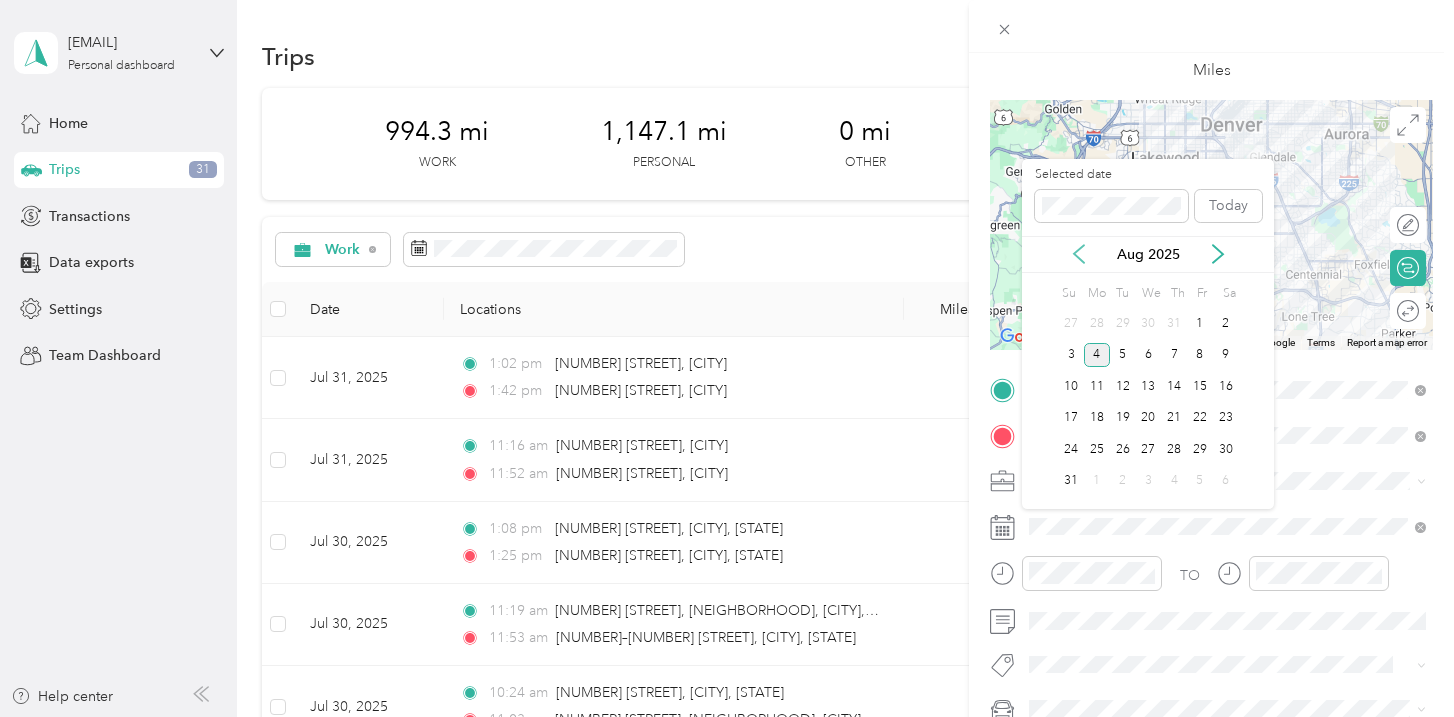 click 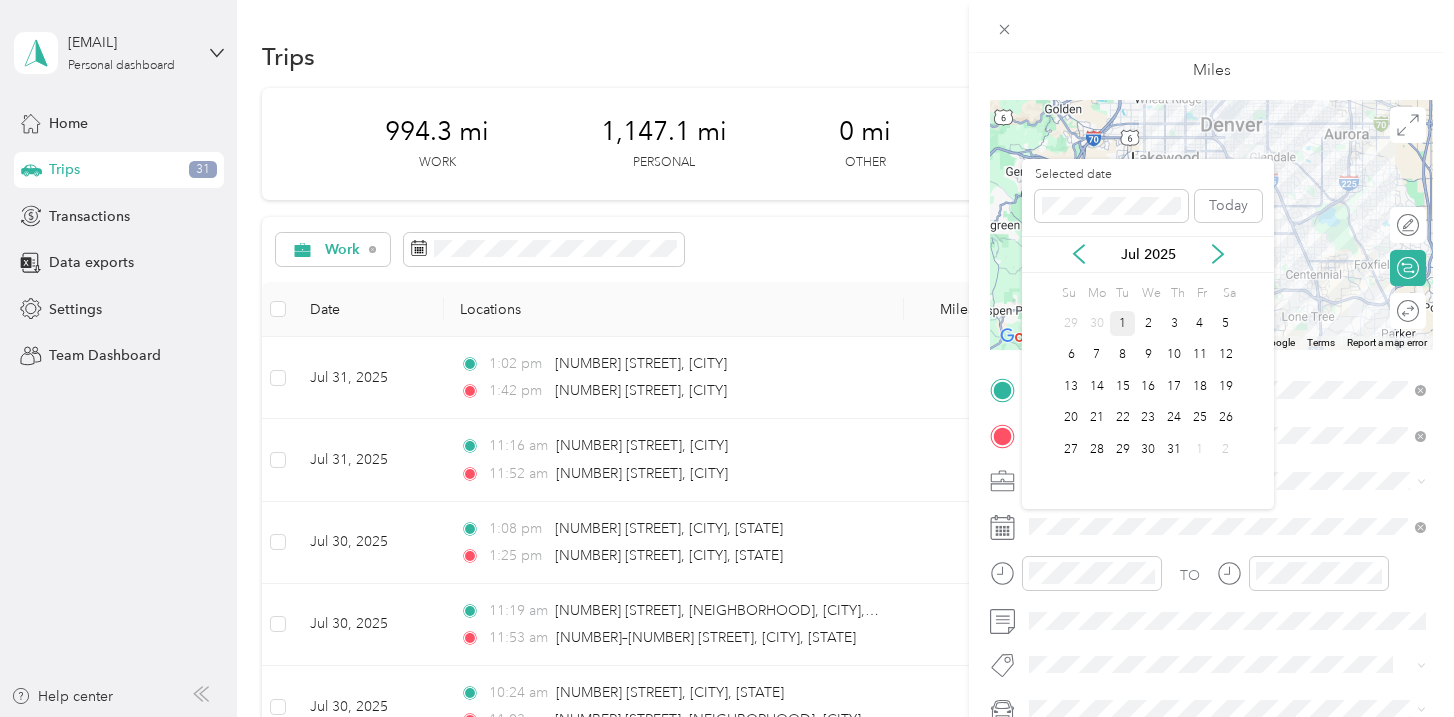 click on "1" at bounding box center (1123, 323) 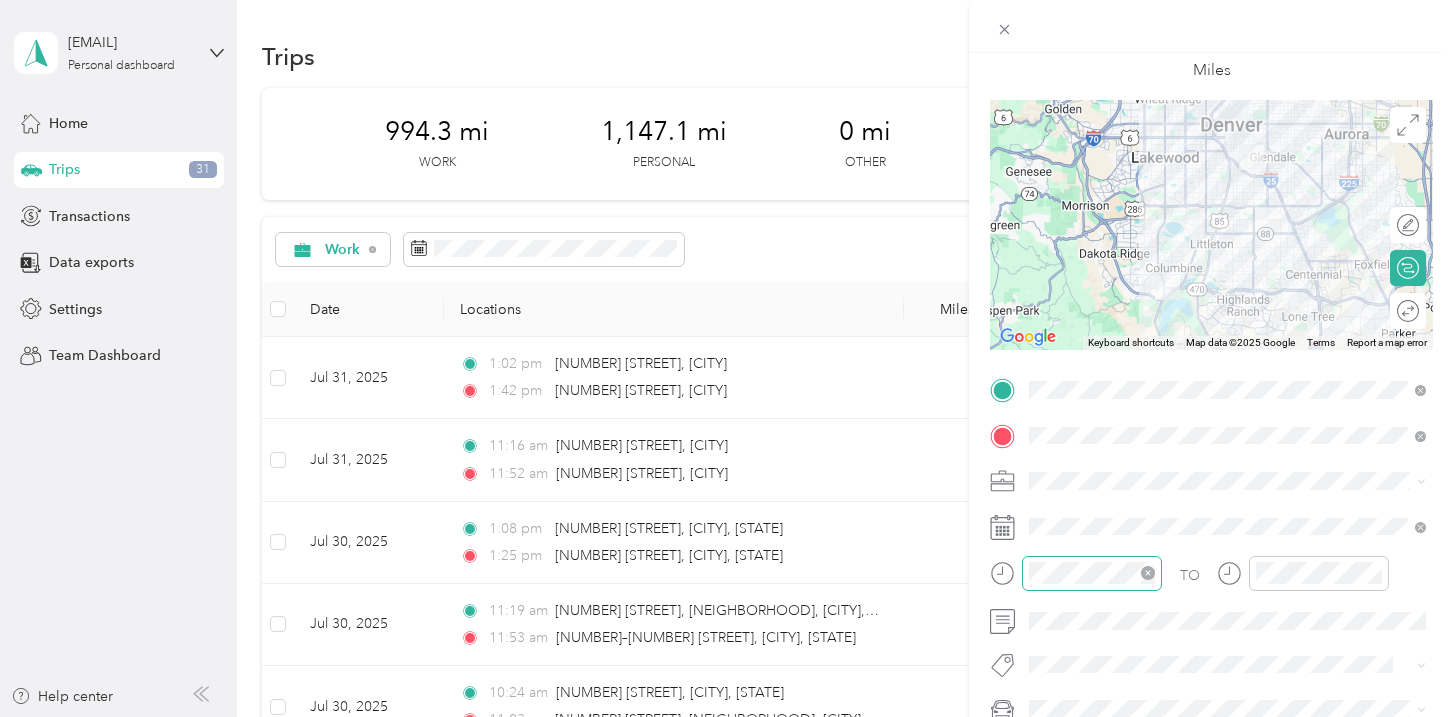 click at bounding box center (1092, 573) 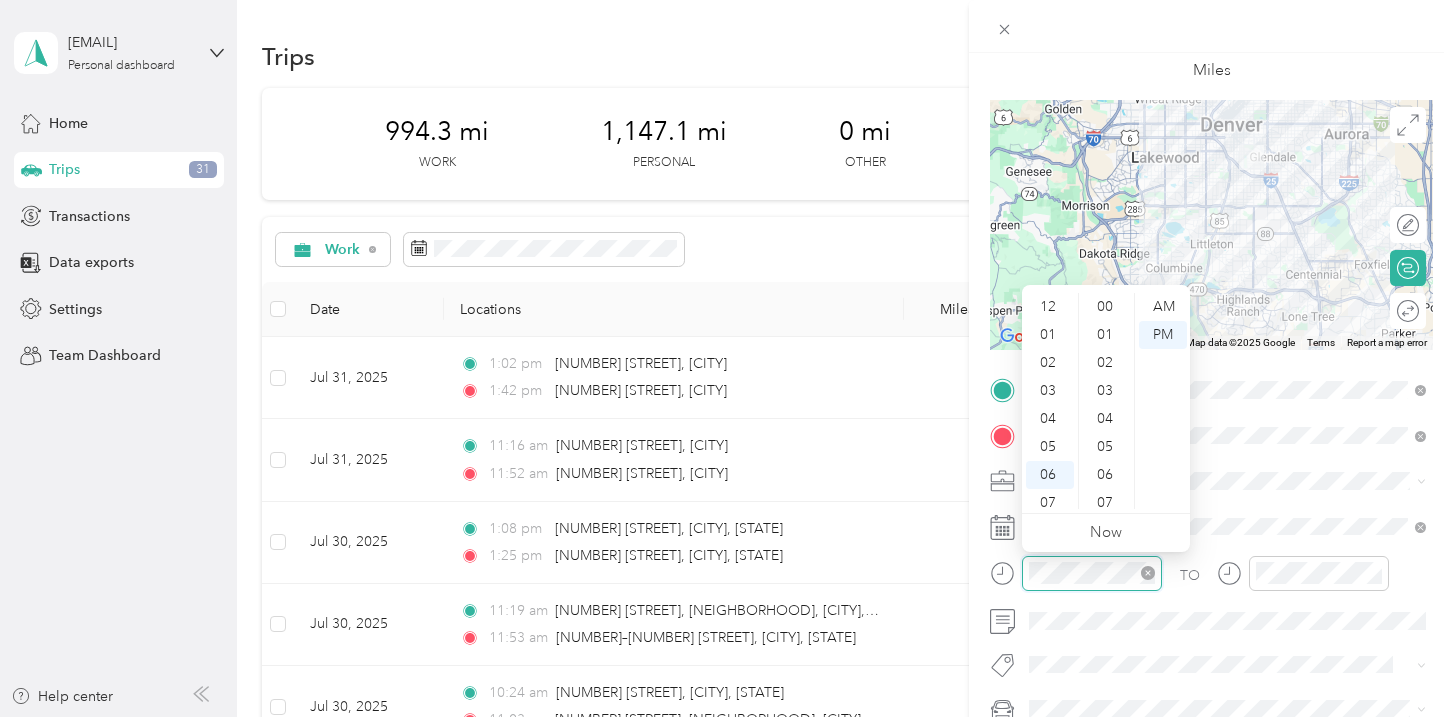 scroll, scrollTop: 120, scrollLeft: 0, axis: vertical 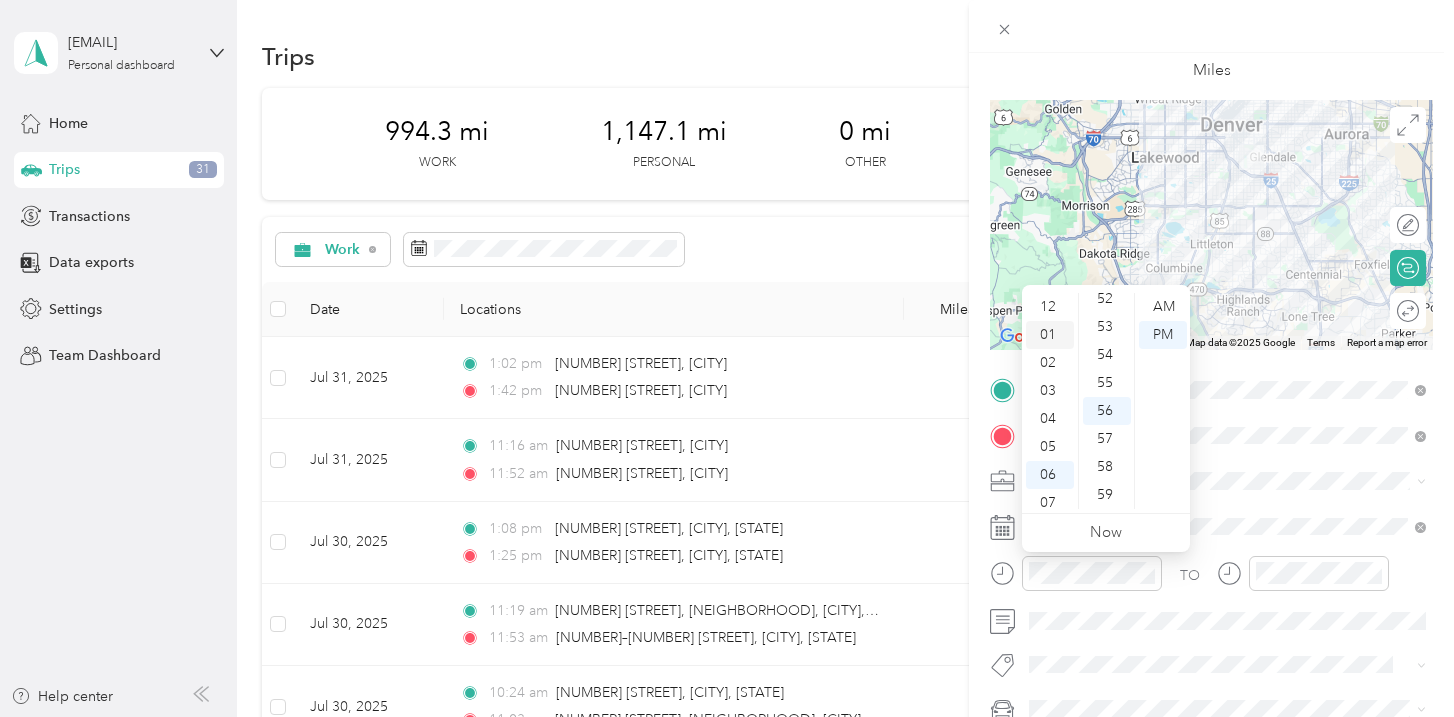 click on "01" at bounding box center (1050, 335) 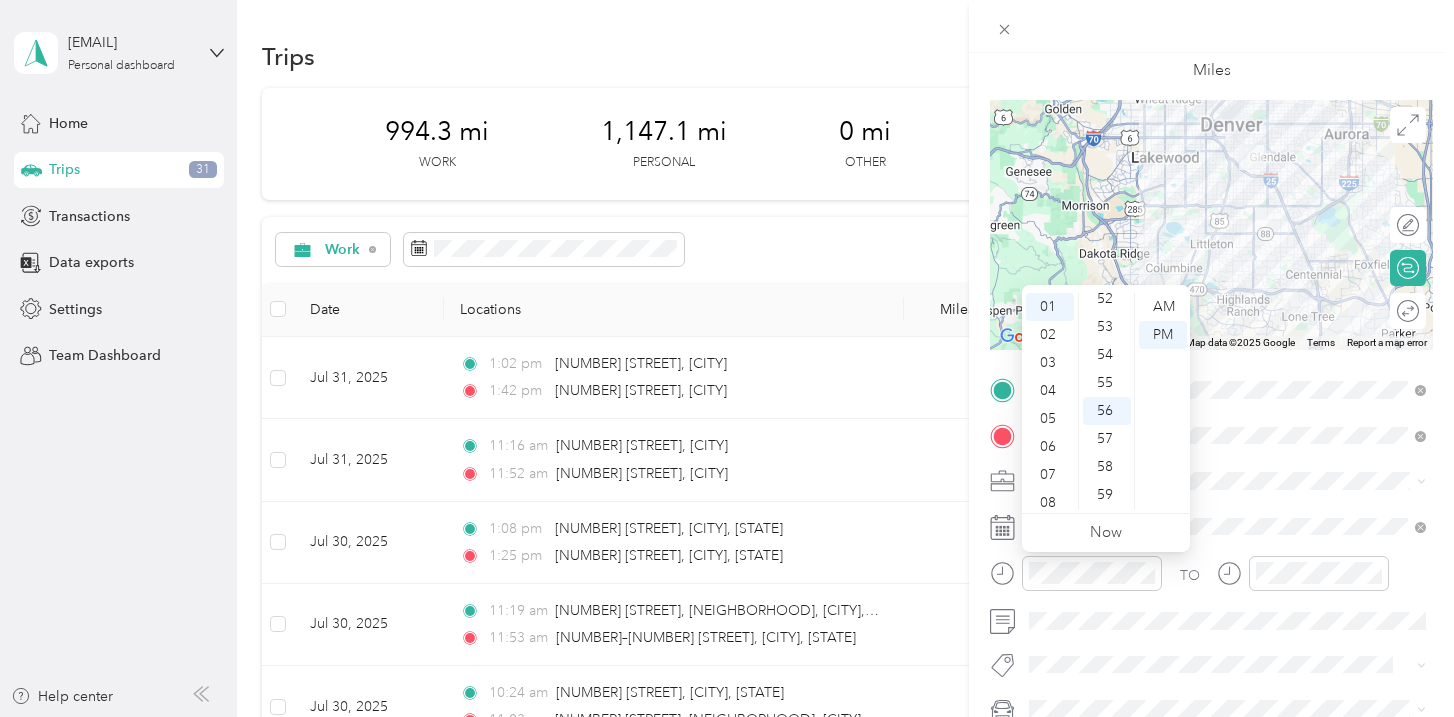 scroll, scrollTop: 28, scrollLeft: 0, axis: vertical 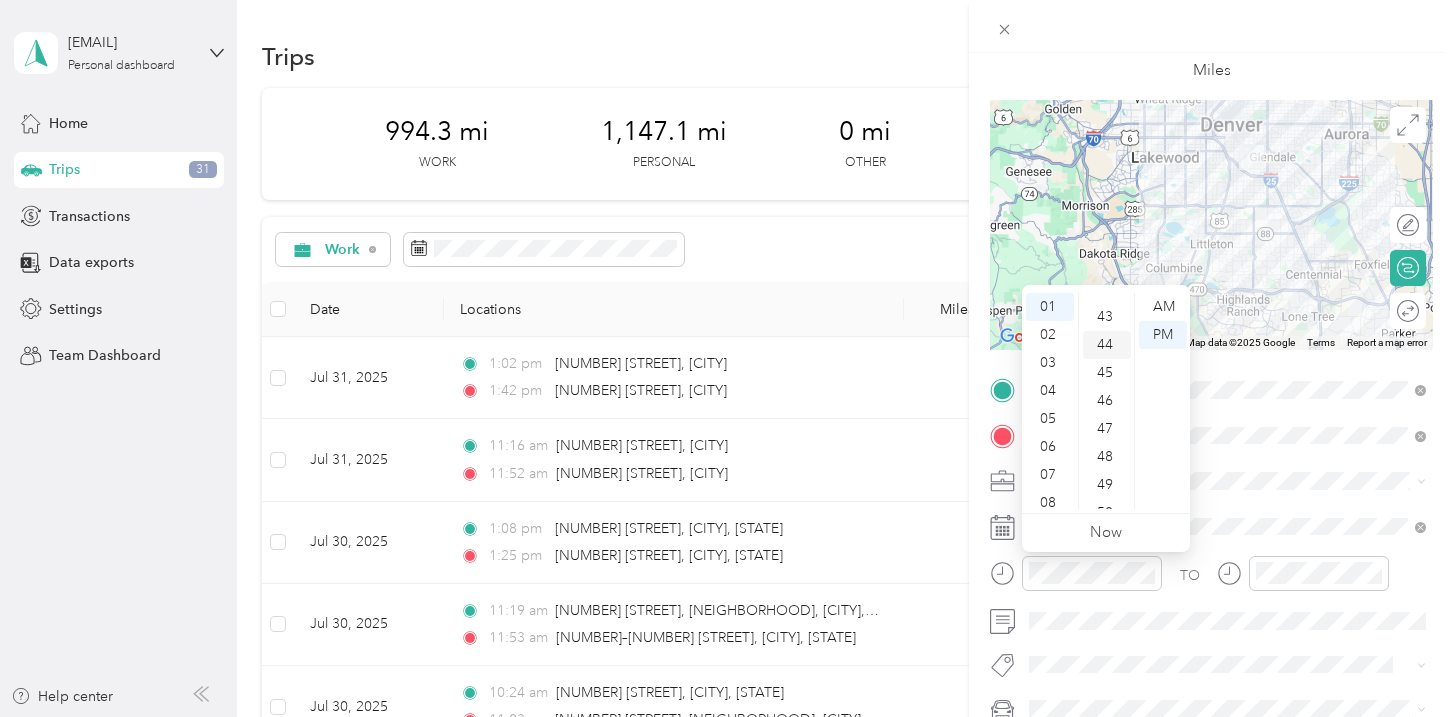 click on "44" at bounding box center (1107, 345) 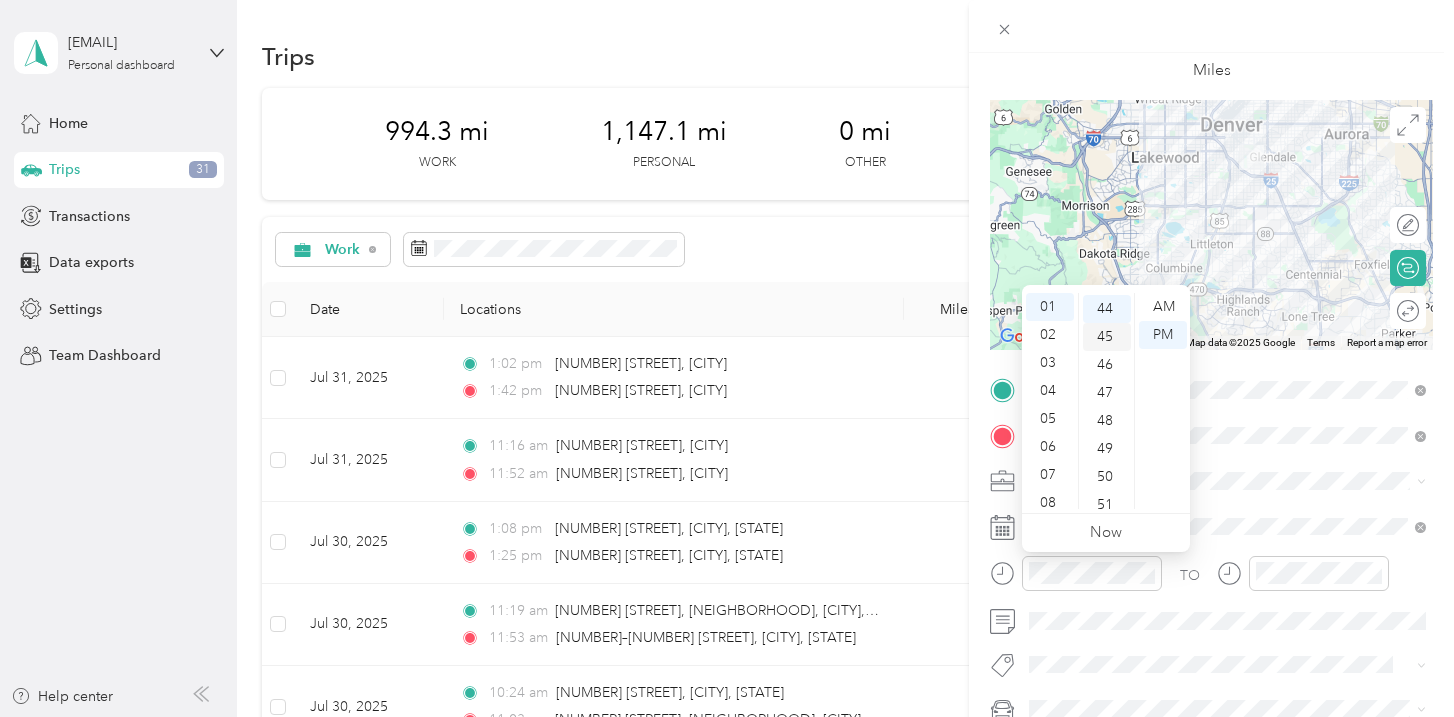 scroll, scrollTop: 1232, scrollLeft: 0, axis: vertical 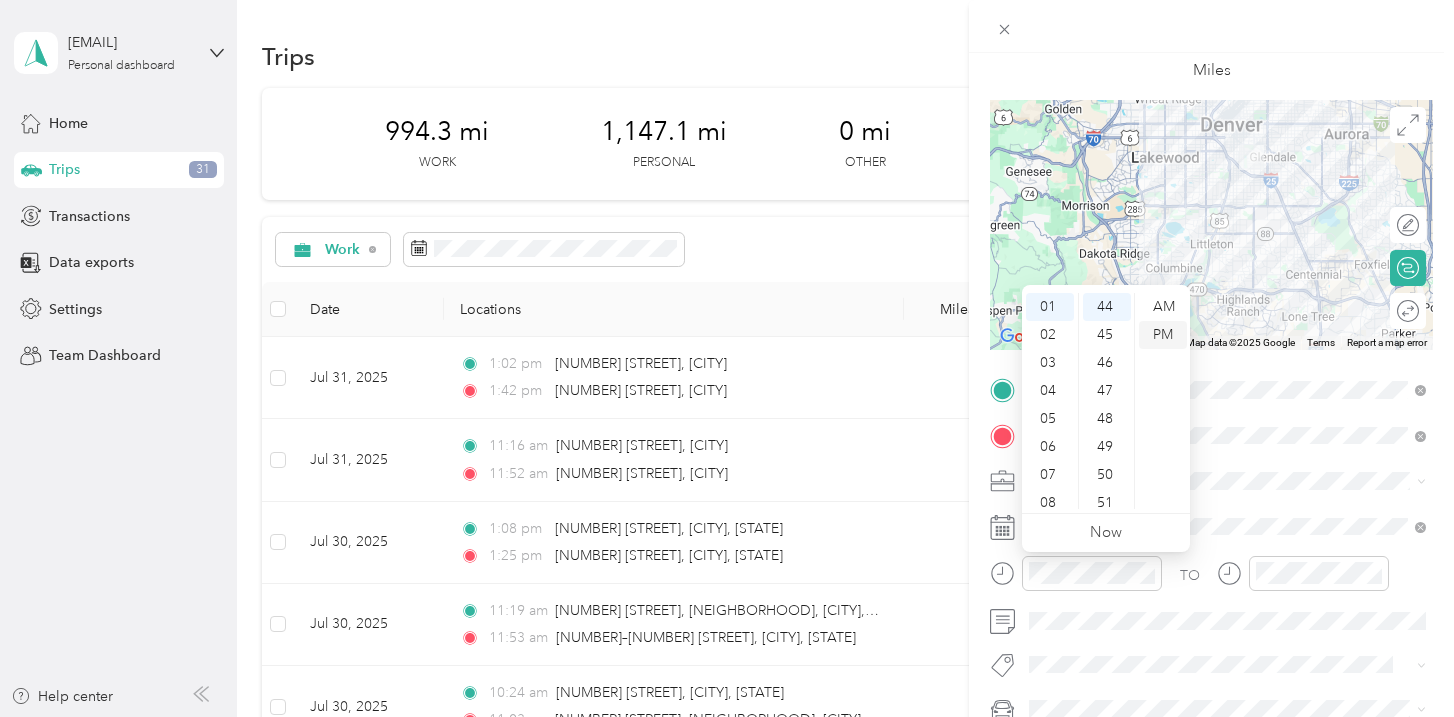 click on "PM" at bounding box center [1163, 335] 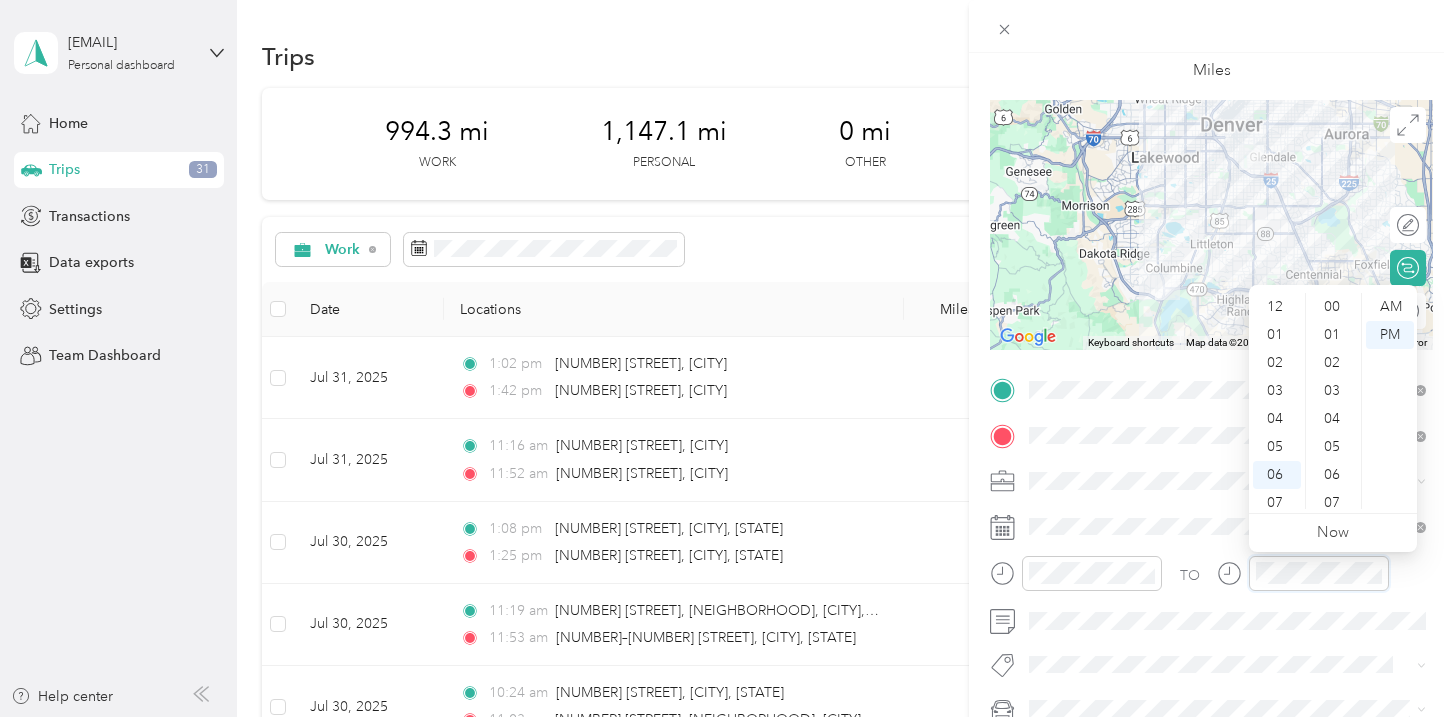 scroll, scrollTop: 120, scrollLeft: 0, axis: vertical 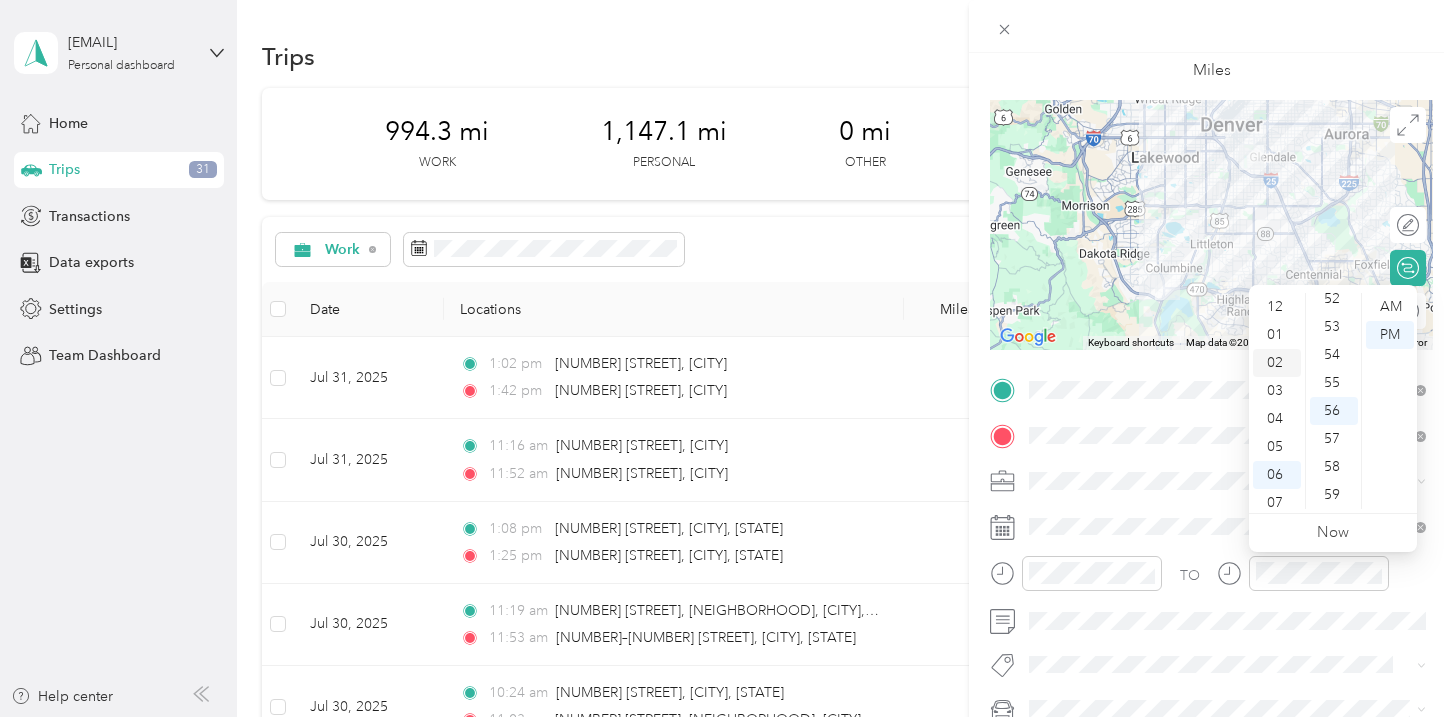 click on "02" at bounding box center [1277, 363] 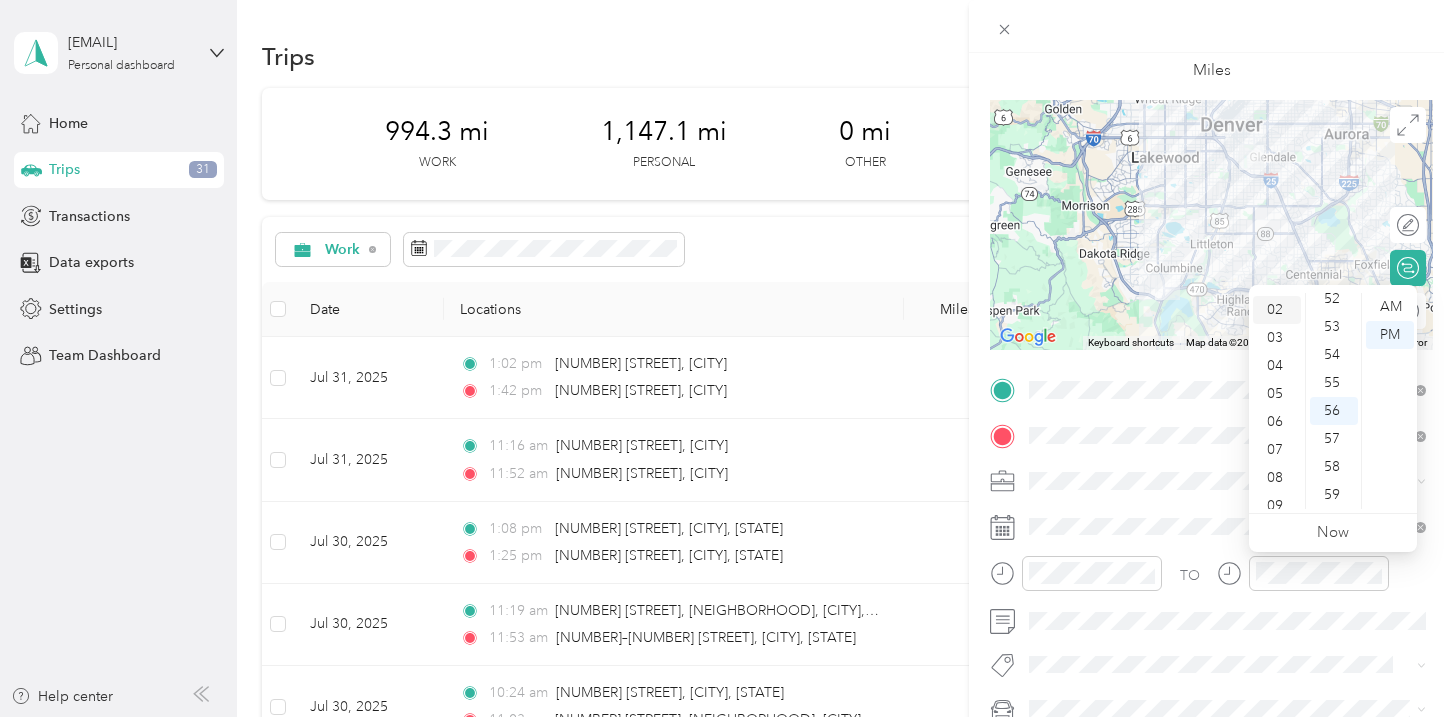 scroll, scrollTop: 56, scrollLeft: 0, axis: vertical 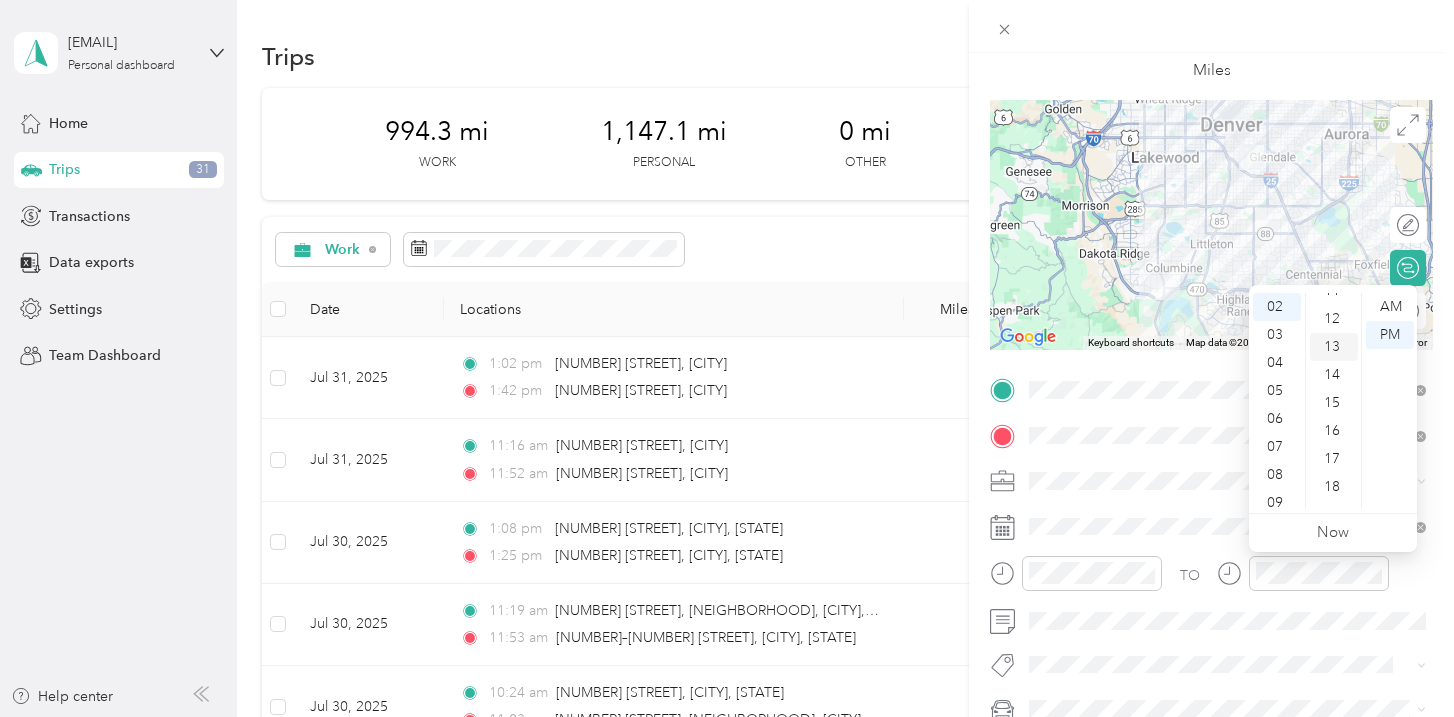 click on "13" at bounding box center [1334, 347] 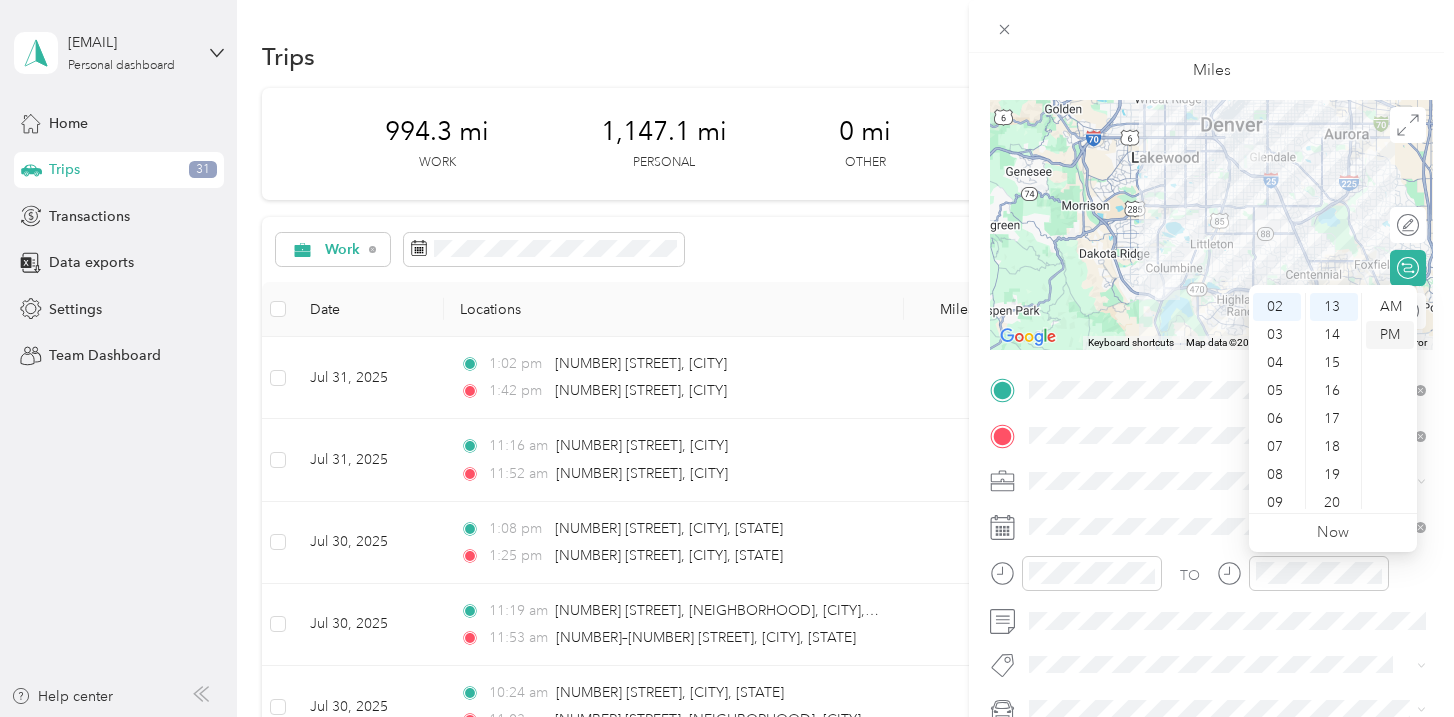 click on "PM" at bounding box center (1390, 335) 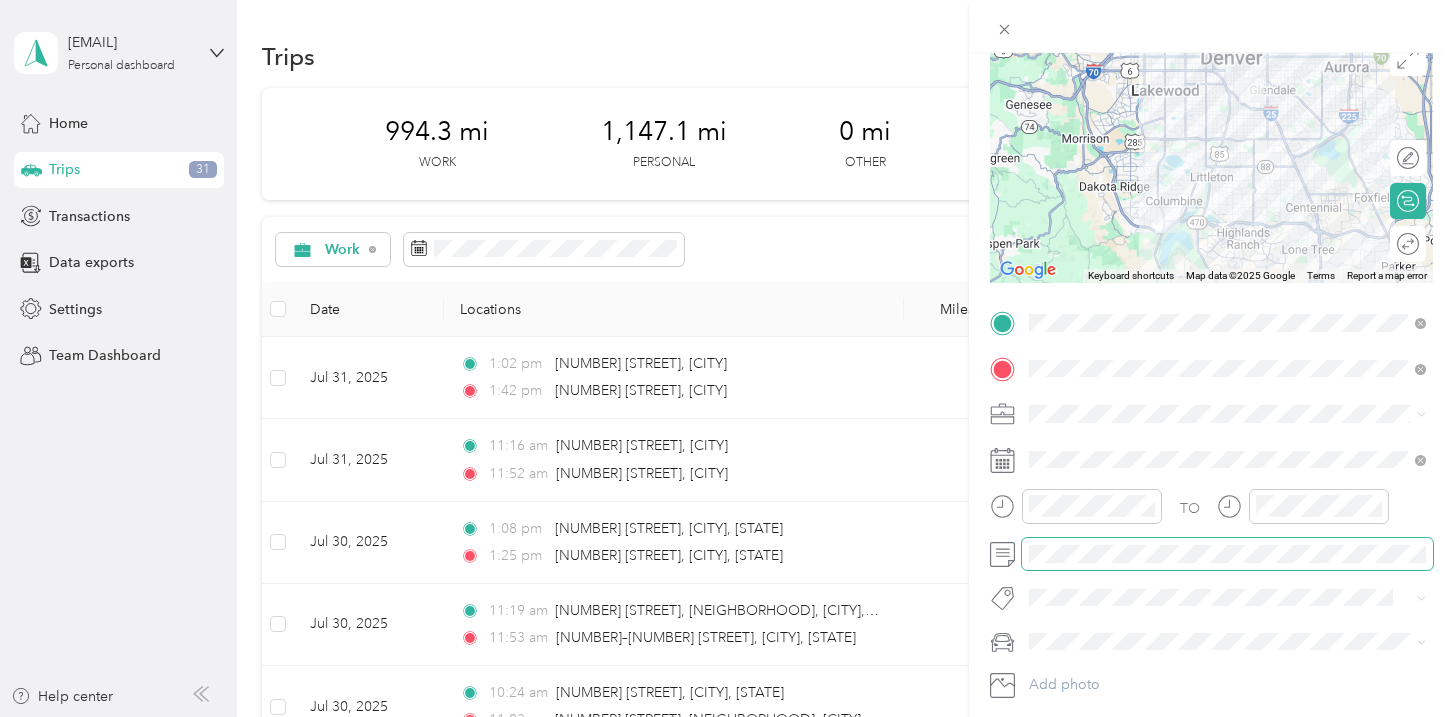 scroll, scrollTop: 0, scrollLeft: 0, axis: both 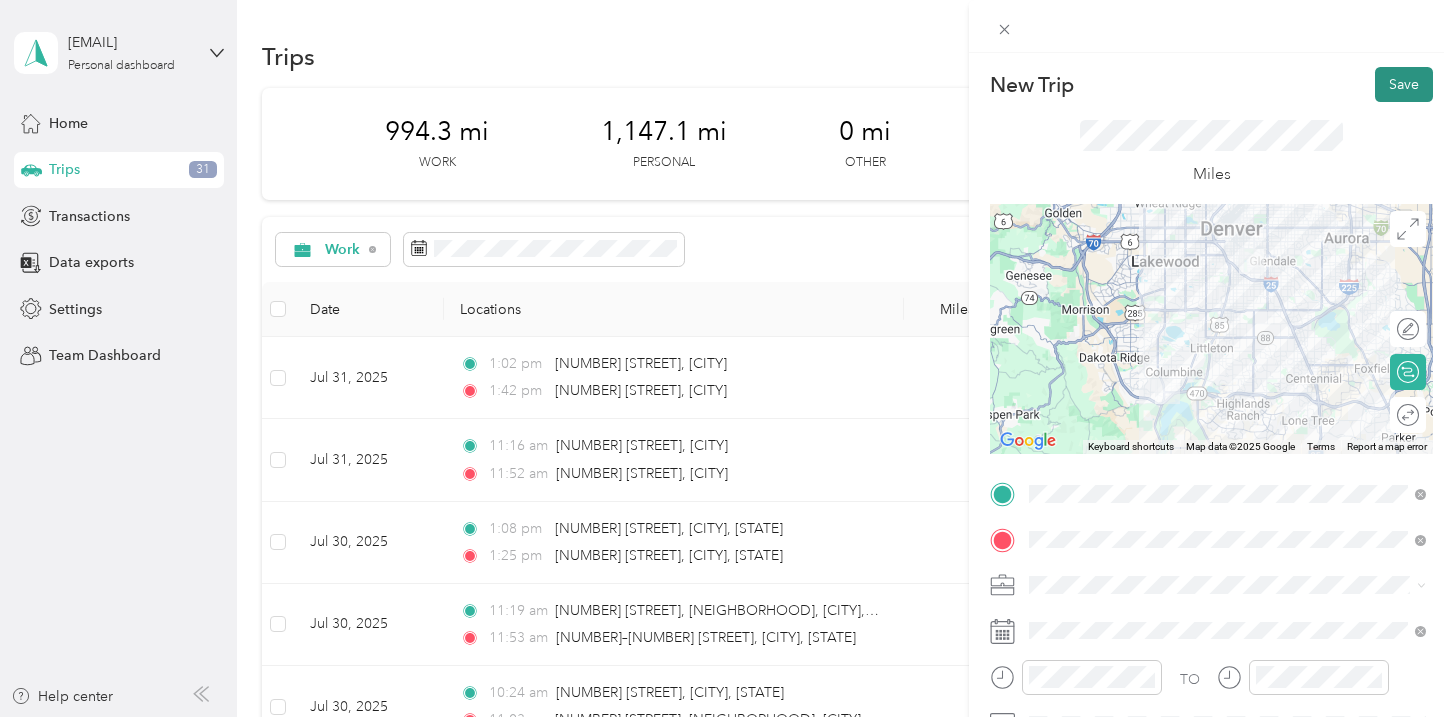 click on "Save" at bounding box center [1404, 84] 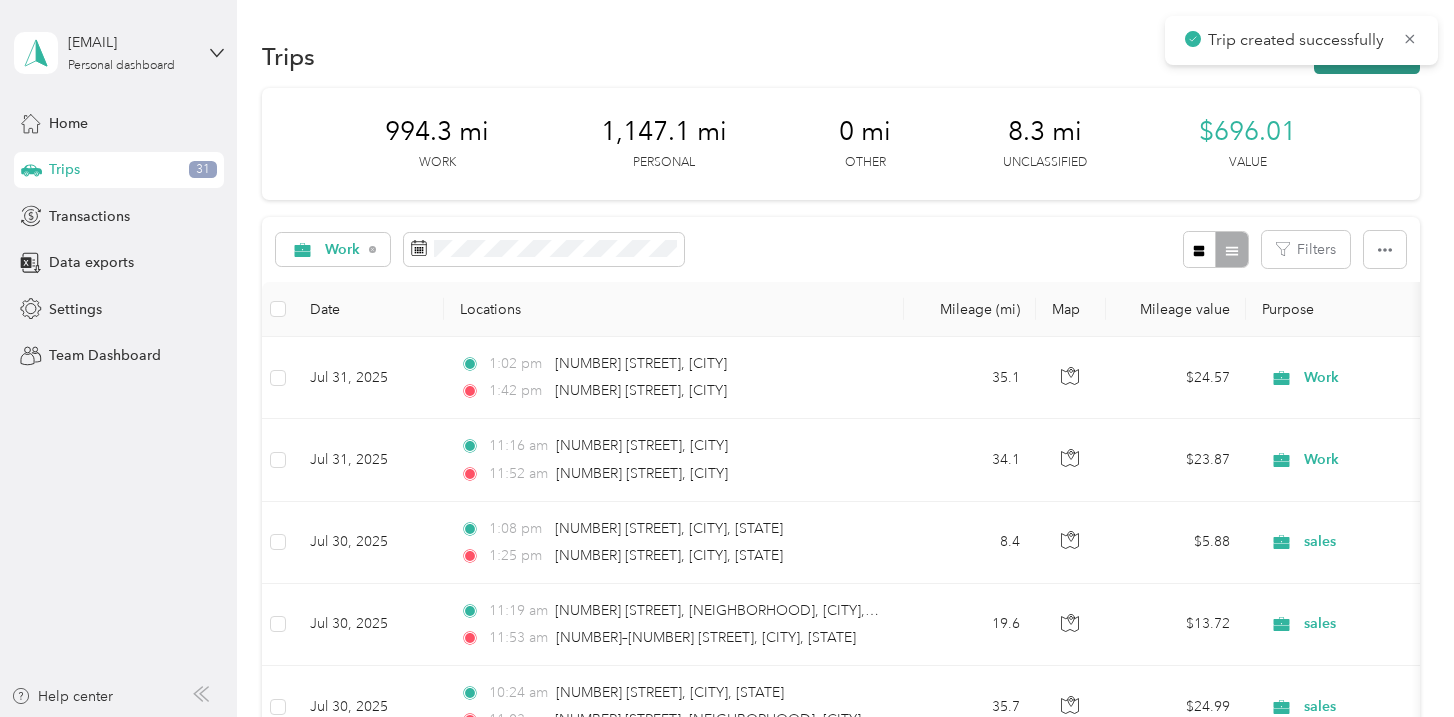 click on "New trip" at bounding box center (1367, 56) 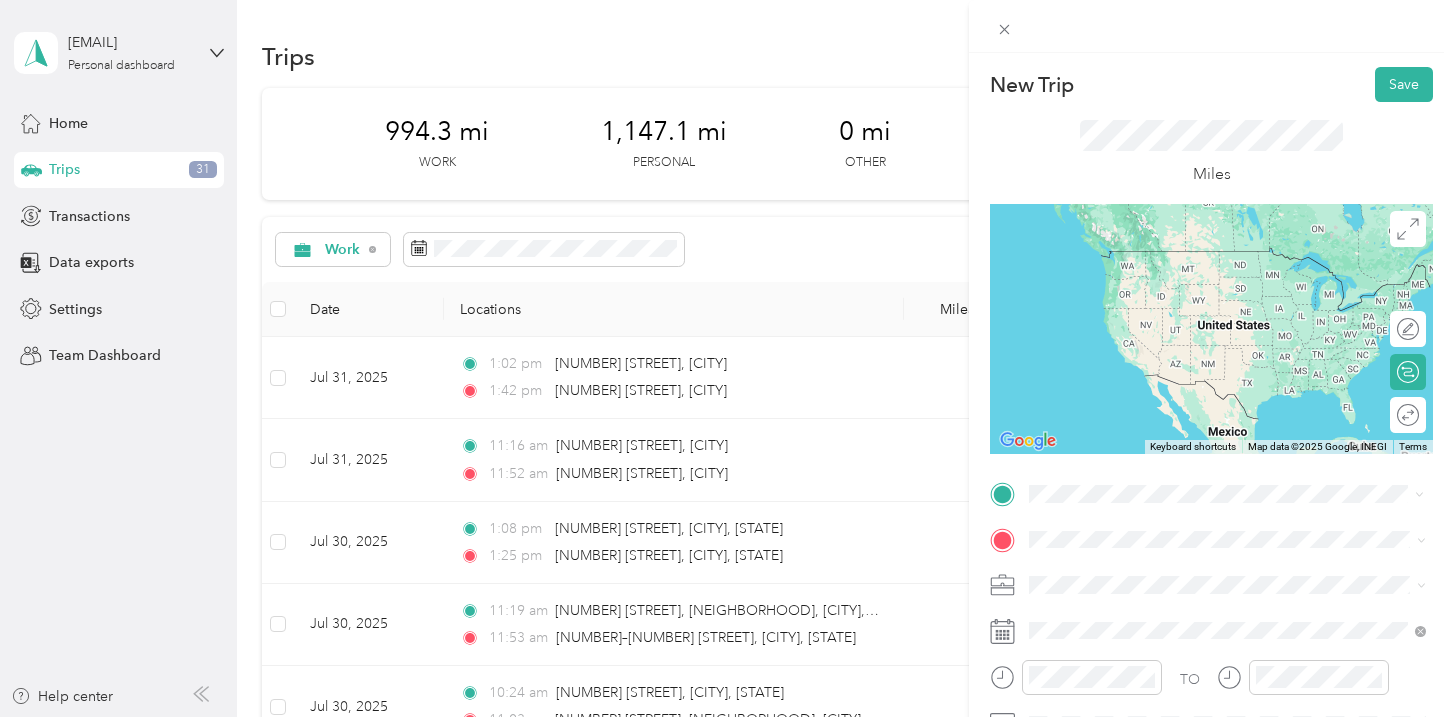 click on "785 South University Boulevard
Denver, Colorado 80209, United States" at bounding box center (1211, 259) 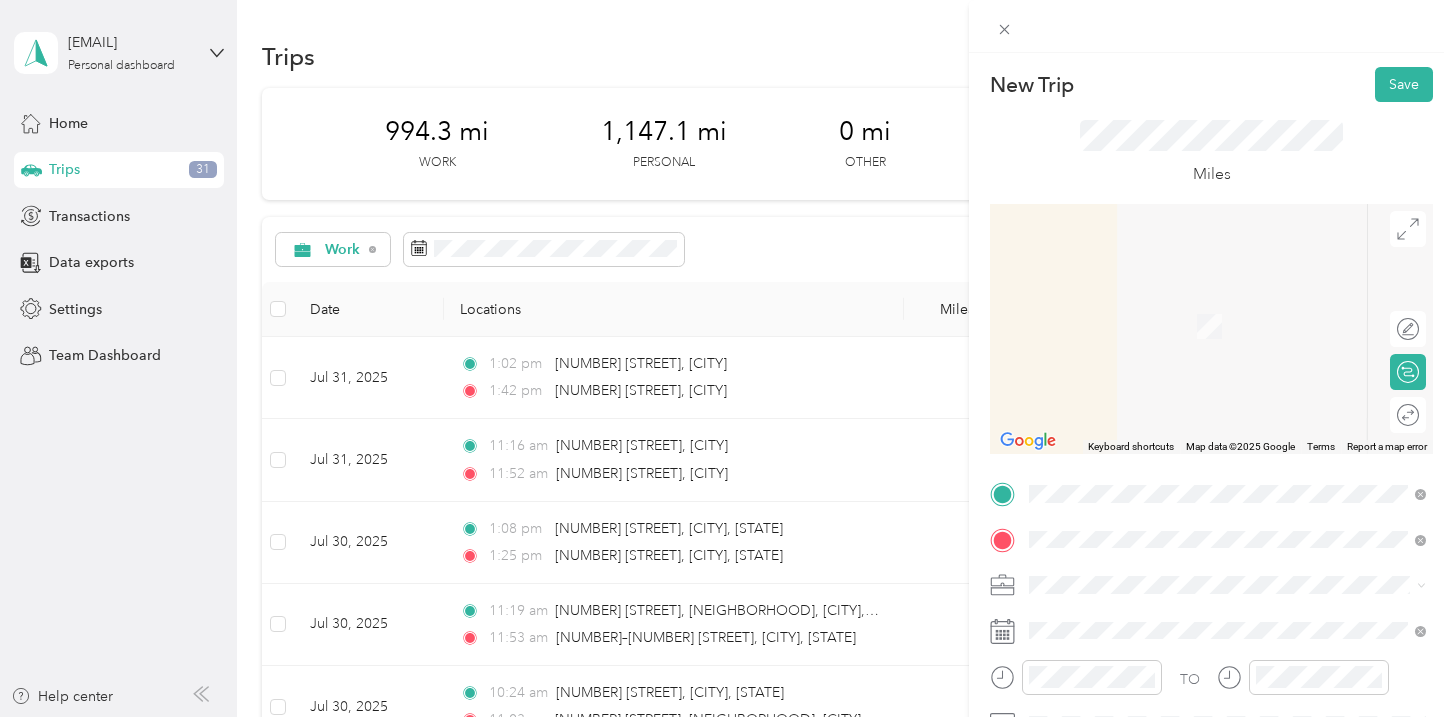 click on "6845 West Coco Place
Littleton, Colorado 80128, United States" at bounding box center [1227, 326] 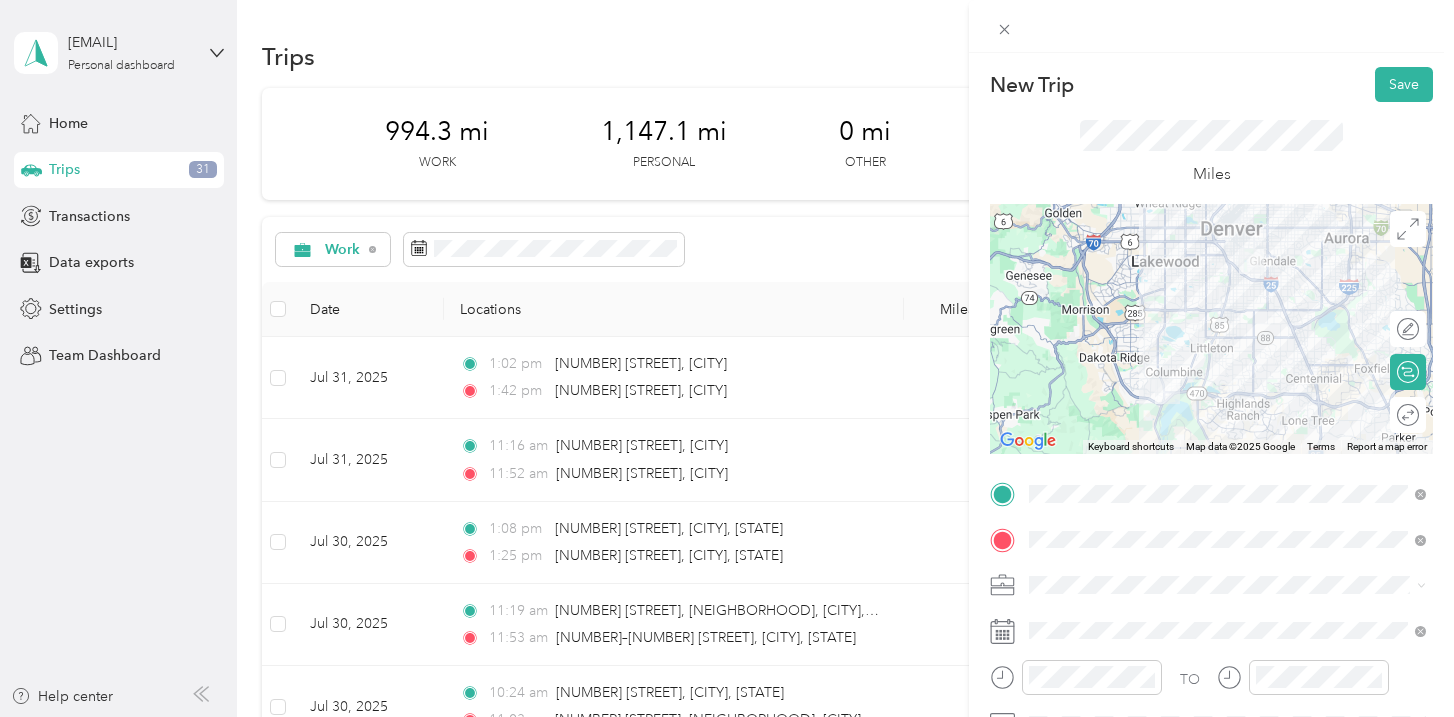 click at bounding box center (1227, 585) 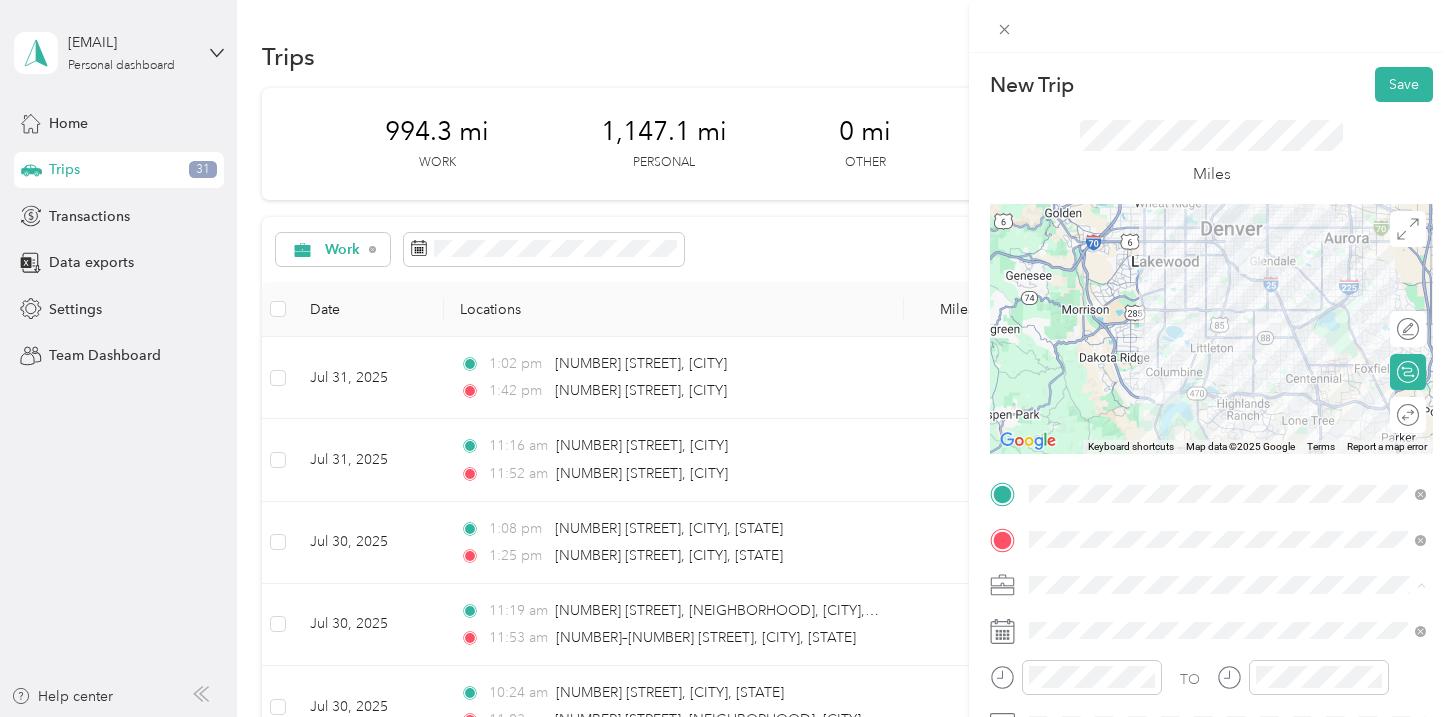 click on "Work" at bounding box center [1227, 304] 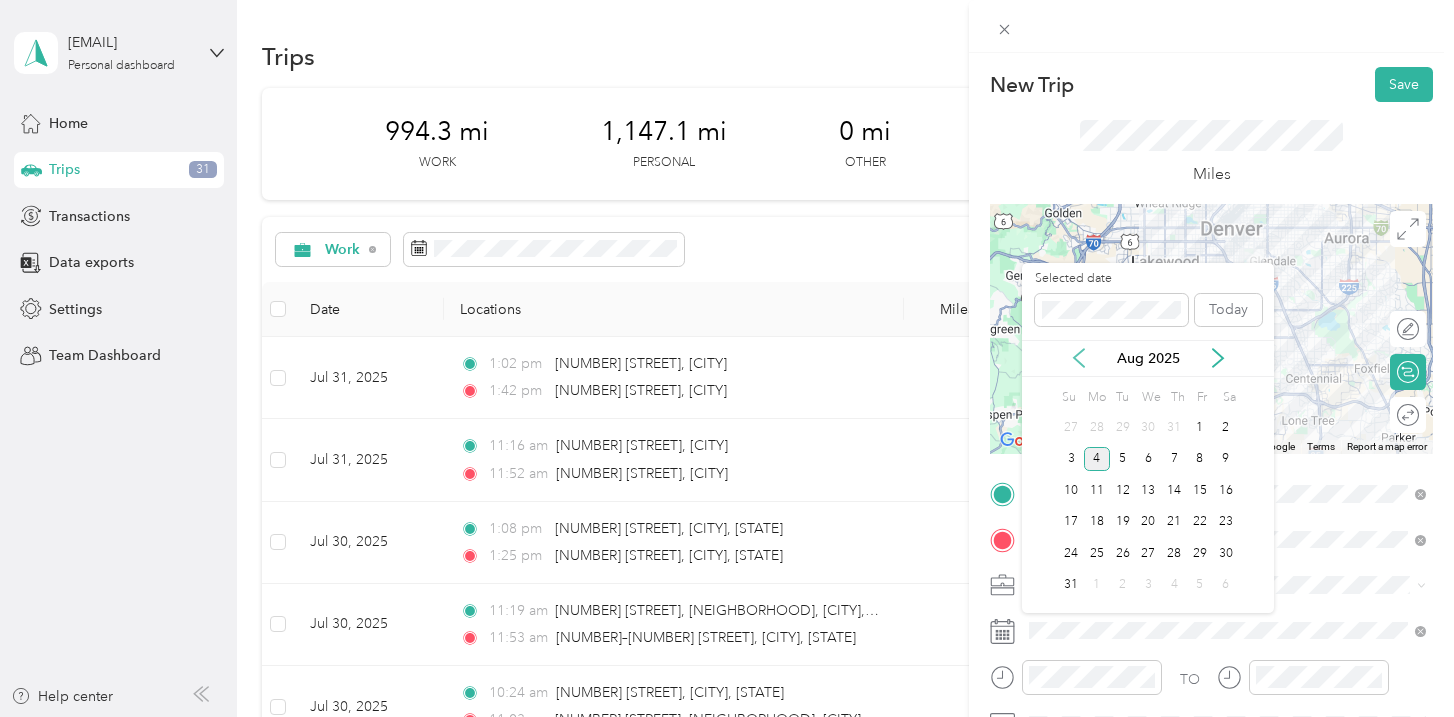 click 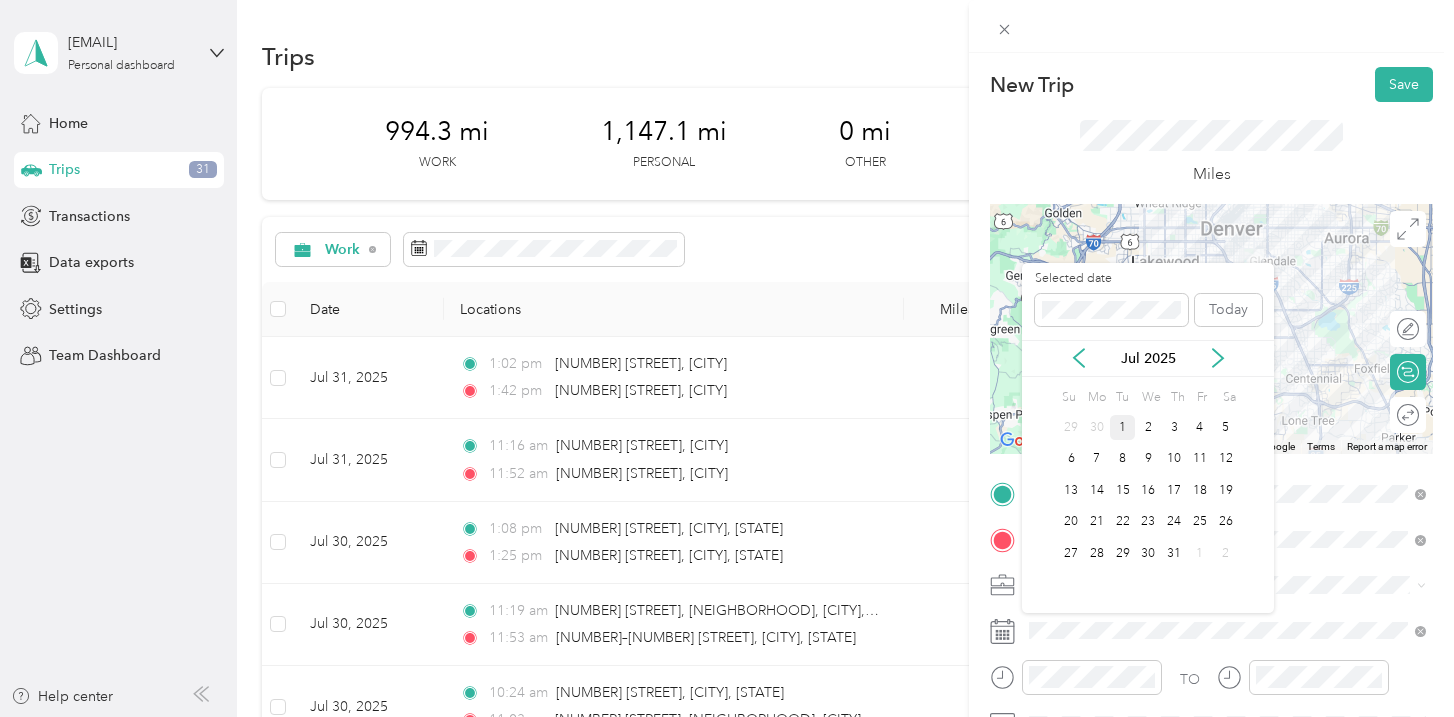 click on "1" at bounding box center (1123, 427) 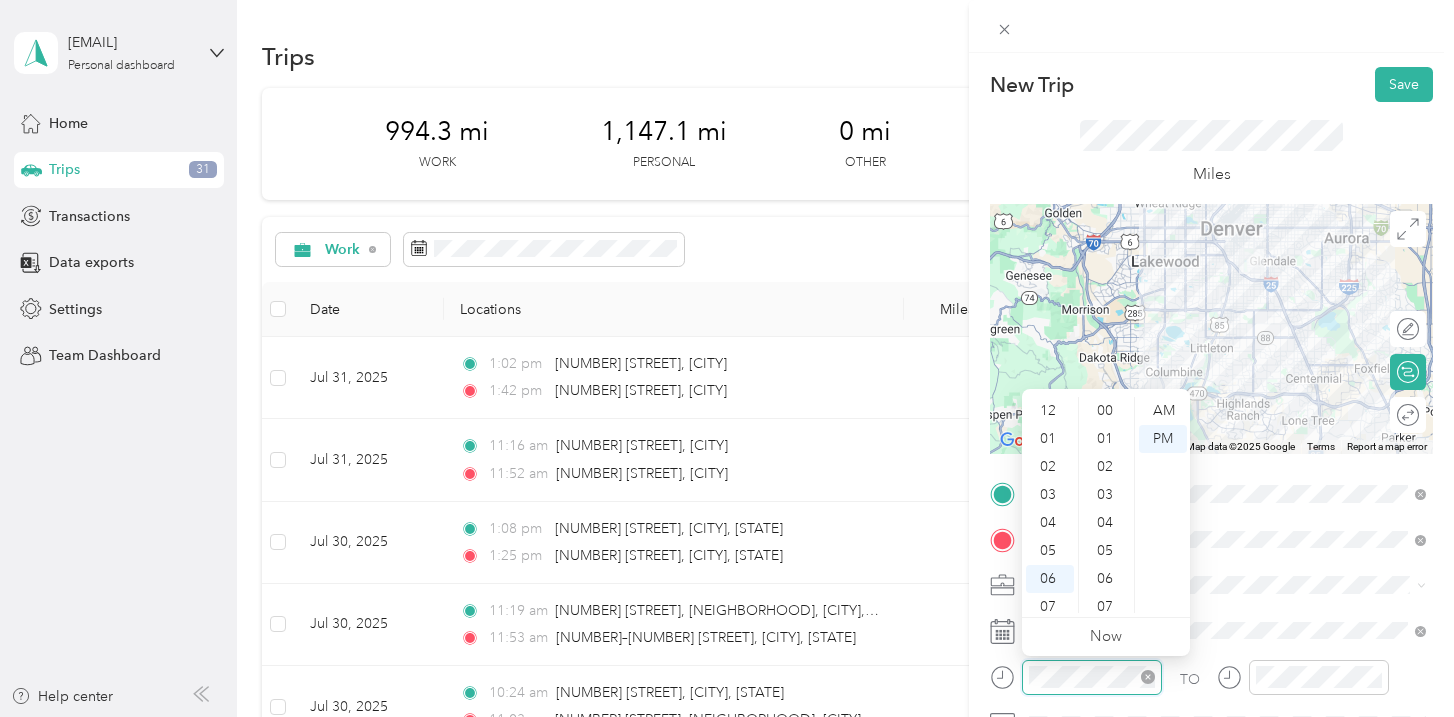 scroll, scrollTop: 1464, scrollLeft: 0, axis: vertical 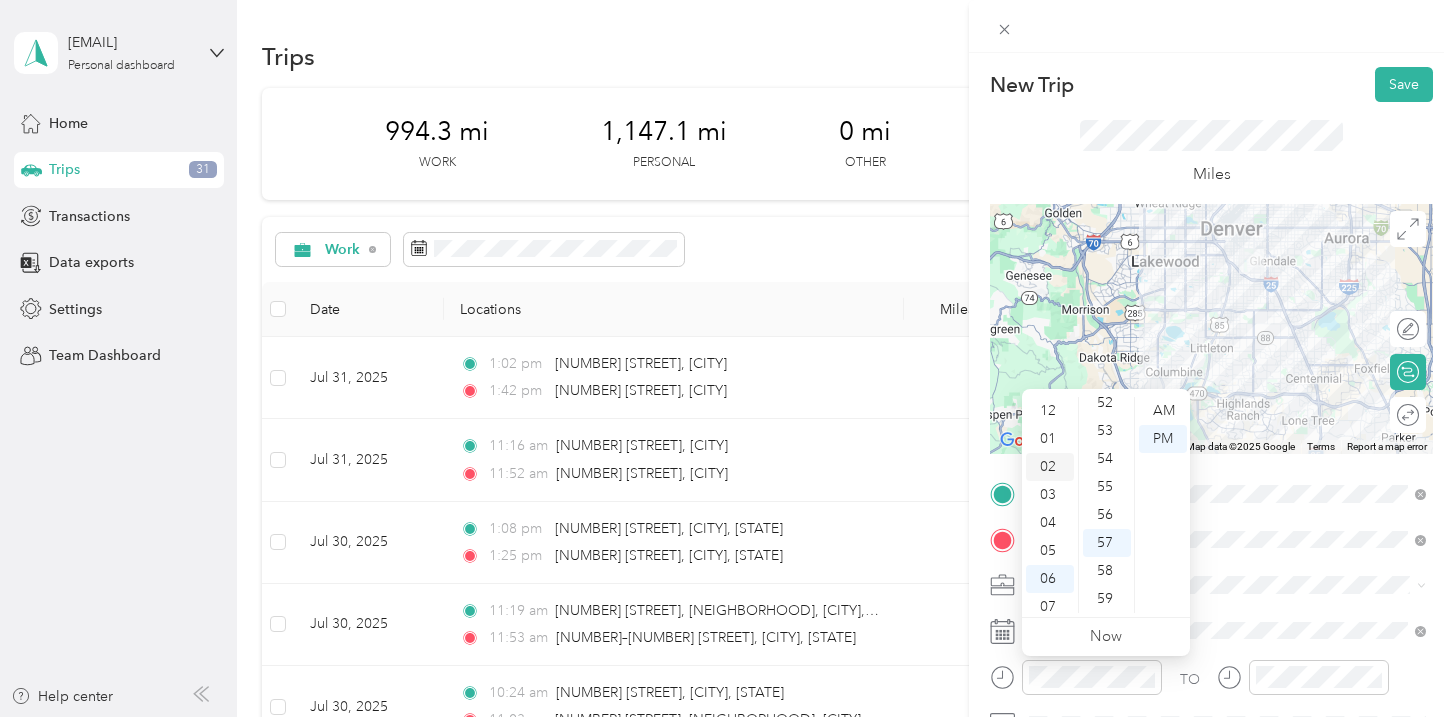 click on "02" at bounding box center [1050, 467] 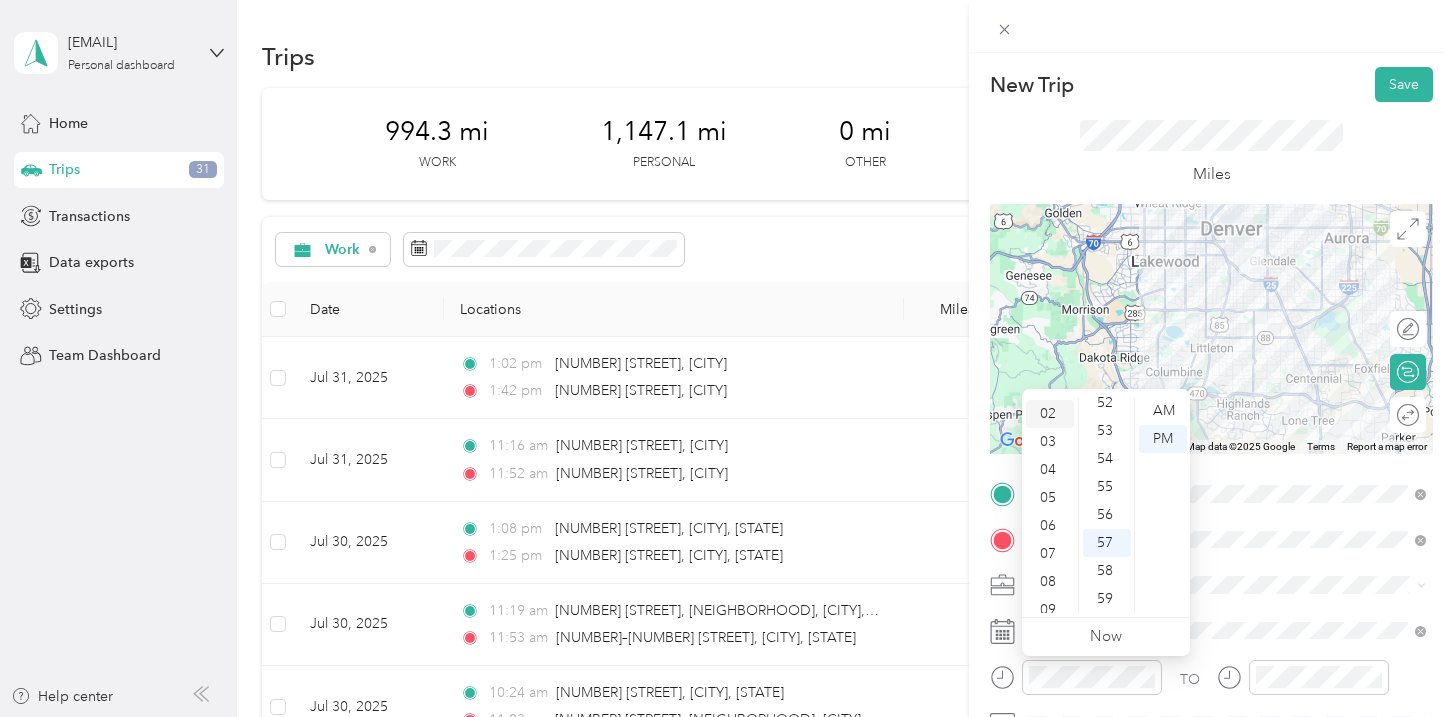 scroll, scrollTop: 56, scrollLeft: 0, axis: vertical 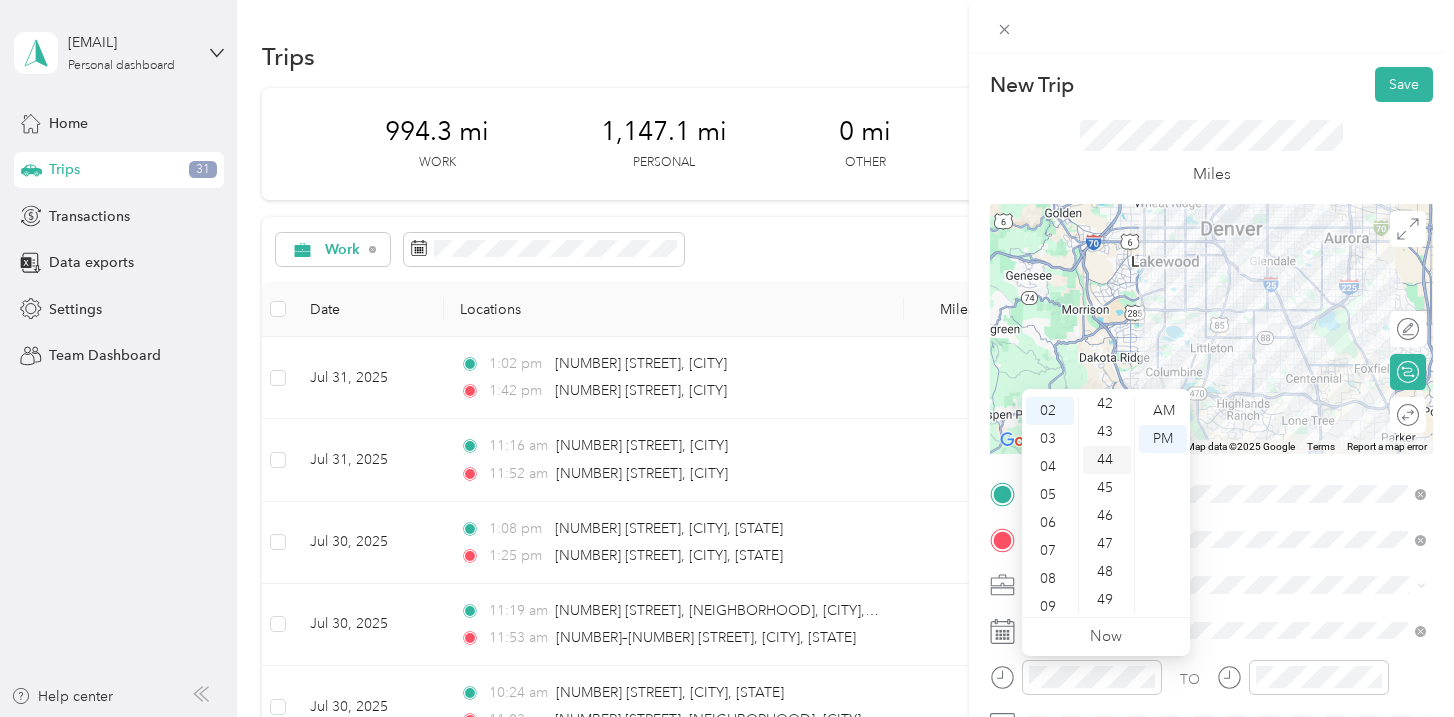 click on "44" at bounding box center [1107, 460] 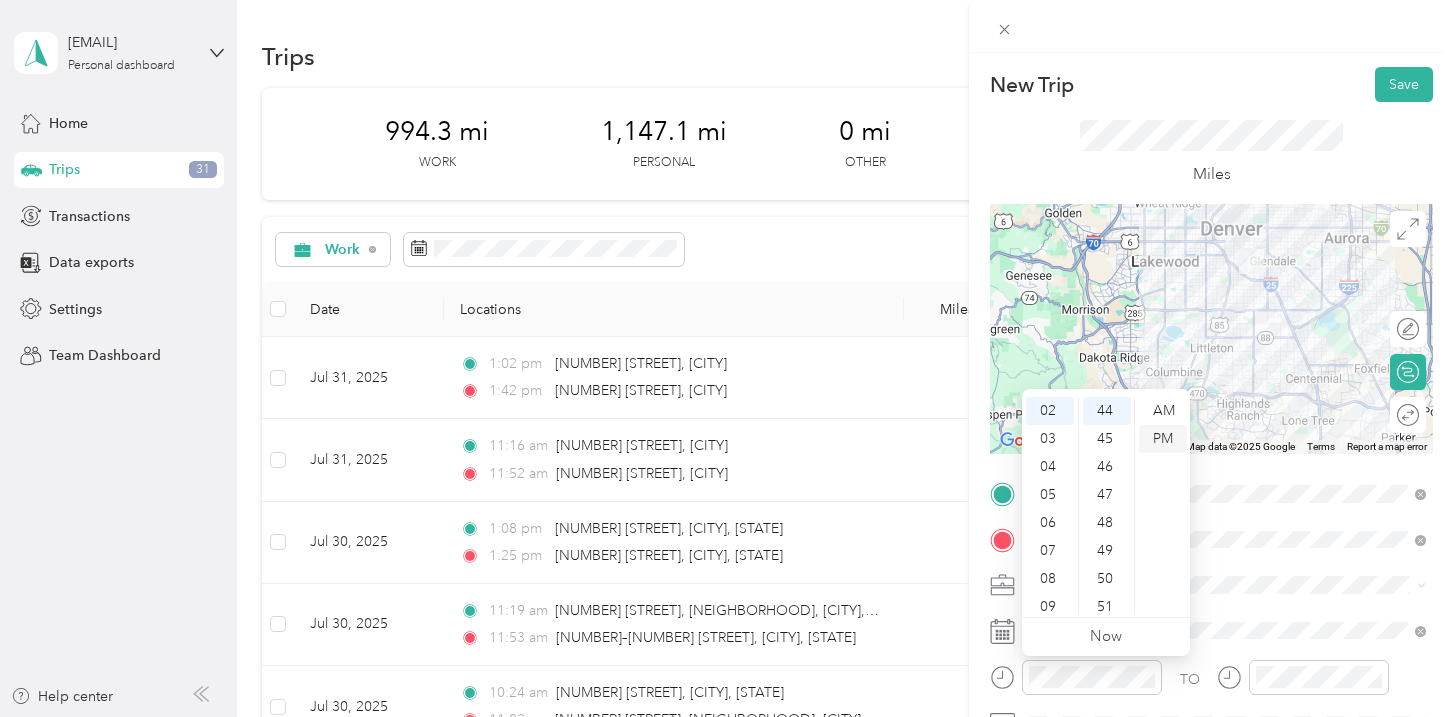 click on "PM" at bounding box center [1163, 439] 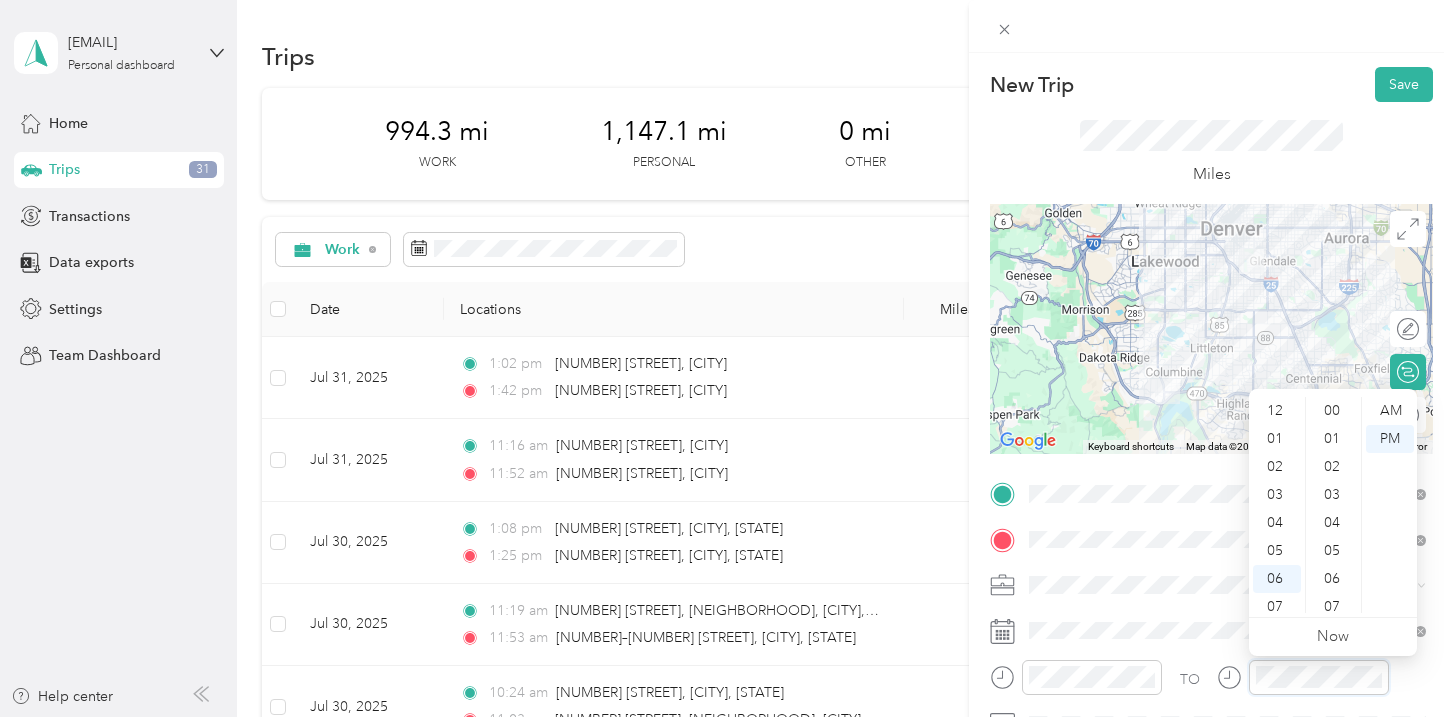 scroll, scrollTop: 120, scrollLeft: 0, axis: vertical 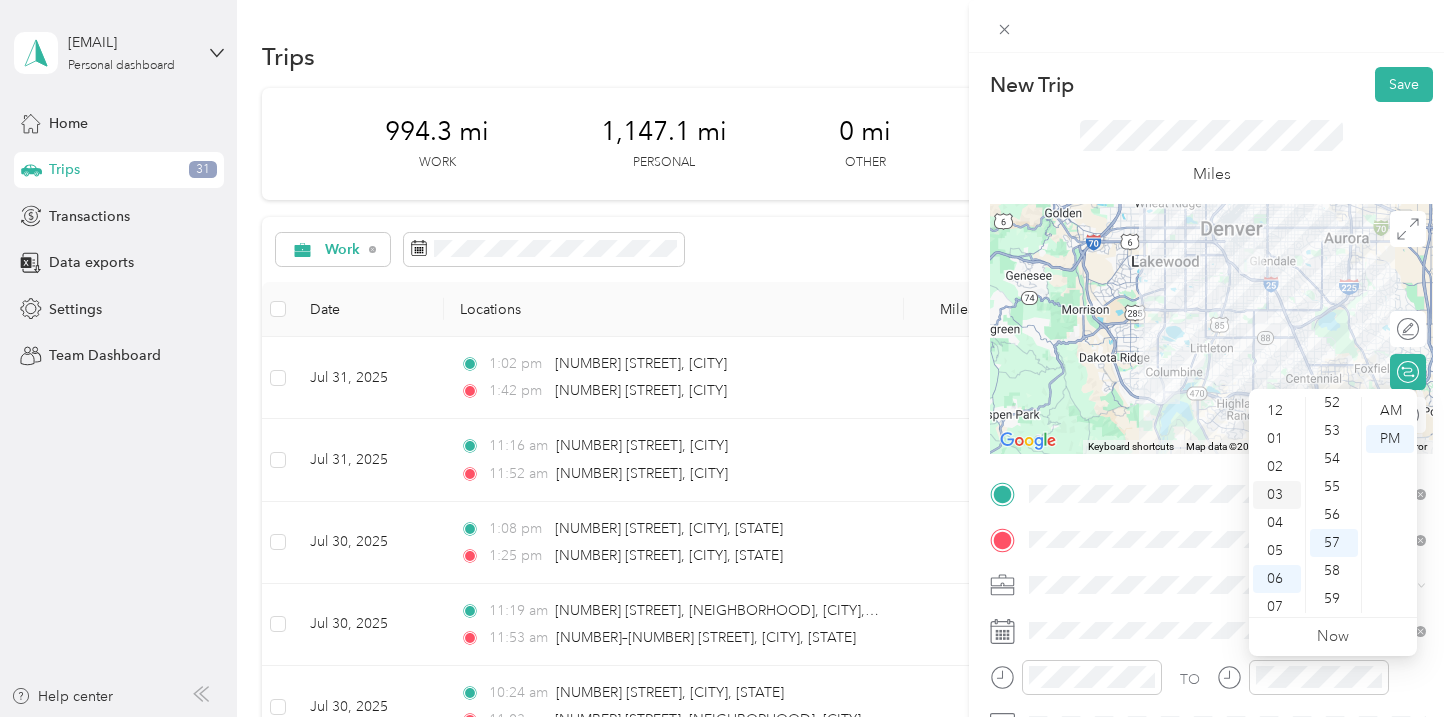 click on "03" at bounding box center (1277, 495) 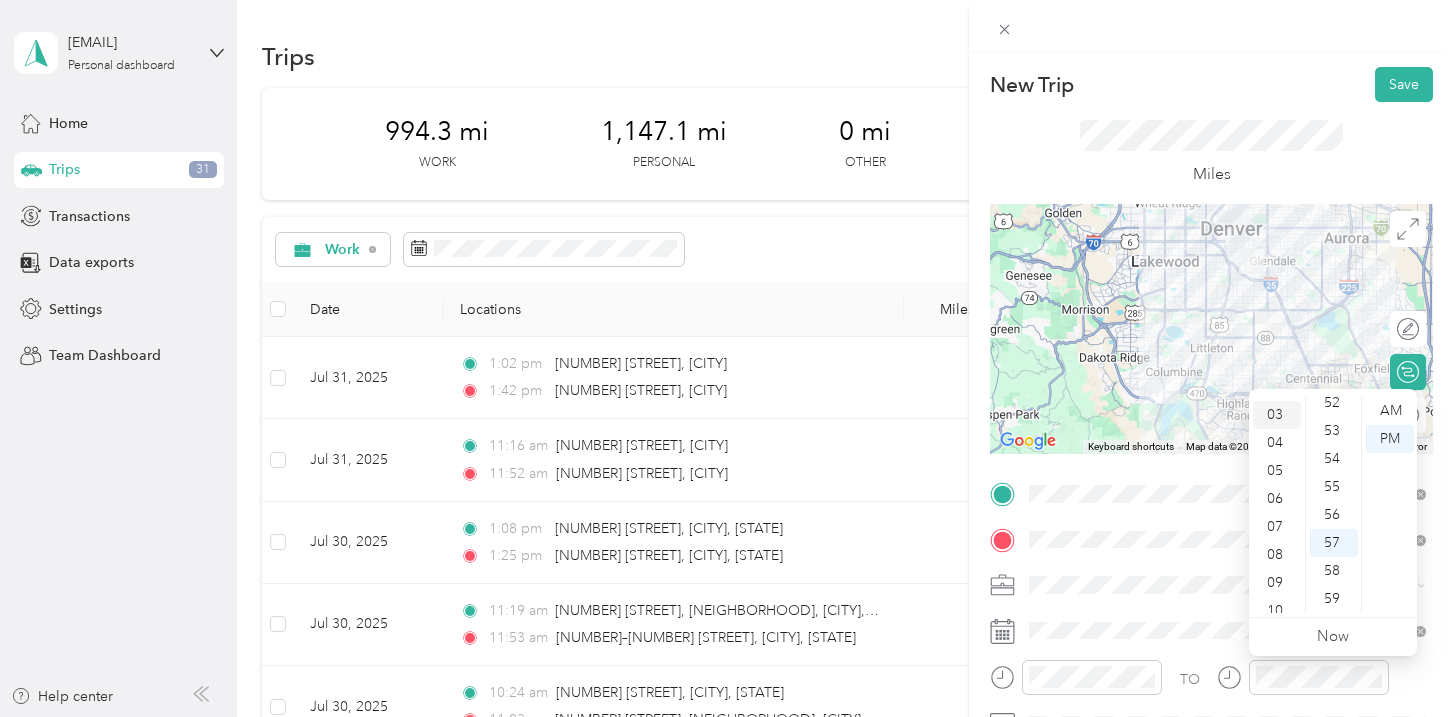 scroll, scrollTop: 84, scrollLeft: 0, axis: vertical 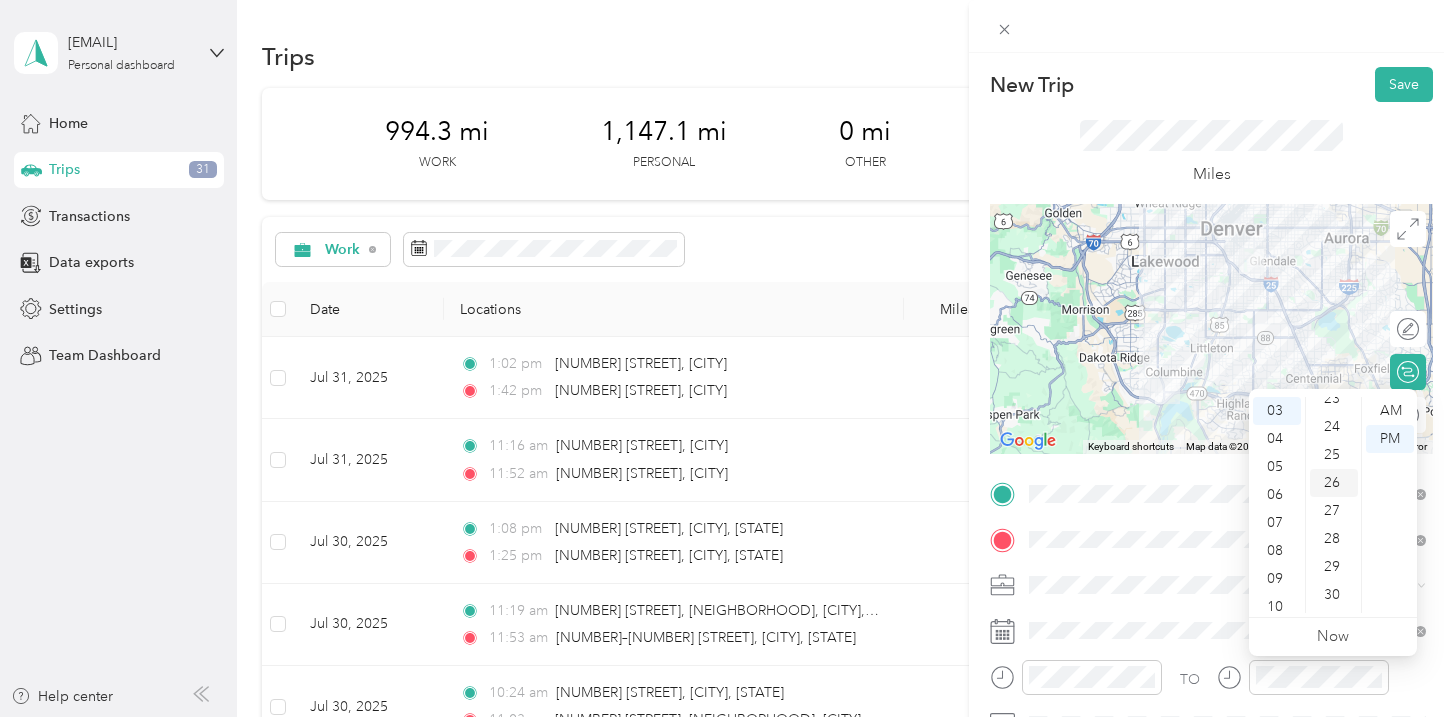 click on "26" at bounding box center (1334, 483) 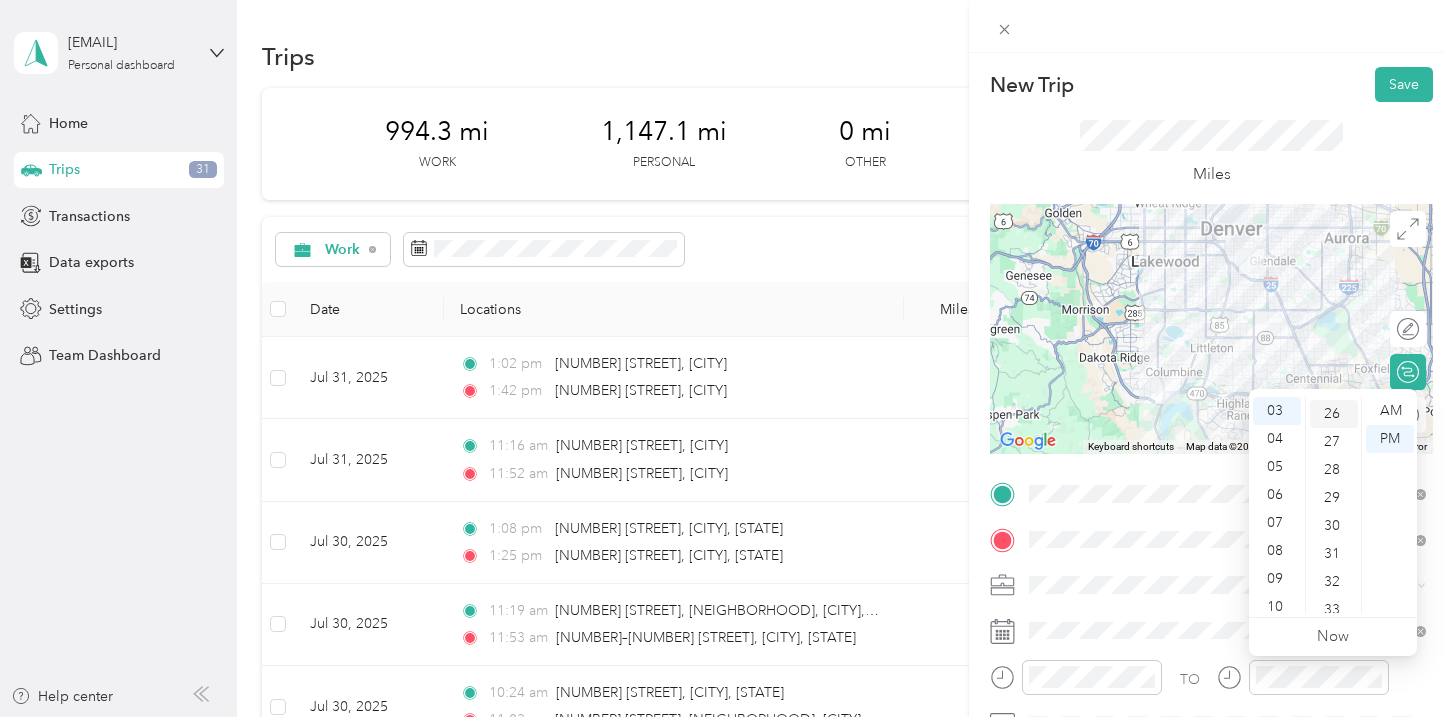 scroll, scrollTop: 728, scrollLeft: 0, axis: vertical 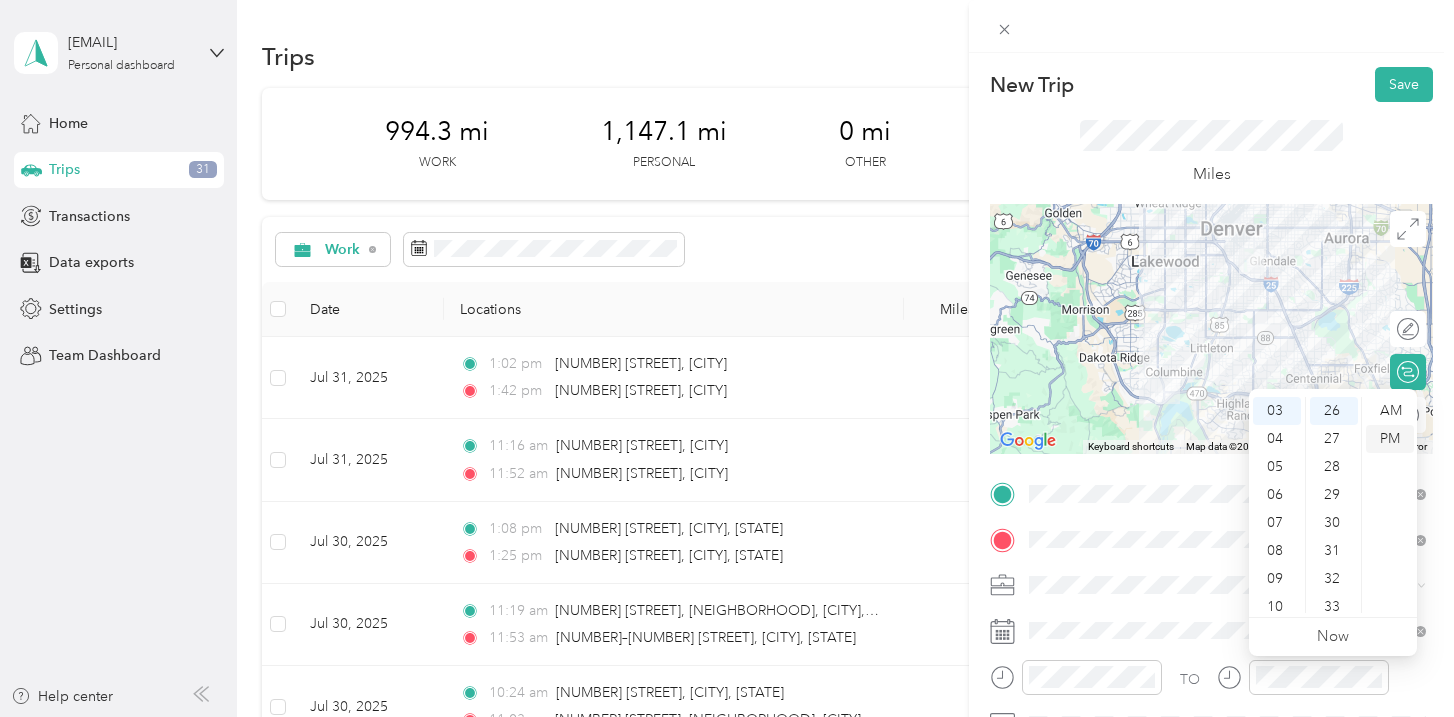 click on "PM" at bounding box center (1390, 439) 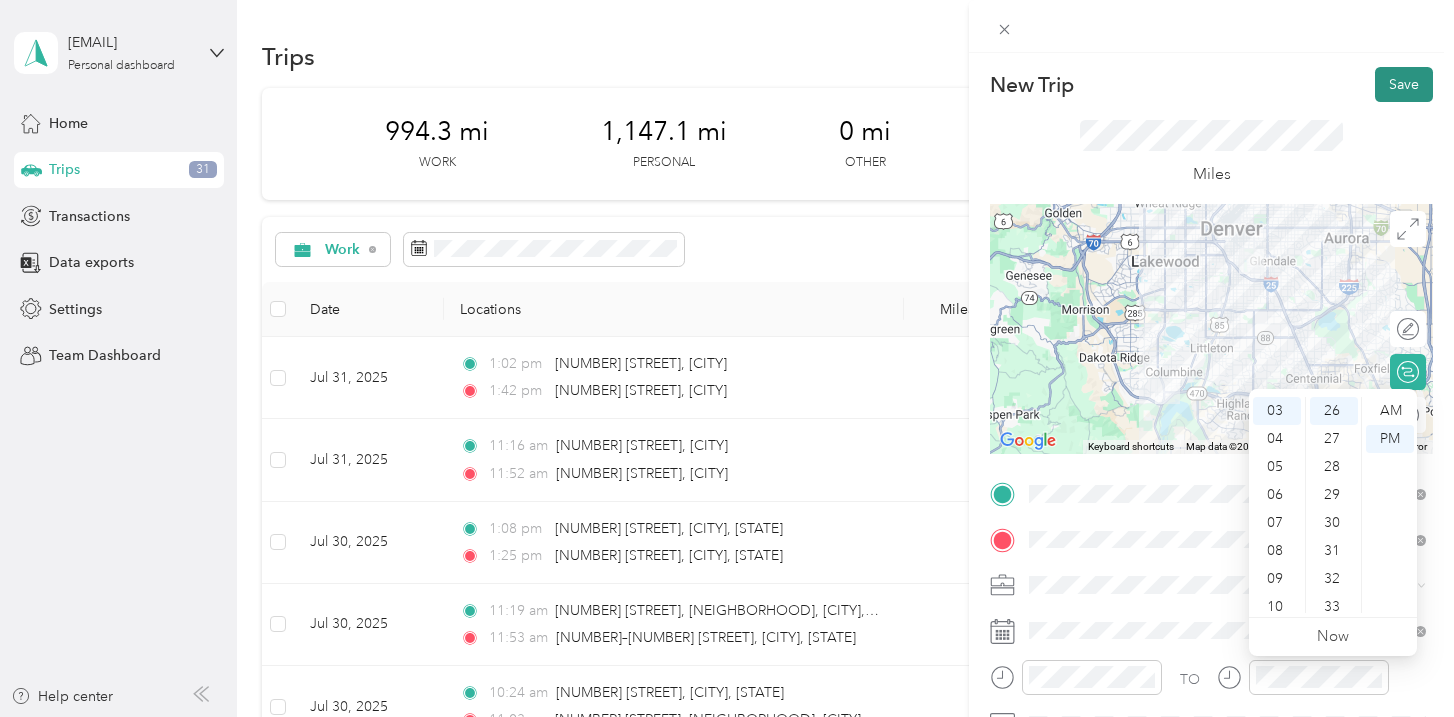 click on "Save" at bounding box center [1404, 84] 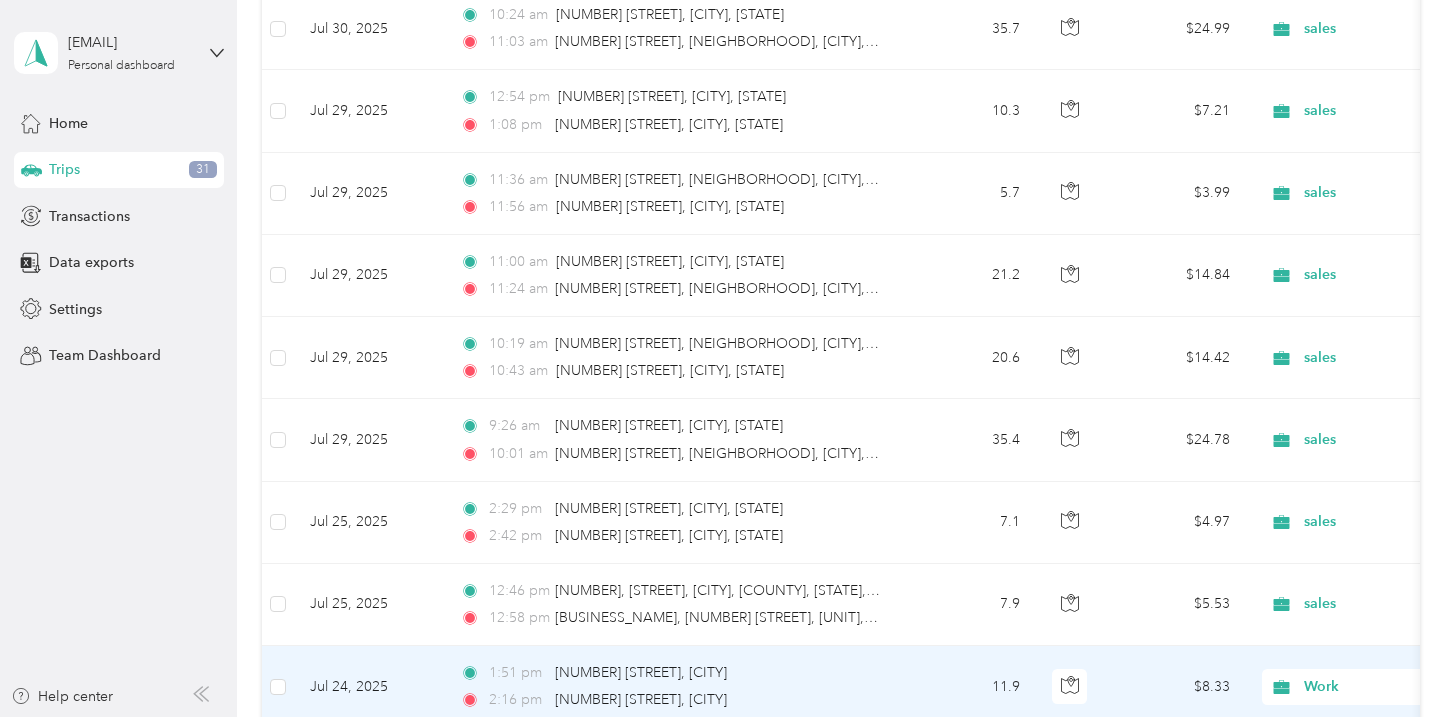 scroll, scrollTop: 0, scrollLeft: 0, axis: both 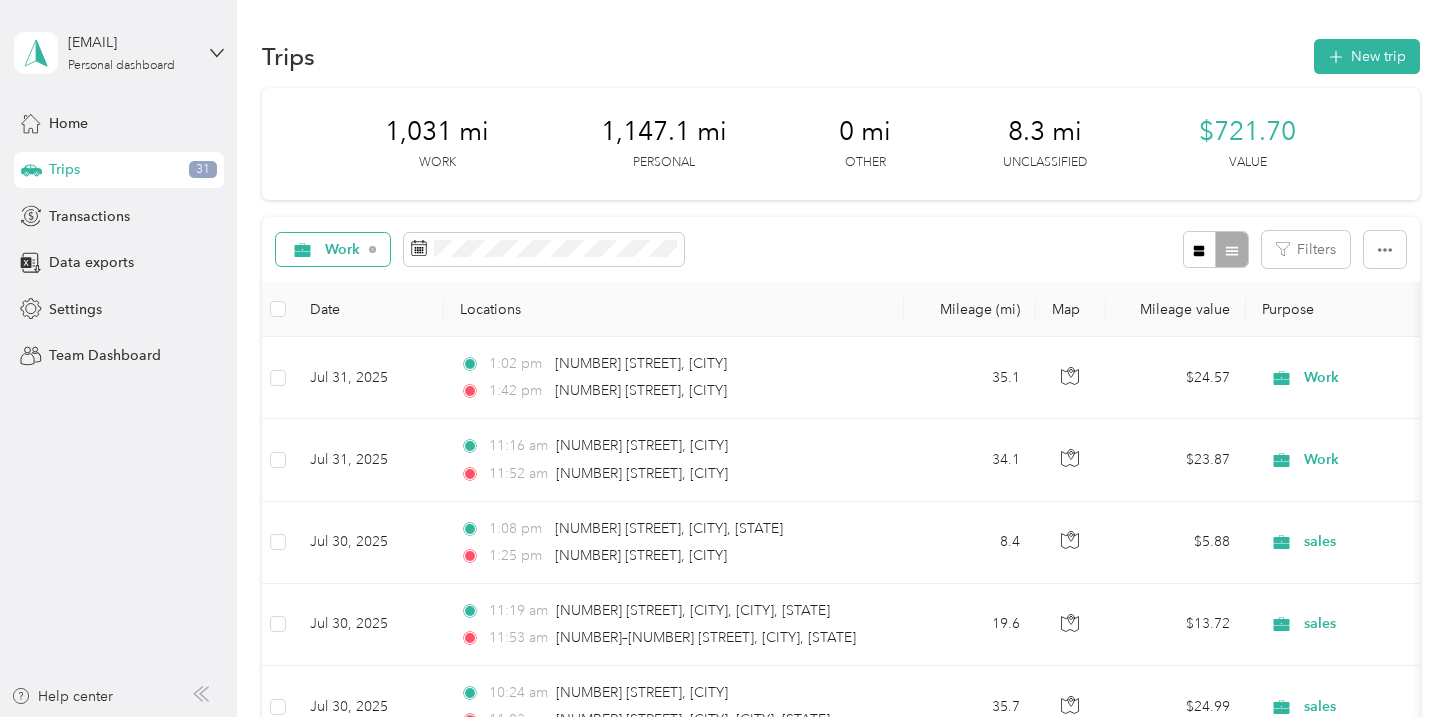 click on "Work" at bounding box center (333, 250) 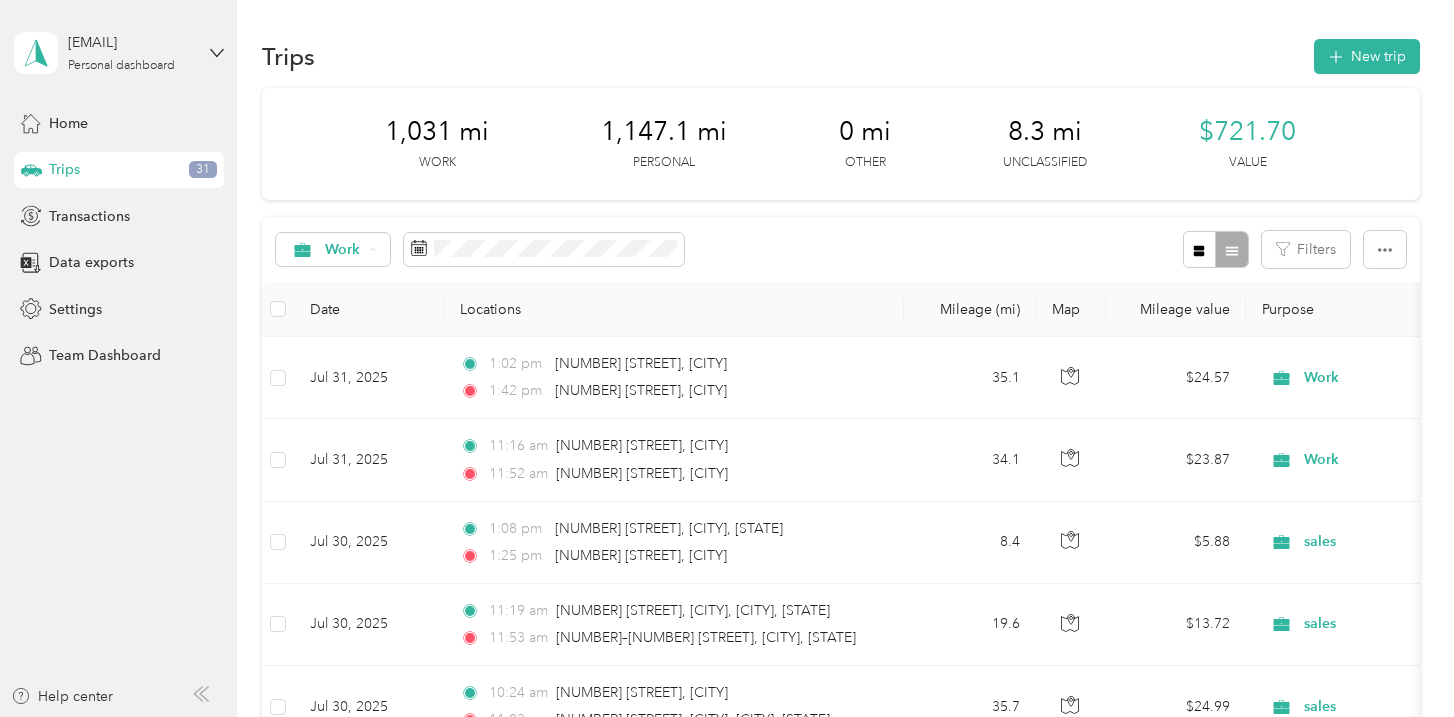 click on "Personal" at bounding box center [367, 390] 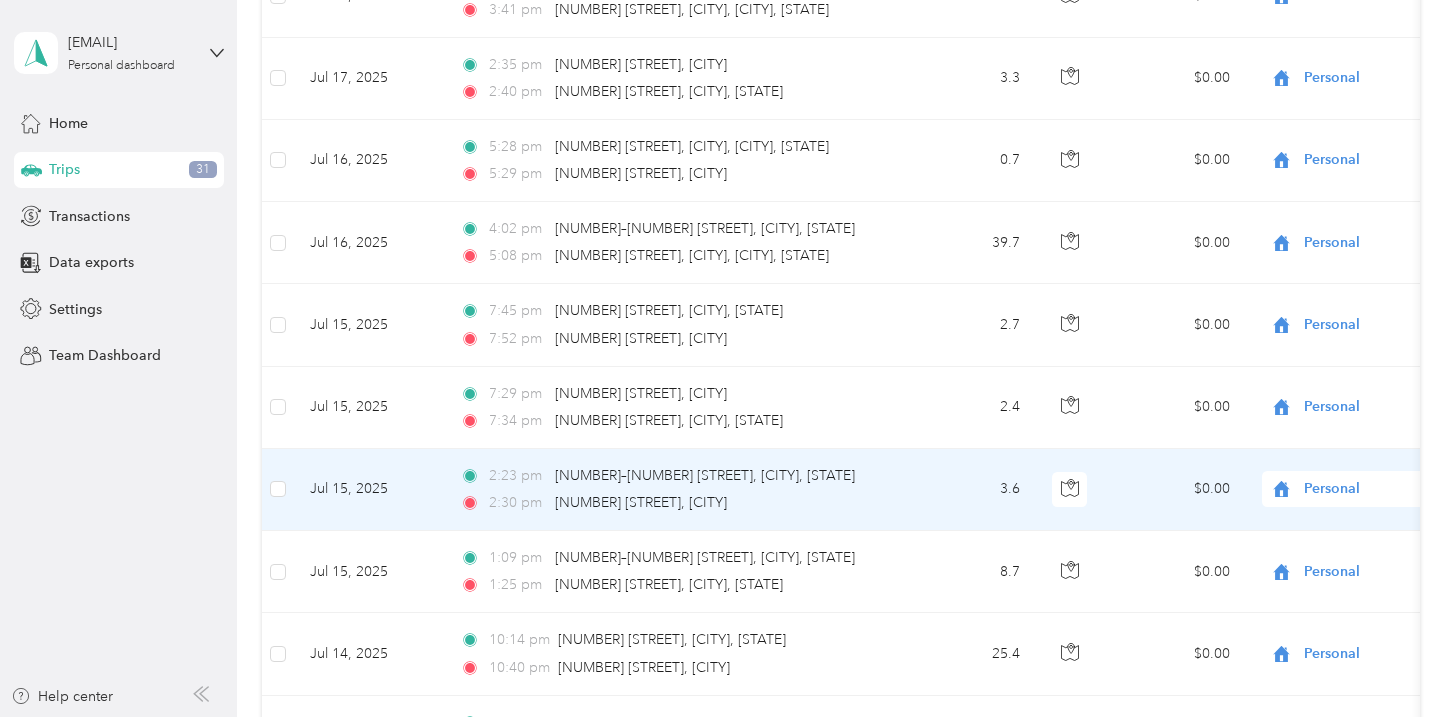 scroll, scrollTop: 5069, scrollLeft: 0, axis: vertical 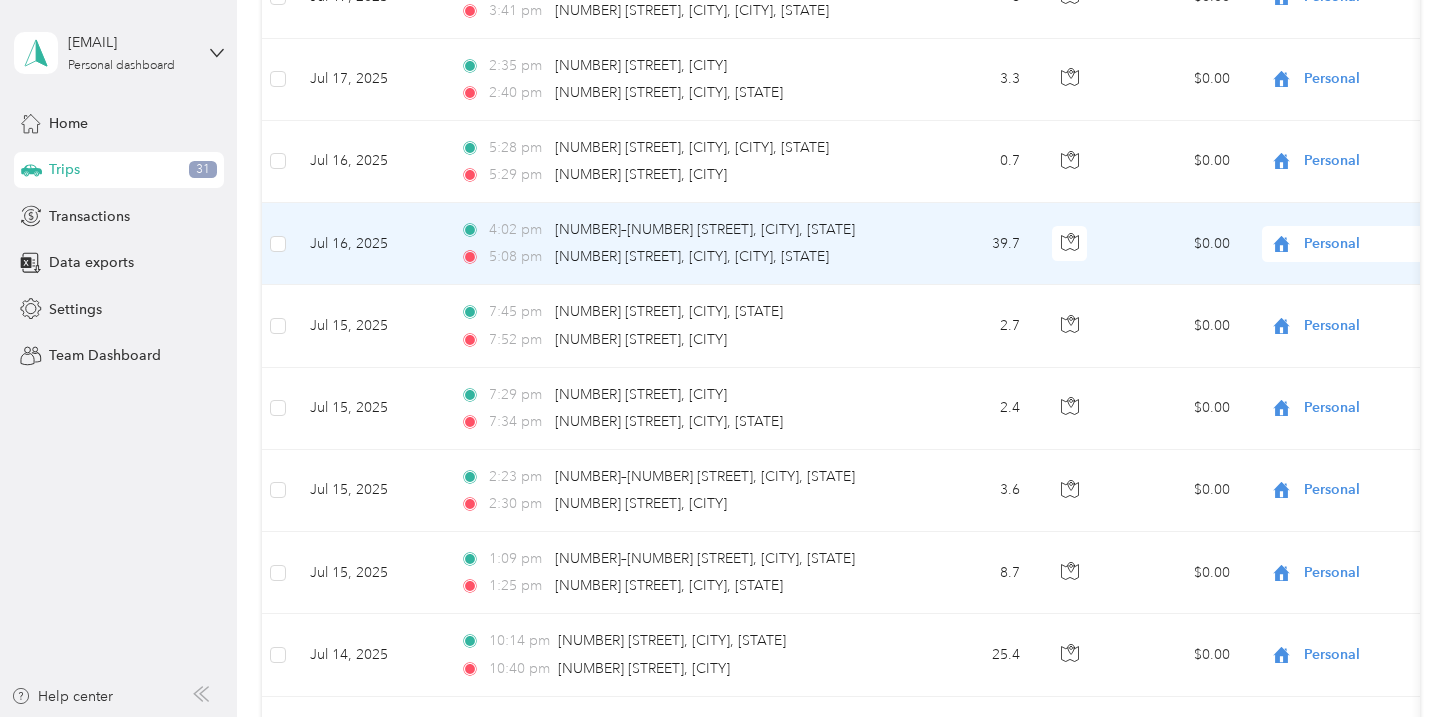 click on "Personal" at bounding box center (1395, 244) 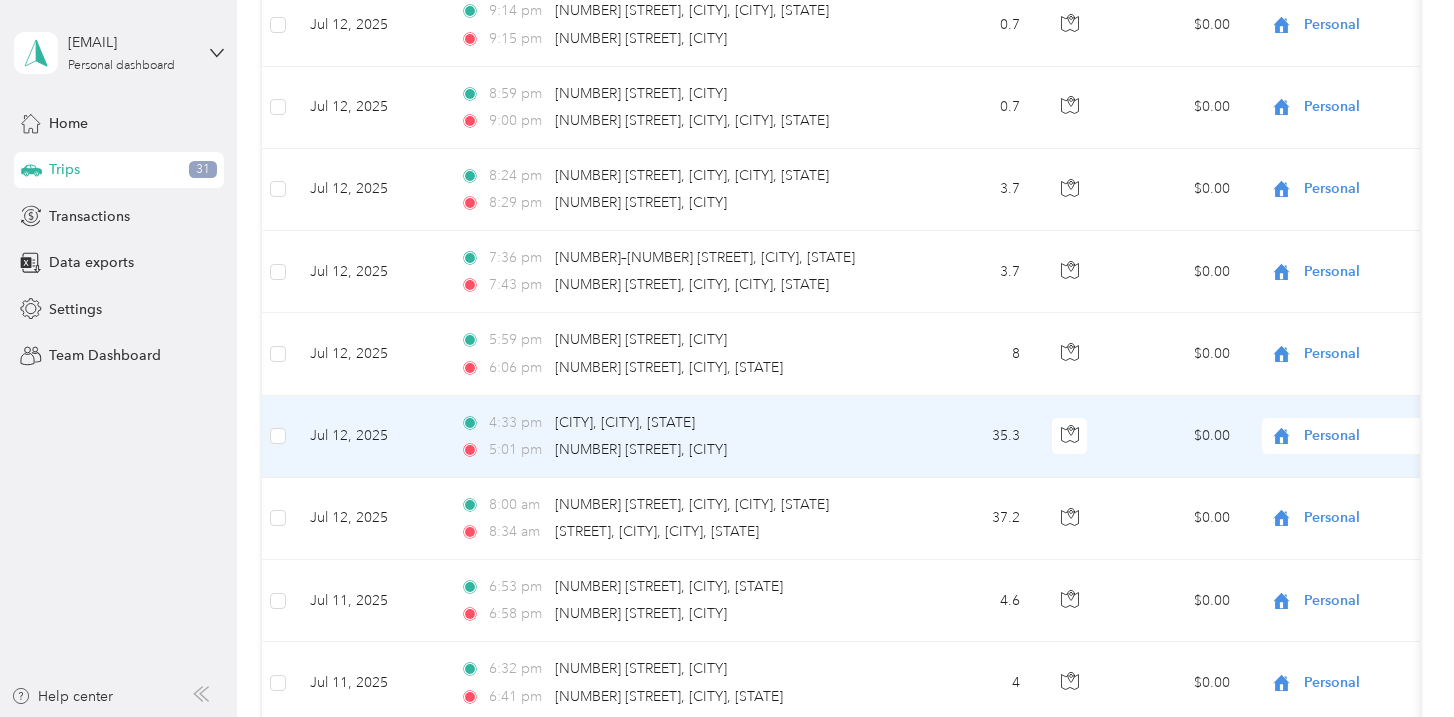 scroll, scrollTop: 6356, scrollLeft: 0, axis: vertical 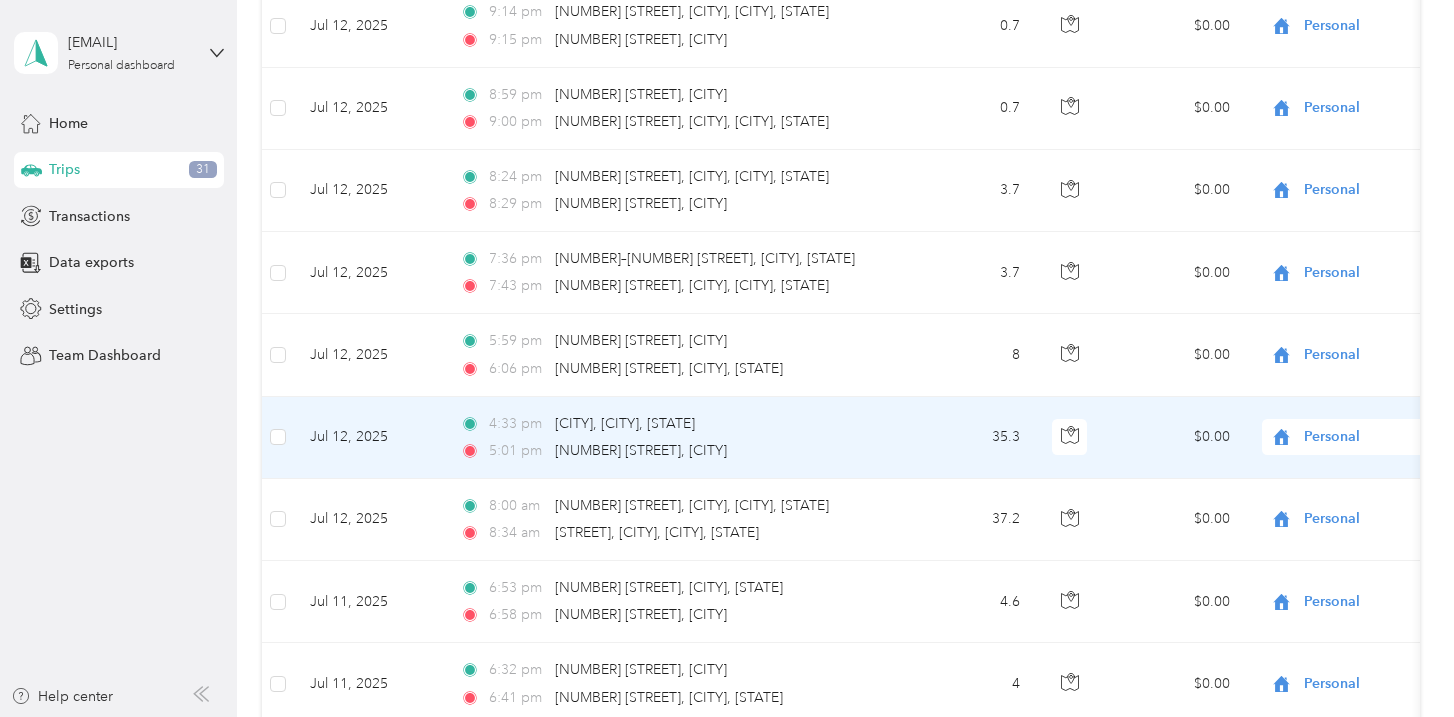 click 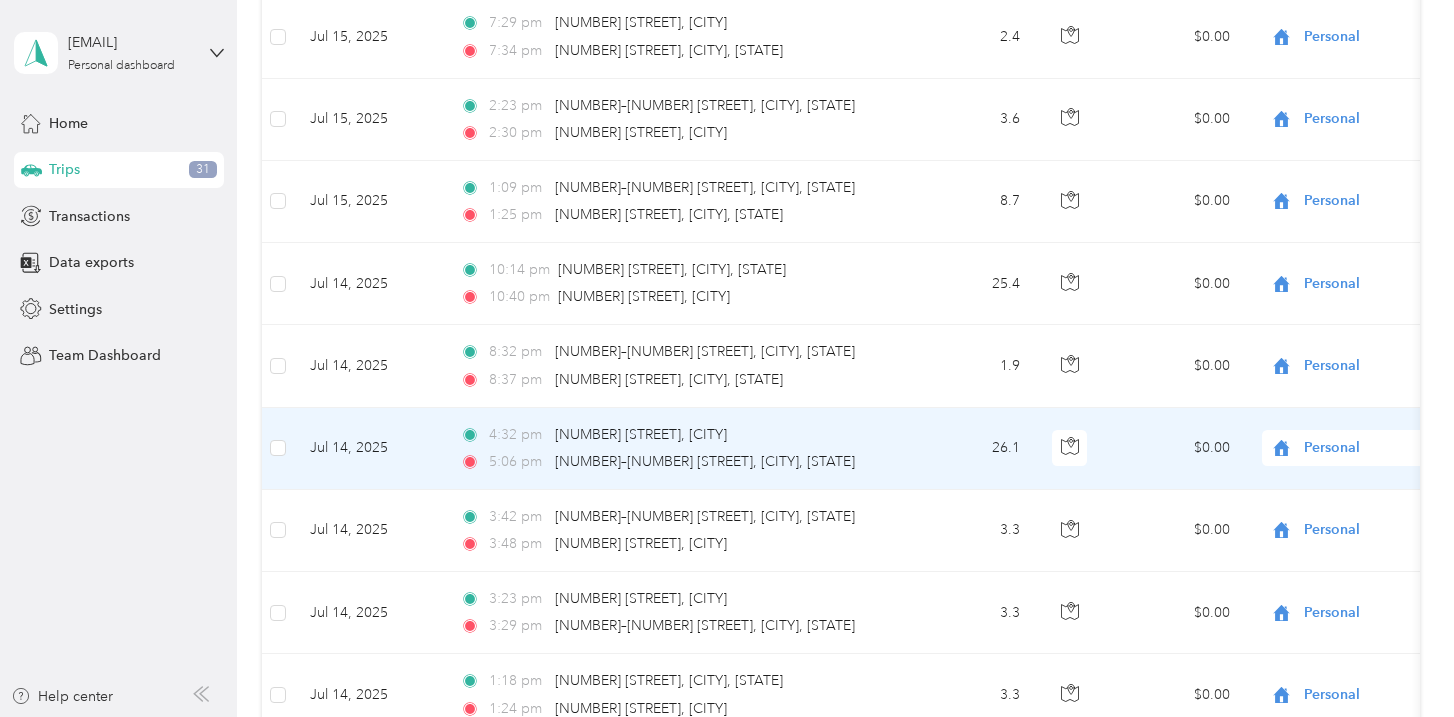 scroll, scrollTop: 5354, scrollLeft: 0, axis: vertical 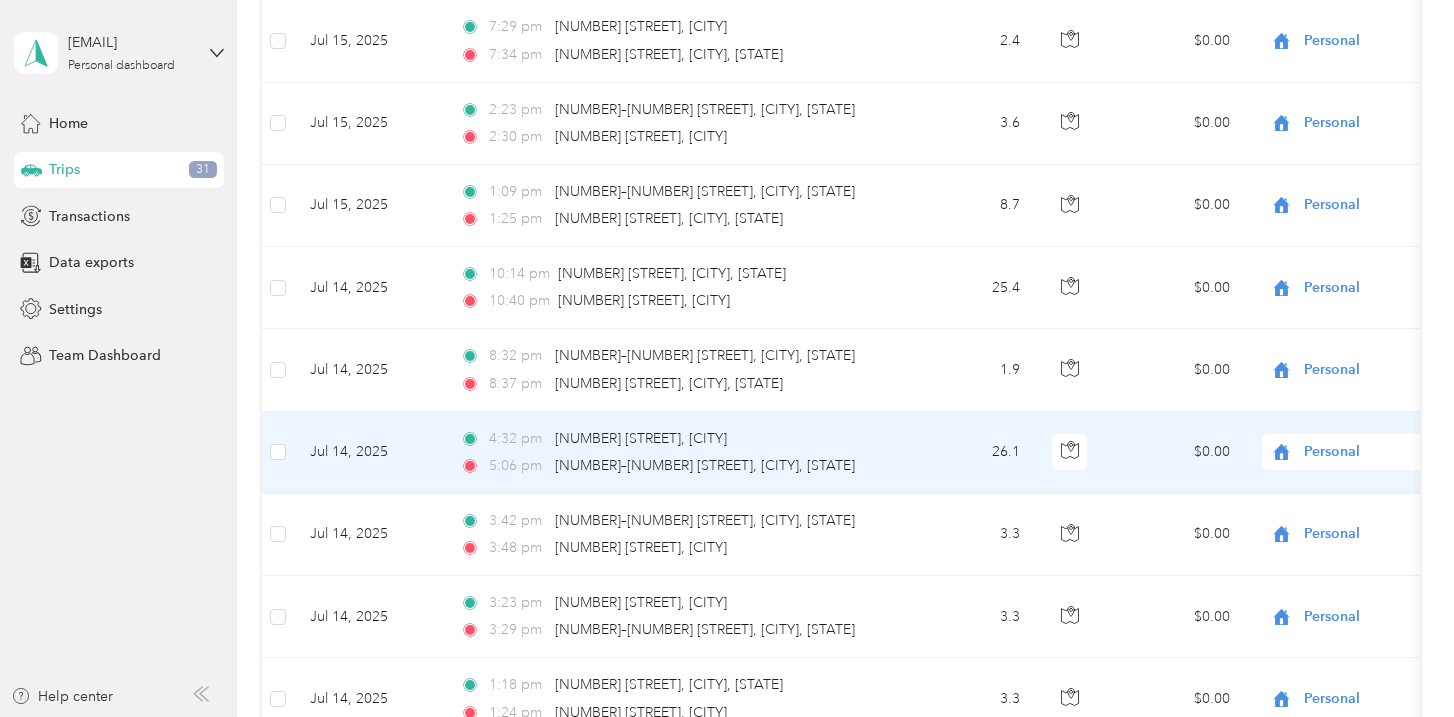 click on "Personal" at bounding box center (1395, 452) 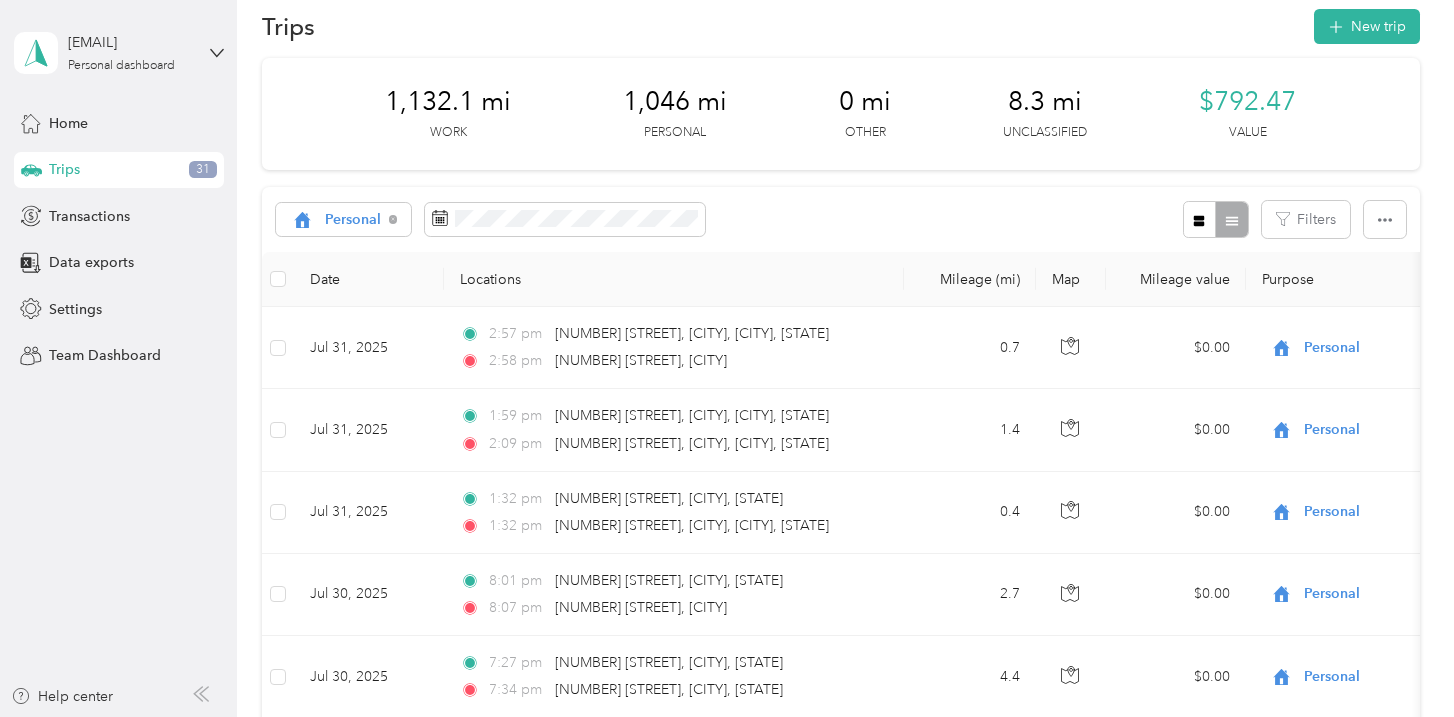 scroll, scrollTop: 0, scrollLeft: 0, axis: both 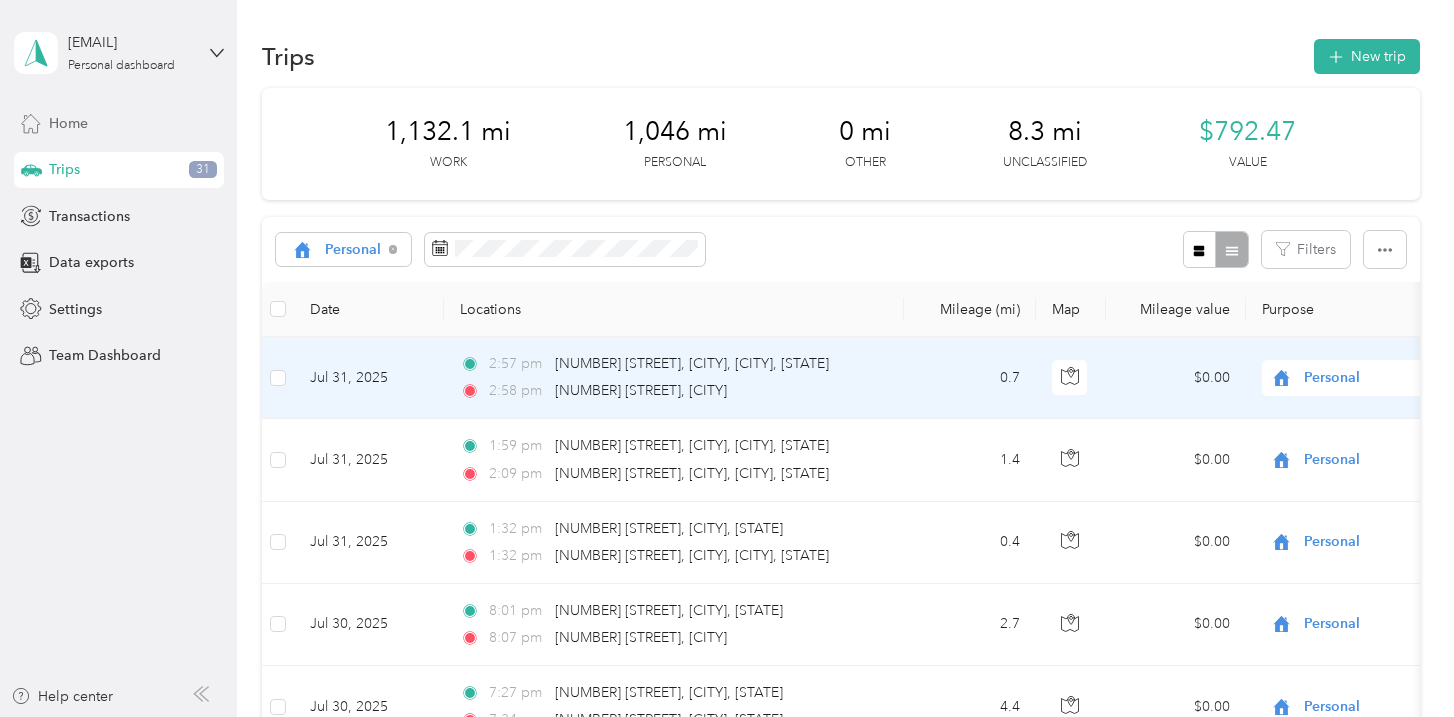click on "Home" at bounding box center [119, 123] 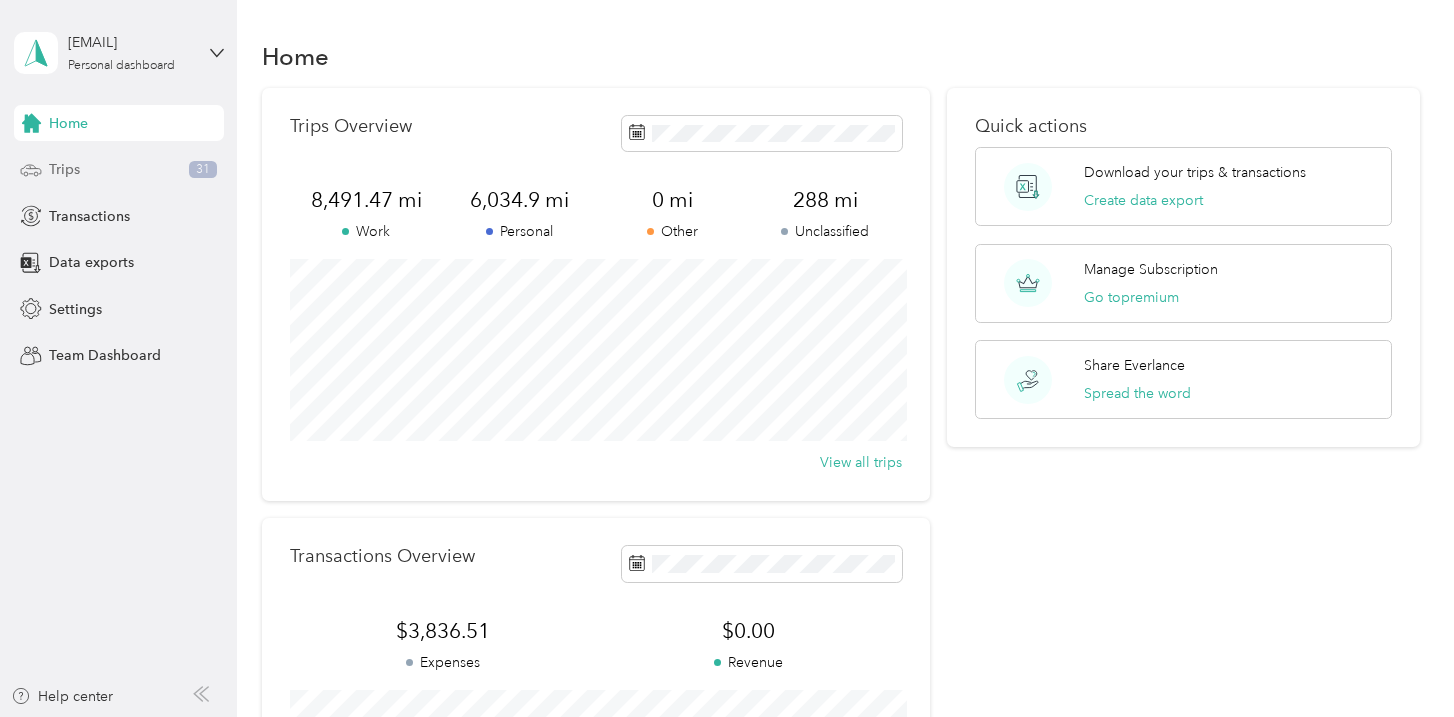 click on "Trips 31" at bounding box center (119, 170) 